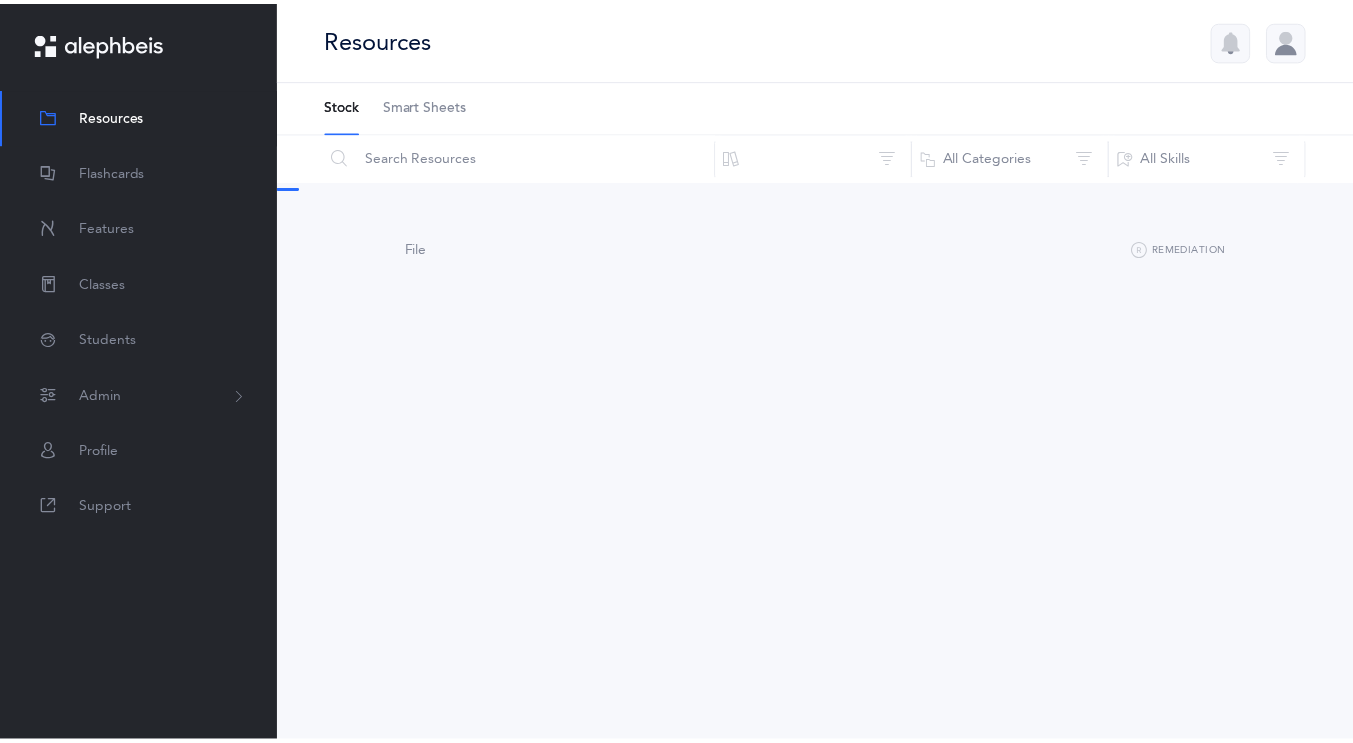 scroll, scrollTop: 0, scrollLeft: 0, axis: both 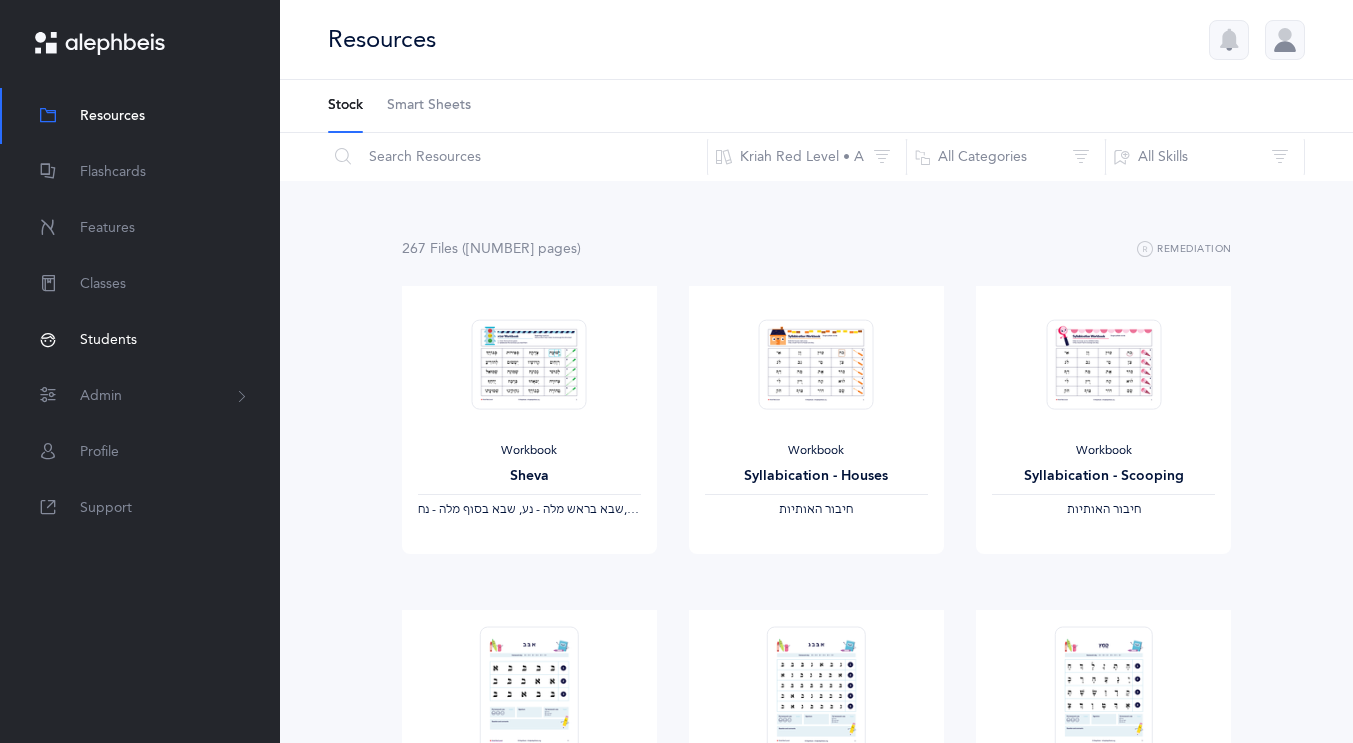 click on "Students" at bounding box center [108, 340] 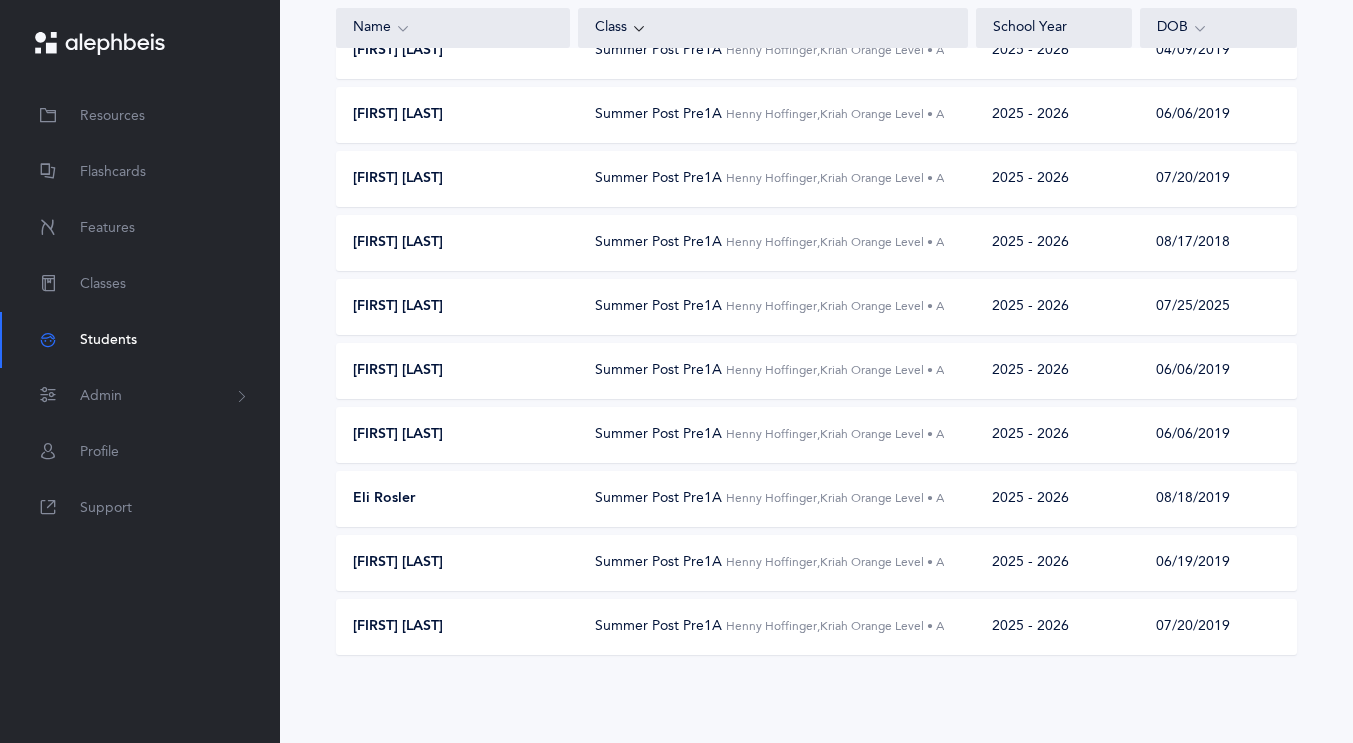 scroll, scrollTop: 313, scrollLeft: 0, axis: vertical 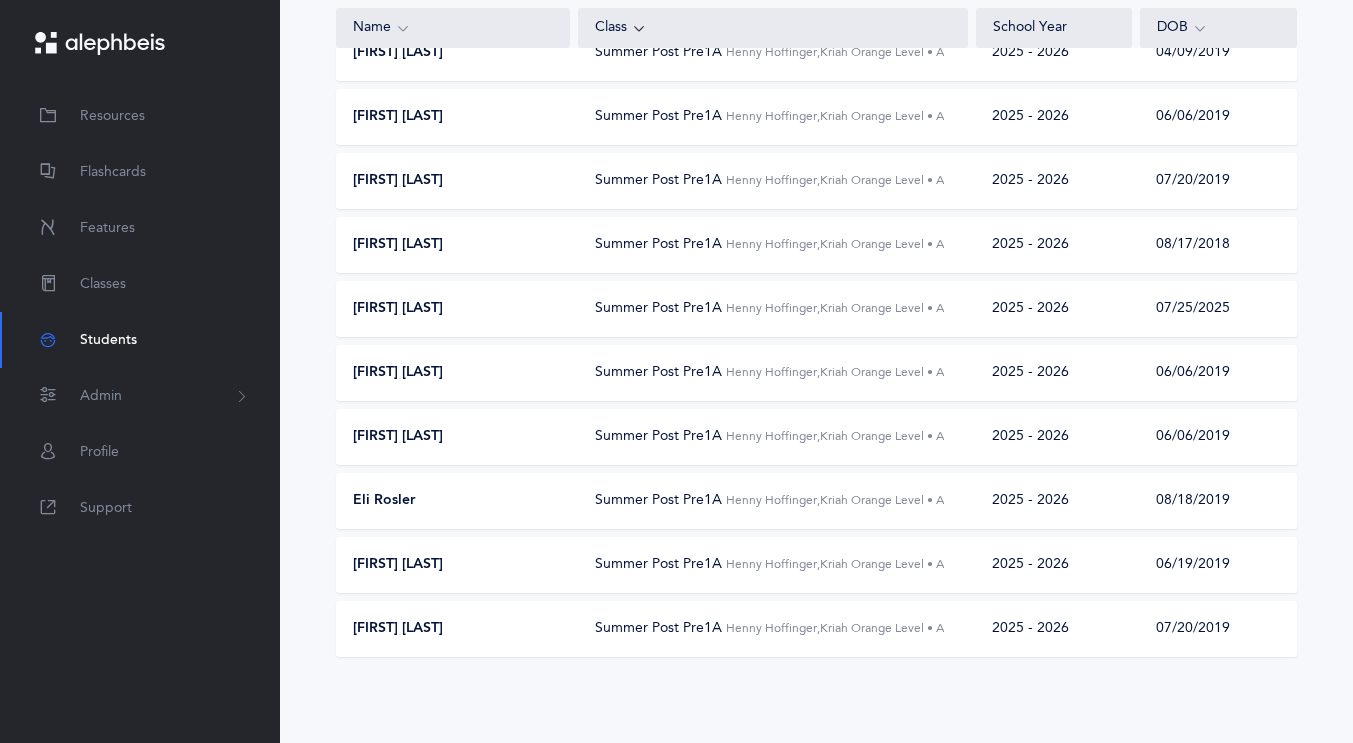 click on "[FIRST] [LAST]" at bounding box center (398, 629) 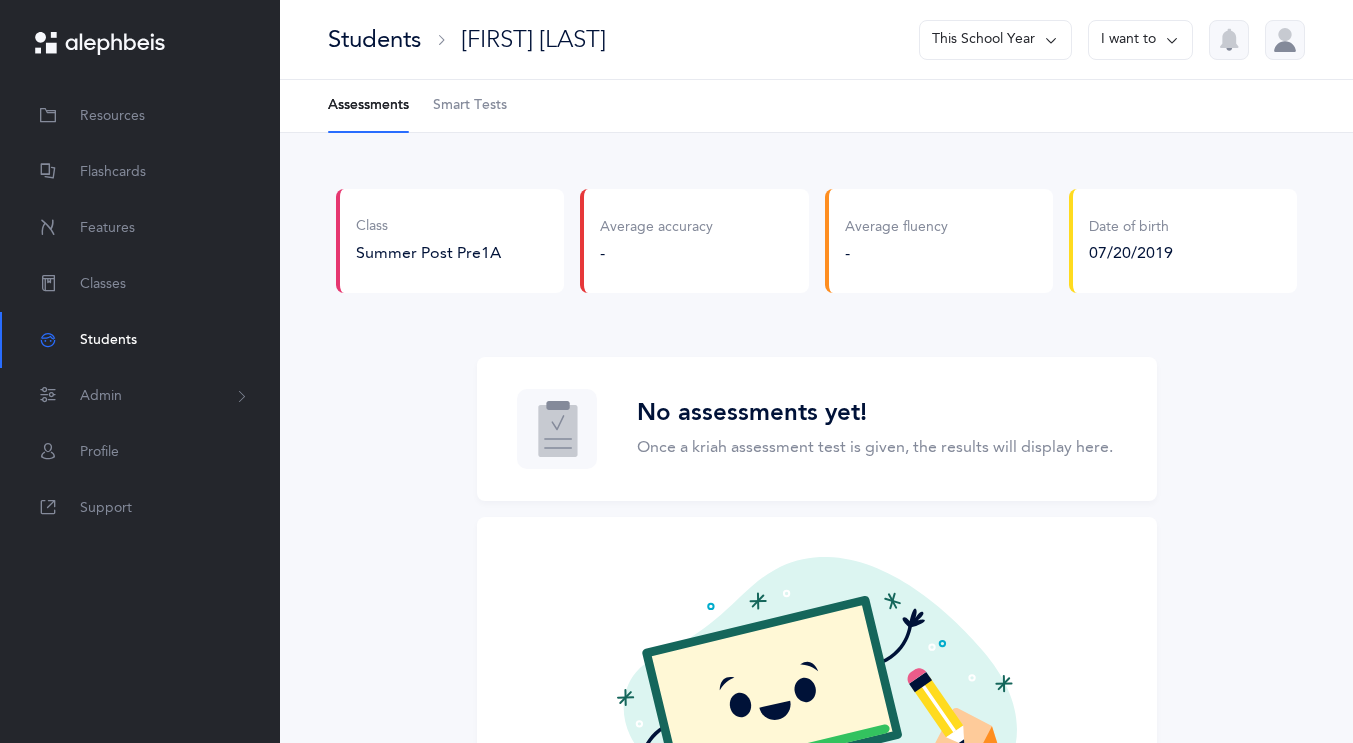 click on "Smart Tests" at bounding box center (470, 106) 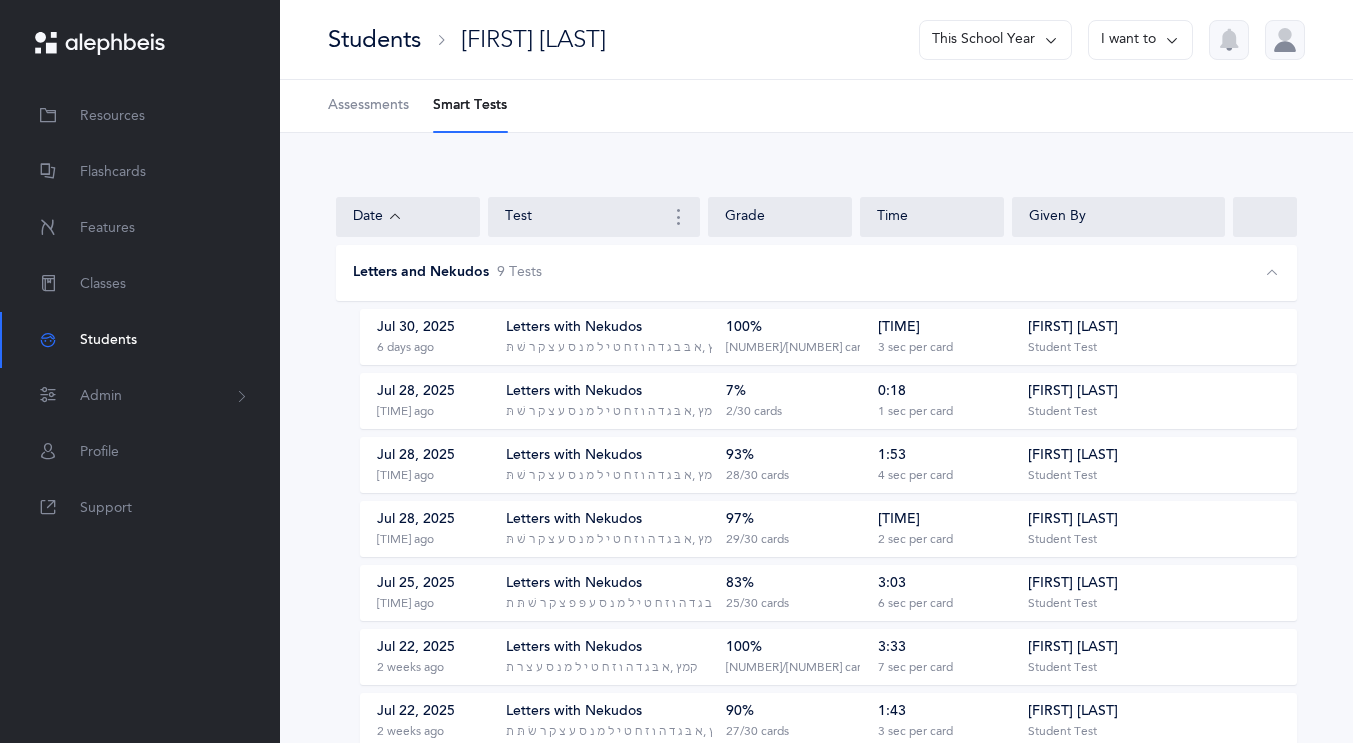 click on "Letters with Nekudos
‭‫א בּ ב ג ד ה ו ז ט י ל מ נ ס ע צ ק ר שׁ תּ‬, ‭‫קמץ" at bounding box center [609, 337] 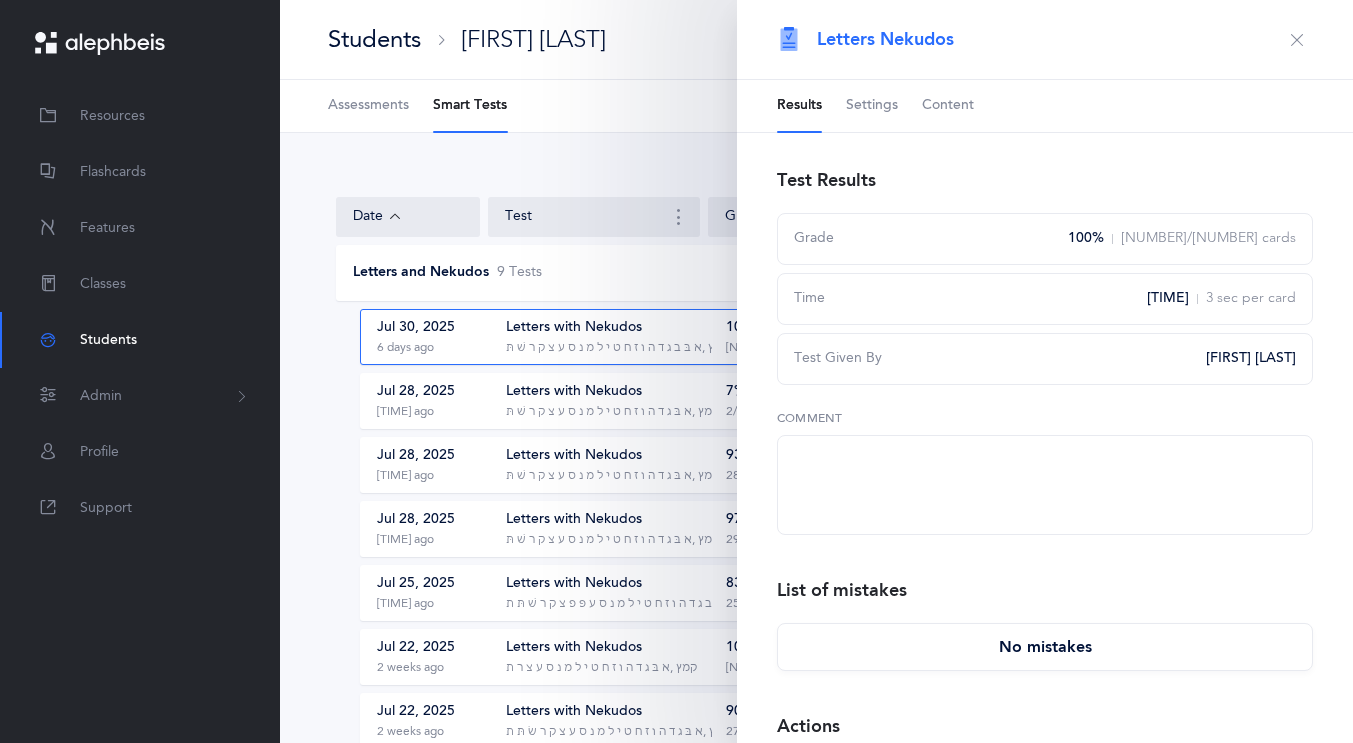 click on "Settings" at bounding box center (872, 106) 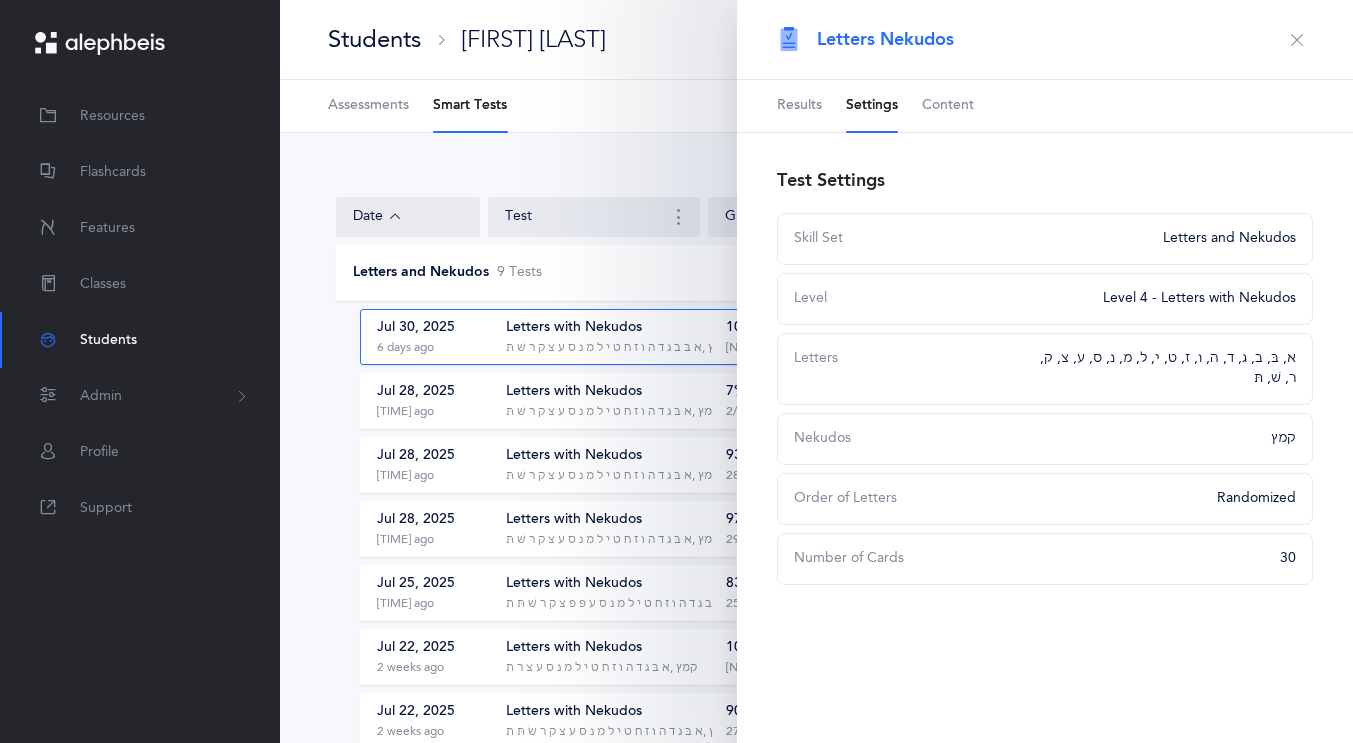 click on "Letters     א, בּ, ב, ג, ד, ה, ו, ז, ט, י, ל, מ, נ, ס, ע, צ, ק, ר, שׁ, תּ" at bounding box center [1045, 369] 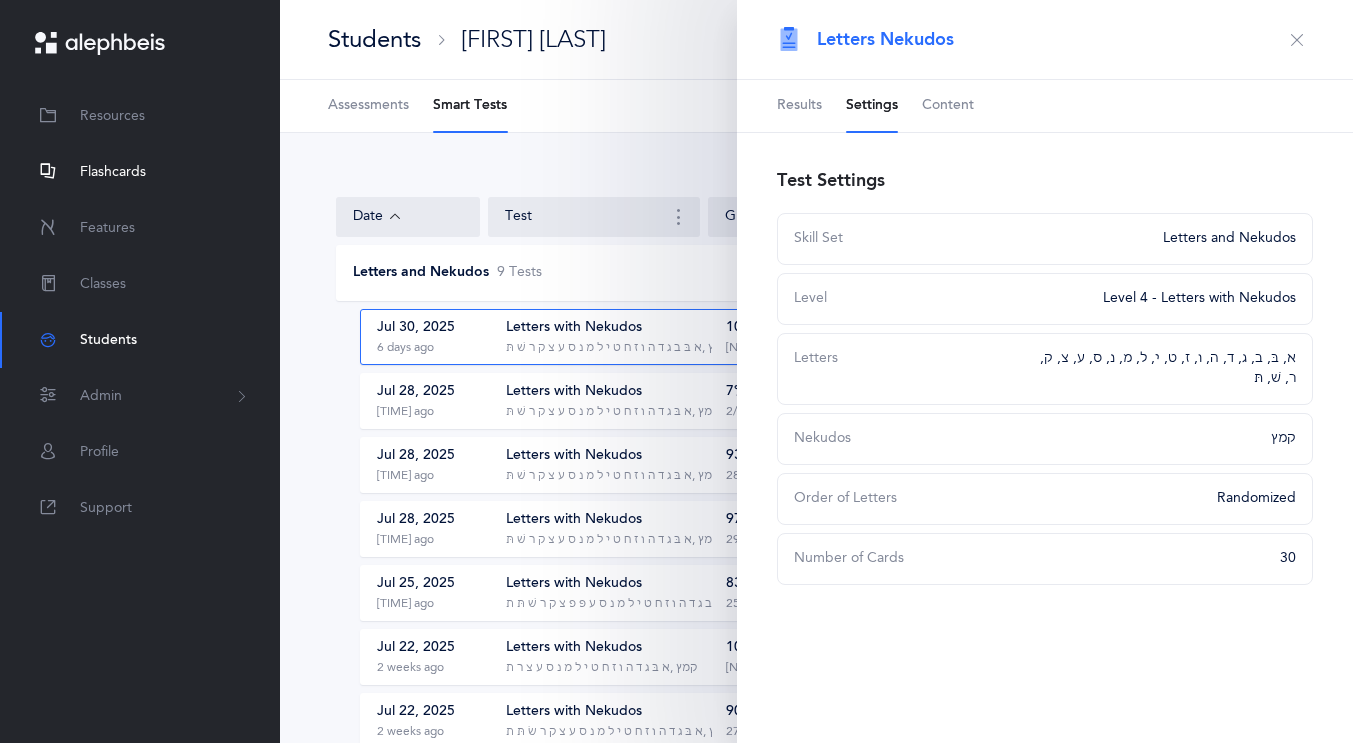 click on "Flashcards" at bounding box center (113, 172) 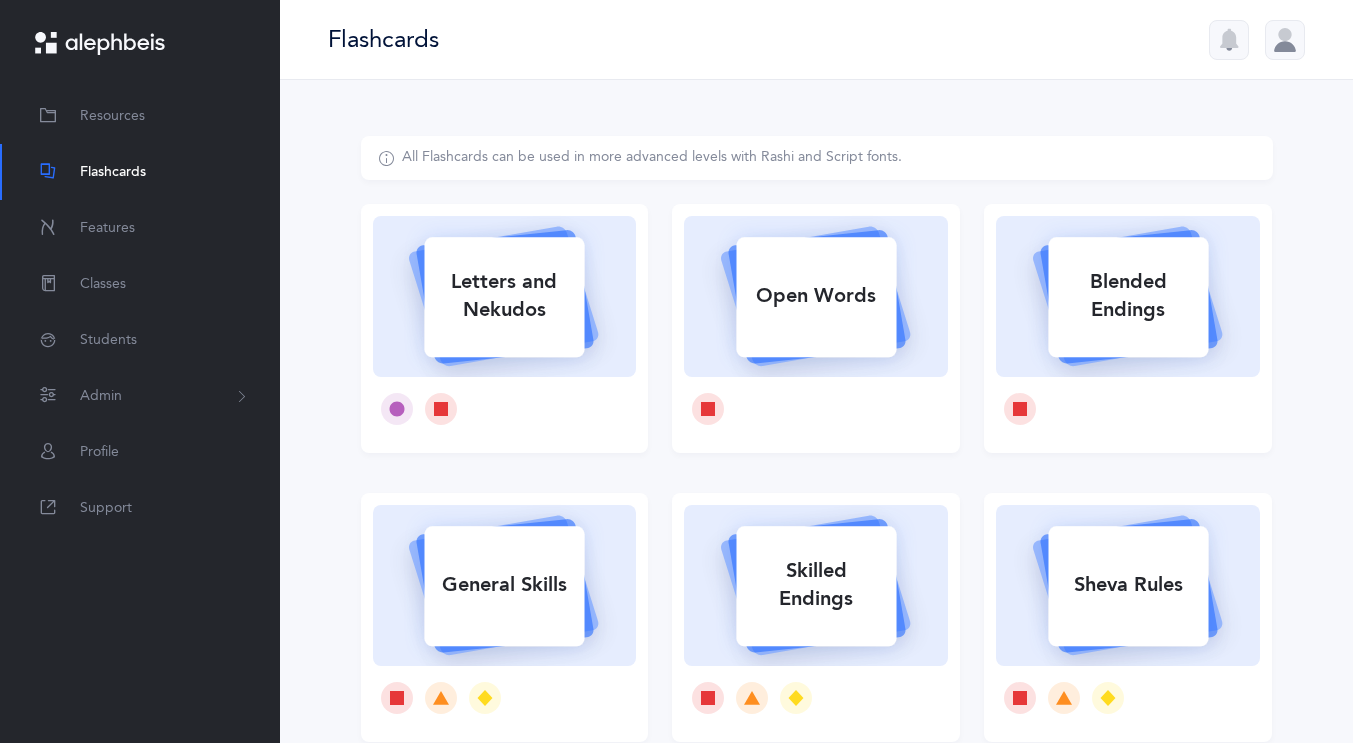 click on "Letters and Nekudos" at bounding box center (504, 296) 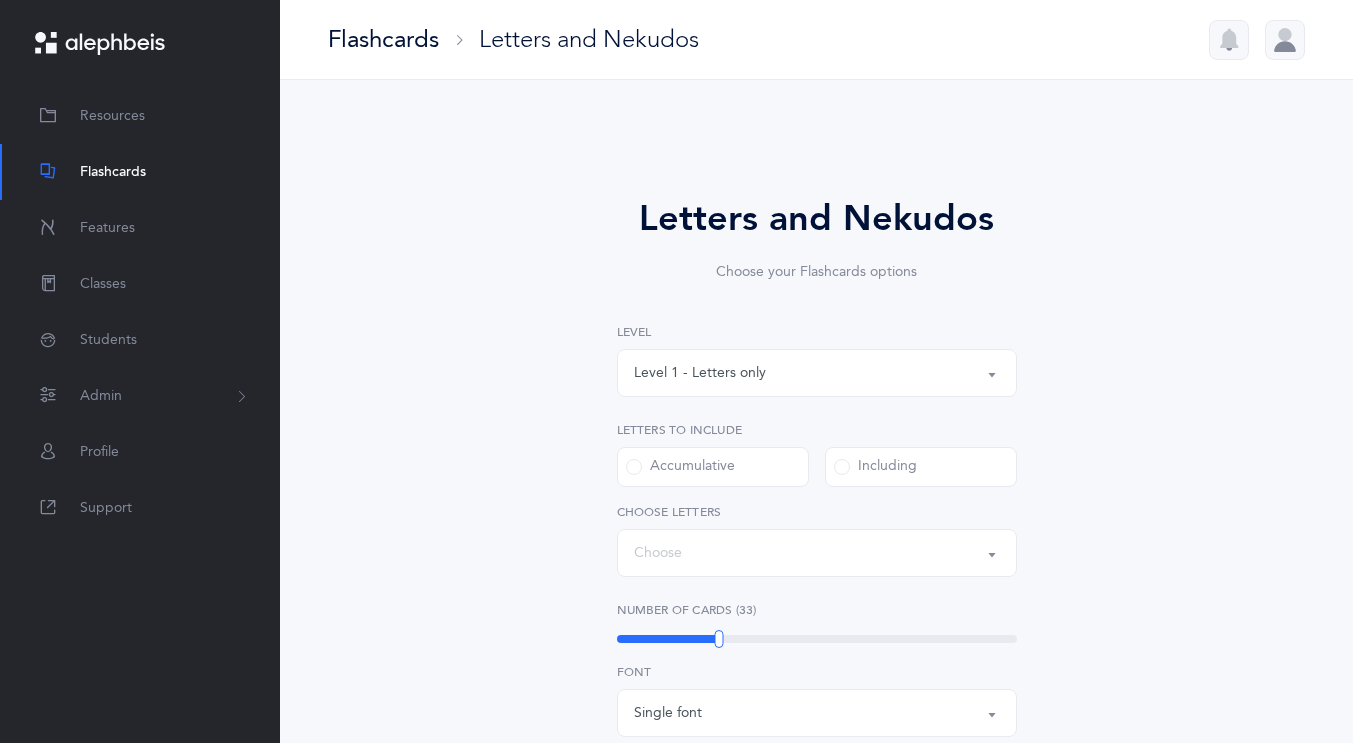 select on "27" 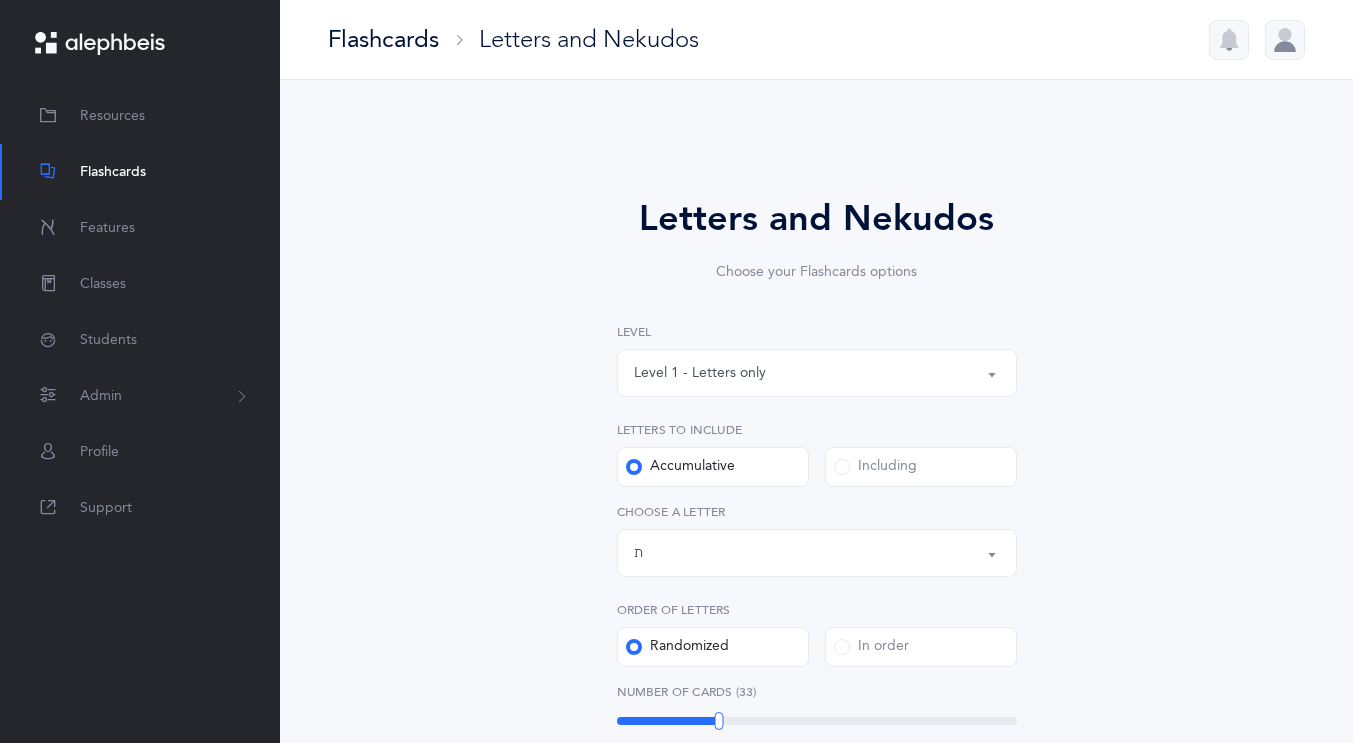 click on "Level 1 - Letters only" at bounding box center [700, 373] 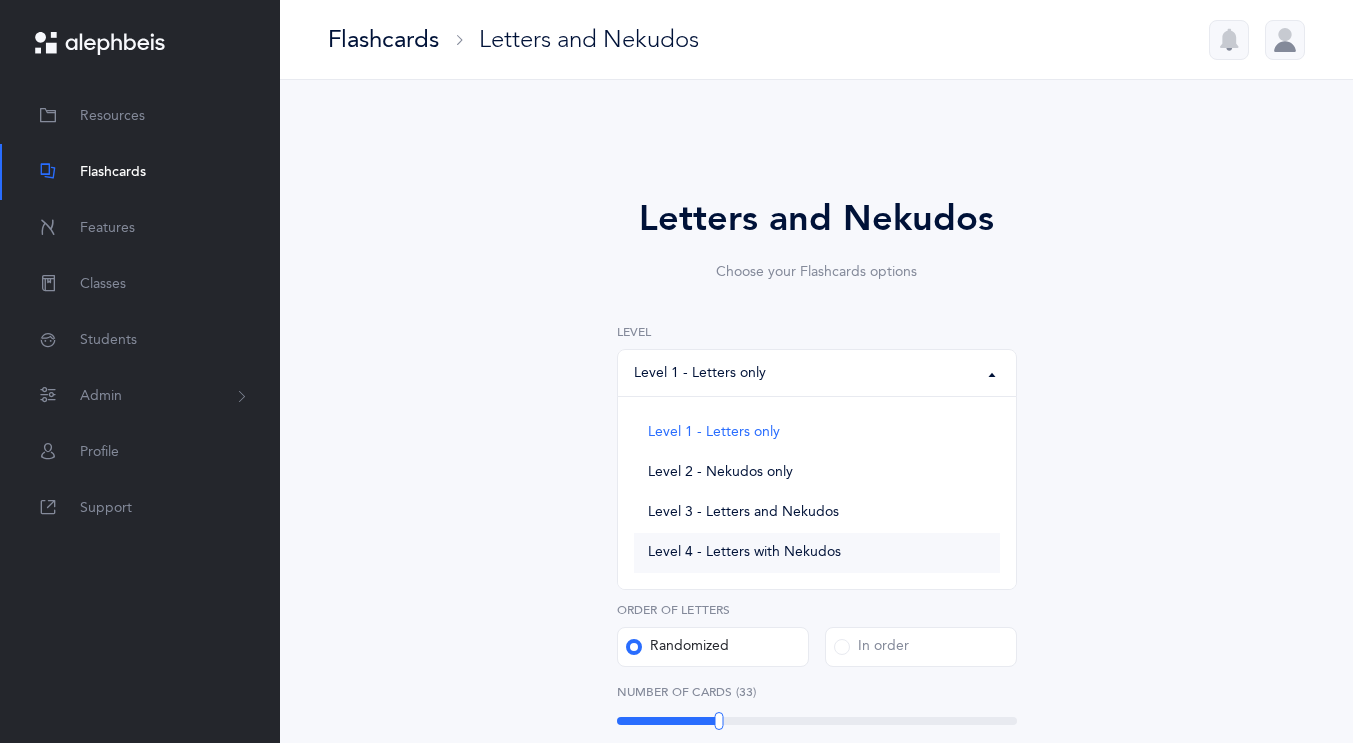 click on "Level 4 - Letters with Nekudos" at bounding box center (817, 553) 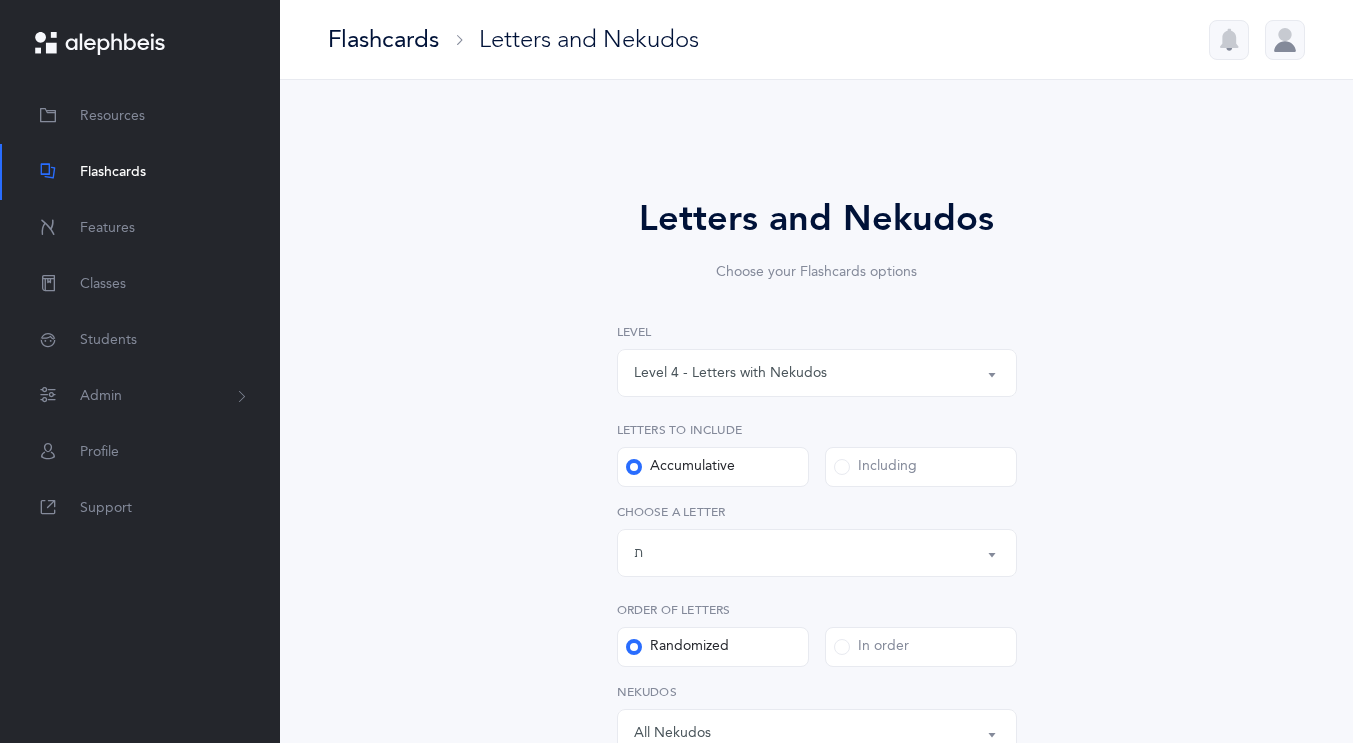 click on "Letters up until: ת" at bounding box center [817, 553] 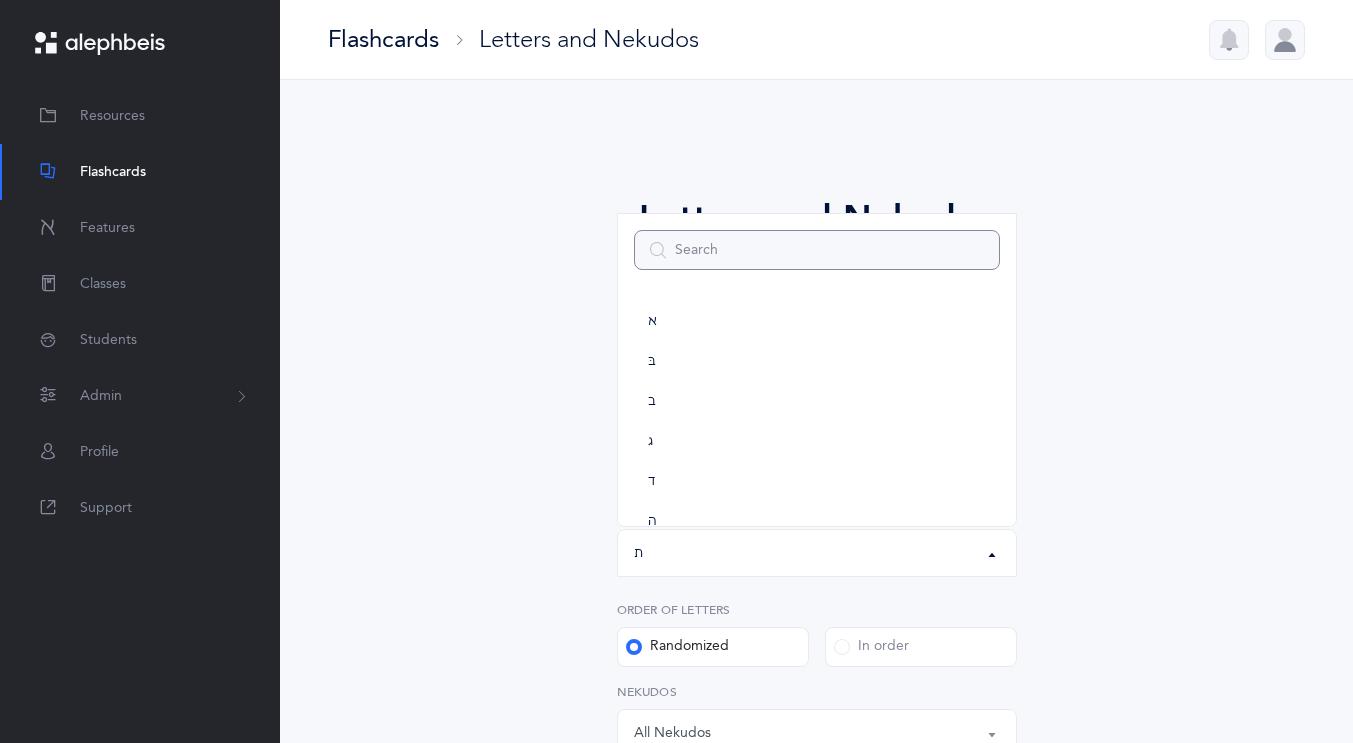 scroll, scrollTop: 992, scrollLeft: 0, axis: vertical 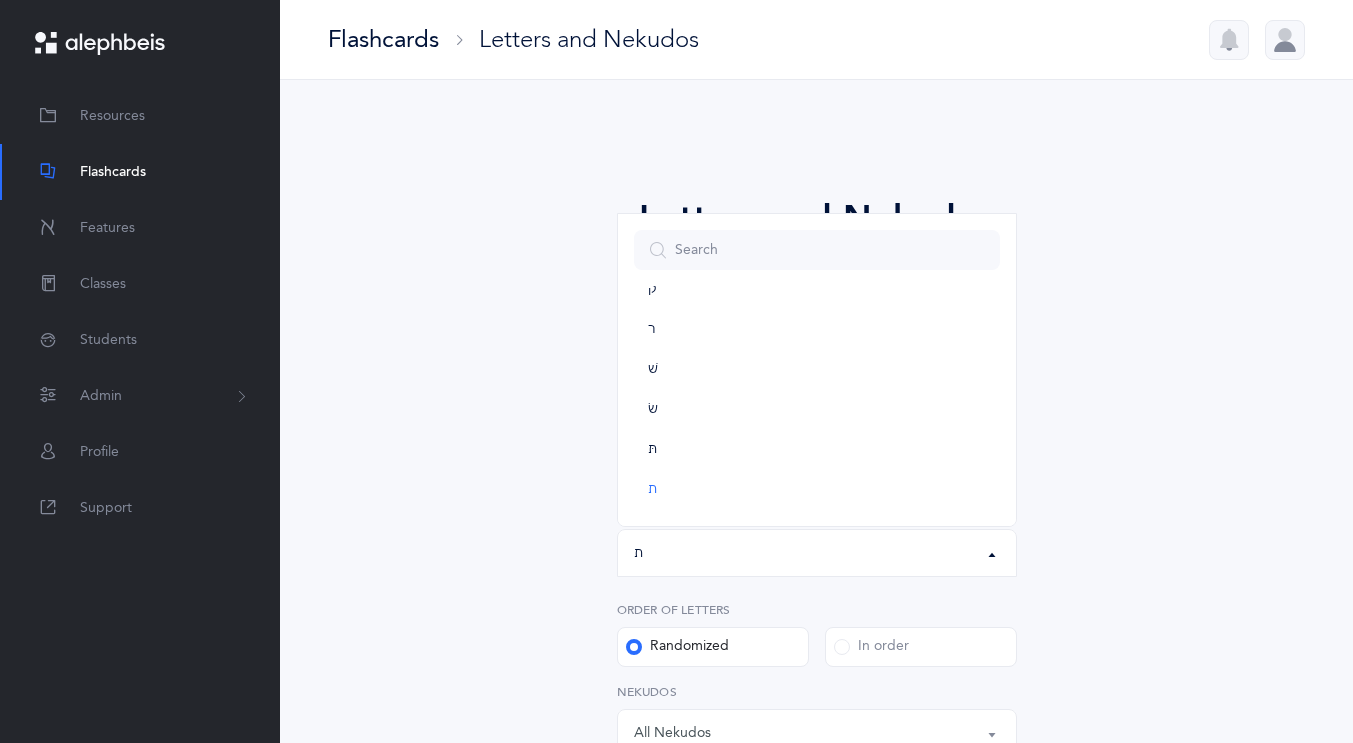 click on "Letters and Nekudos   Choose your Flashcards options         Level 1 - Letters only
Level 2 - Nekudos only
Level 3 - Letters and Nekudos
Level 4 - Letters with Nekudos
Level 4 - Letters with Nekudos   Level 1 - Letters only
Level 2 - Nekudos only
Level 3 - Letters and Nekudos
Level 4 - Letters with Nekudos
Level
Letters to include
Accumulative
Including
א
בּ
ב
ג
ד
ה
ו
ז
ח
ט
י
כּ
ךּ
כ
ך
ל
מ
נ
ן
ס
ע
פּ
פ
צ
ק
ר
שׁ
שׂ
תּ
ת
Letters up until: ת   א
בּ
ב
ג
ד
ה
ו
ז
ח
ט
י
כּ
ךּ
כ
ך
ל
מ
נ
ן
ס
ע
פּ
פ
צ
ק
ר
שׁ
שׂ
תּ
ת
Choose a letter
Order of letters
Randomized
In order
All Nekudos
קמץ
פתח
צירי
סגול
שוא
חולם חסר
חולם מלא
חיריק חסר
חיריק מלא" at bounding box center (817, 781) 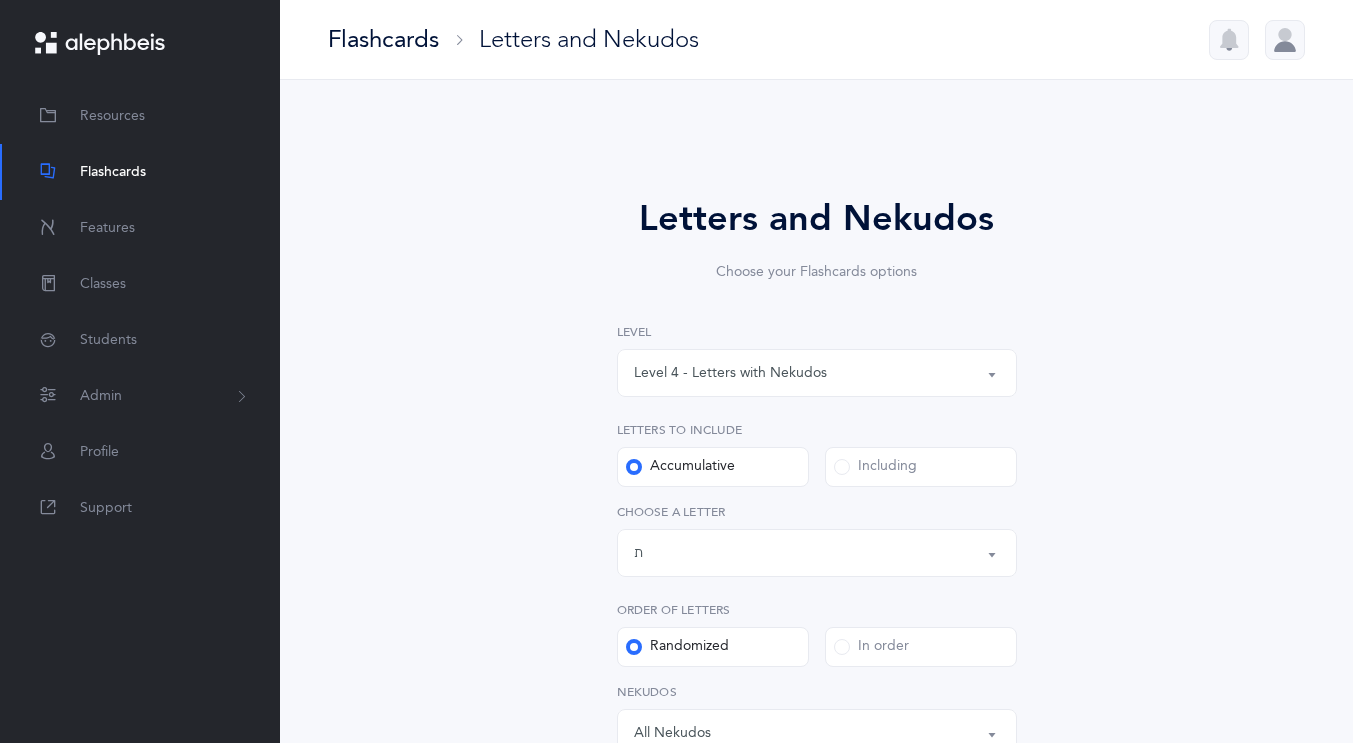 click on "Including" at bounding box center (921, 467) 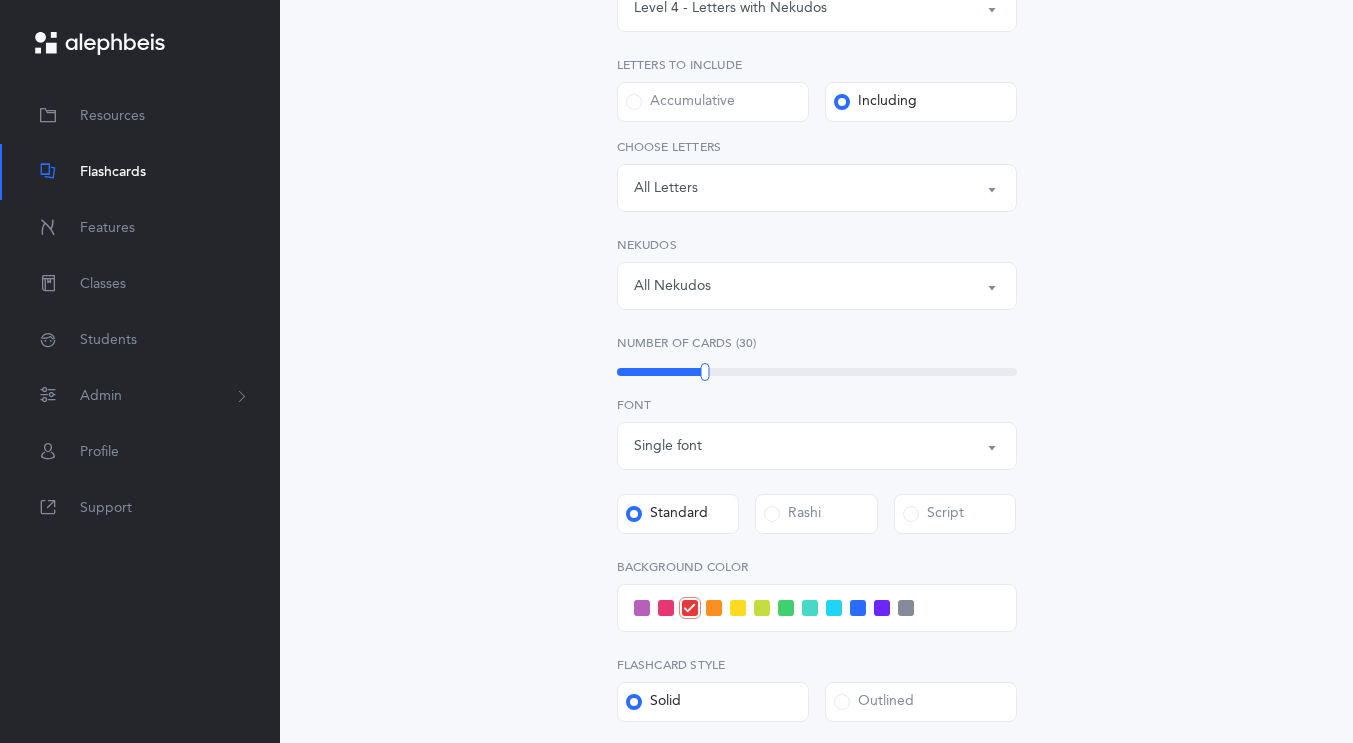 scroll, scrollTop: 367, scrollLeft: 0, axis: vertical 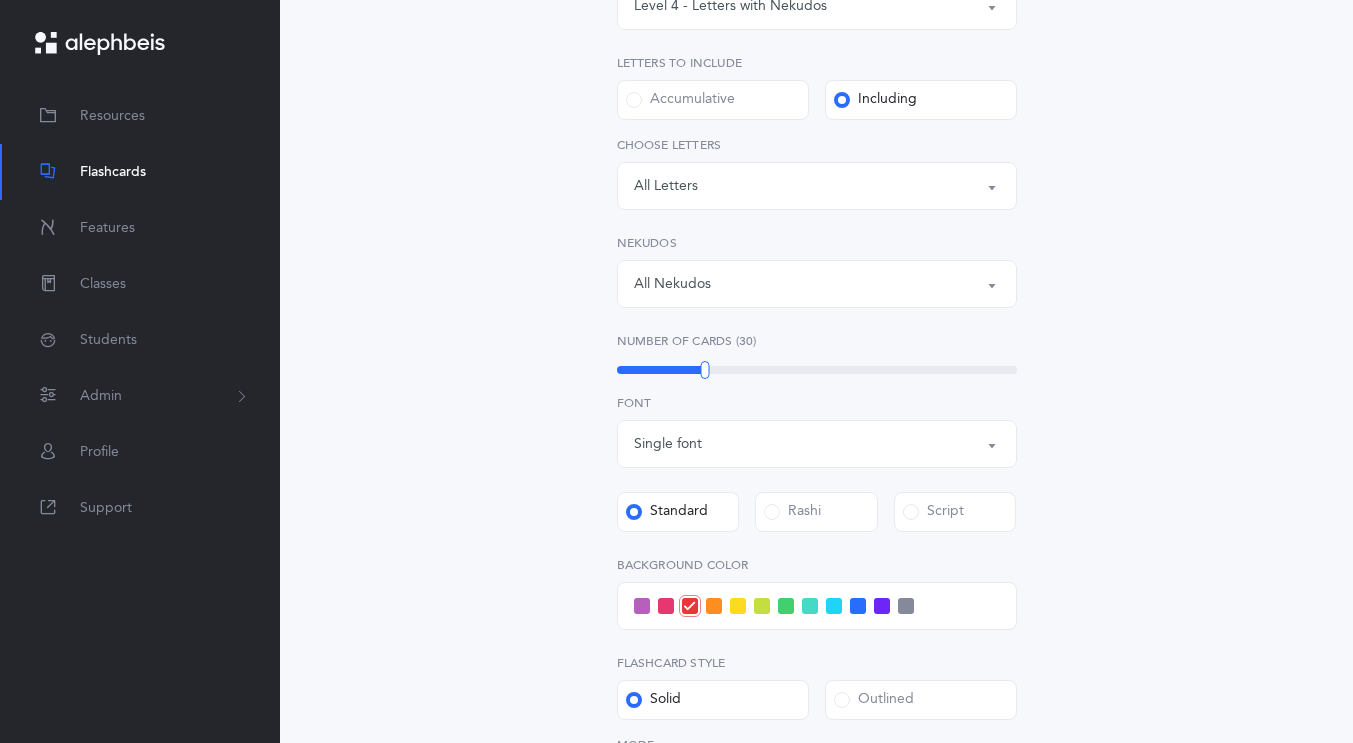 click on "All Letters" at bounding box center [666, 186] 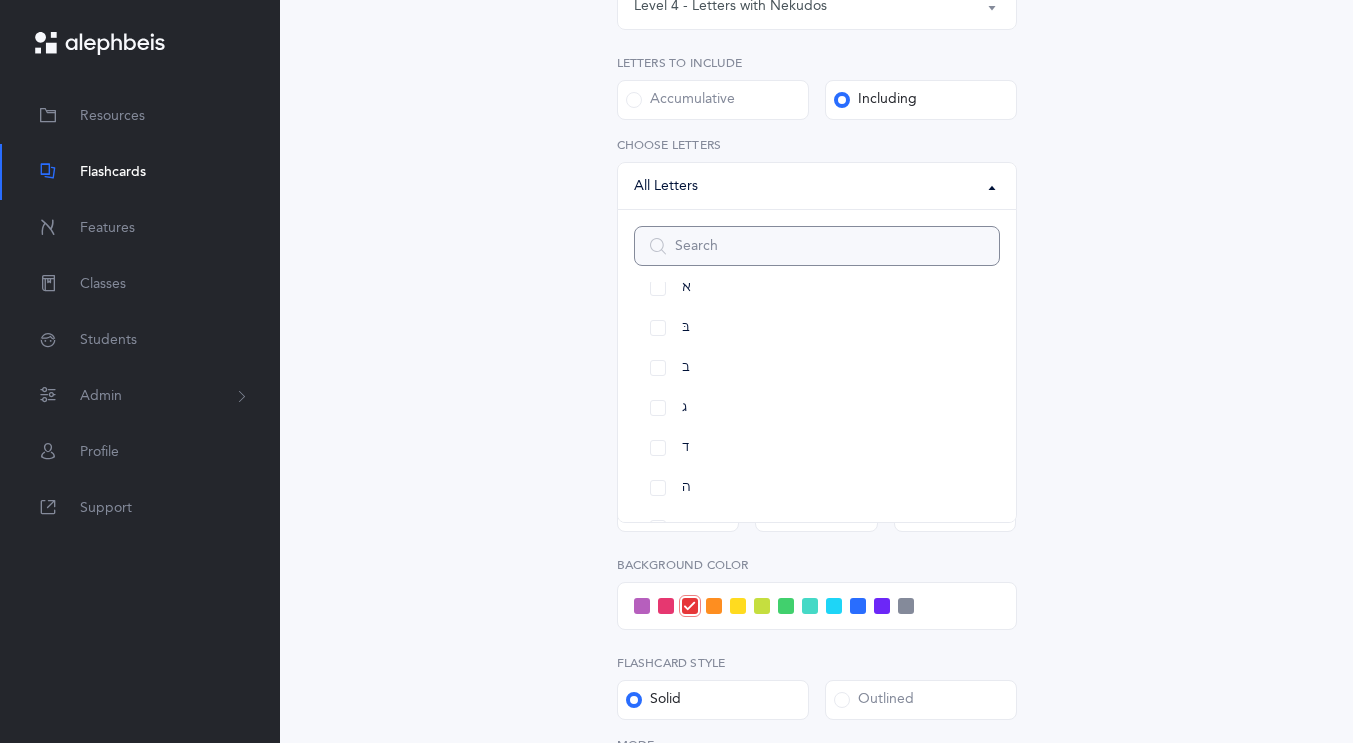 scroll, scrollTop: 0, scrollLeft: 0, axis: both 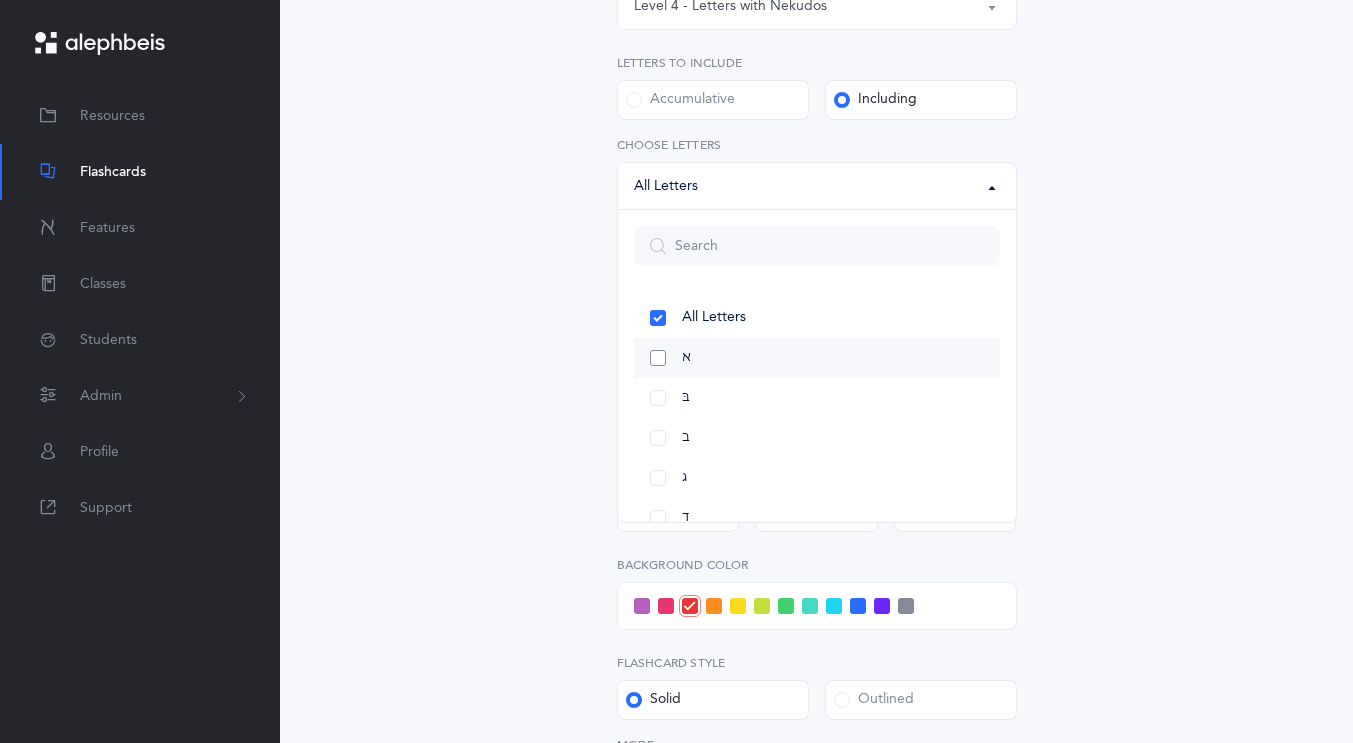 click on "א" at bounding box center [817, 358] 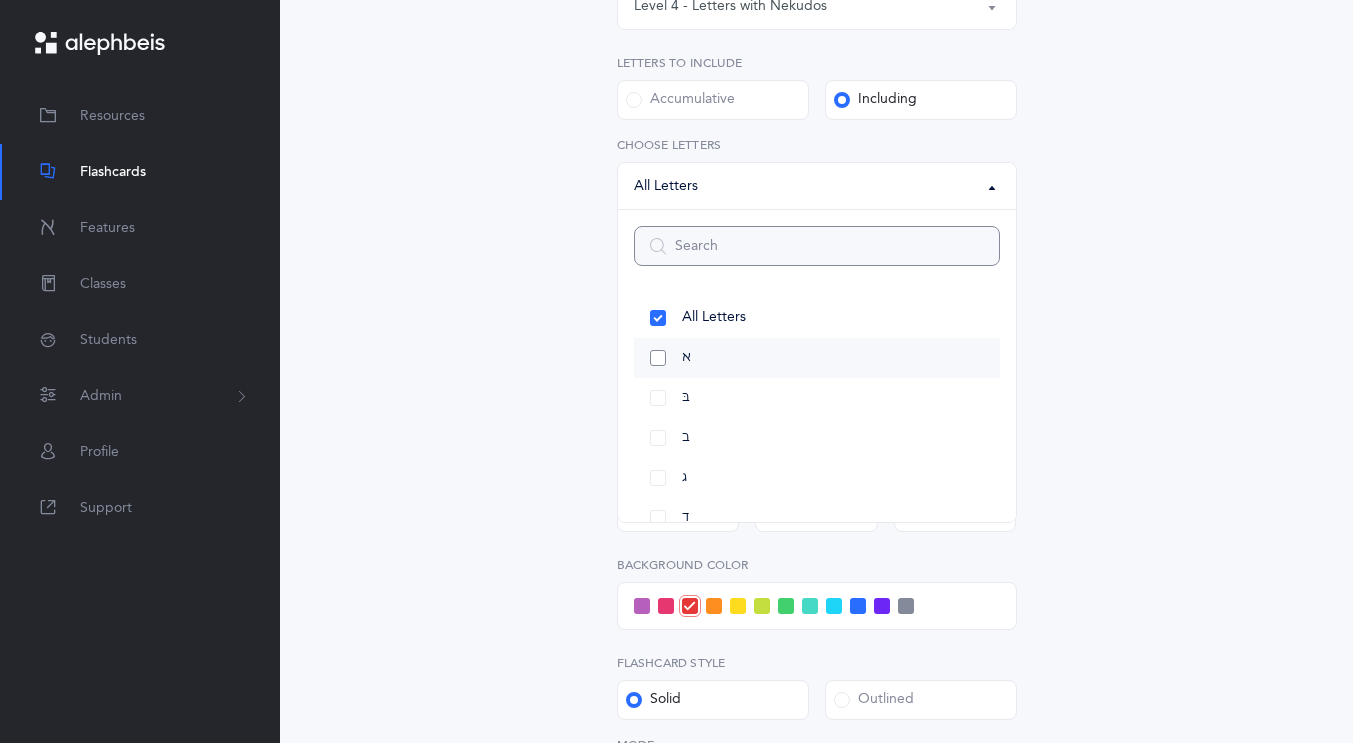 select on "1" 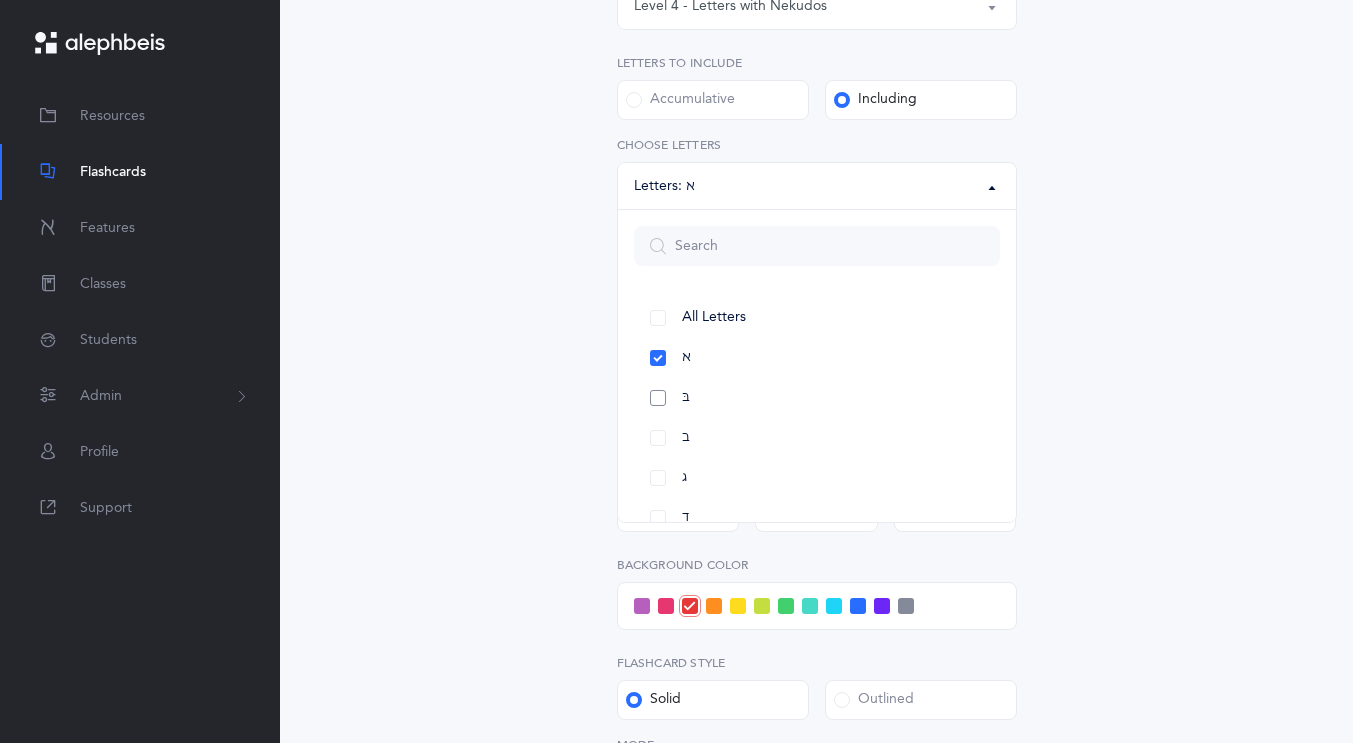 click on "בּ" at bounding box center (817, 398) 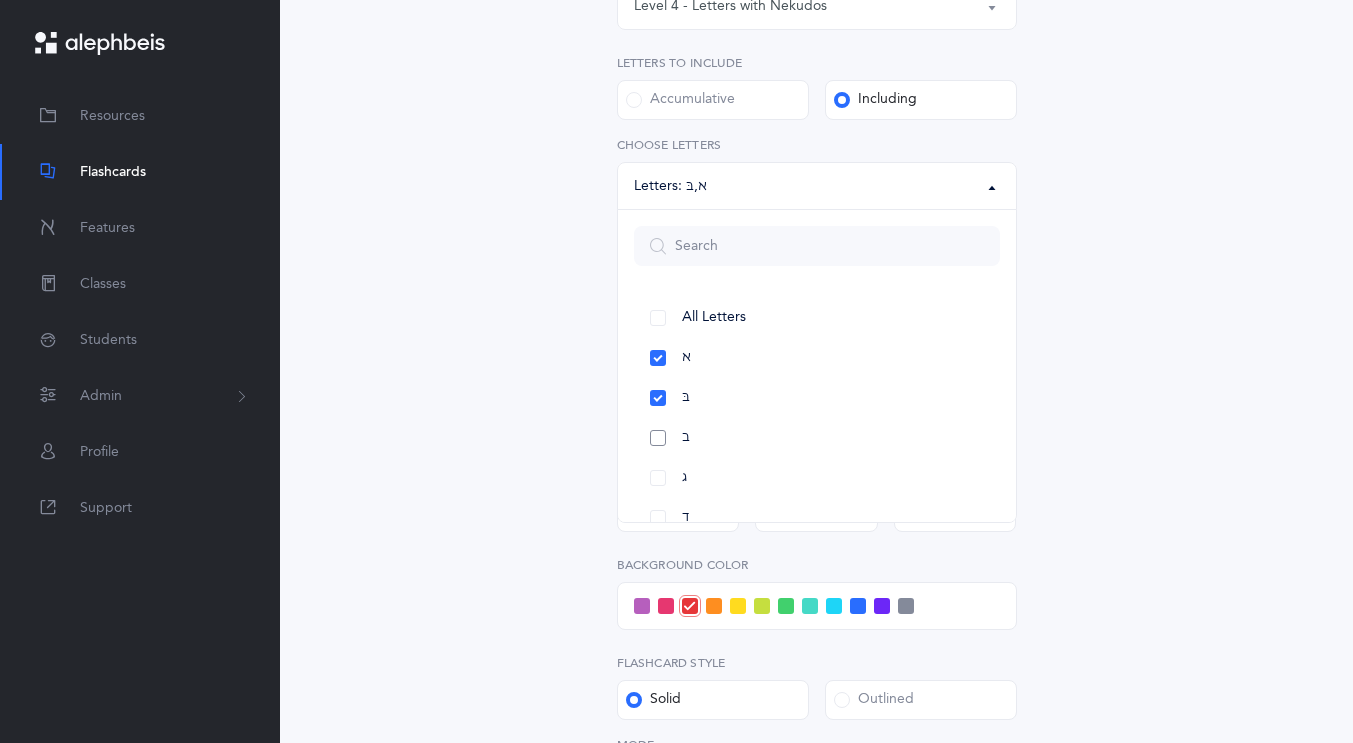click on "ב" at bounding box center [817, 438] 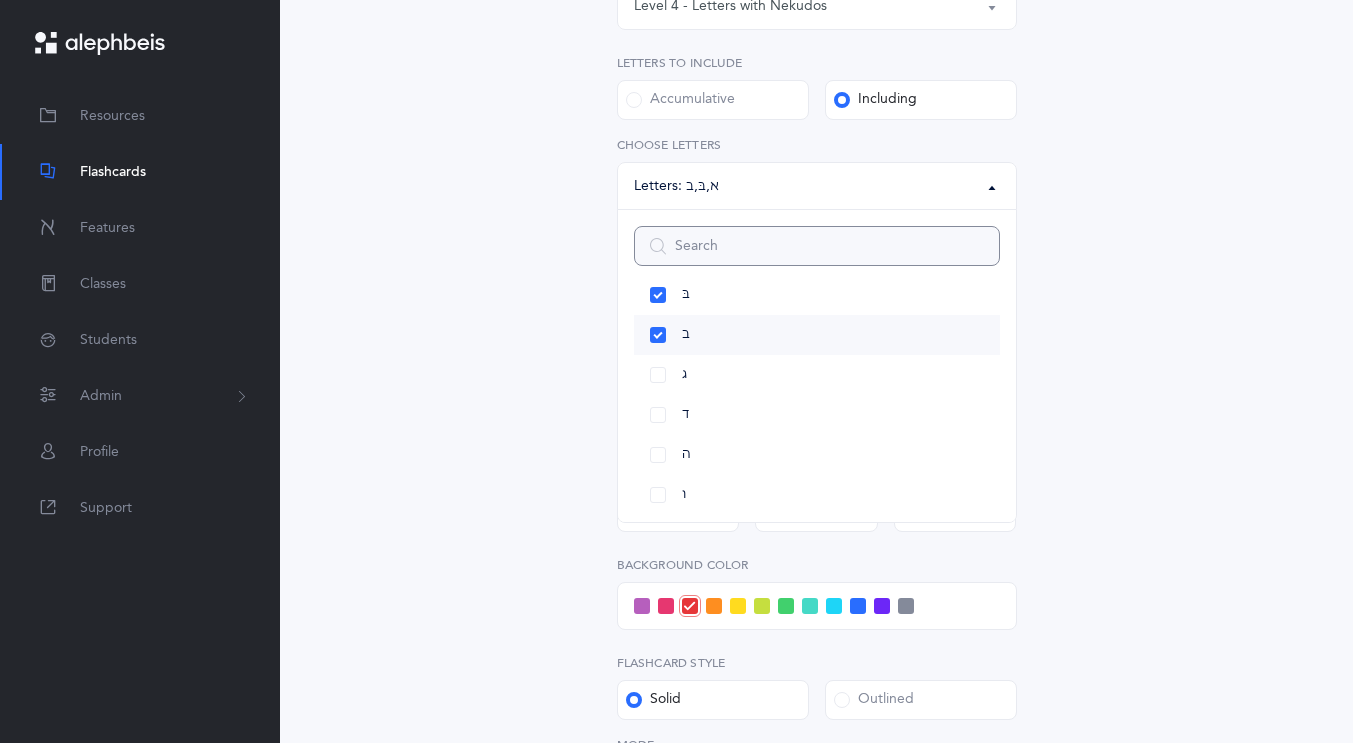 scroll, scrollTop: 114, scrollLeft: 0, axis: vertical 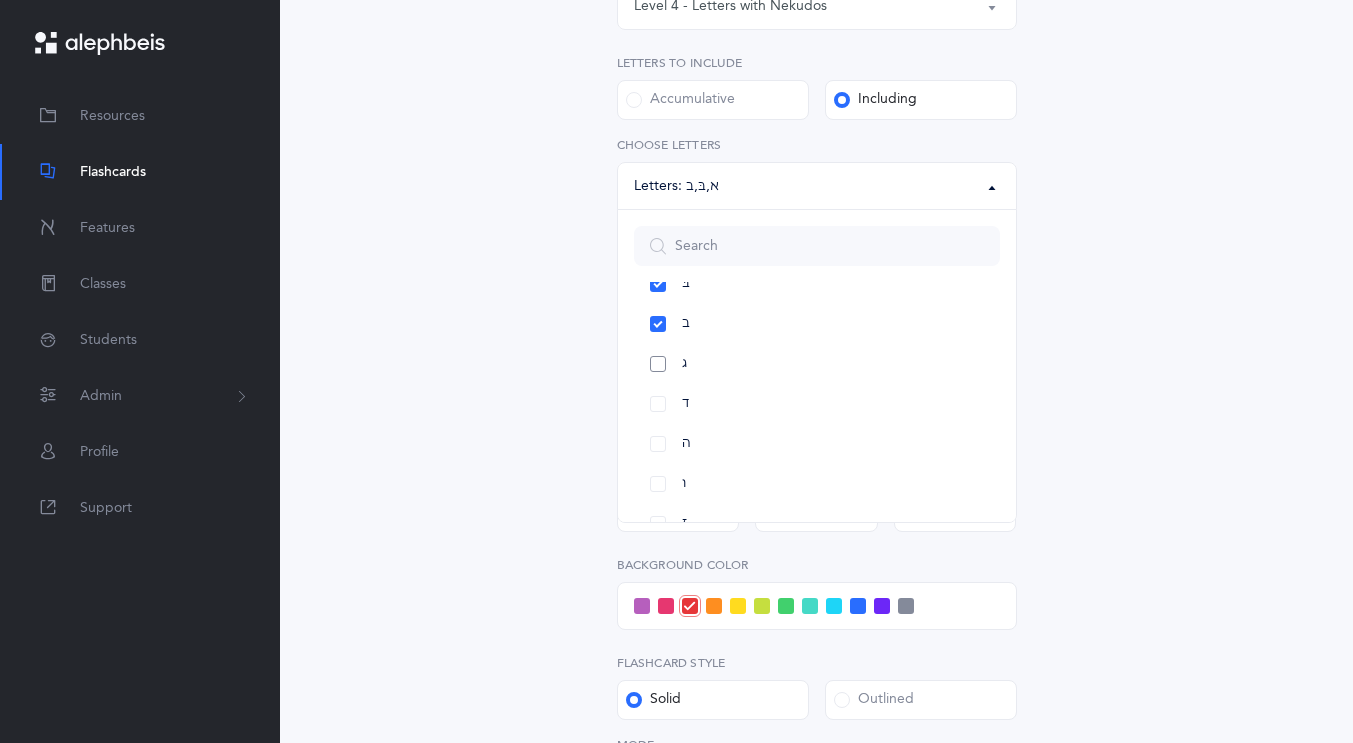 click on "ג" at bounding box center [817, 364] 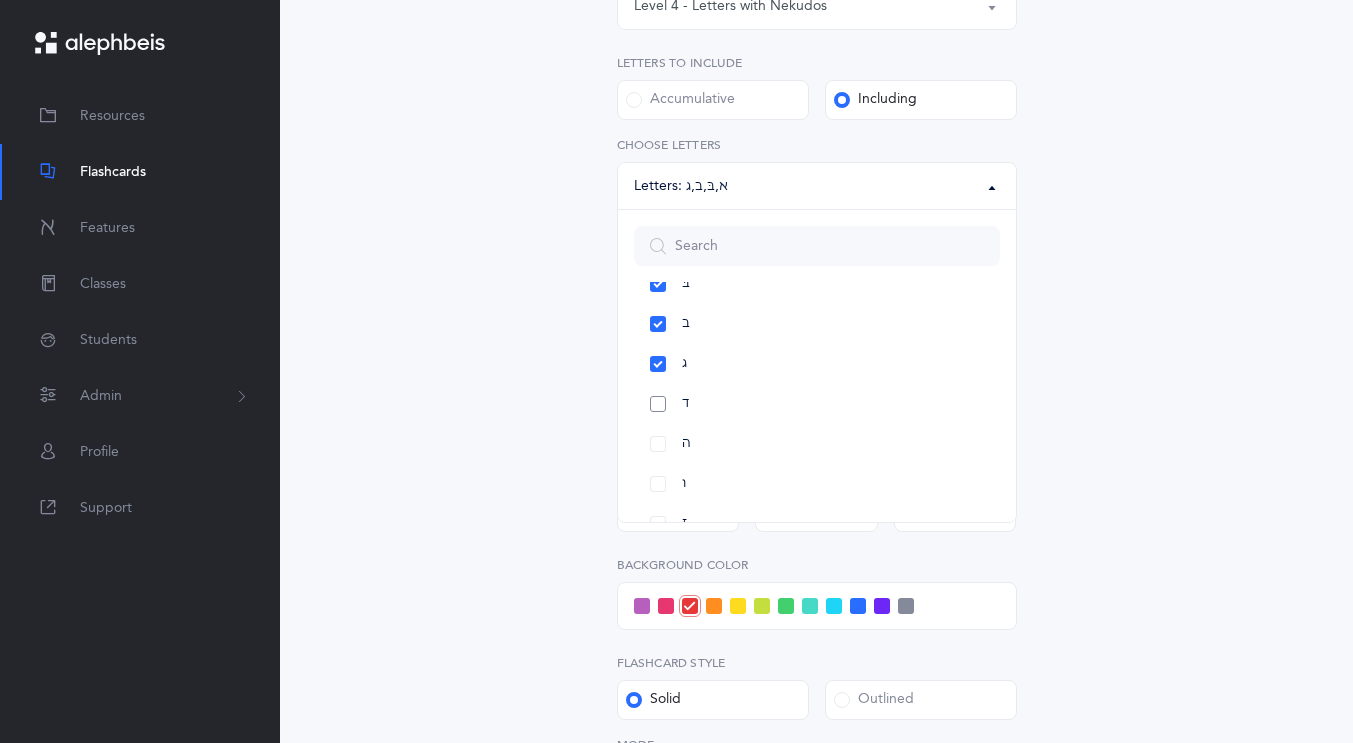 click on "ד" at bounding box center (817, 404) 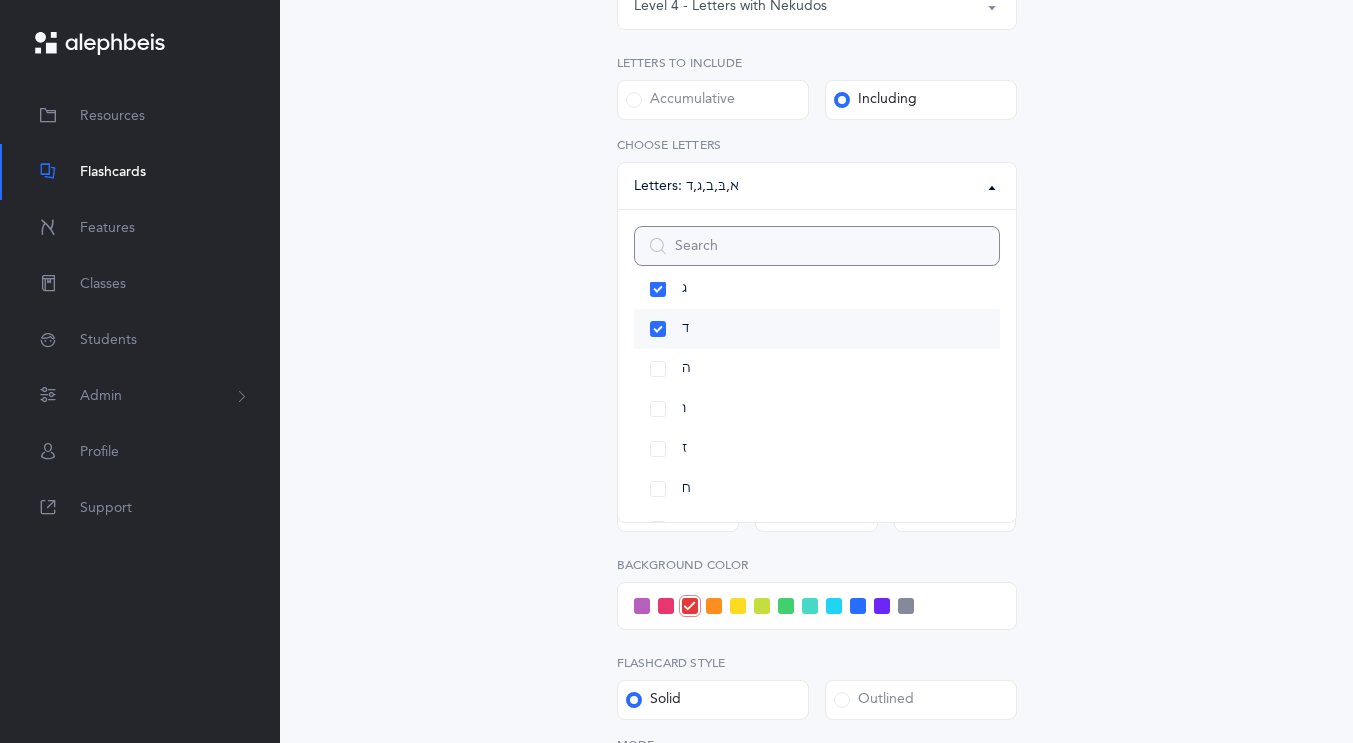 scroll, scrollTop: 206, scrollLeft: 0, axis: vertical 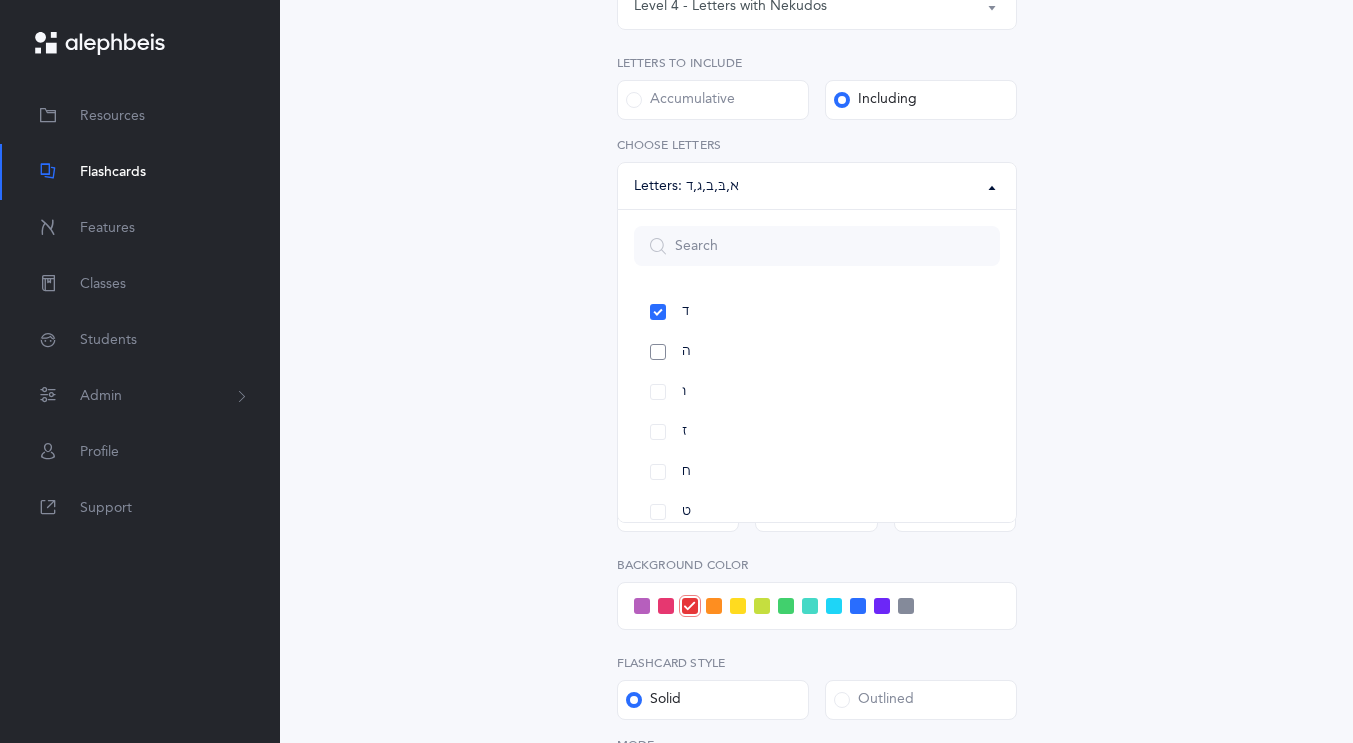 click on "ה" at bounding box center [817, 352] 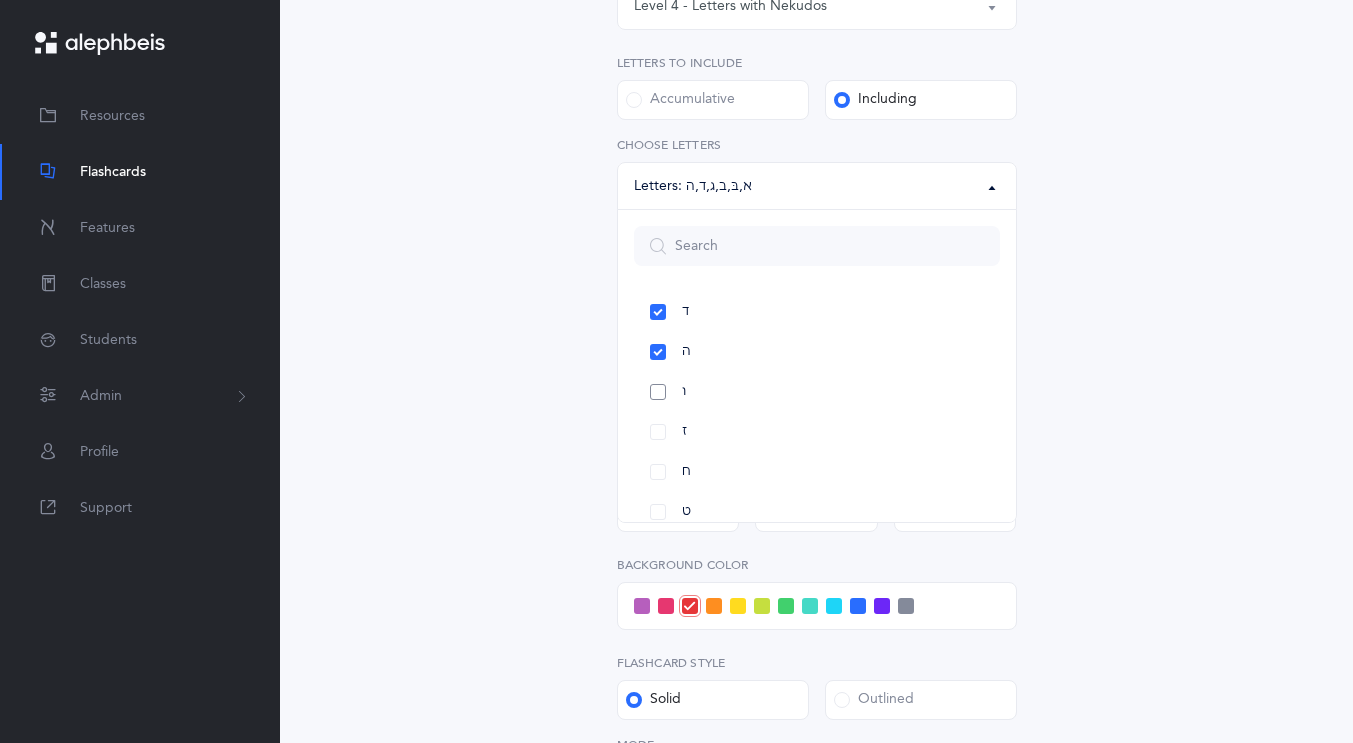 click on "ו" at bounding box center (817, 392) 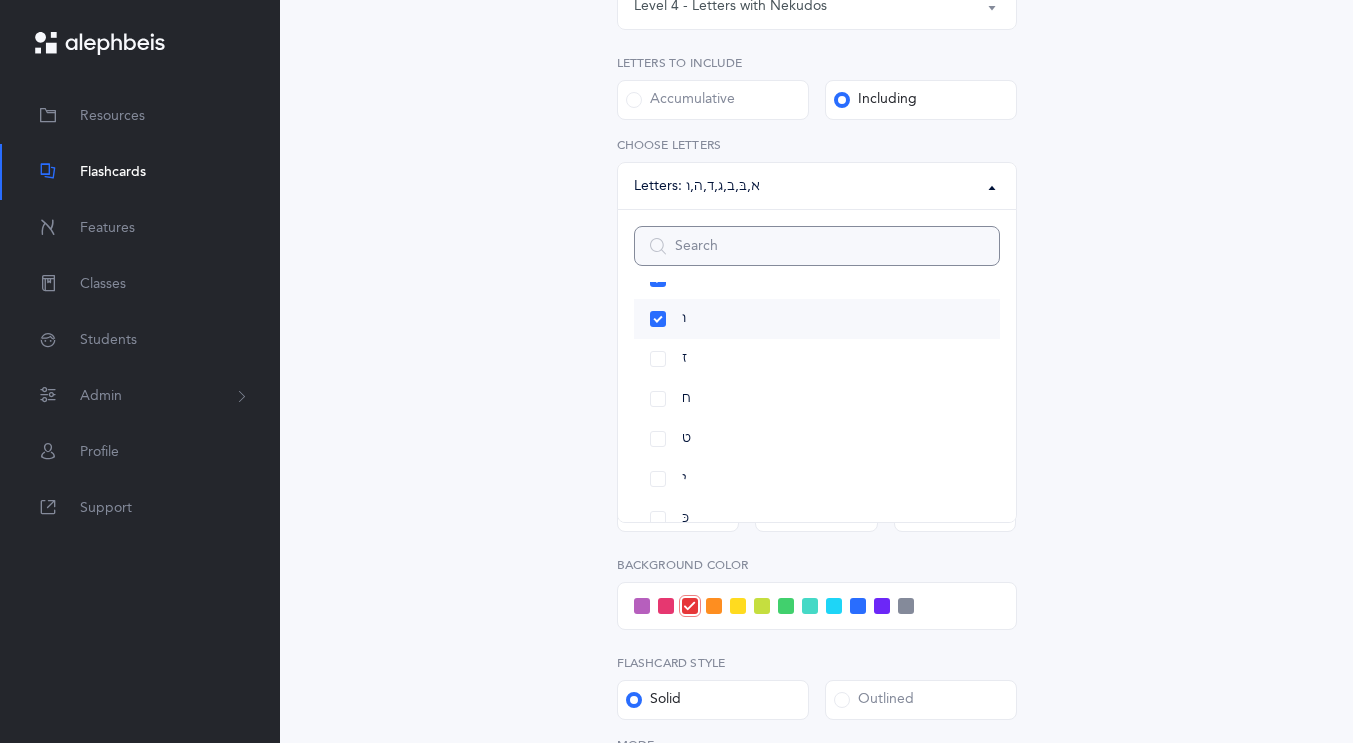 scroll, scrollTop: 290, scrollLeft: 0, axis: vertical 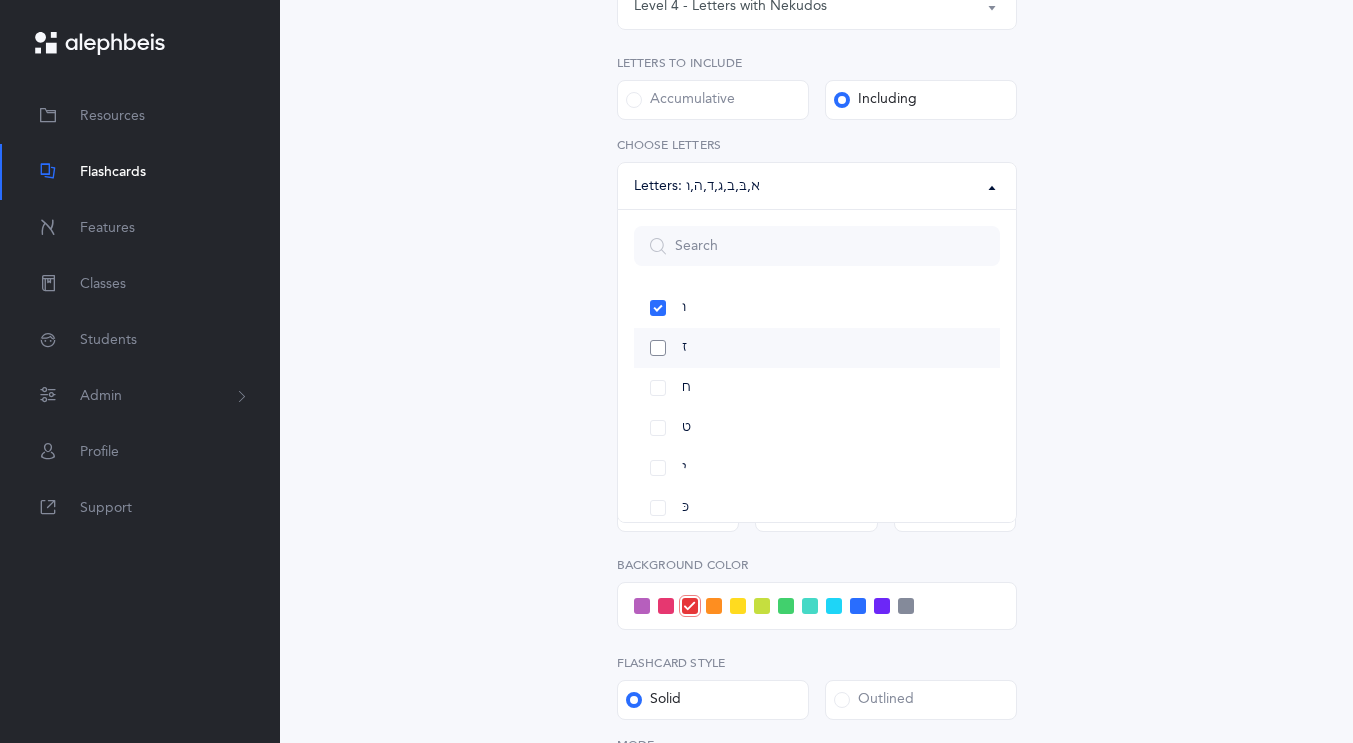 click on "ז" at bounding box center [817, 348] 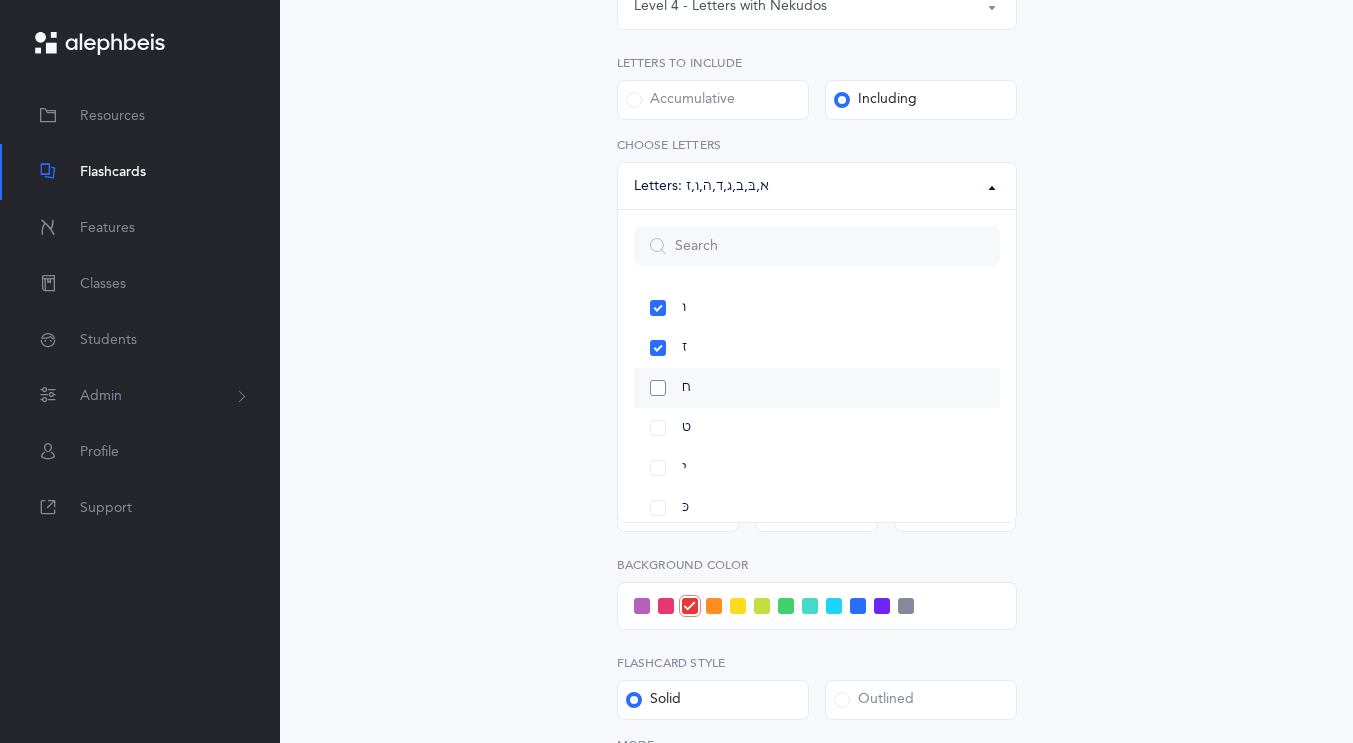 click on "ח" at bounding box center (817, 388) 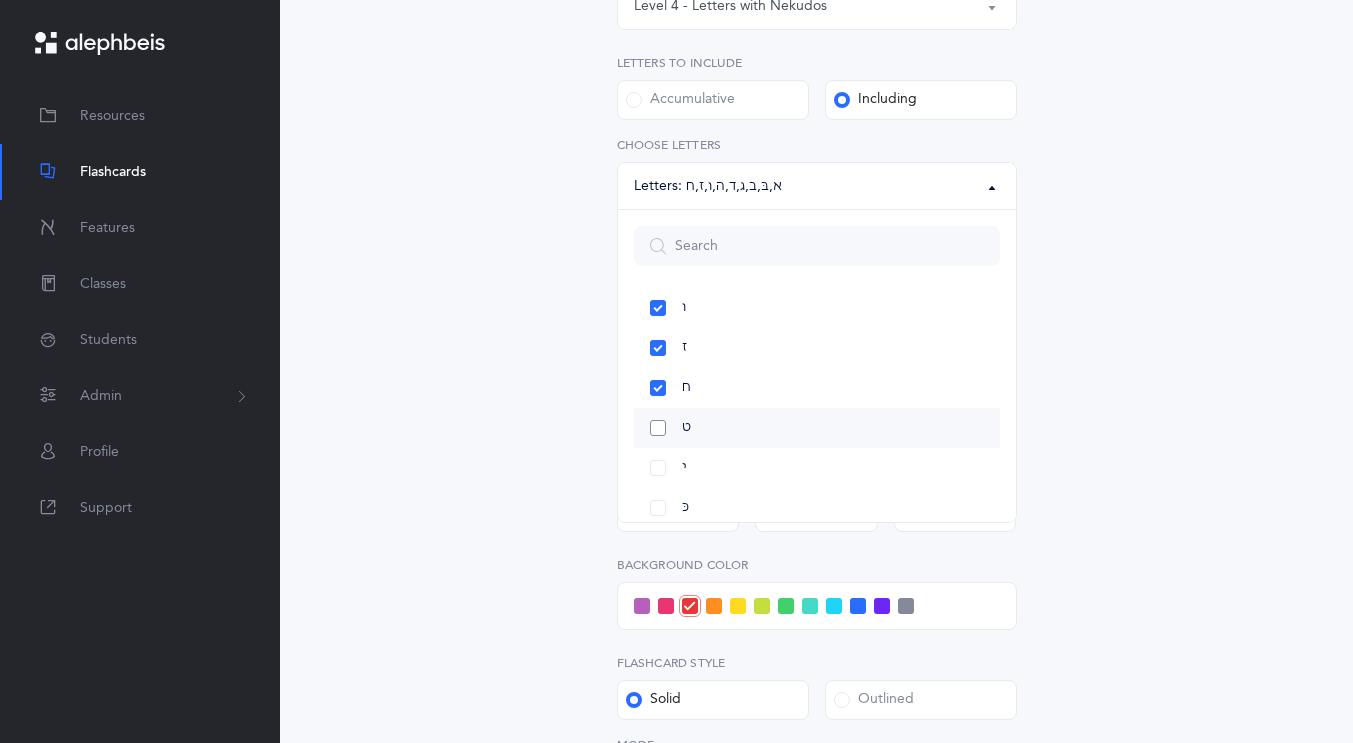 click on "ט" at bounding box center [817, 428] 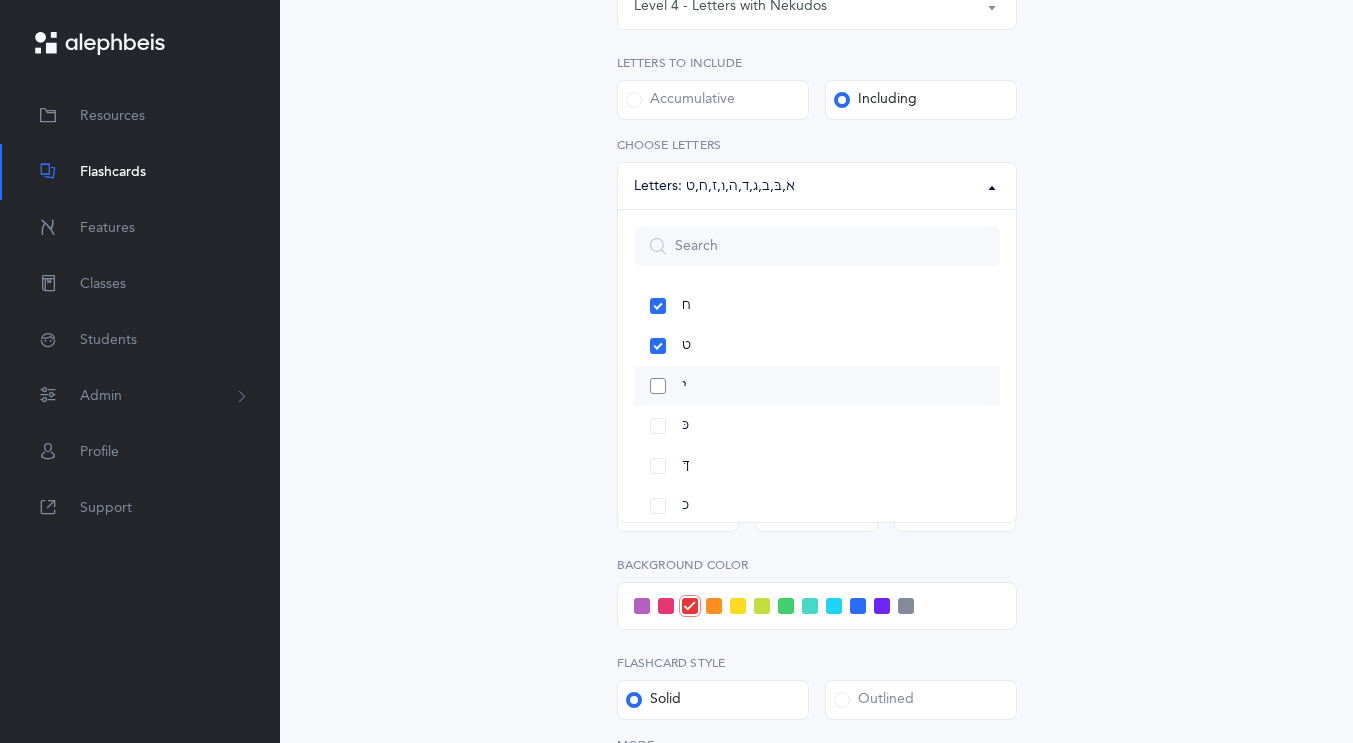 click on "י" at bounding box center [817, 386] 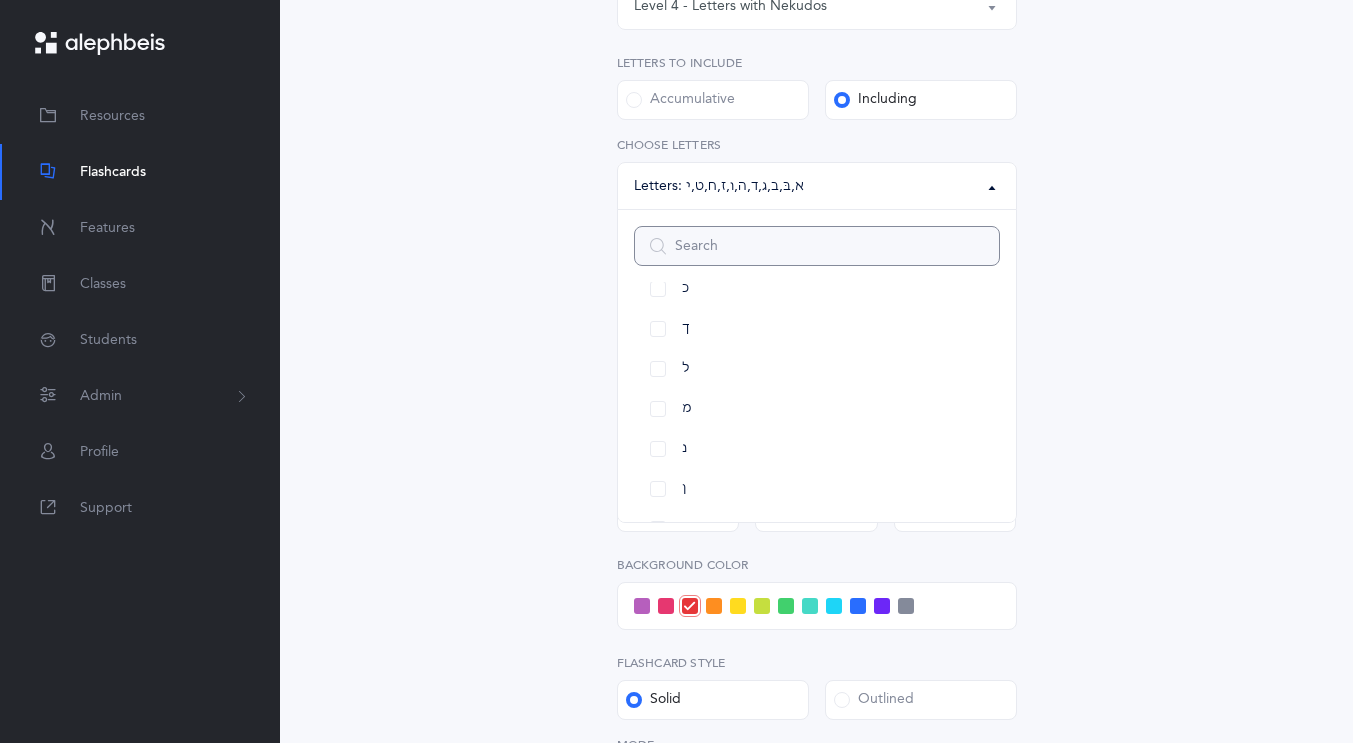 scroll, scrollTop: 598, scrollLeft: 0, axis: vertical 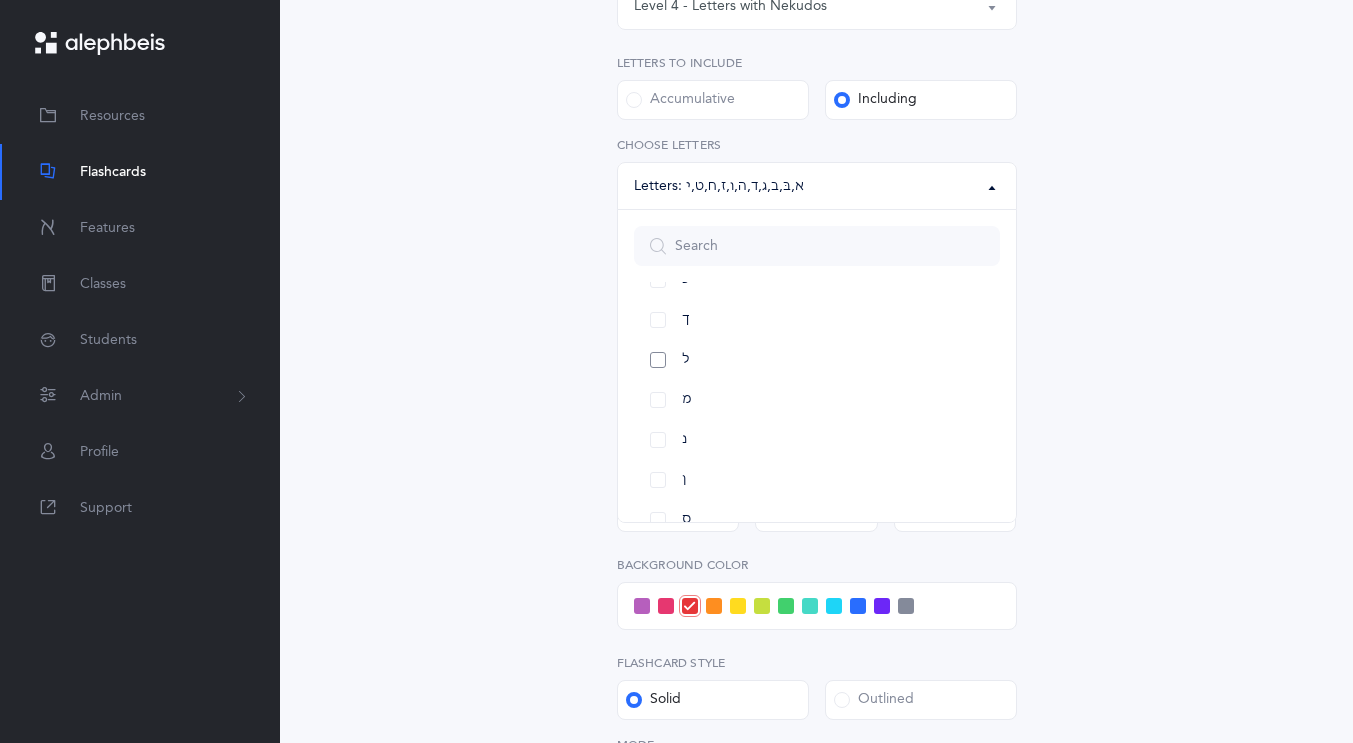 click on "ל" at bounding box center (817, 360) 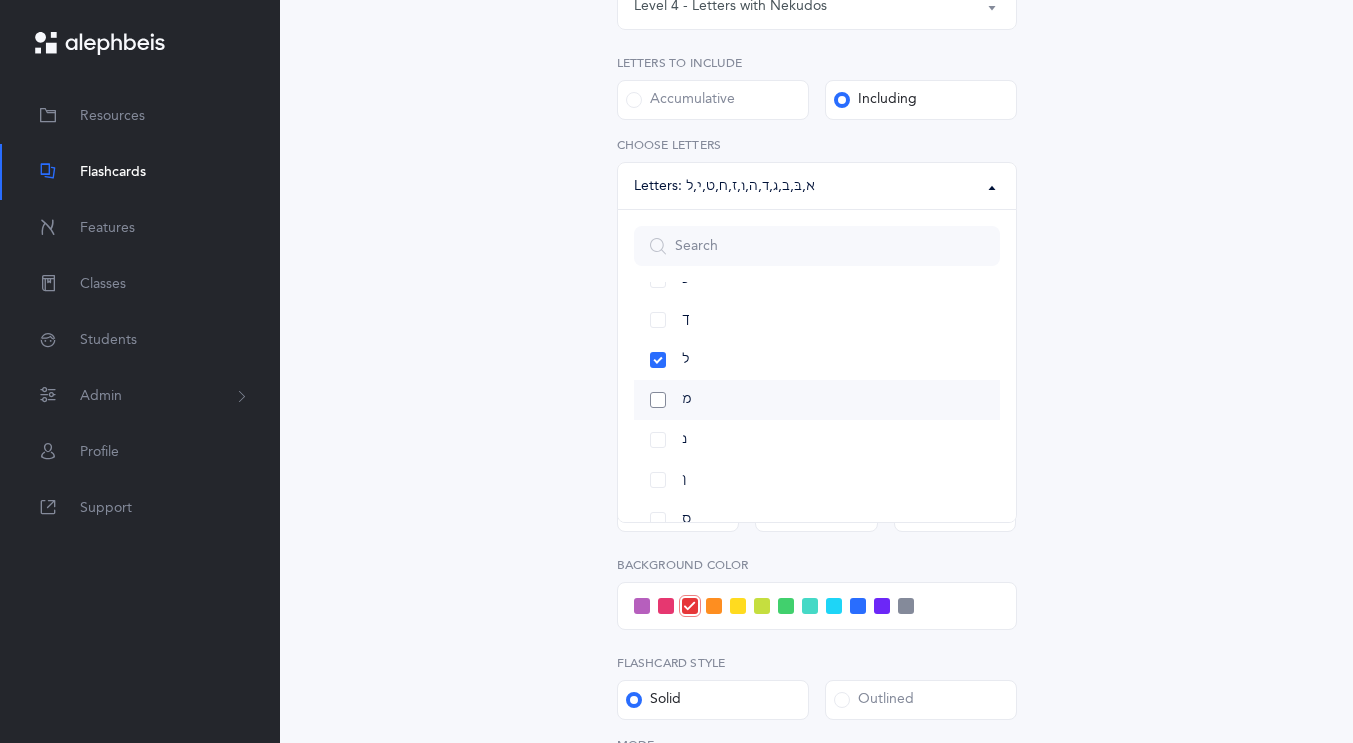 click on "מ" at bounding box center [817, 400] 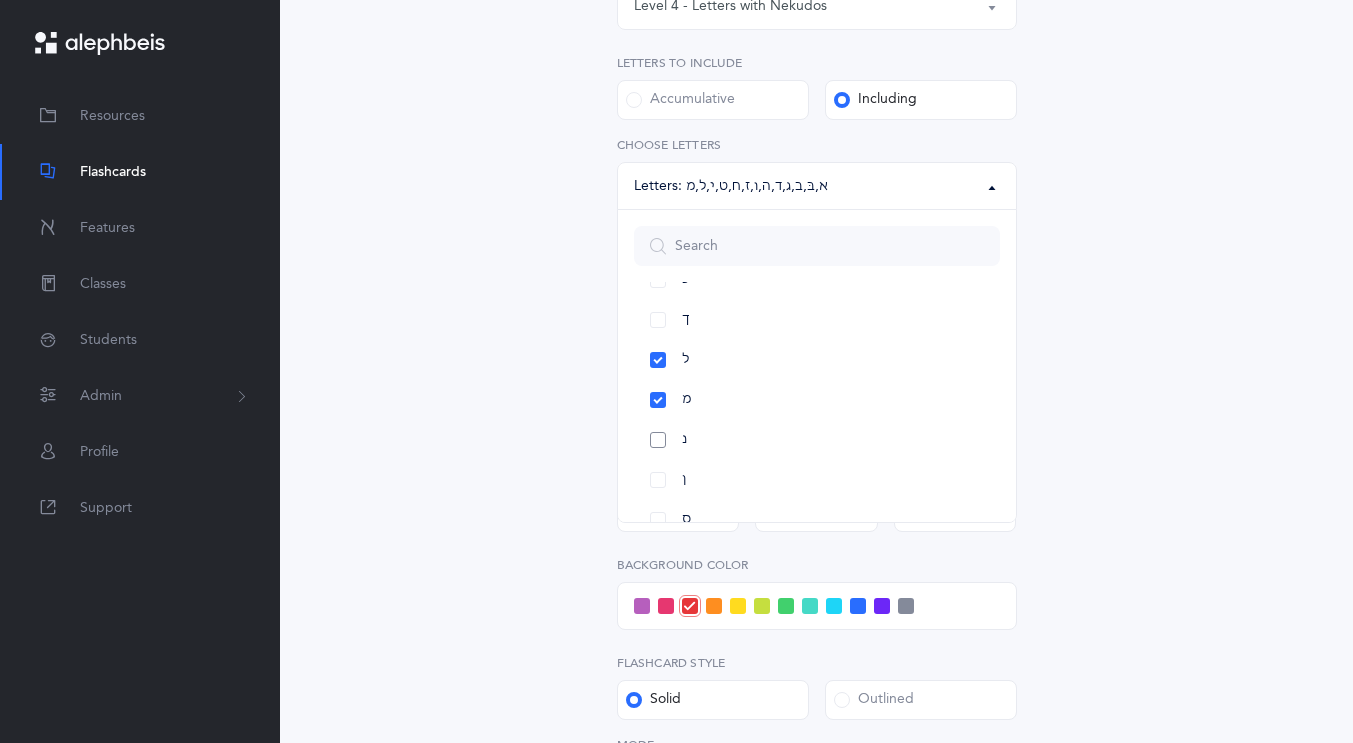 click on "נ" at bounding box center [817, 440] 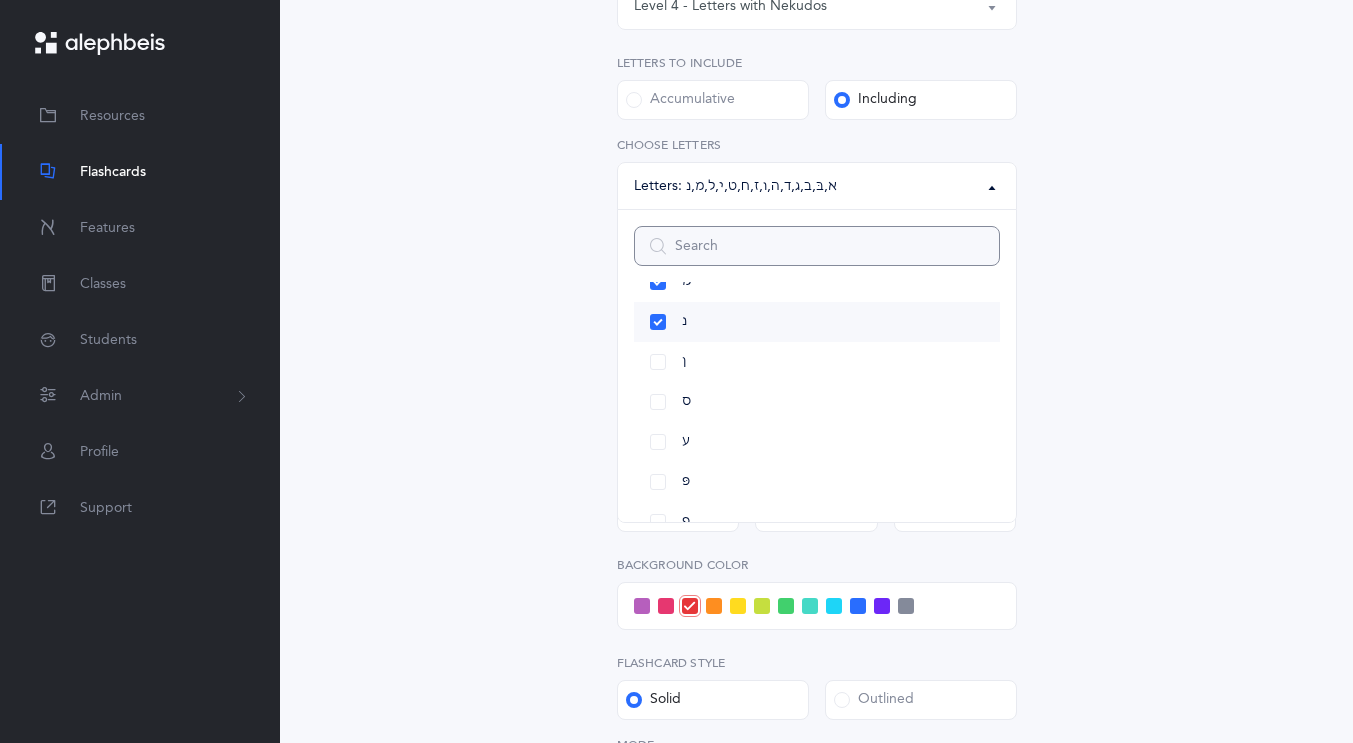 scroll, scrollTop: 731, scrollLeft: 0, axis: vertical 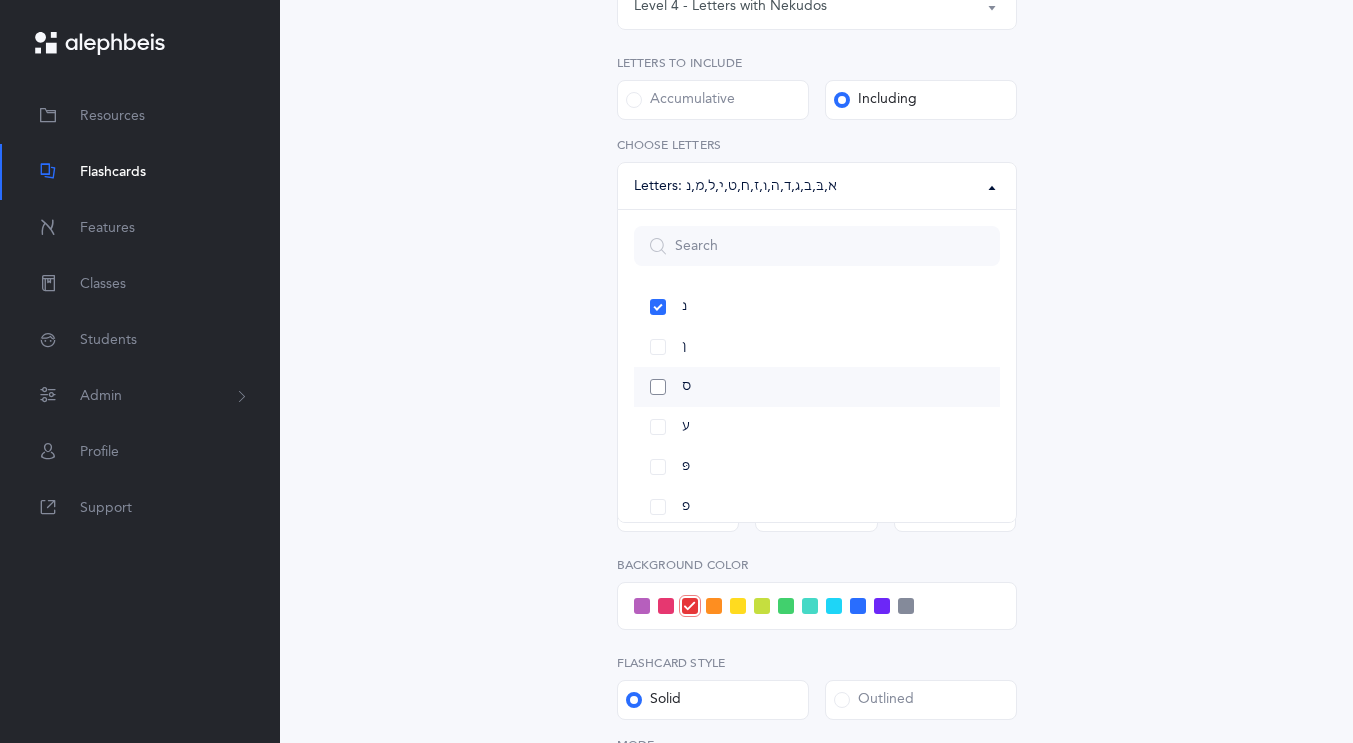 click on "ס" at bounding box center [817, 387] 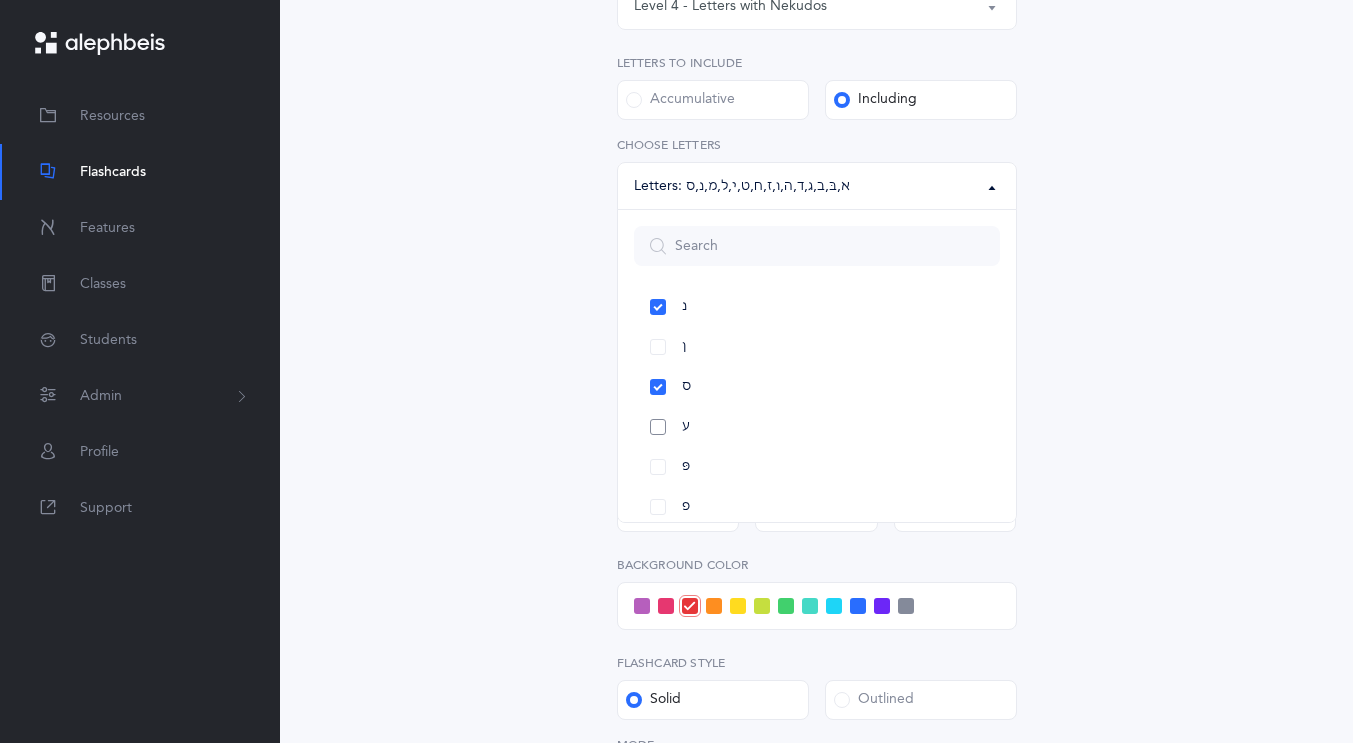 click on "ע" at bounding box center [817, 427] 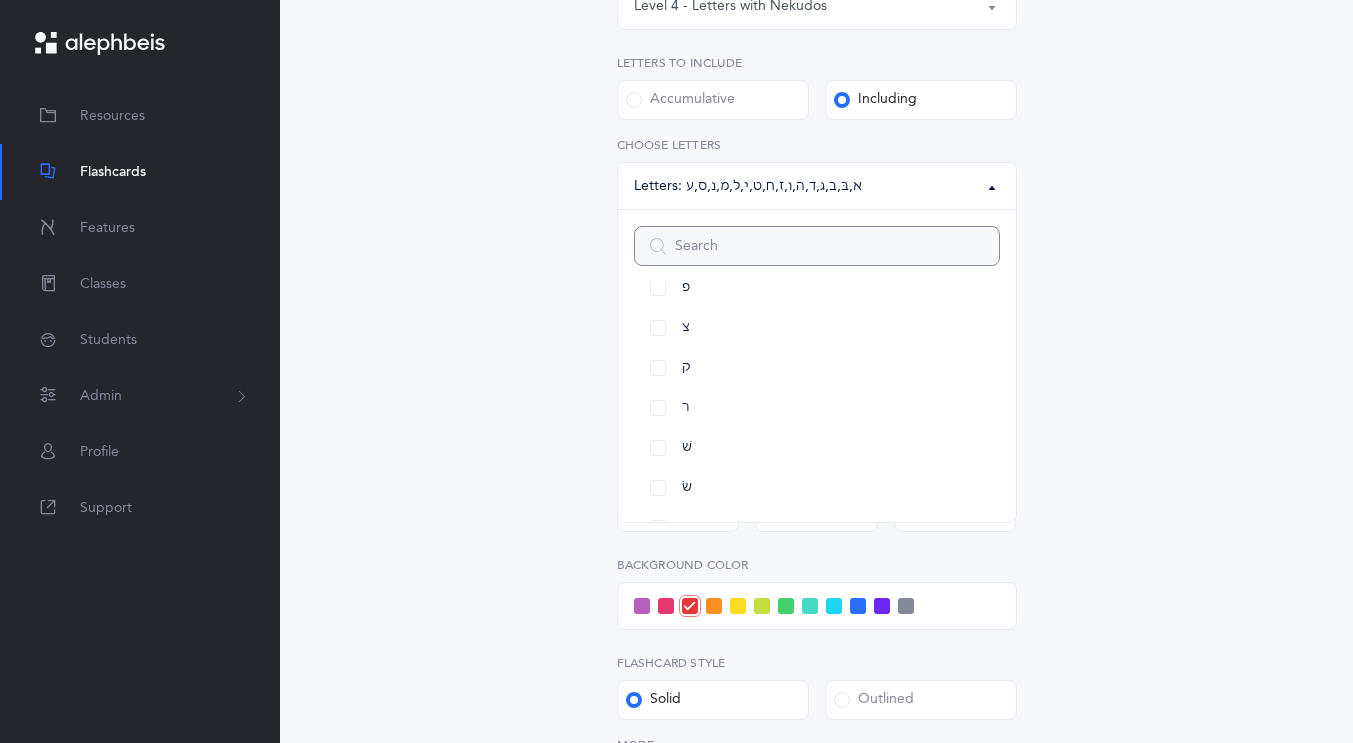 scroll, scrollTop: 949, scrollLeft: 0, axis: vertical 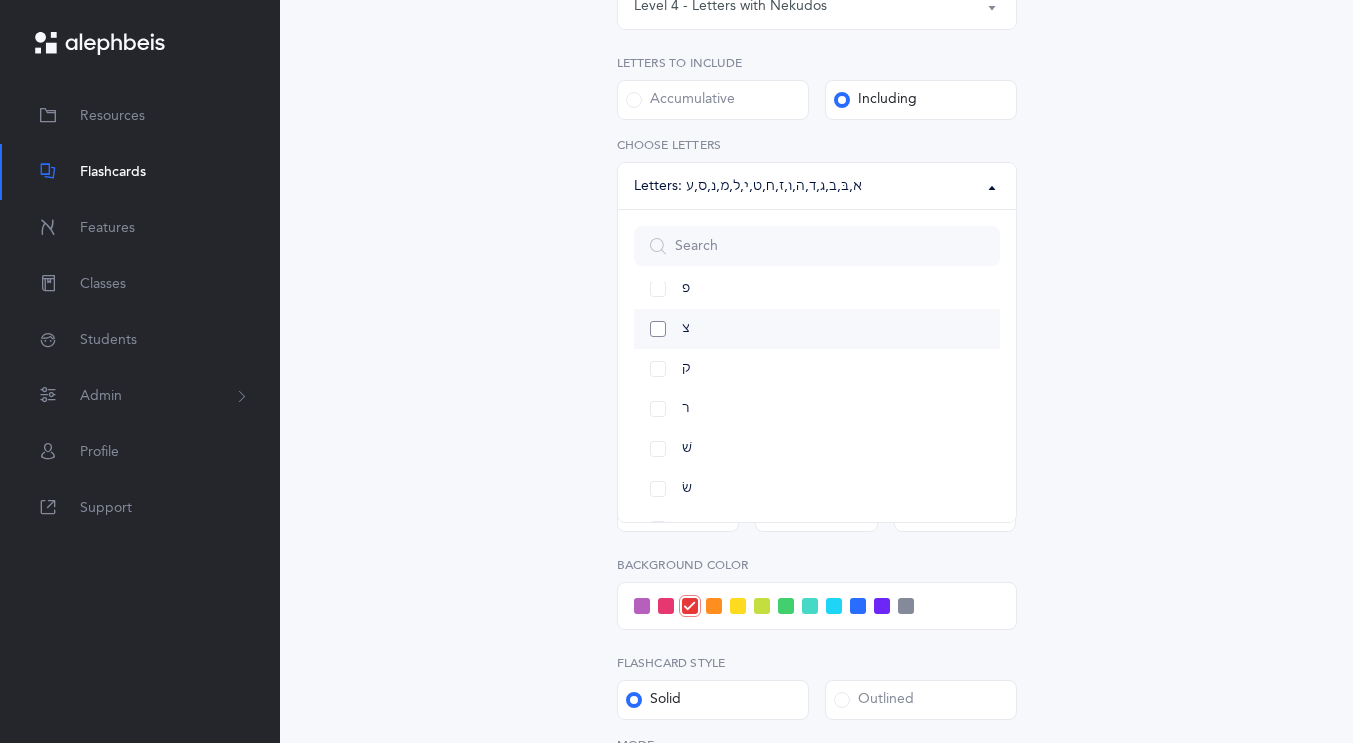 click on "צ" at bounding box center [817, 329] 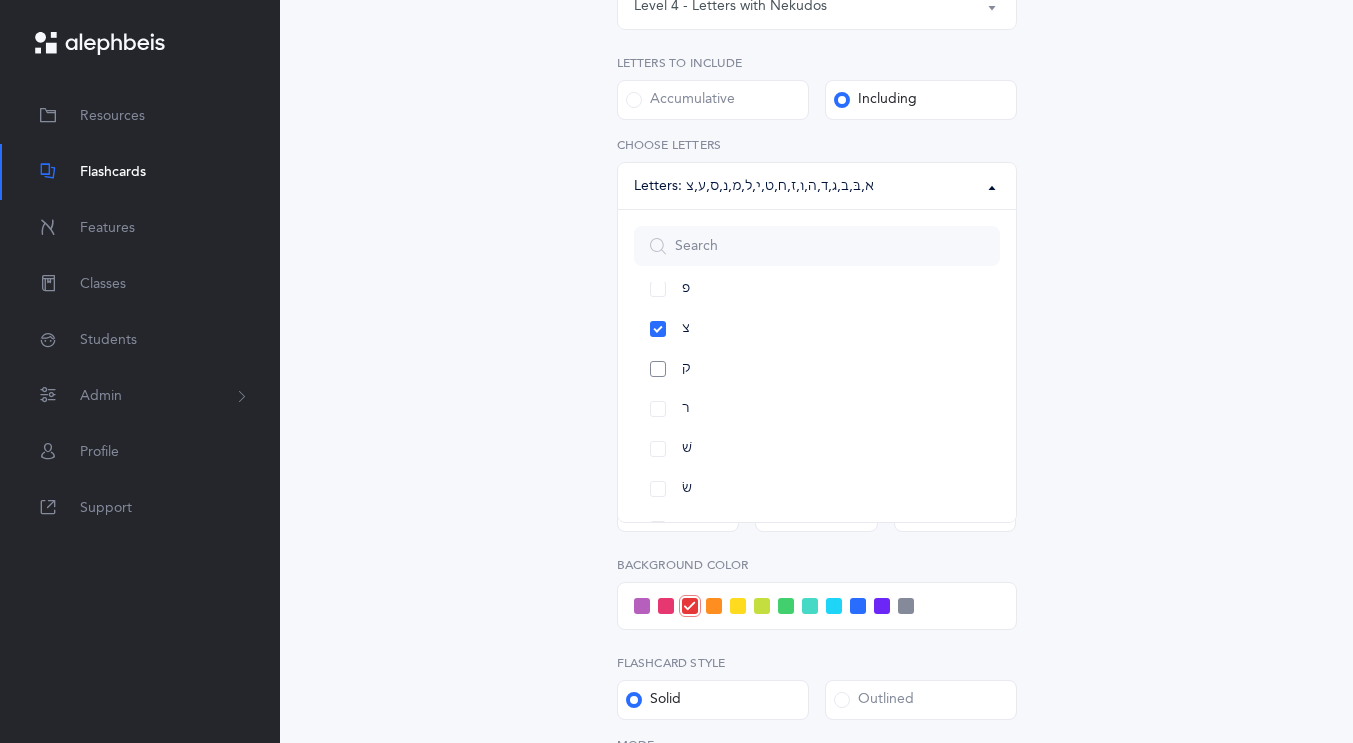 click on "ק" at bounding box center [817, 369] 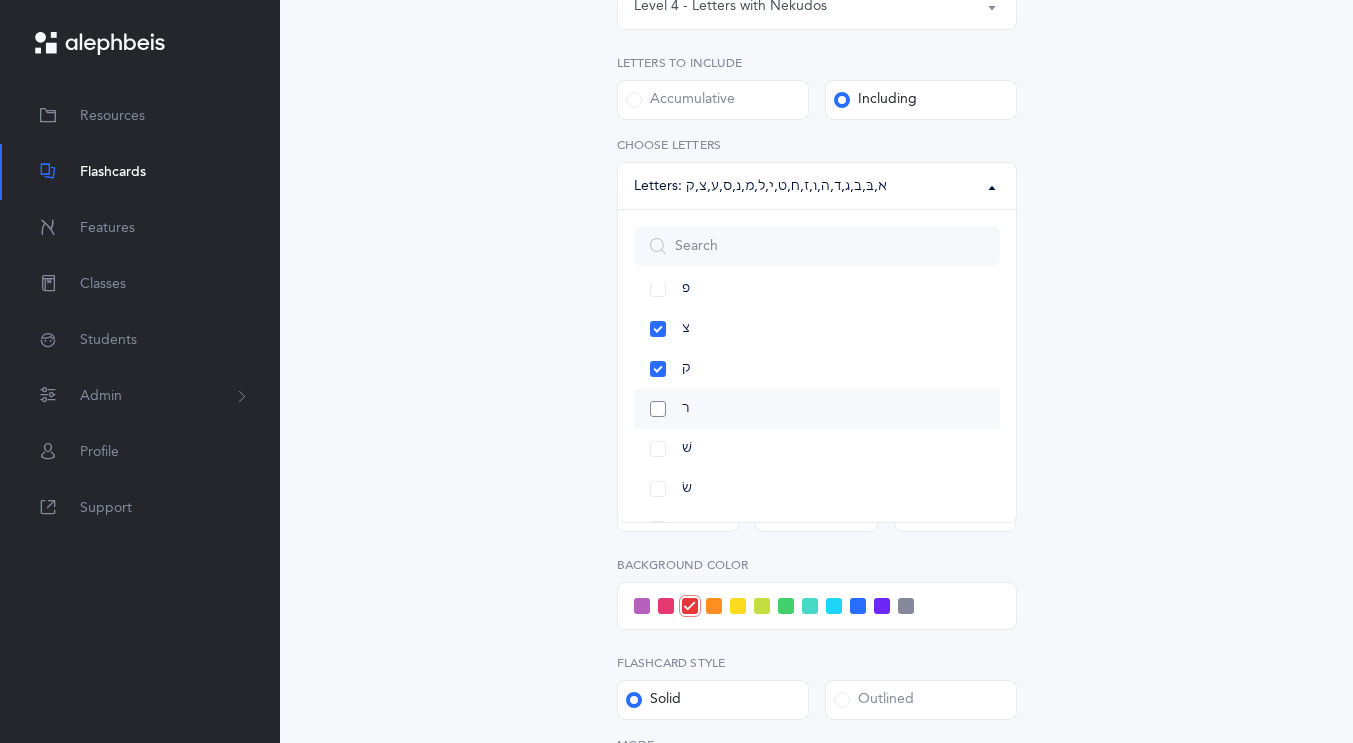 click on "ר" at bounding box center [817, 409] 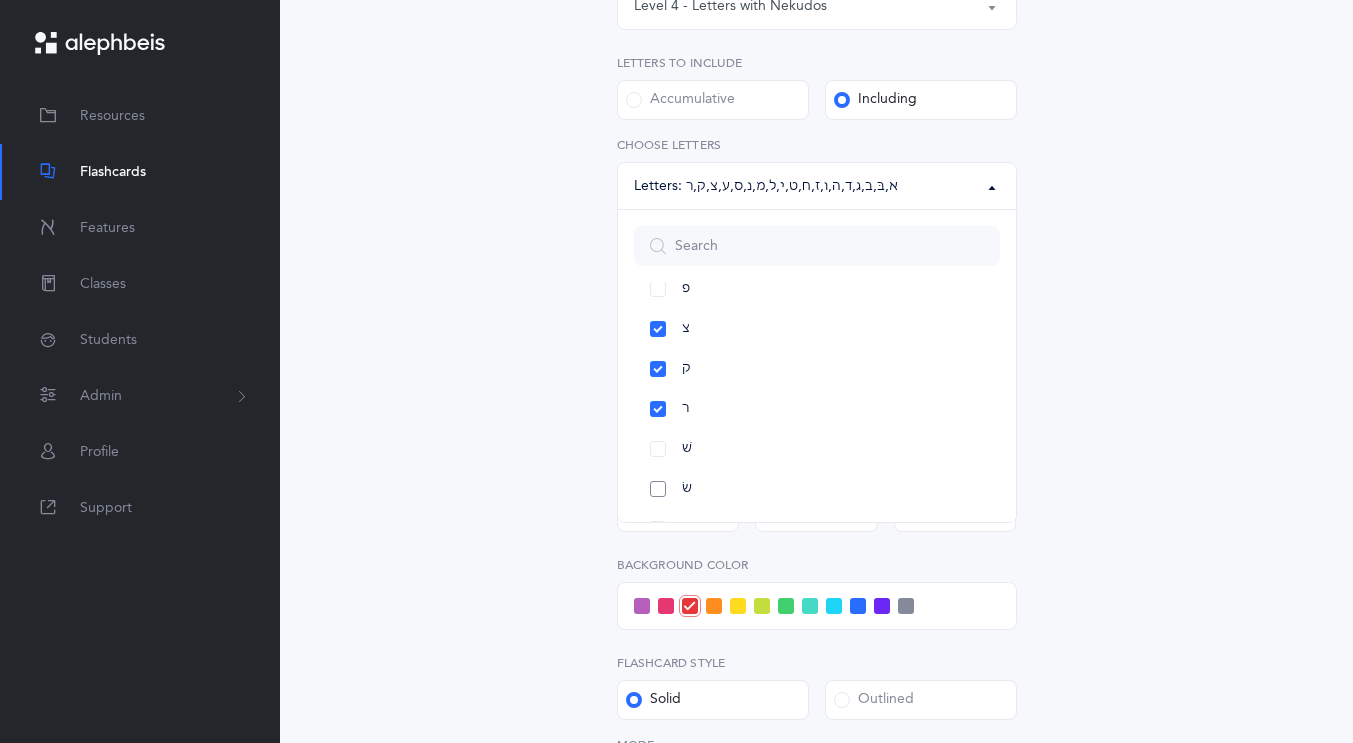 click on "שׂ" at bounding box center [817, 489] 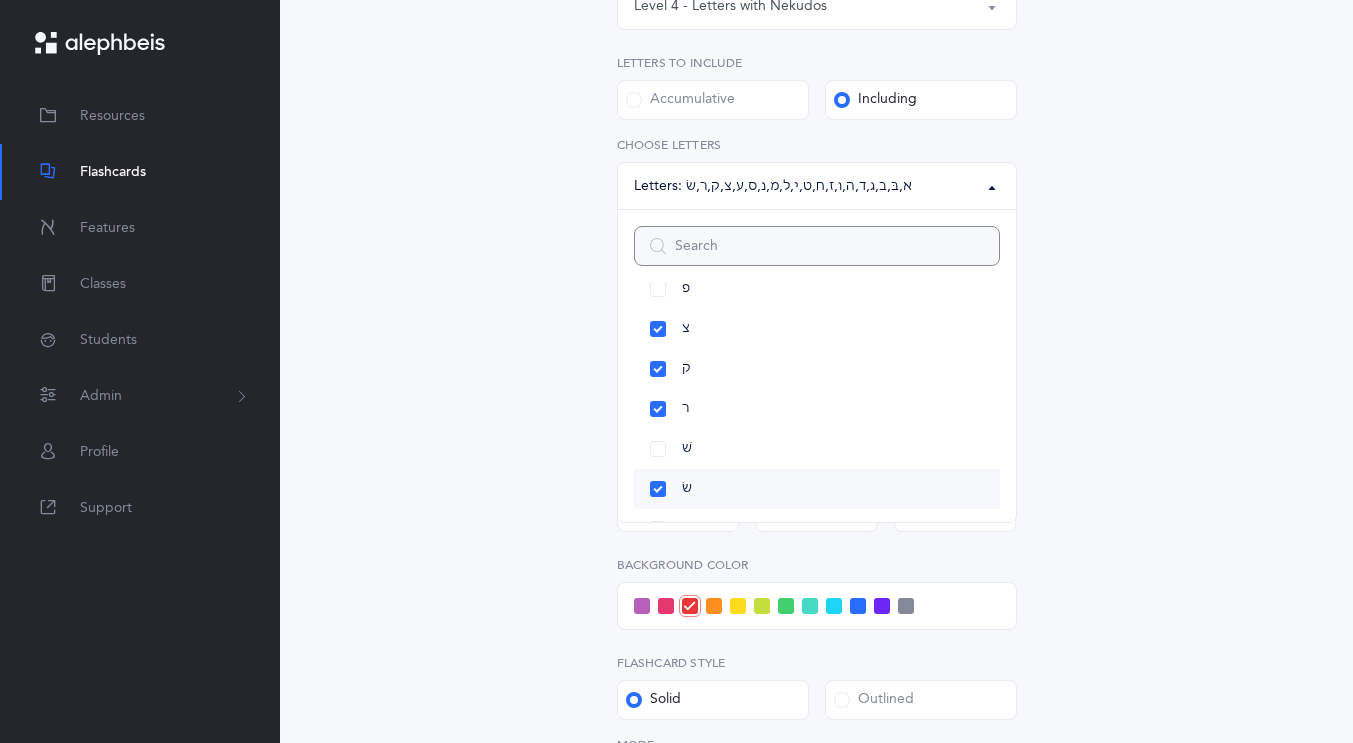 scroll, scrollTop: 1032, scrollLeft: 0, axis: vertical 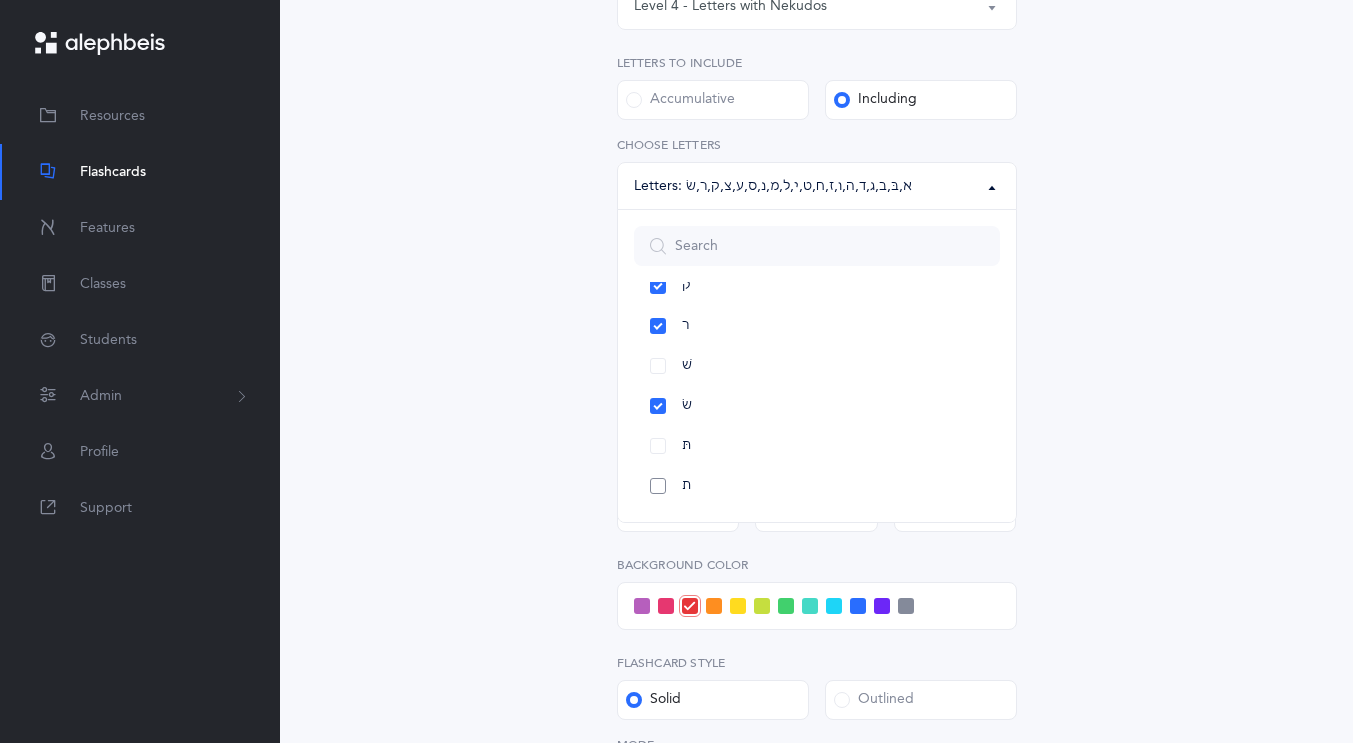 click on "ת" at bounding box center (817, 486) 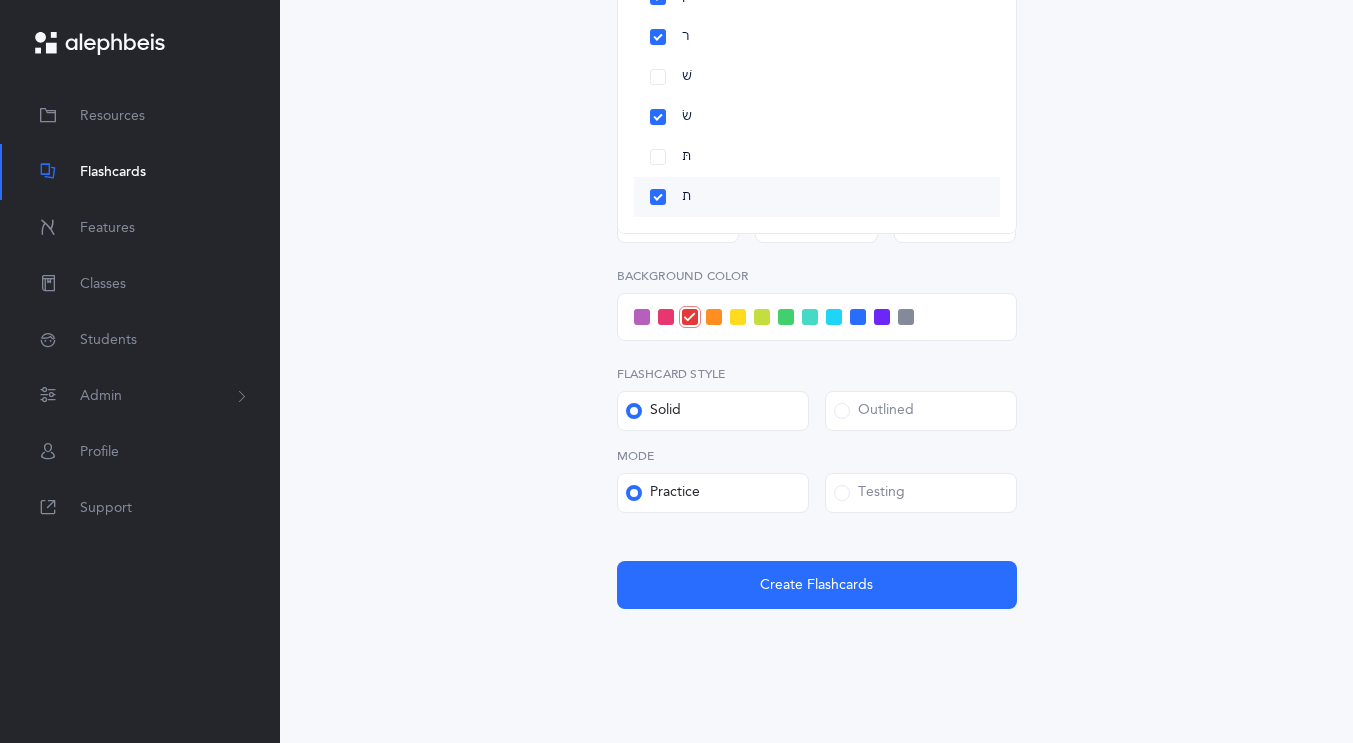 scroll, scrollTop: 660, scrollLeft: 0, axis: vertical 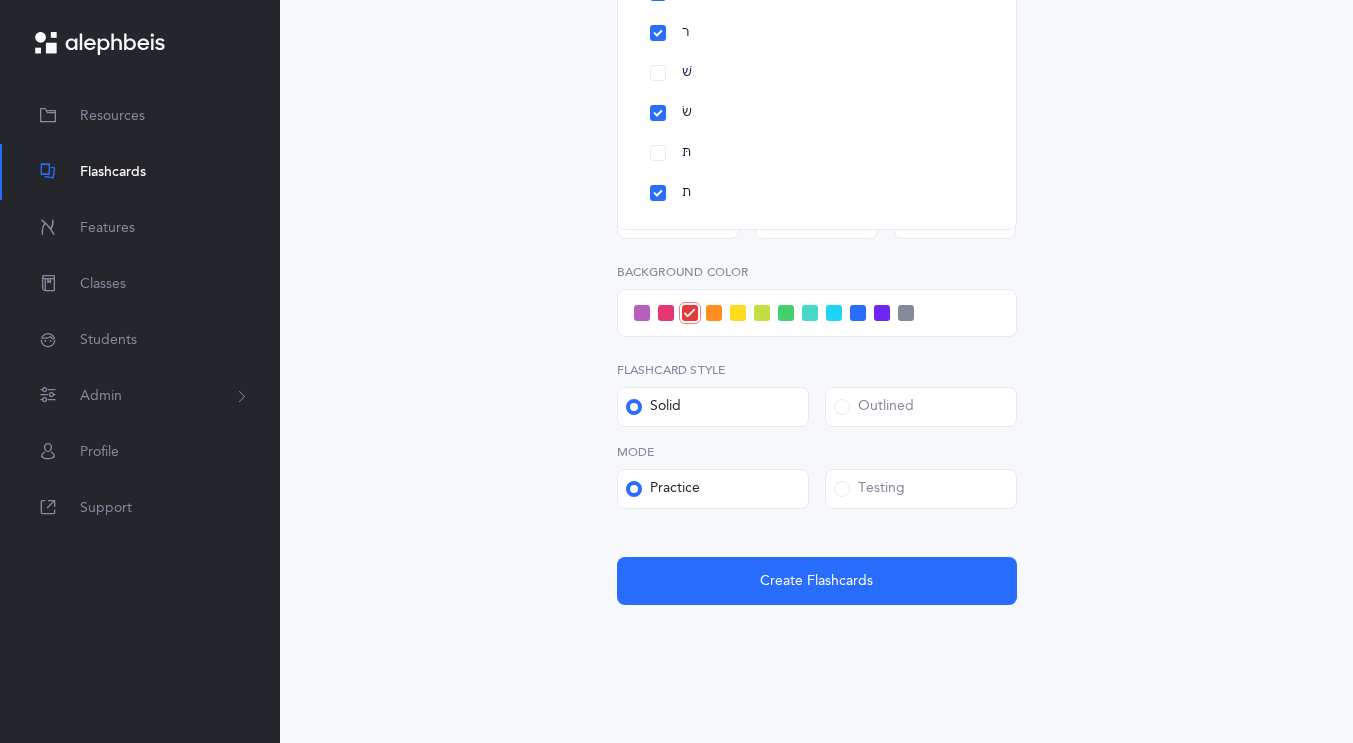 click on "Letters and Nekudos   Choose your Flashcards options         Level 1 - Letters only
Level 2 - Nekudos only
Level 3 - Letters and Nekudos
Level 4 - Letters with Nekudos
Level 4 - Letters with Nekudos   Level 1 - Letters only
Level 2 - Nekudos only
Level 3 - Letters and Nekudos
Level 4 - Letters with Nekudos
Level
Letters to include
Accumulative
Including
All Letters
א
בּ
ב
ג
ד
ה
ו
ז
ח
ט
י
כּ
ךּ
כ
ך
ל
מ
נ
ן
ס
ע
פּ
פ
צ
ק
ר
שׁ
שׂ
תּ
ת
Letters: א ,  בּ ,  ב ,  ג ,  ד ,  ה ,  ו ,  ז ,  ח ,  ט ,  י ,  ל ,  מ ,  נ ,  ס ,  ע ,  צ ,  ק ,  ר ,  שׂ ,  ת
All Letters
א
בּ
ב
ג
ד
ה
ו
ז
ח
ט
י
כּ
ךּ
כ
ך
ל
מ
נ
ן
ס
ע
פּ
פ
צ
ק
ר
שׁ
שׂ
תּ
ת
Choose letters
All Nekudos
קמץ
פתח
צירי
שוא" at bounding box center (817, 80) 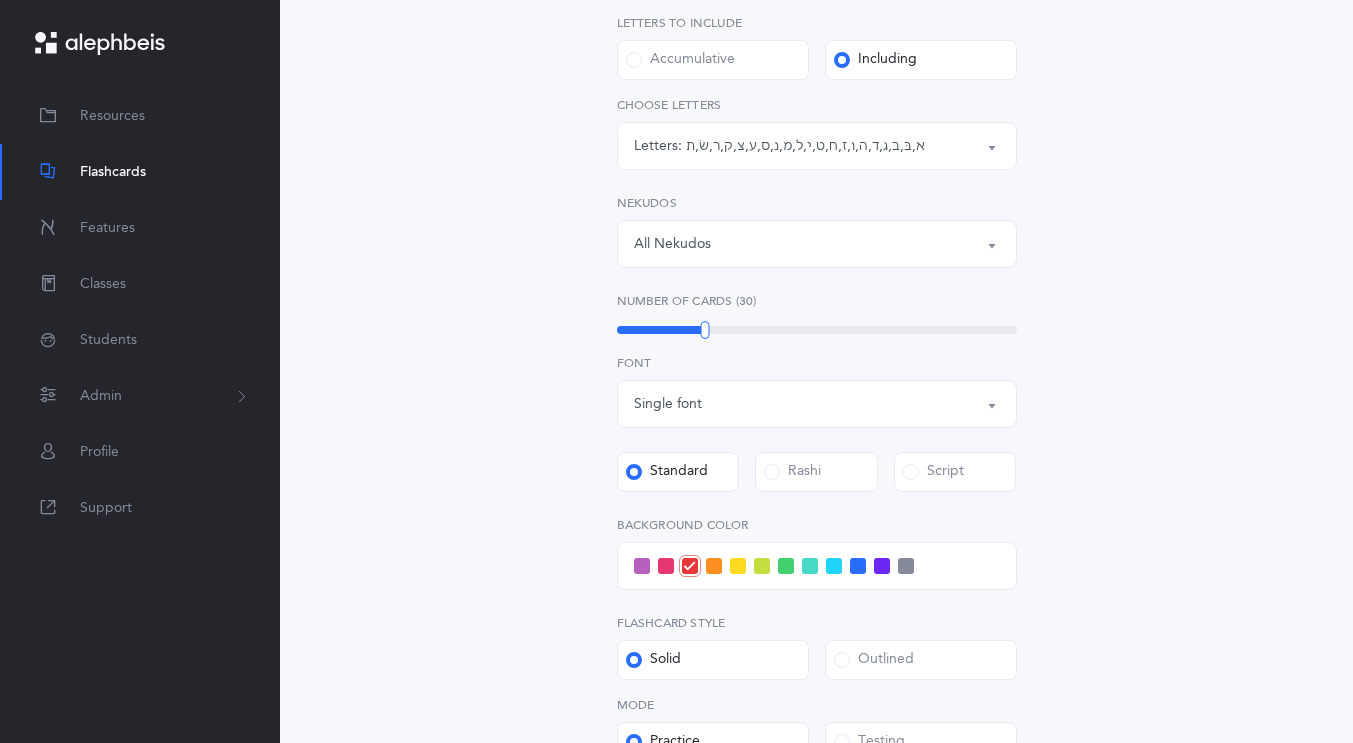 scroll, scrollTop: 395, scrollLeft: 0, axis: vertical 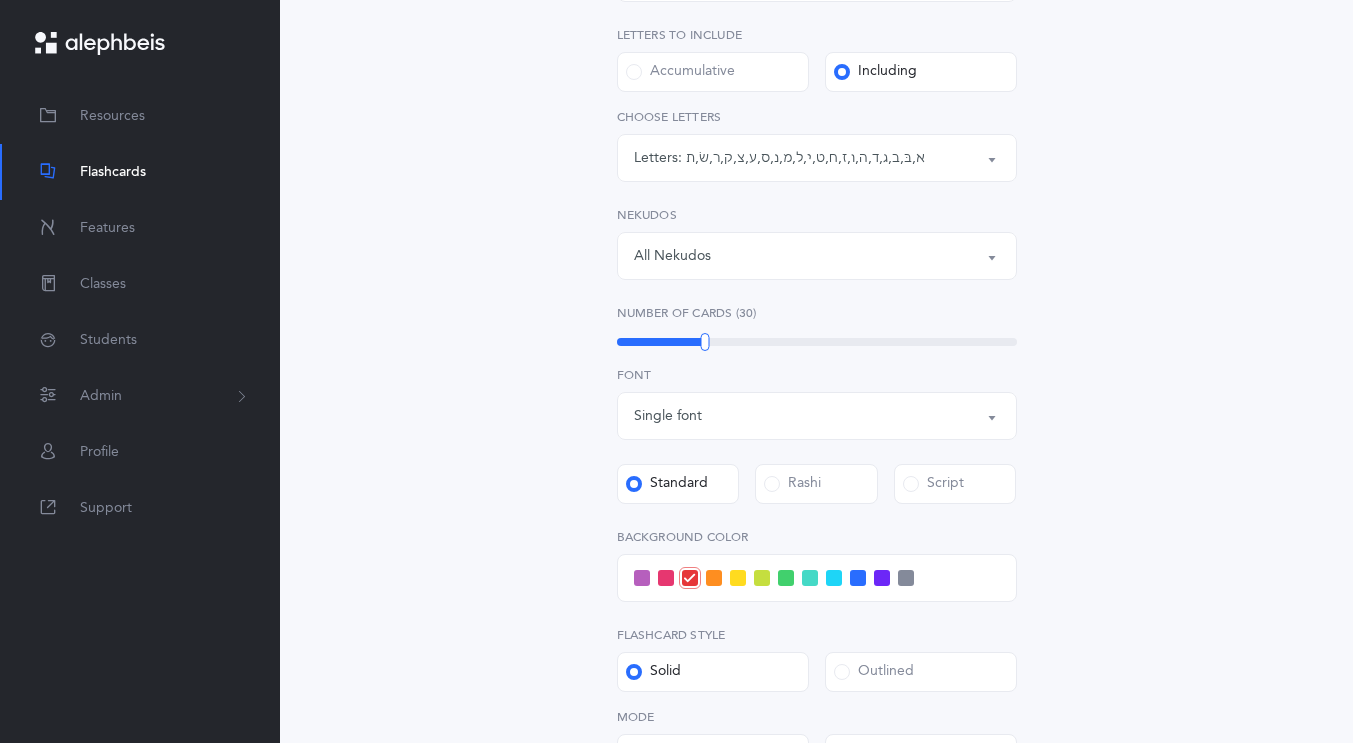 click on "א ,  בּ ,  ב ,  ג ,  ד ,  ה ,  ו ,  ז ,  ח ,  ט ,  י ,  ל ,  מ ,  נ ,  ס ,  ע ,  צ ,  ק ,  ר ,  שׂ ,  ת" at bounding box center [805, 158] 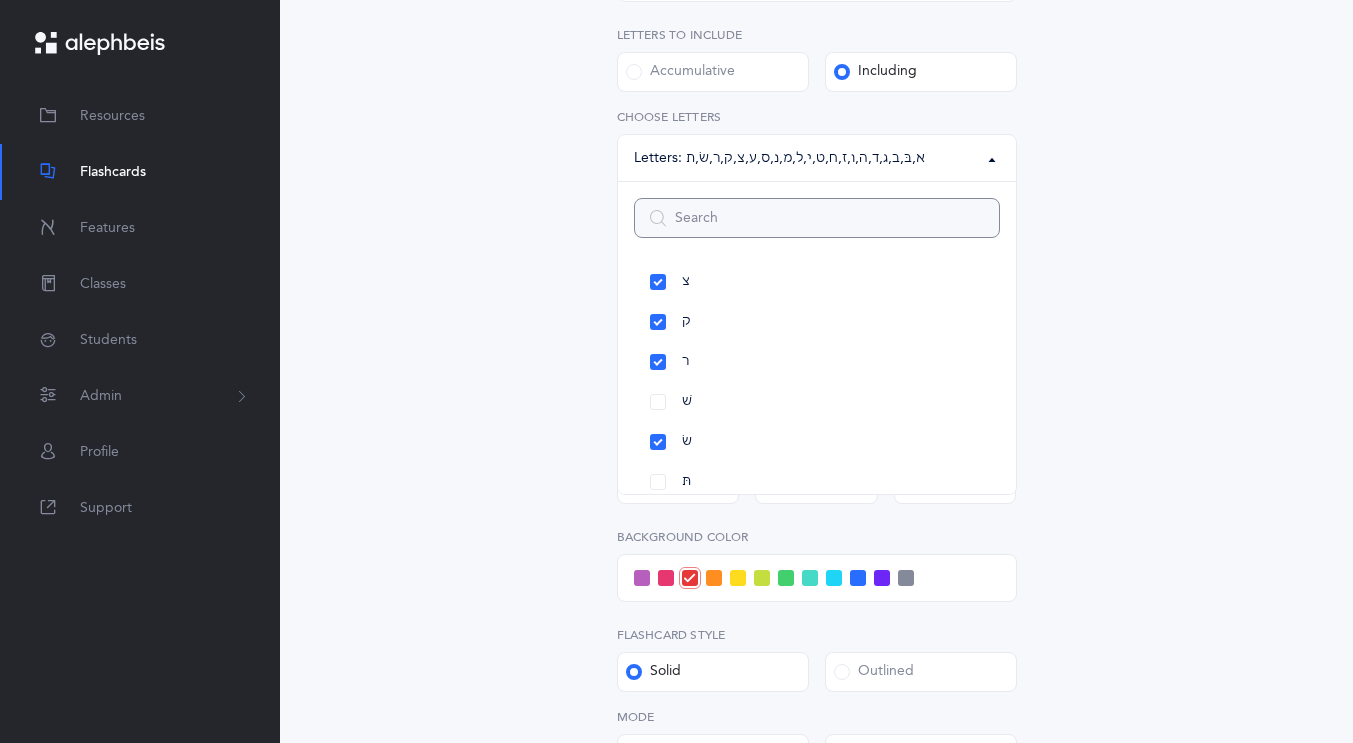 scroll, scrollTop: 1032, scrollLeft: 0, axis: vertical 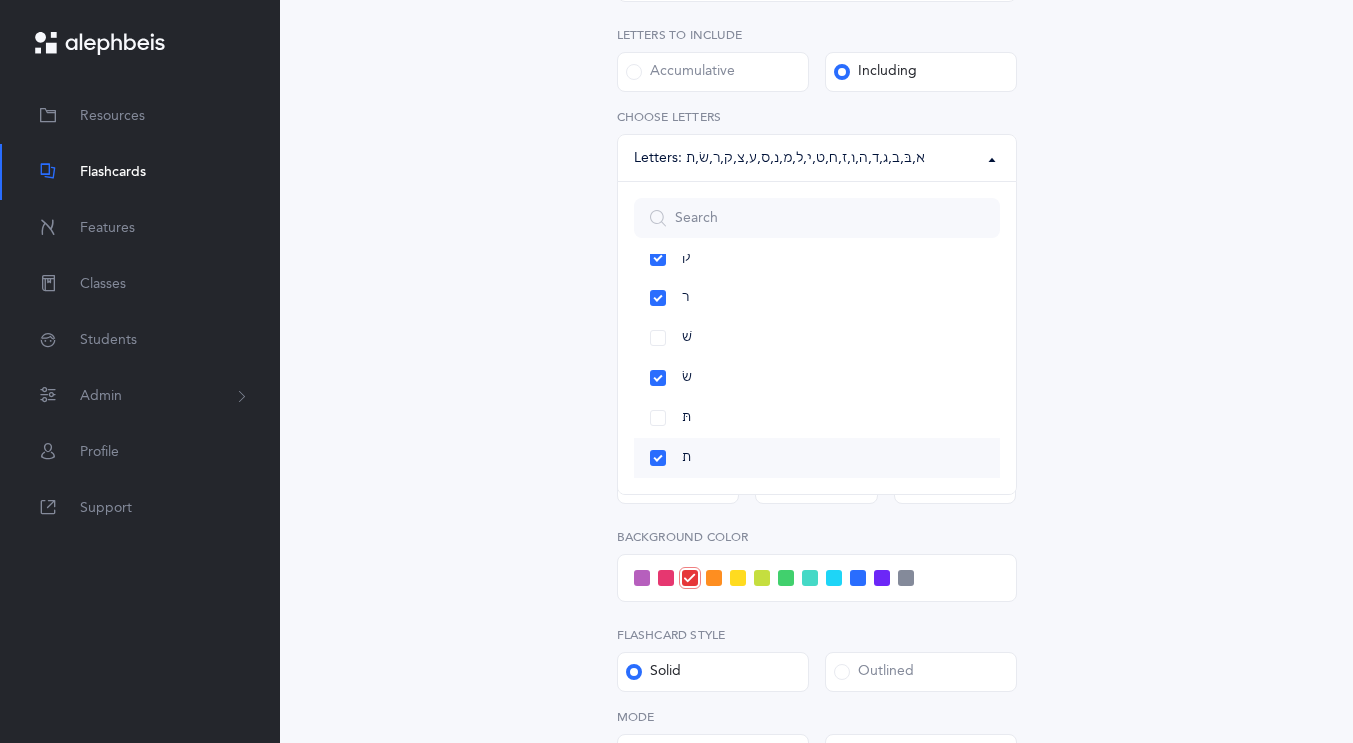 click on "ת" at bounding box center (817, 458) 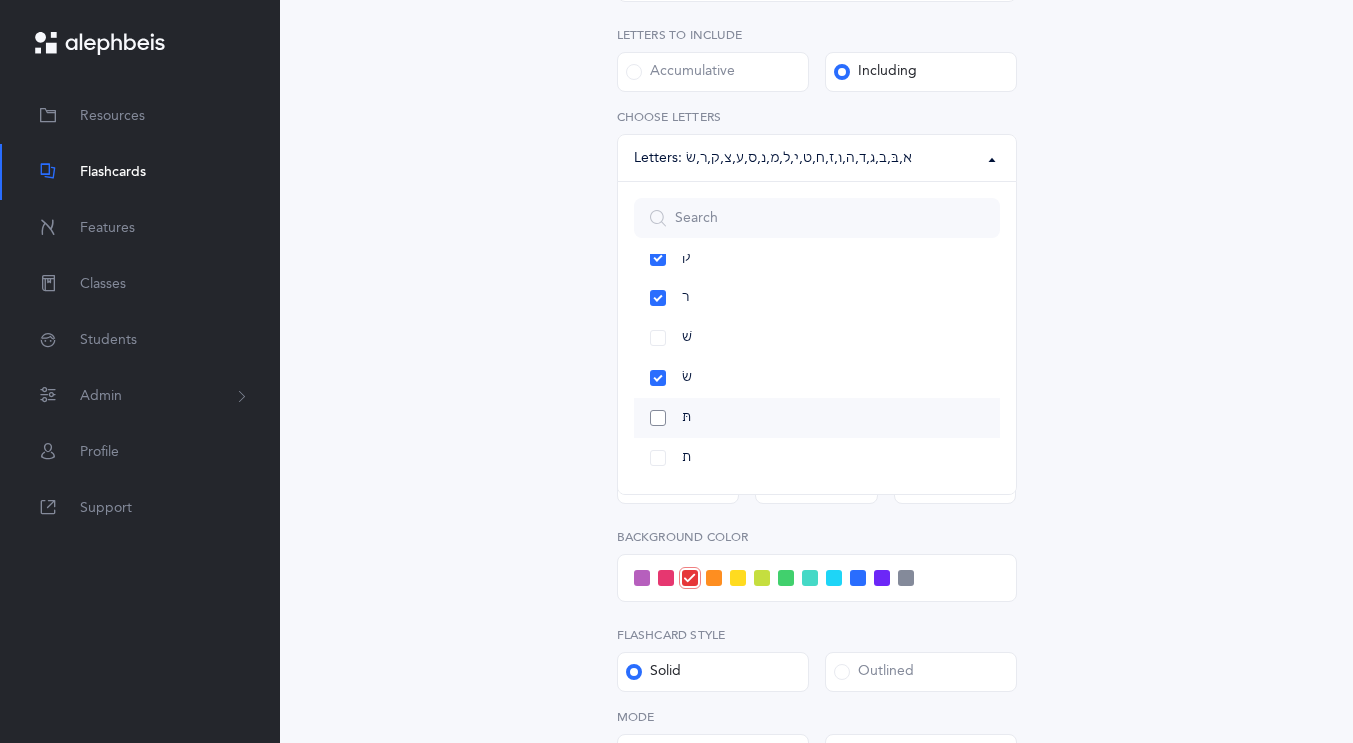 click on "תּ" at bounding box center [817, 418] 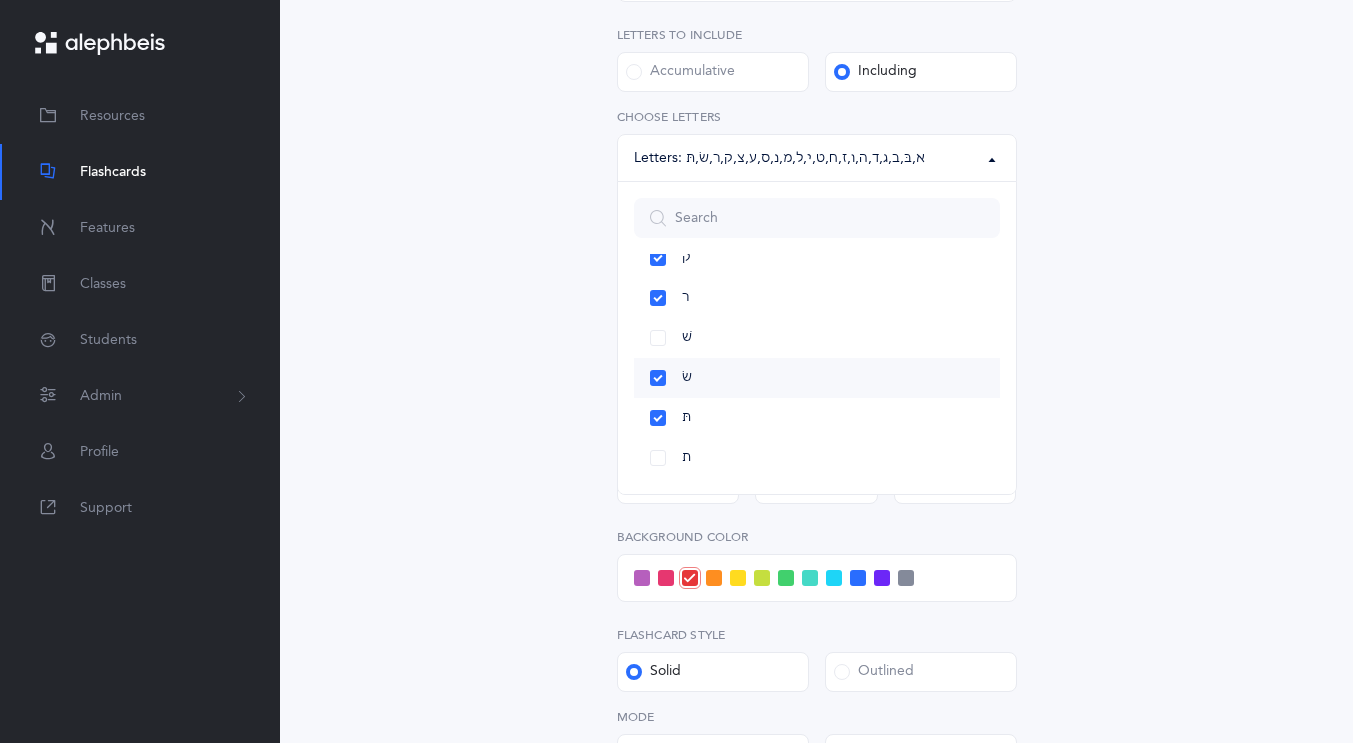 click on "שׂ" at bounding box center [817, 378] 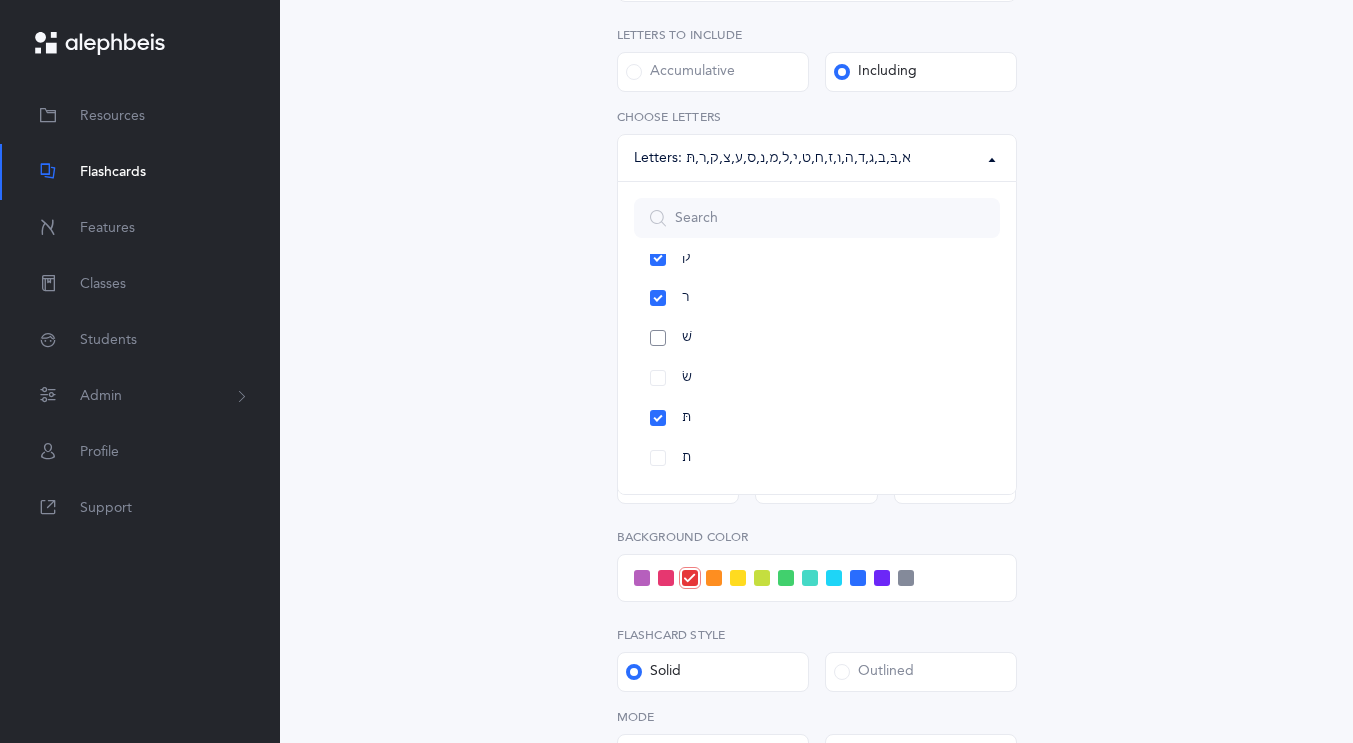 click on "שׁ" at bounding box center [817, 338] 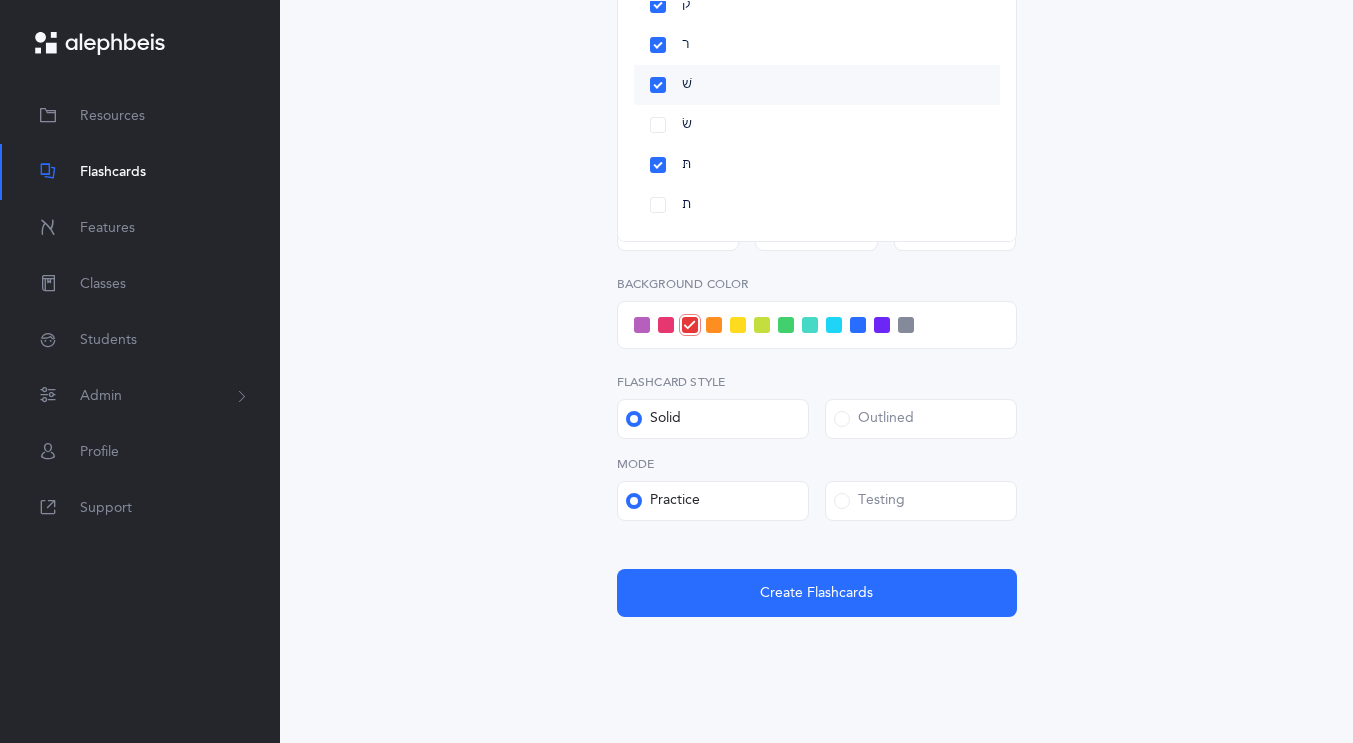 scroll, scrollTop: 682, scrollLeft: 0, axis: vertical 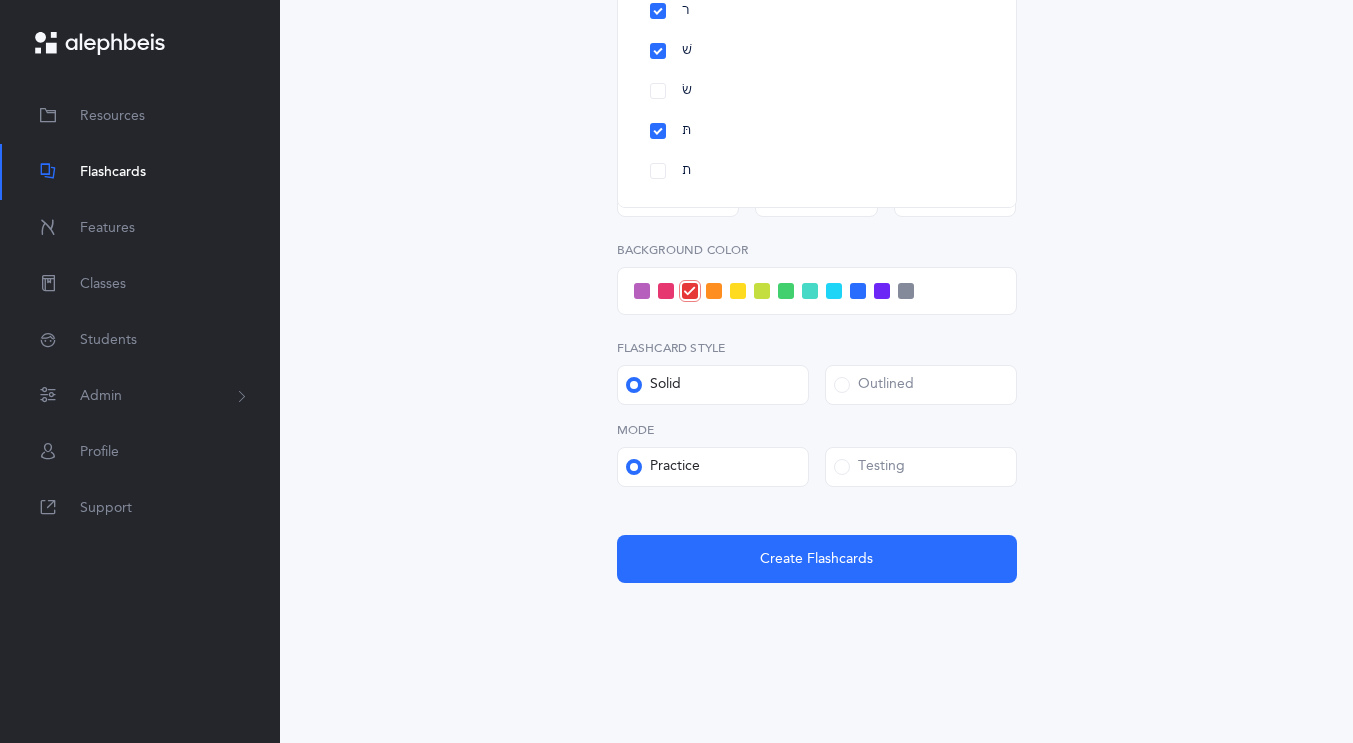 click on "Testing" at bounding box center [869, 467] 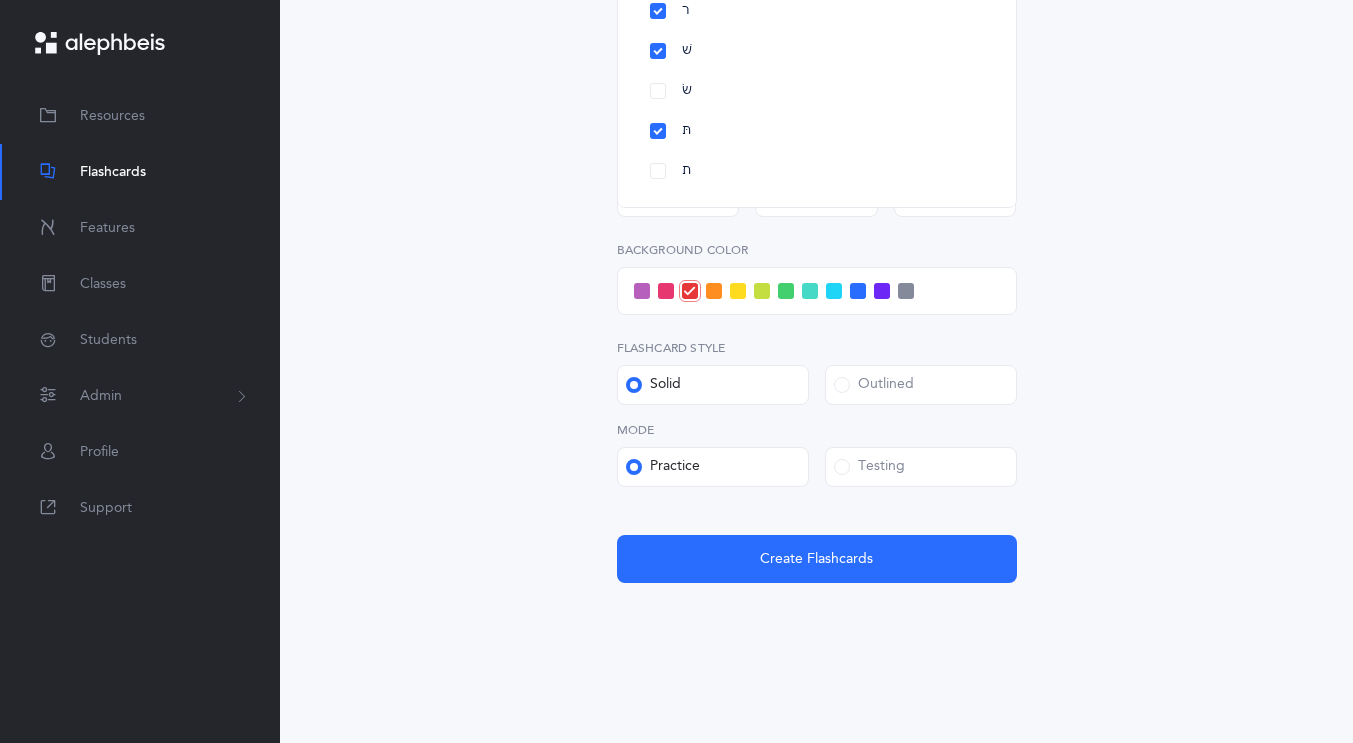 click on "Testing" at bounding box center (0, 0) 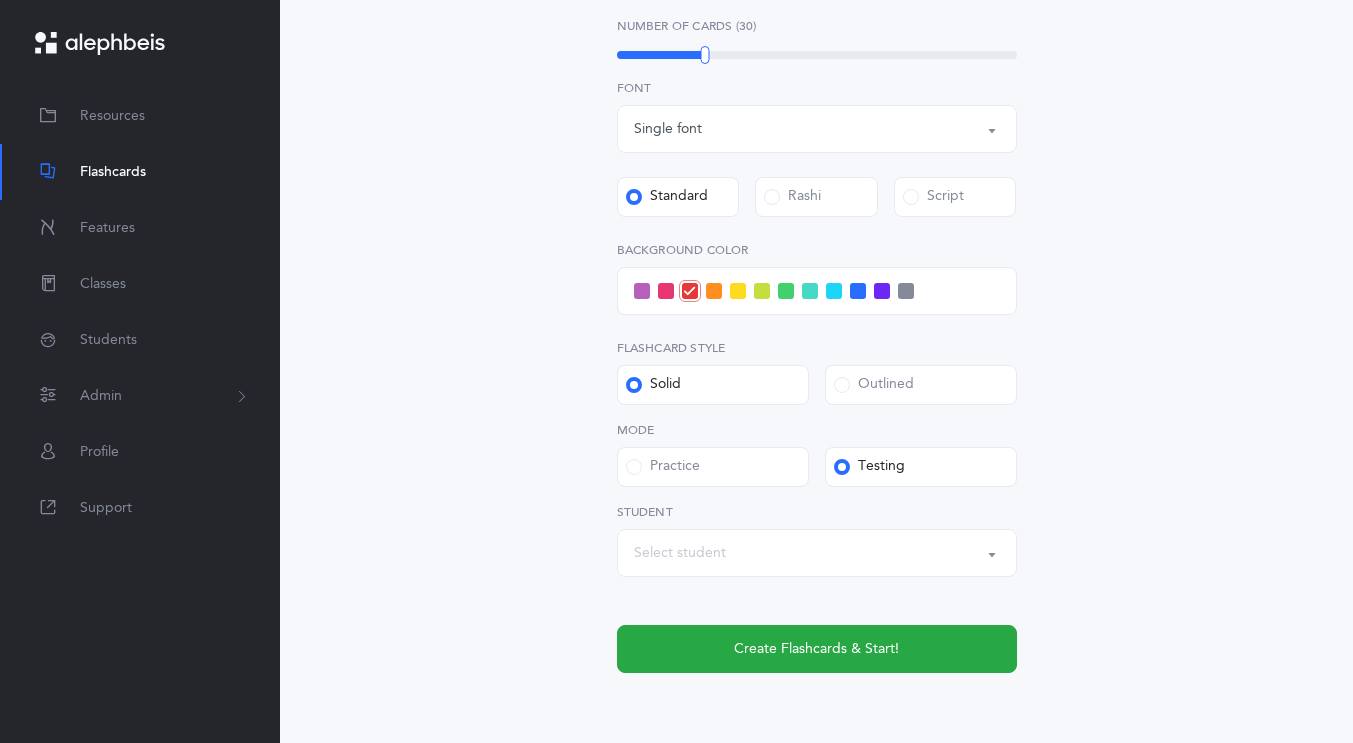 click on "Select student" at bounding box center (680, 553) 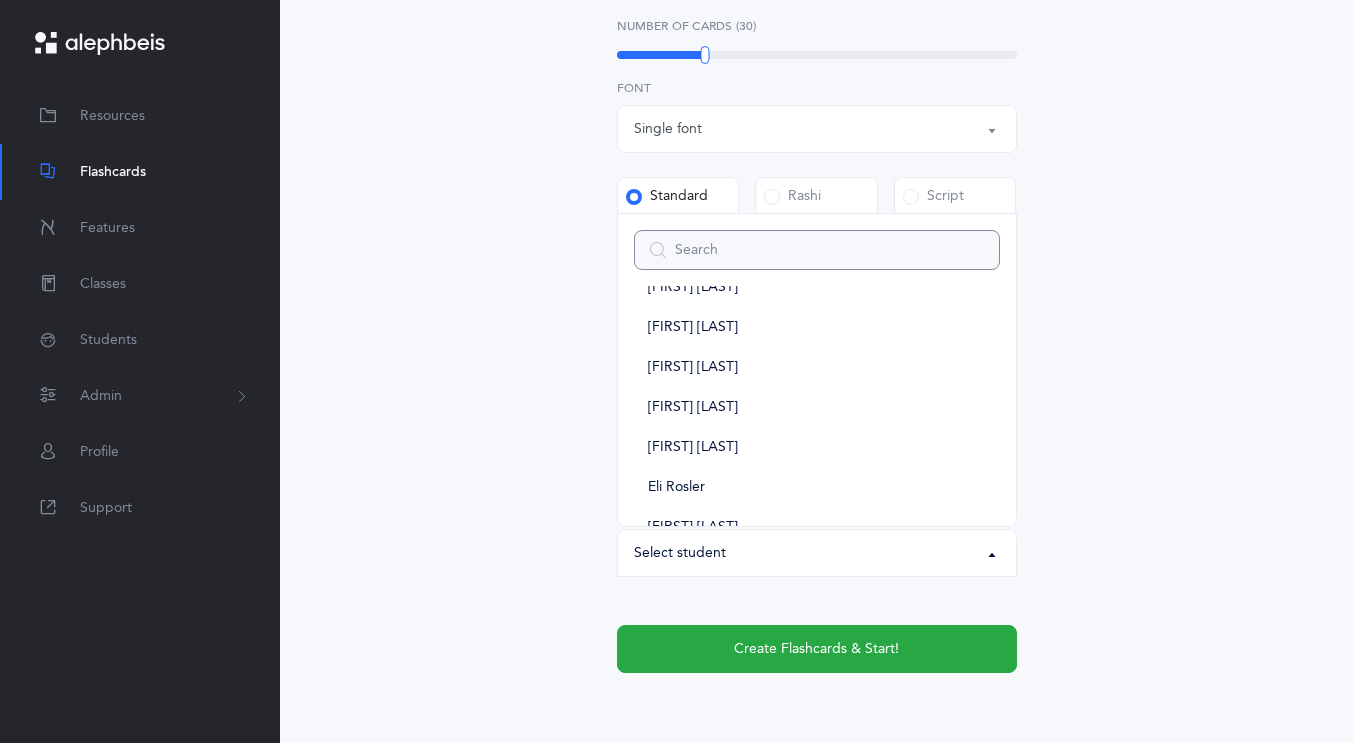 scroll, scrollTop: 232, scrollLeft: 0, axis: vertical 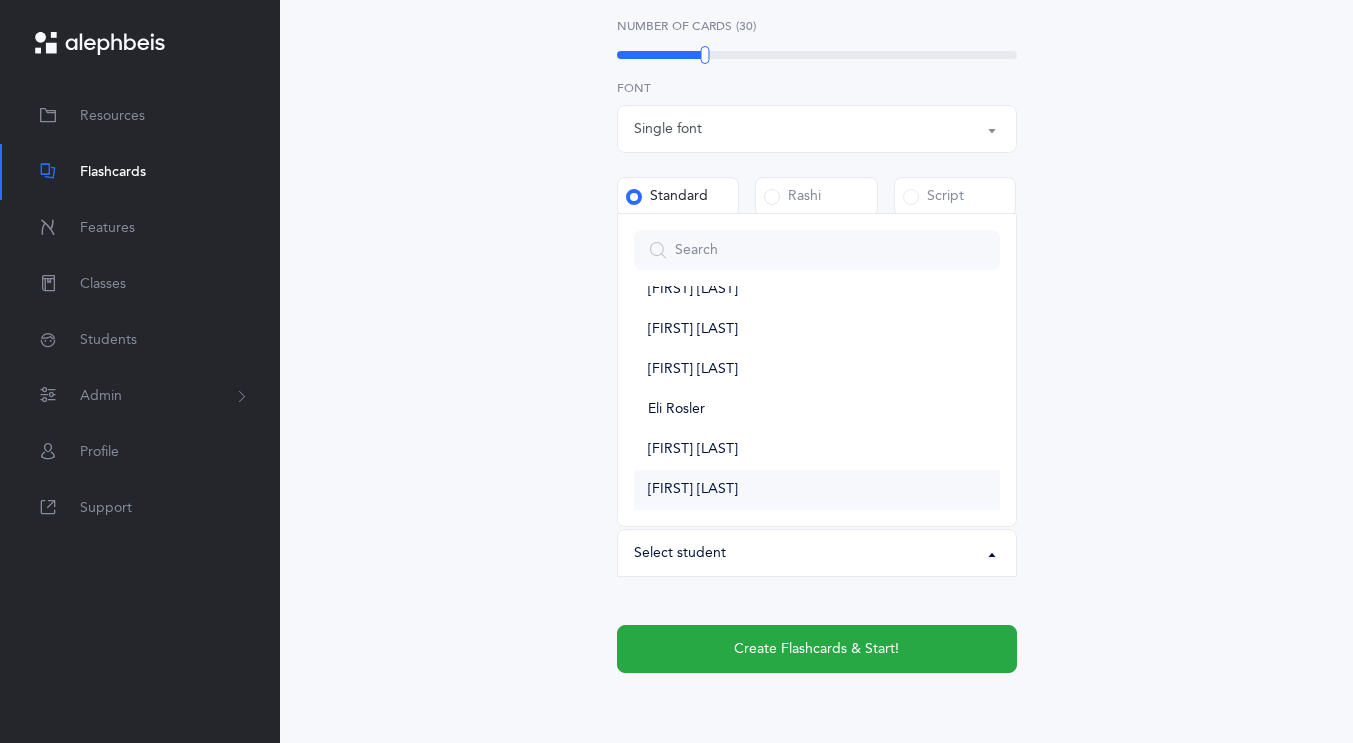 click on "[FIRST] [LAST]" at bounding box center [693, 490] 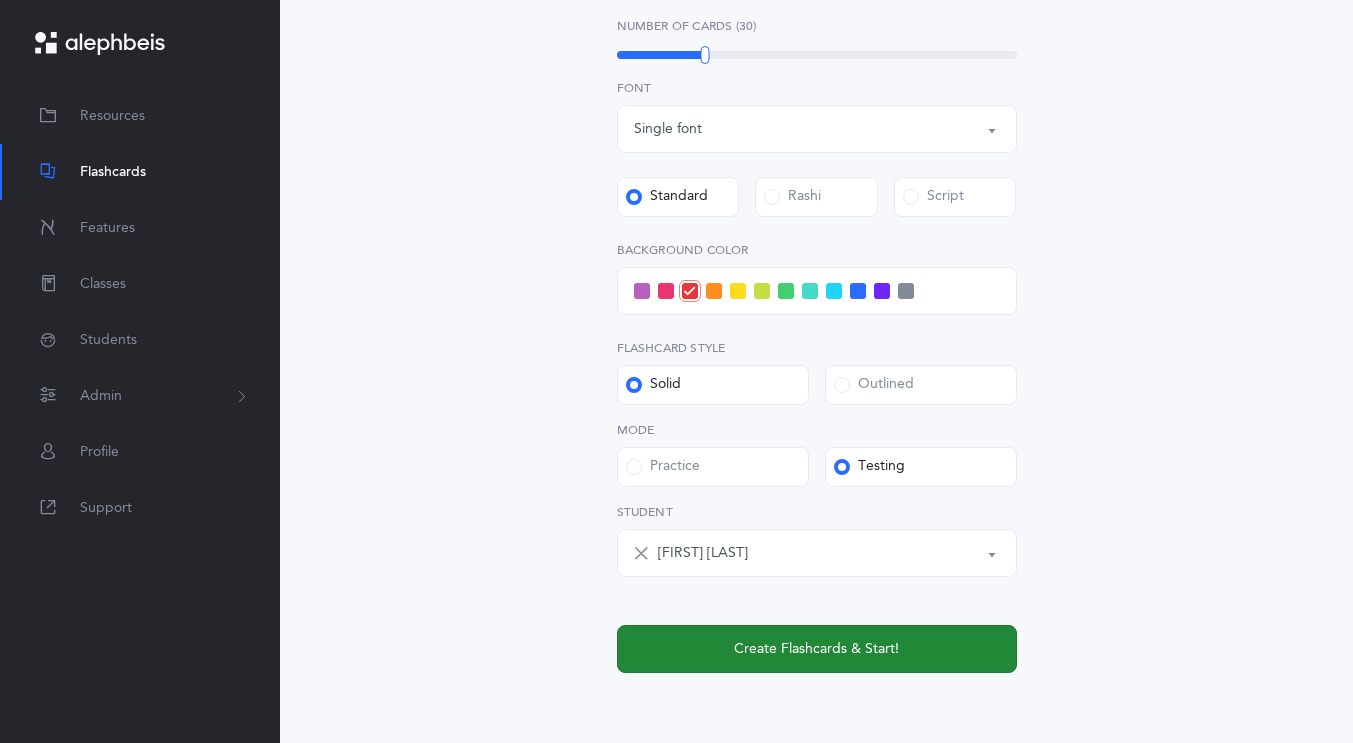 click on "Create Flashcards & Start!" at bounding box center [817, 649] 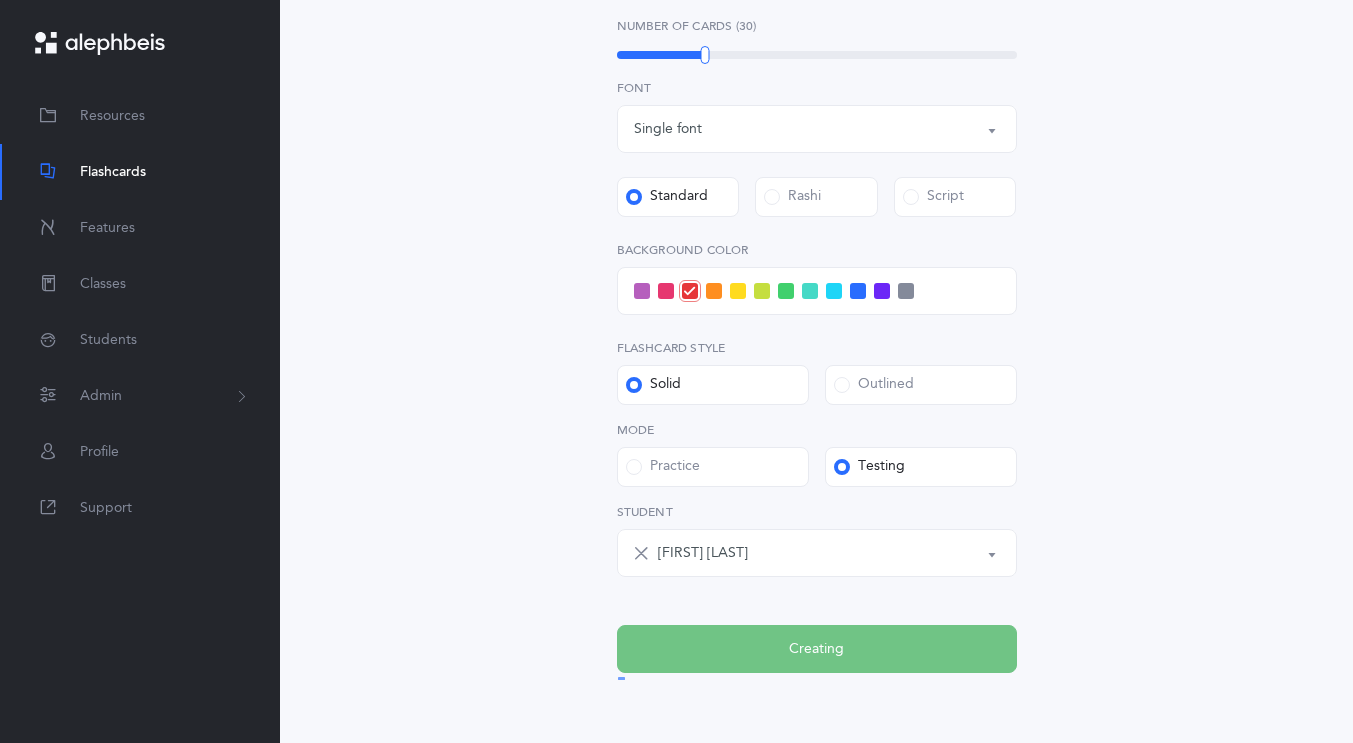 scroll, scrollTop: 0, scrollLeft: 0, axis: both 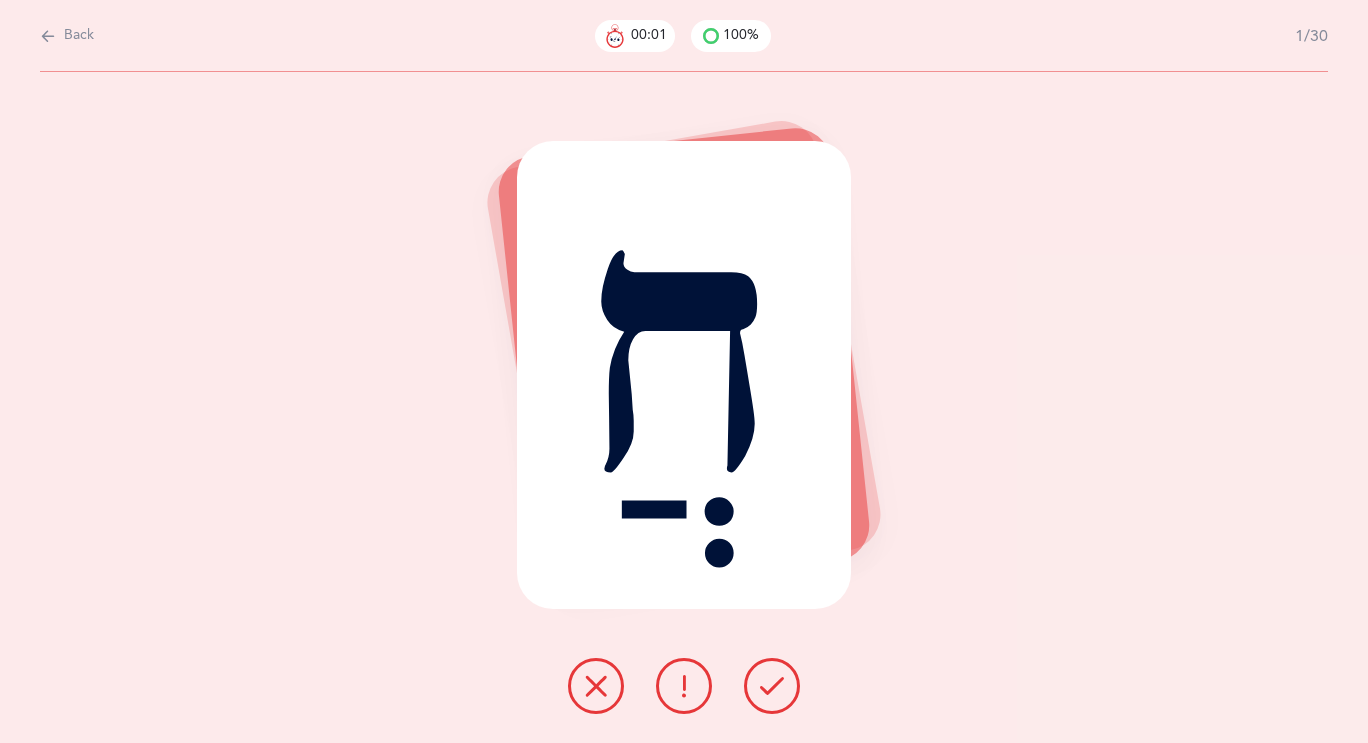 click at bounding box center [48, 36] 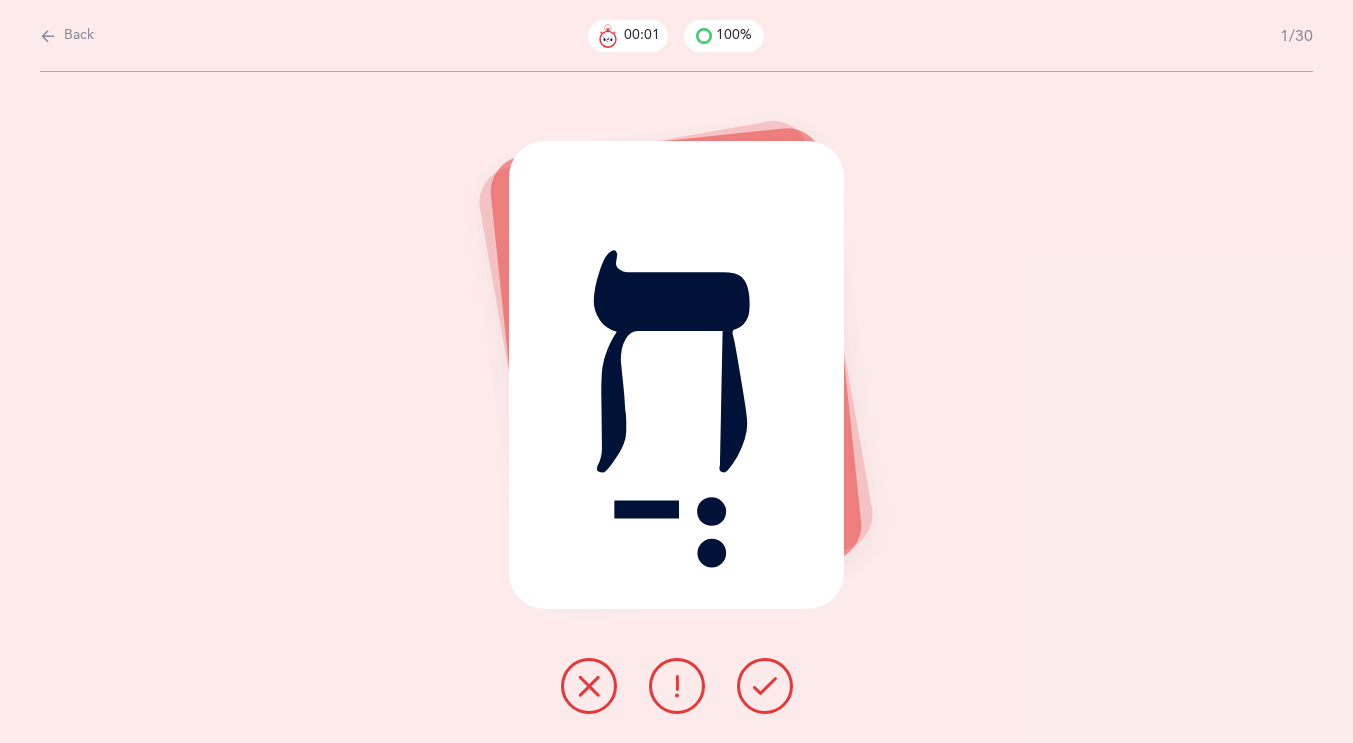 select on "4" 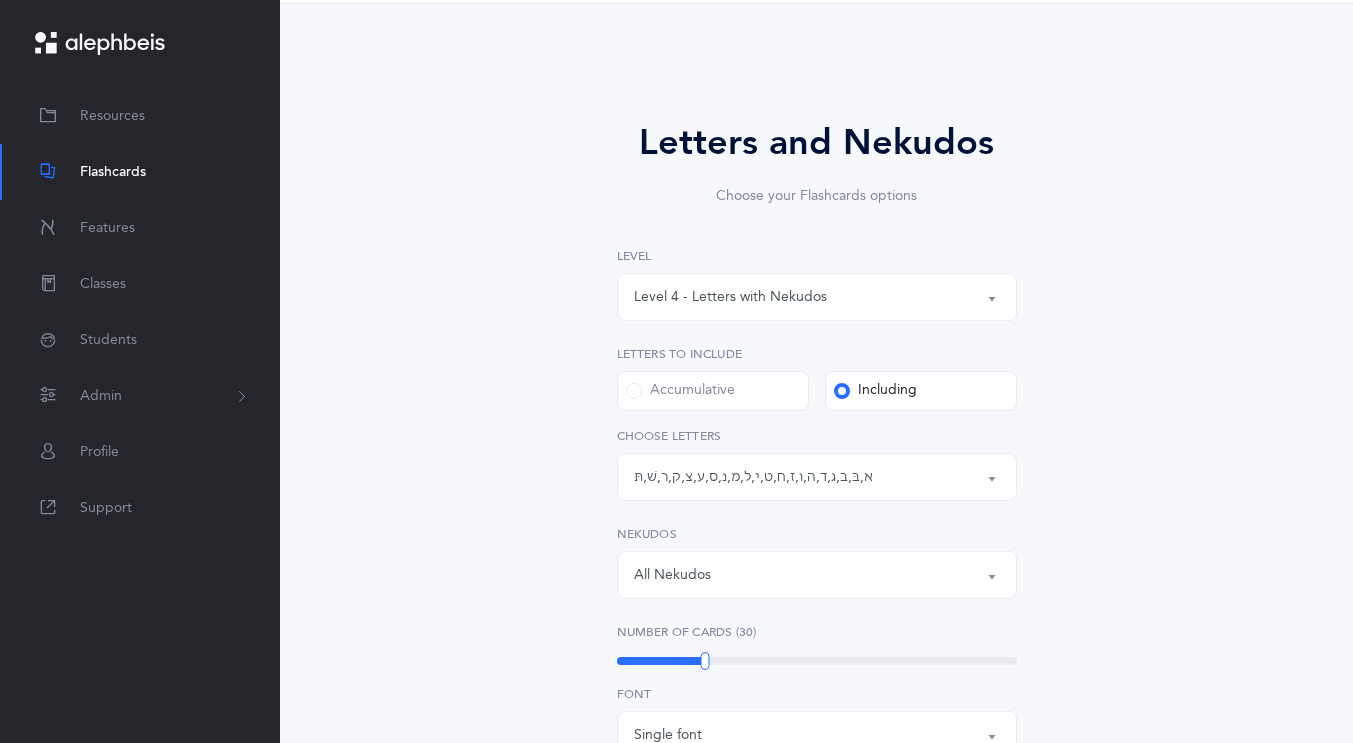 scroll, scrollTop: 143, scrollLeft: 0, axis: vertical 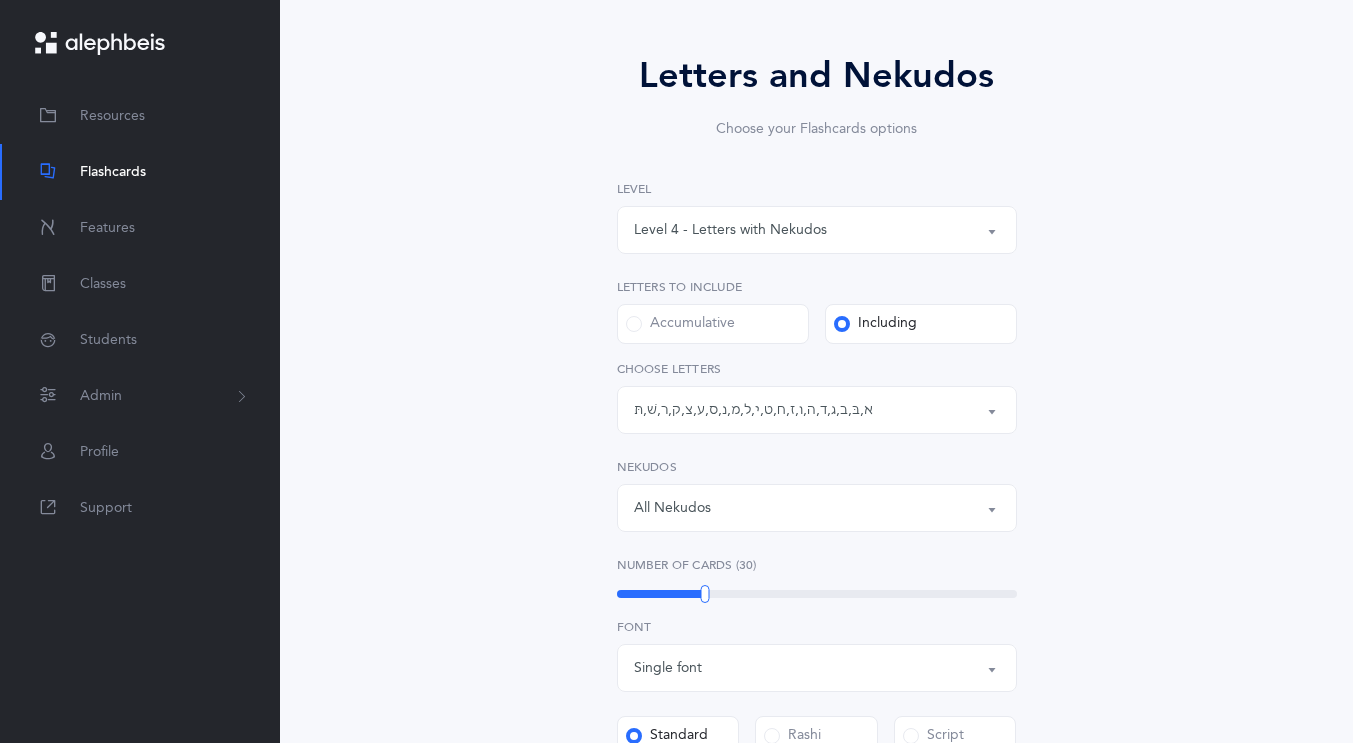 click on "All Nekudos" at bounding box center (672, 508) 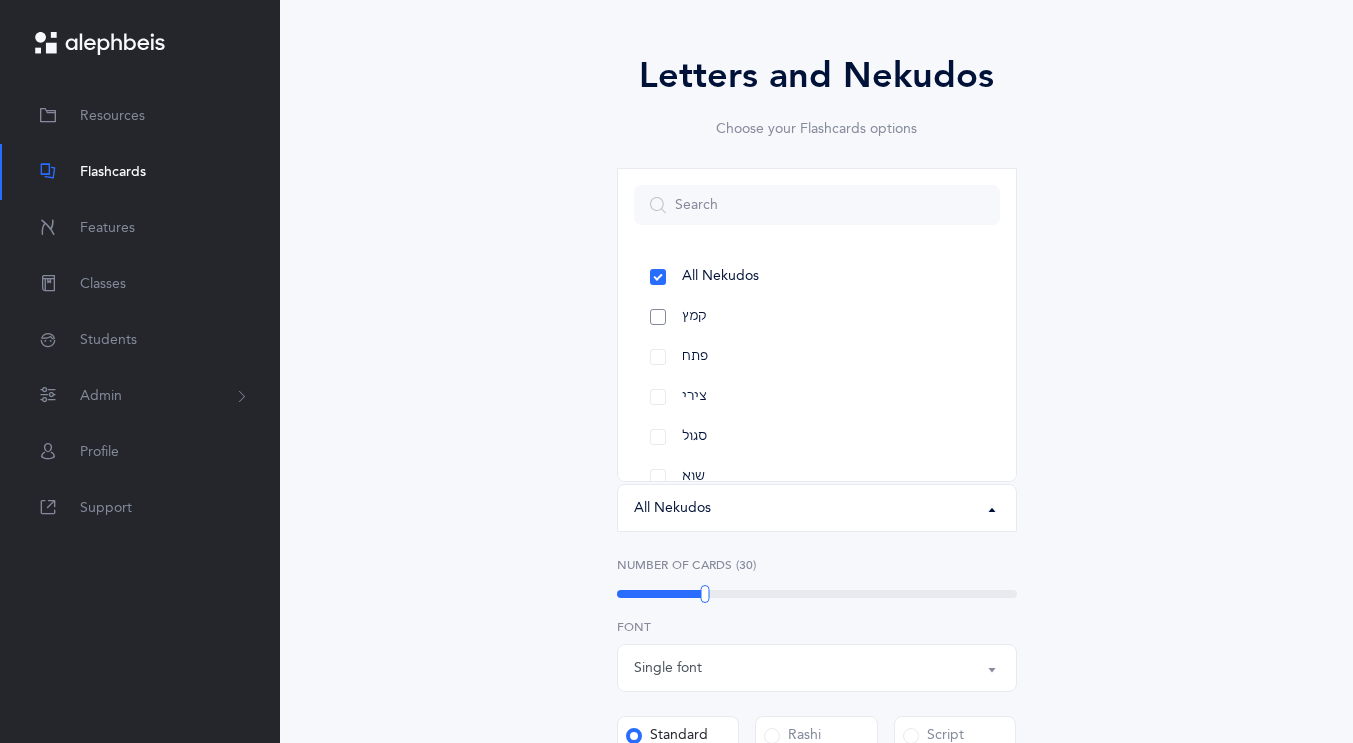 click on "קמץ" at bounding box center (817, 317) 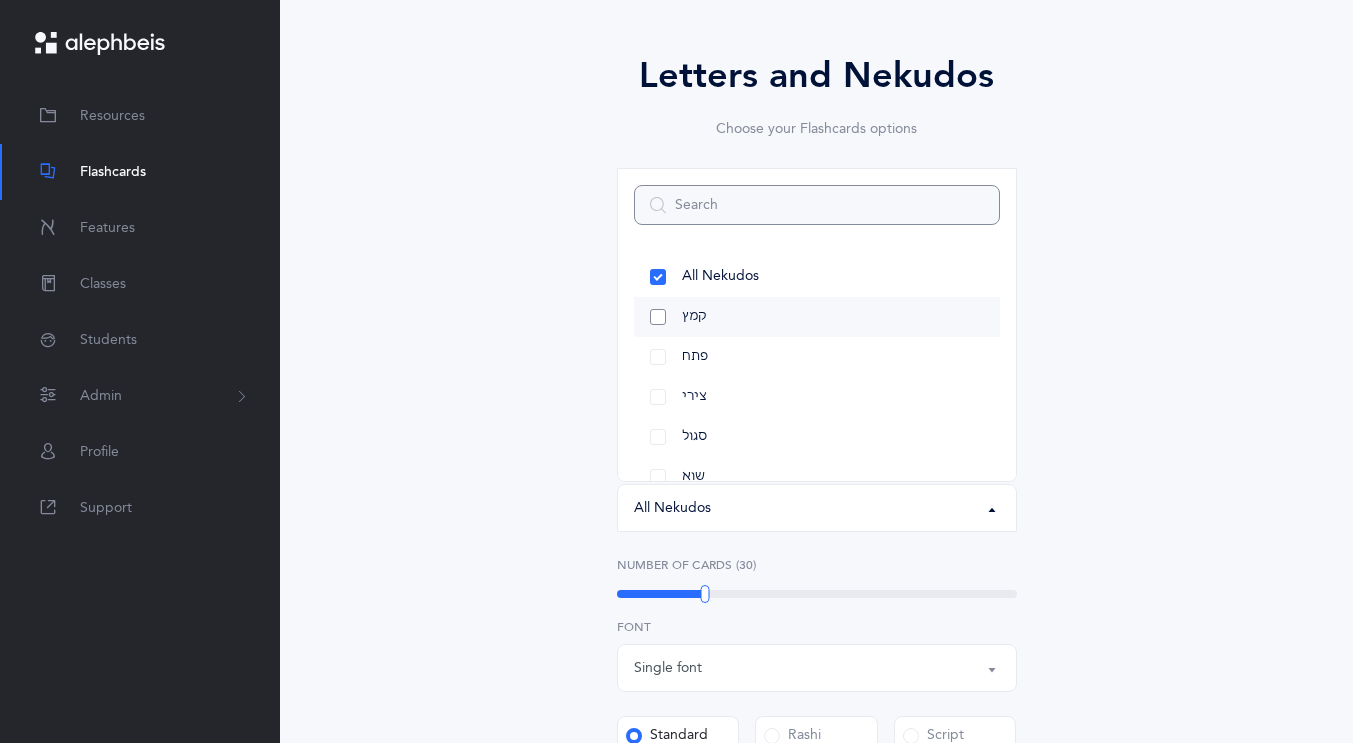 select on "28" 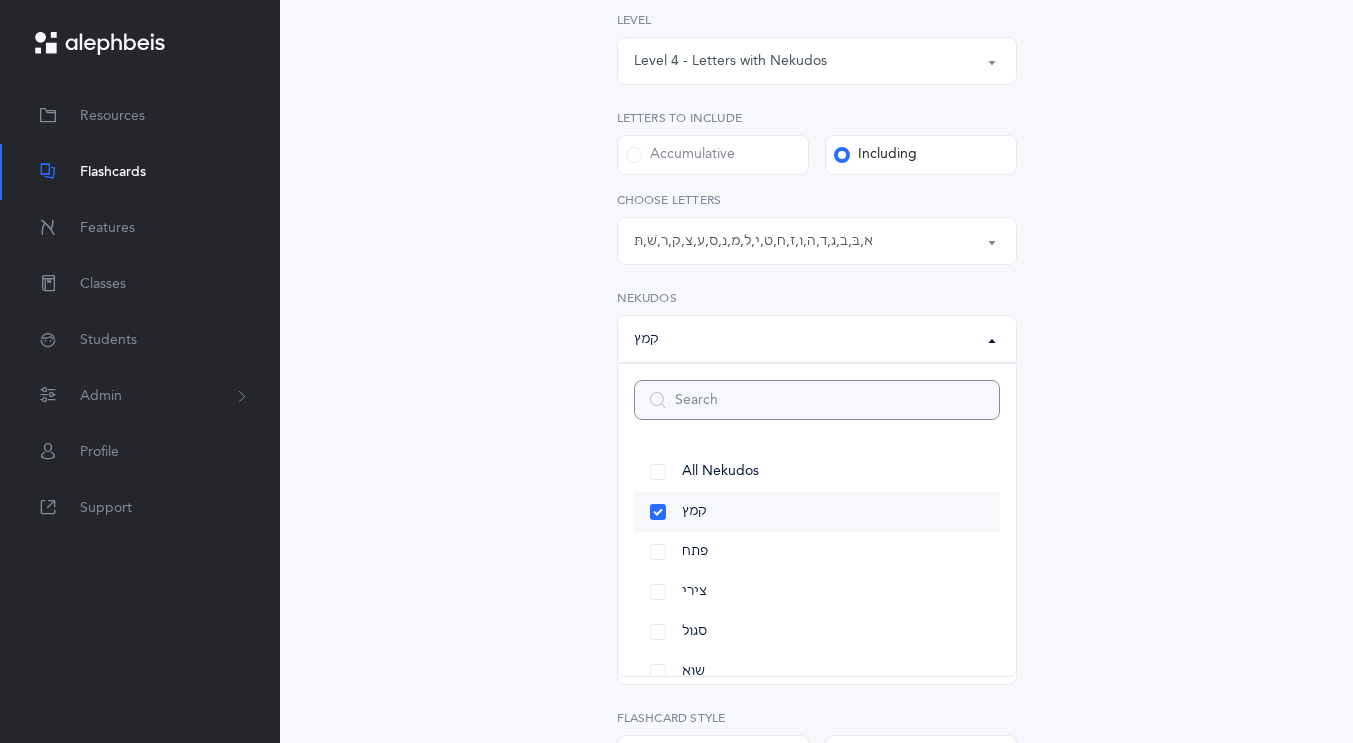 scroll, scrollTop: 525, scrollLeft: 0, axis: vertical 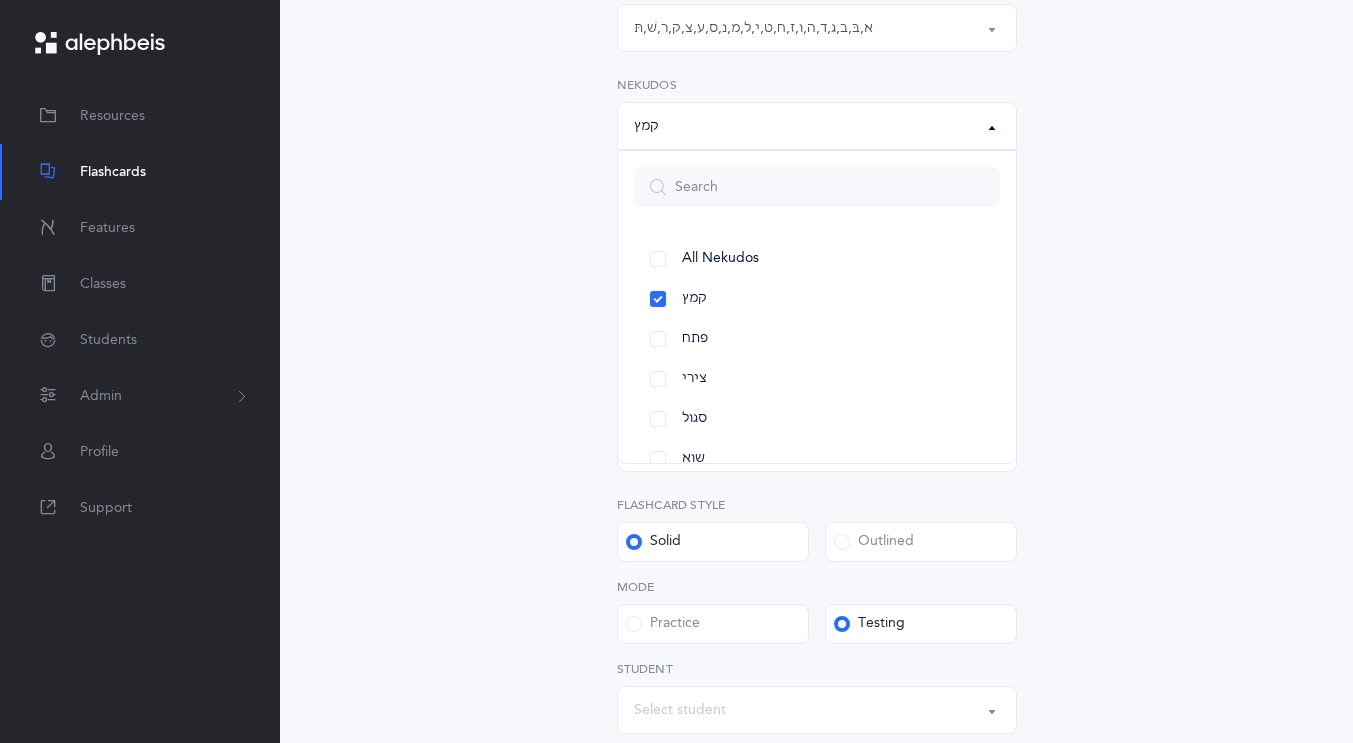 click on "Letters and Nekudos   Choose your Flashcards options         Level 1 - Letters only
Level 2 - Nekudos only
Level 3 - Letters and Nekudos
Level 4 - Letters with Nekudos
Level 4 - Letters with Nekudos   Level
Letters to include
Accumulative
Including
All Letters
א
בּ
ב
ג
ד
ה
ו
ז
ח
ט
י
כּ
ךּ
כ
ך
ל
מ
נ
ן
ס
ע
פּ
פ
צ
ק
ר
שׁ
שׂ
תּ
ת
Letters: א ,  בּ ,  ב ,  ג ,  ד ,  ה ,  ו ,  ז ,  ח ,  ט ,  י ,  ל ,  מ ,  נ ,  ס ,  ע ,  צ ,  ק ,  ר ,  שׁ ,  תּ
Choose letters
All Nekudos
קמץ
פתח
צירי
סגול
שוא
חולם חסר
חולם מלא
חיריק חסר
חיריק מלא
קובוץ
שורוק
חטף קמץ
חטף פתח
חטף סגול
קמץ
All Nekudos
קמץ
פתח
צירי
סגול
שוא
חולם חסר
חולם מלא" at bounding box center (817, 260) 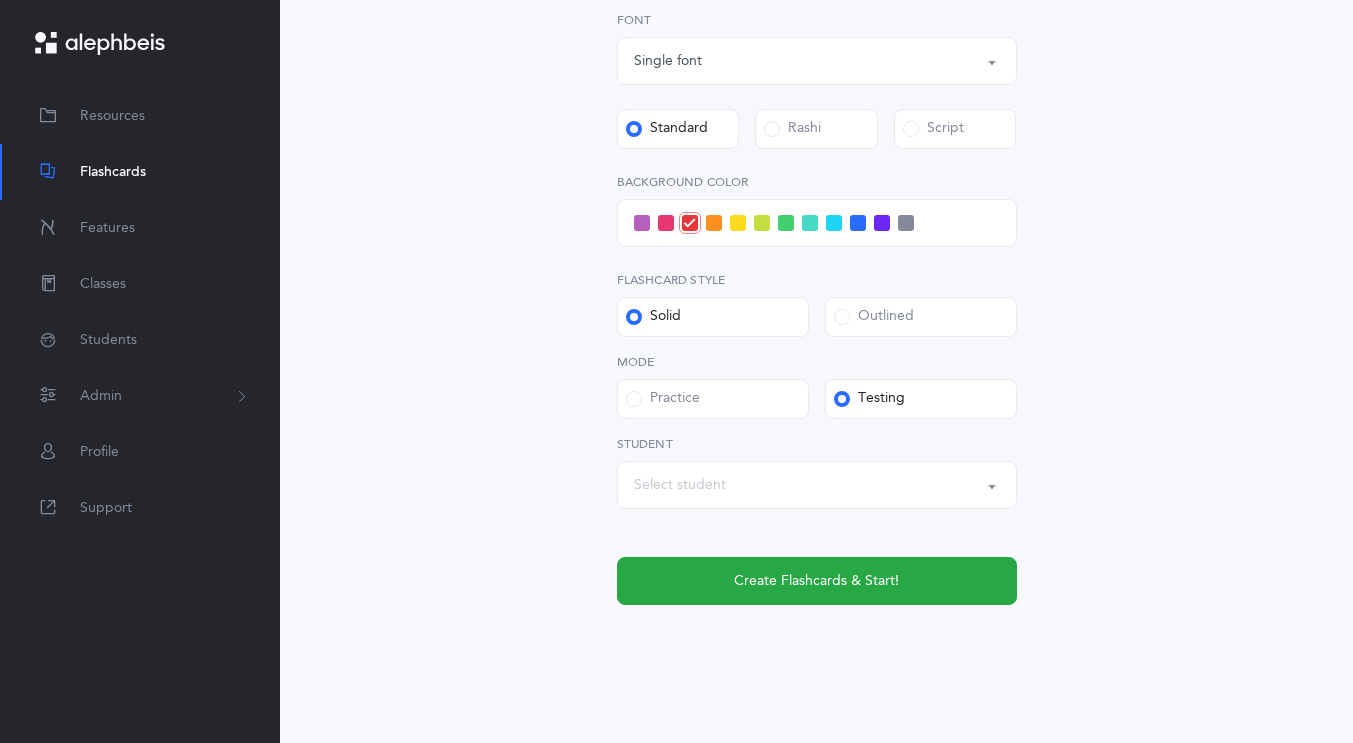 scroll, scrollTop: 772, scrollLeft: 0, axis: vertical 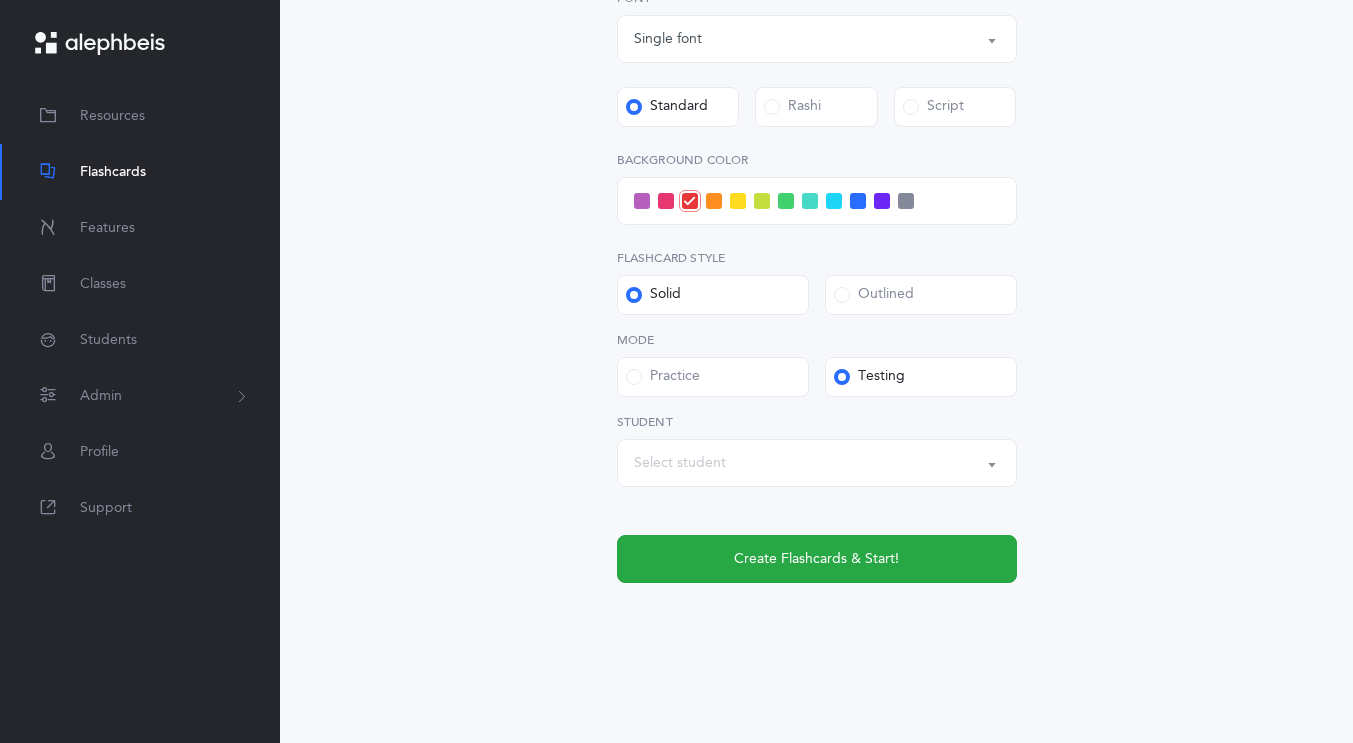 click on "Select student" at bounding box center [680, 463] 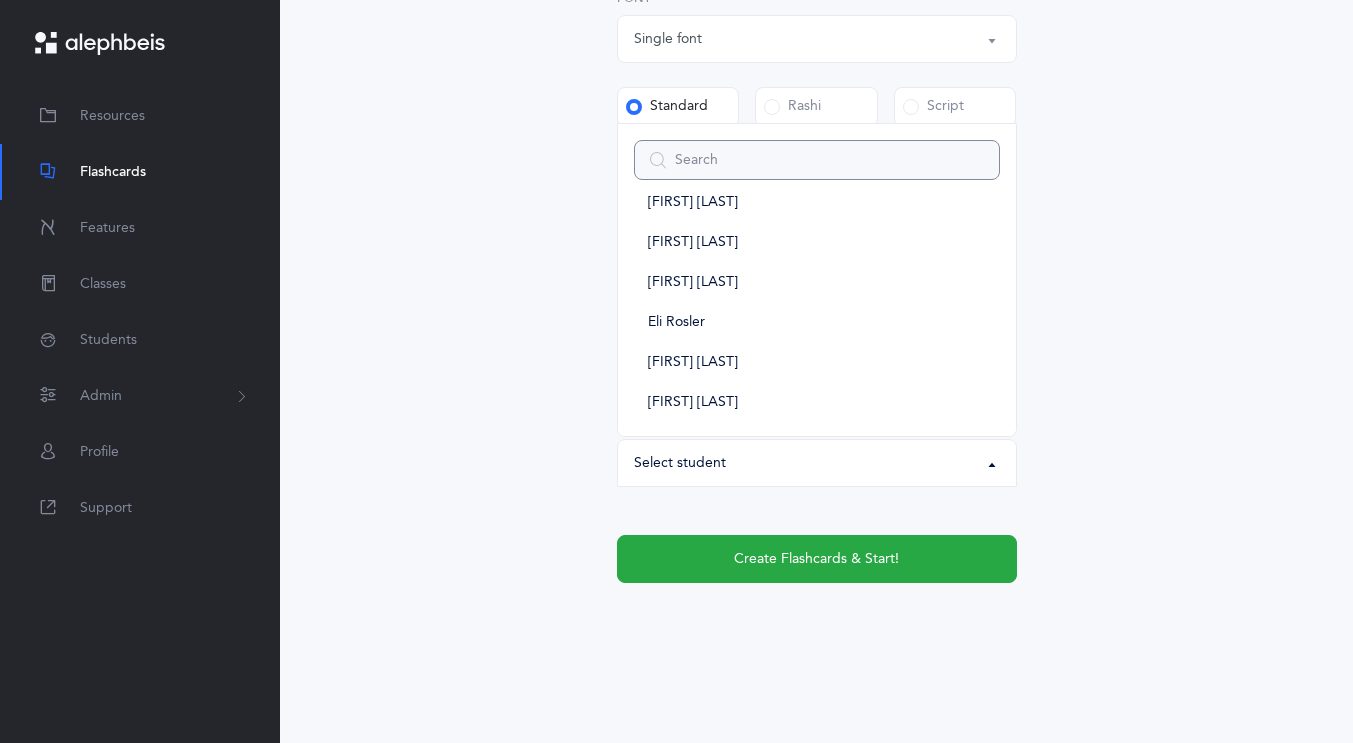 scroll, scrollTop: 232, scrollLeft: 0, axis: vertical 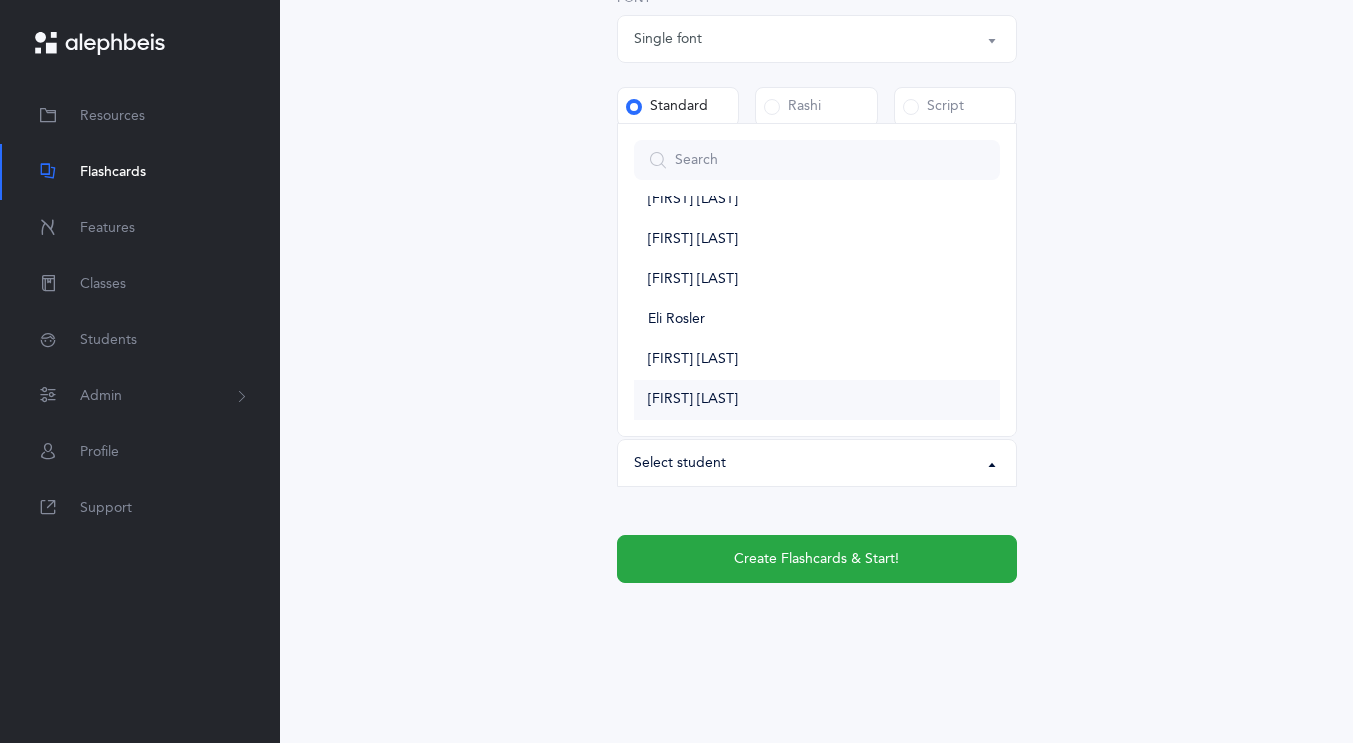 click on "[FIRST] [LAST]" at bounding box center [817, 400] 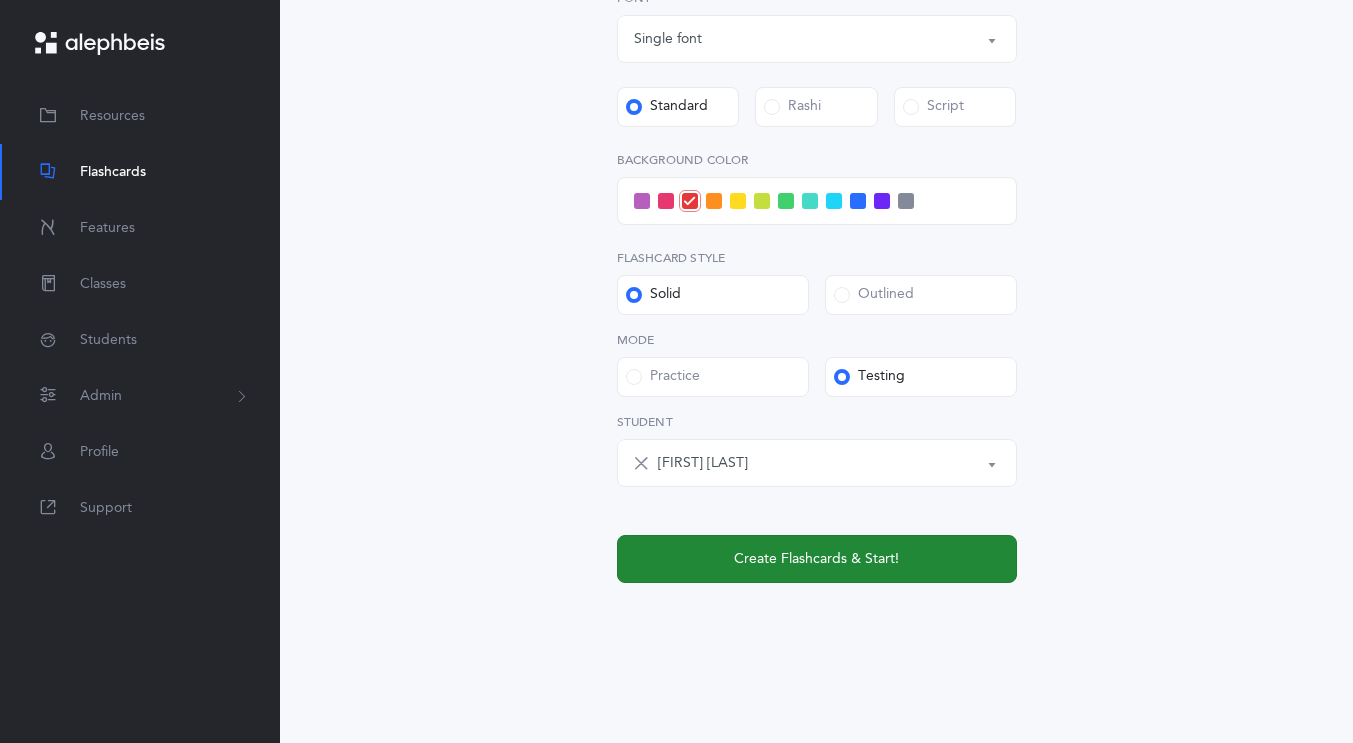 click on "Create Flashcards & Start!" at bounding box center [817, 559] 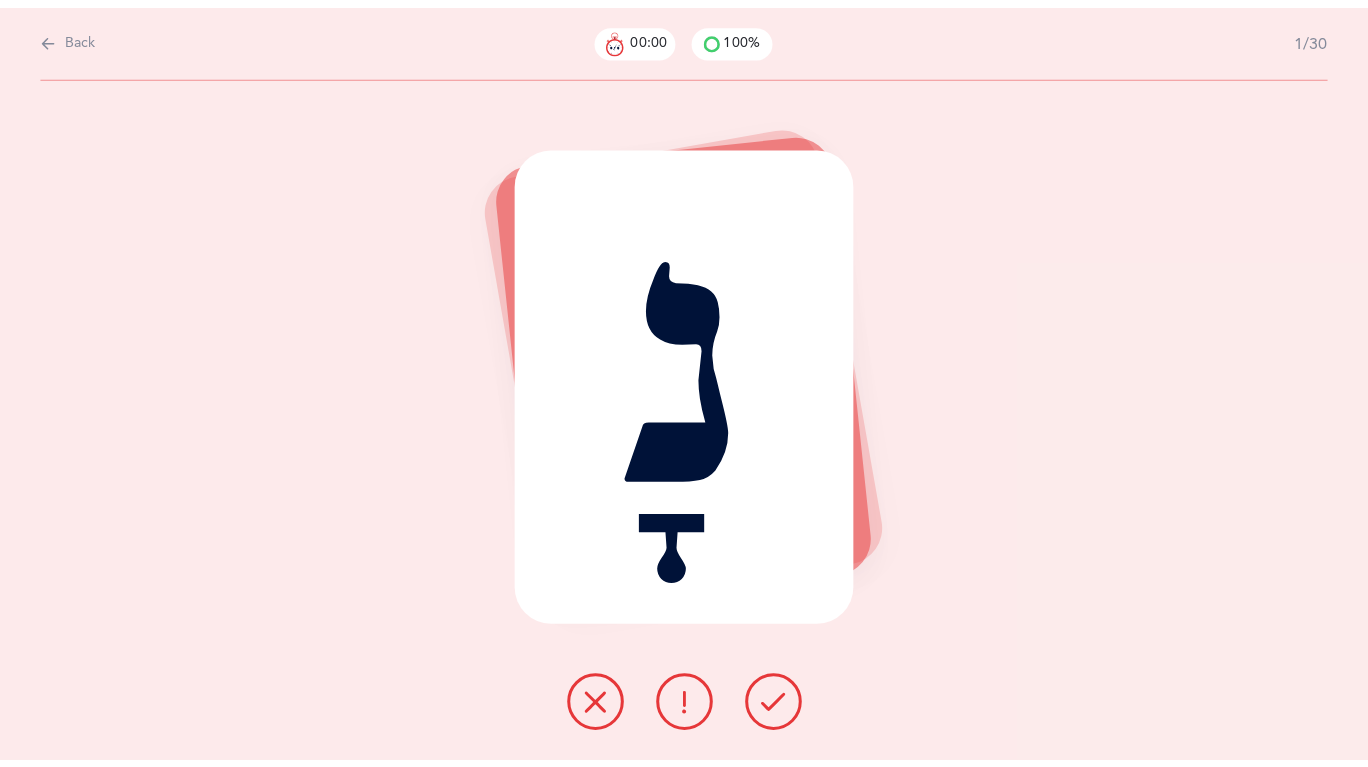scroll, scrollTop: 0, scrollLeft: 0, axis: both 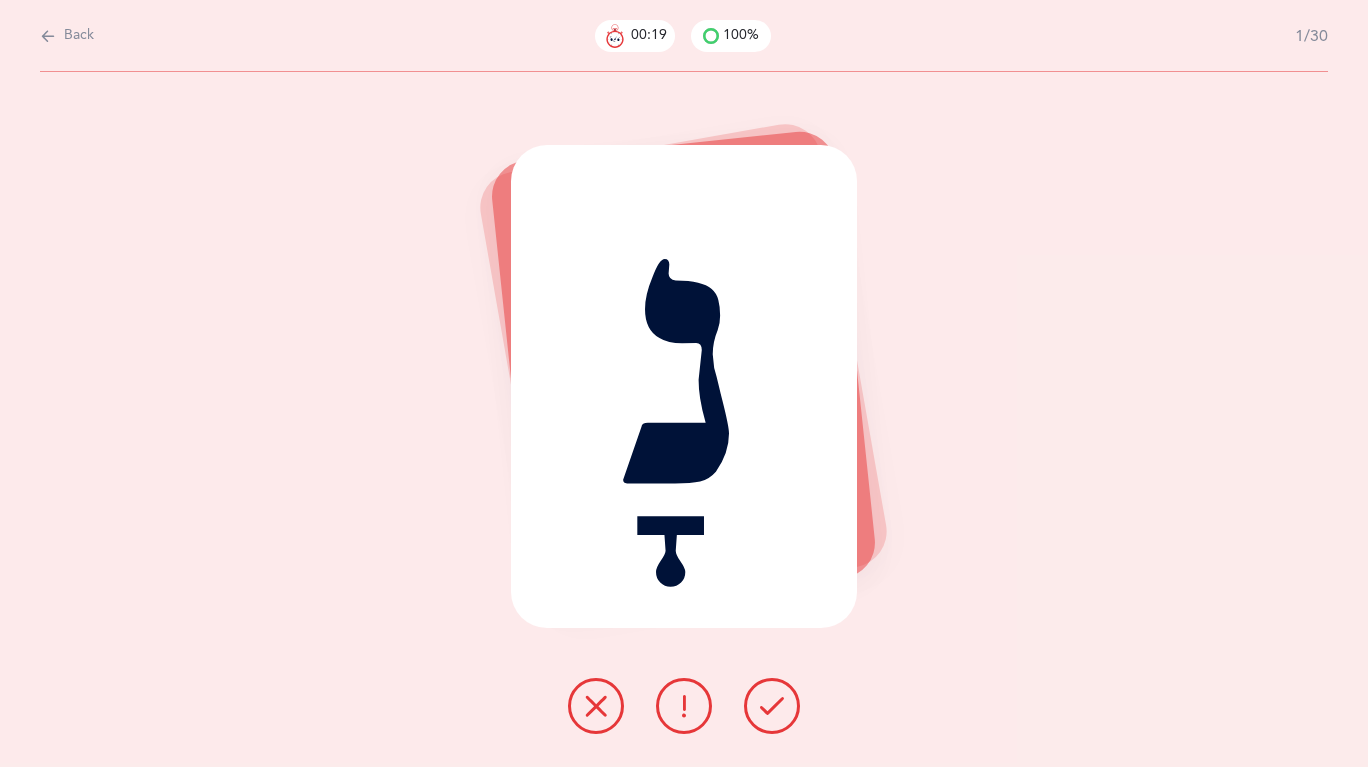 click at bounding box center (772, 706) 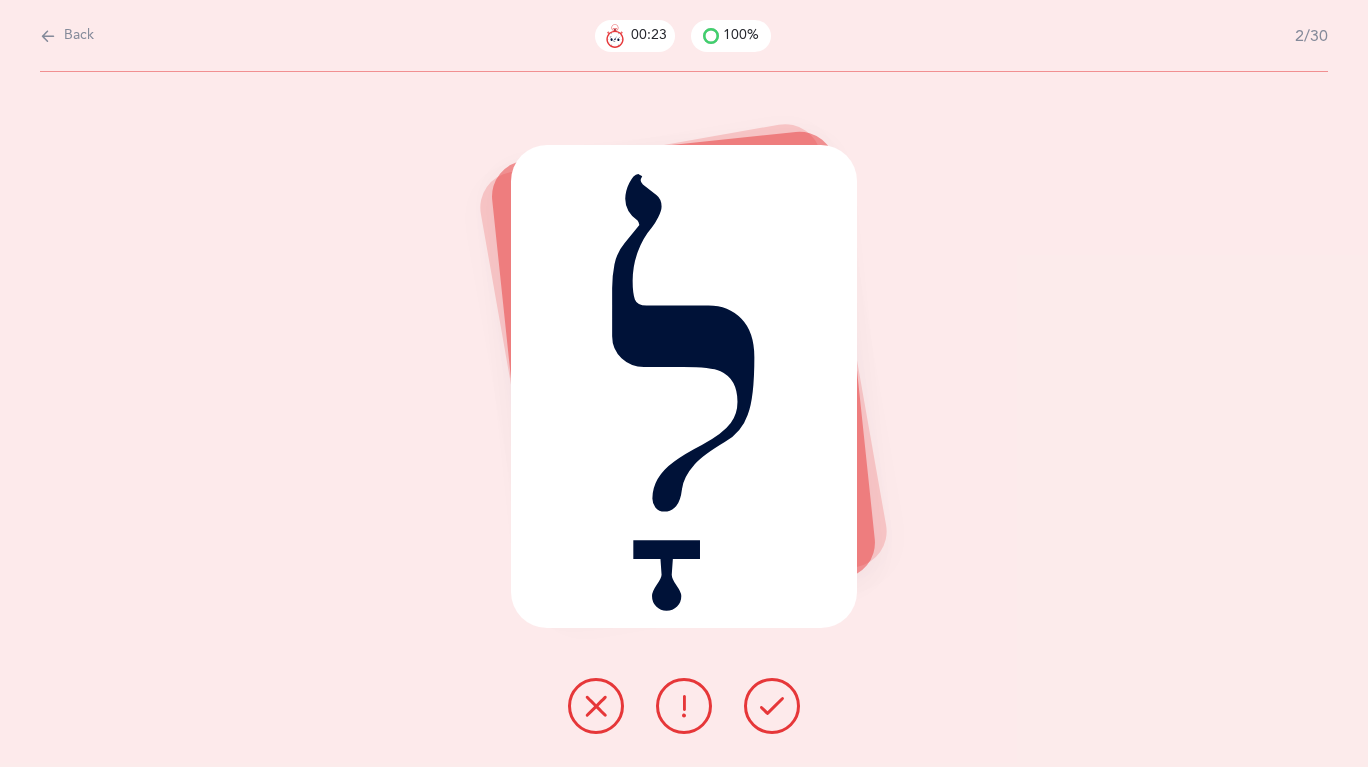 click on "לָ" at bounding box center (684, 419) 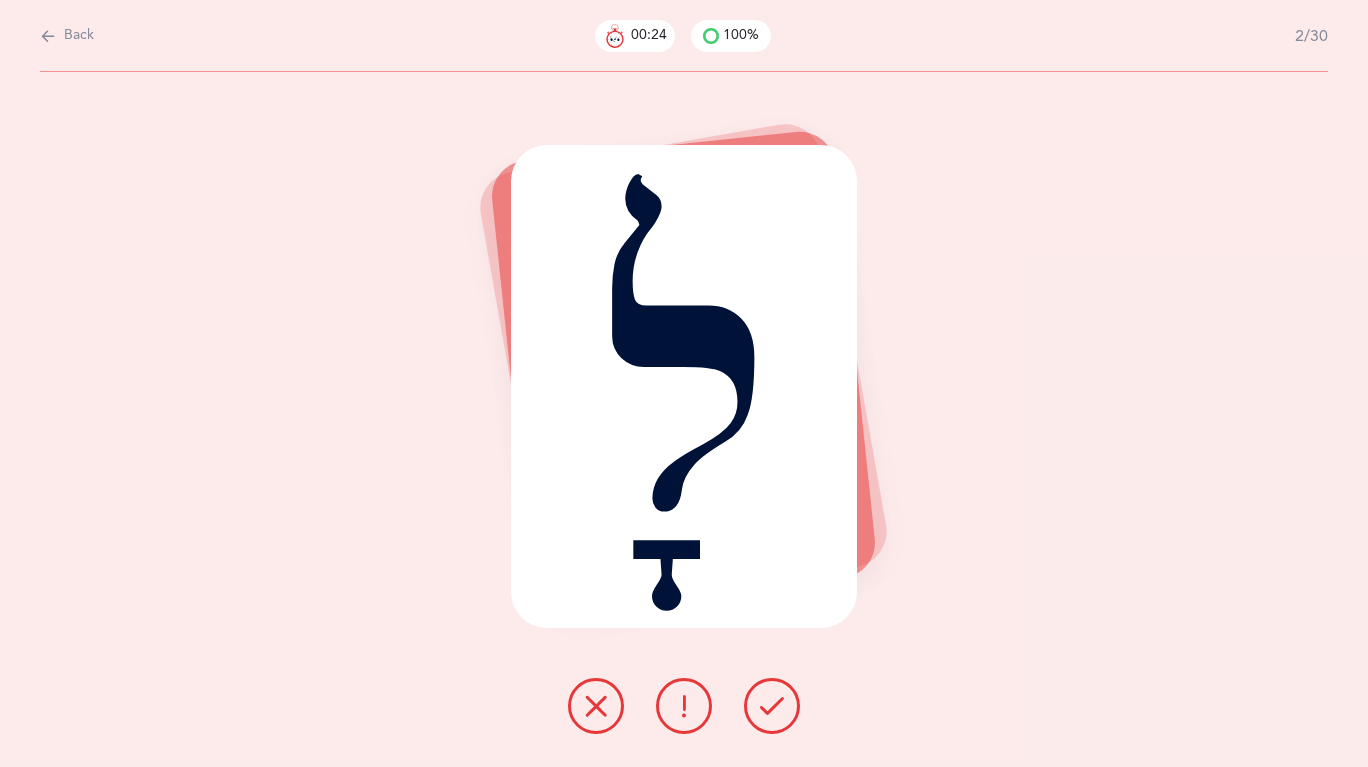click at bounding box center [772, 706] 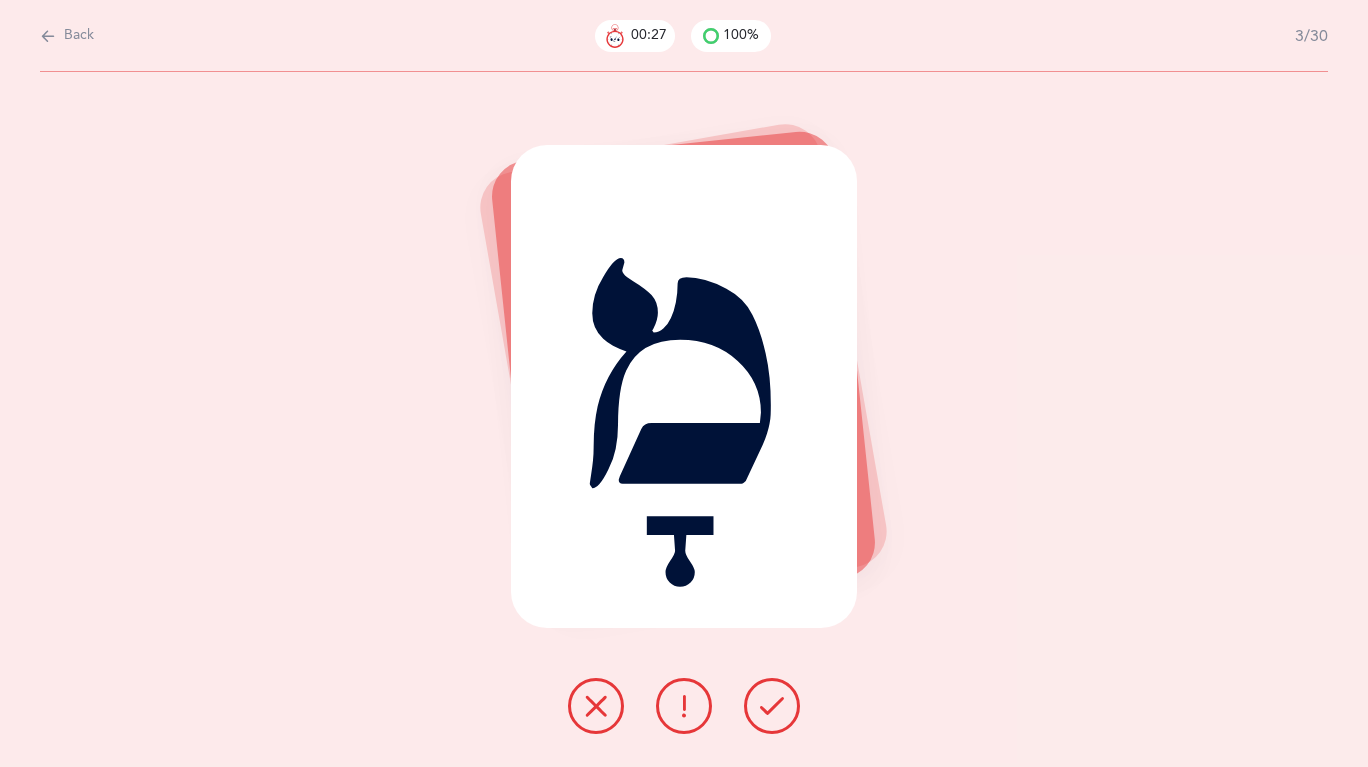 click at bounding box center (772, 706) 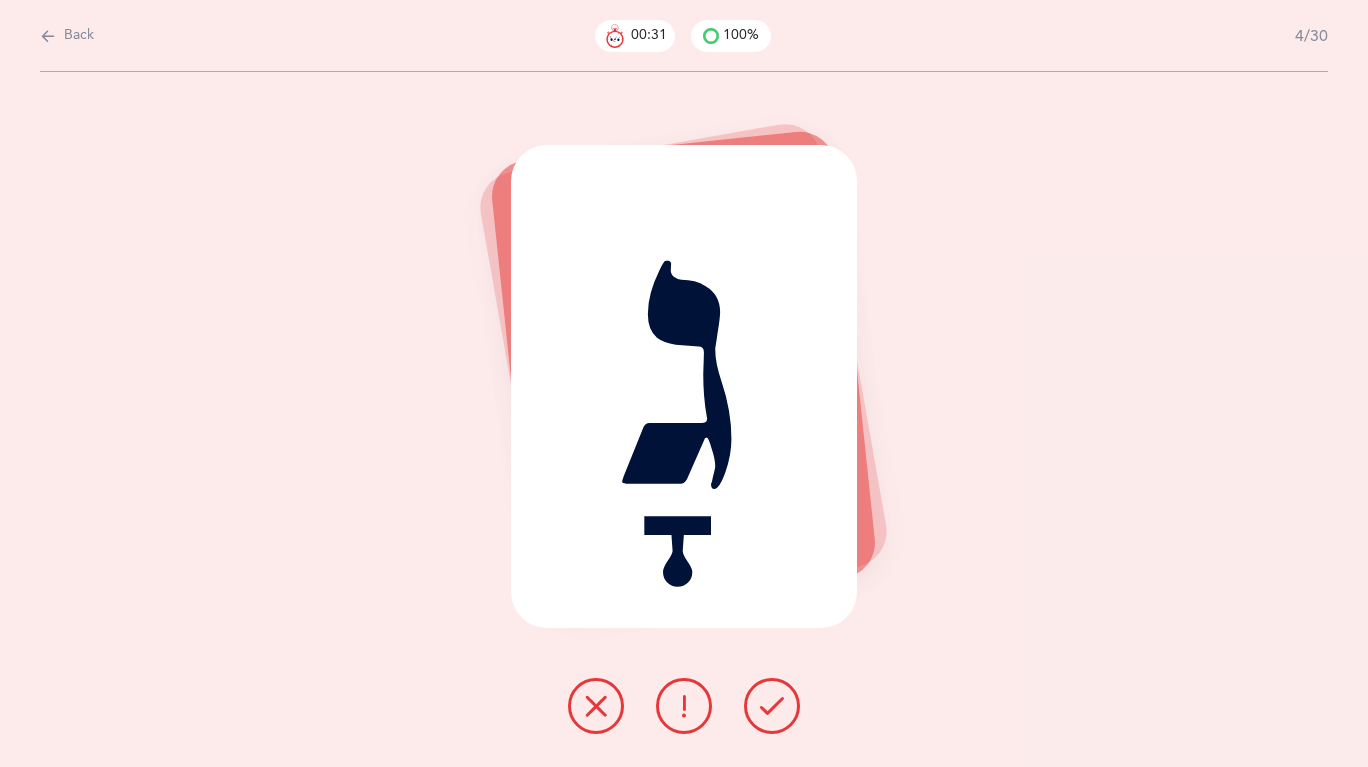 click at bounding box center (772, 706) 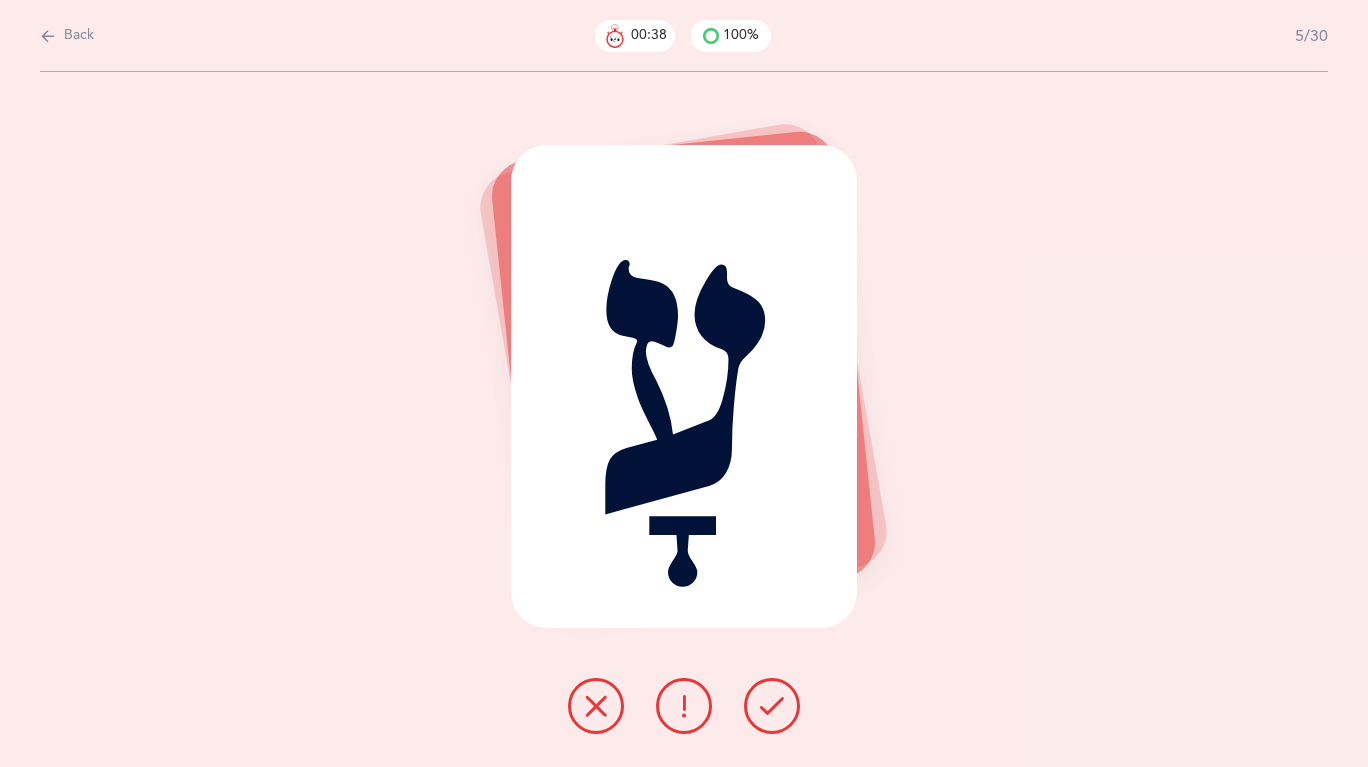 click at bounding box center (772, 706) 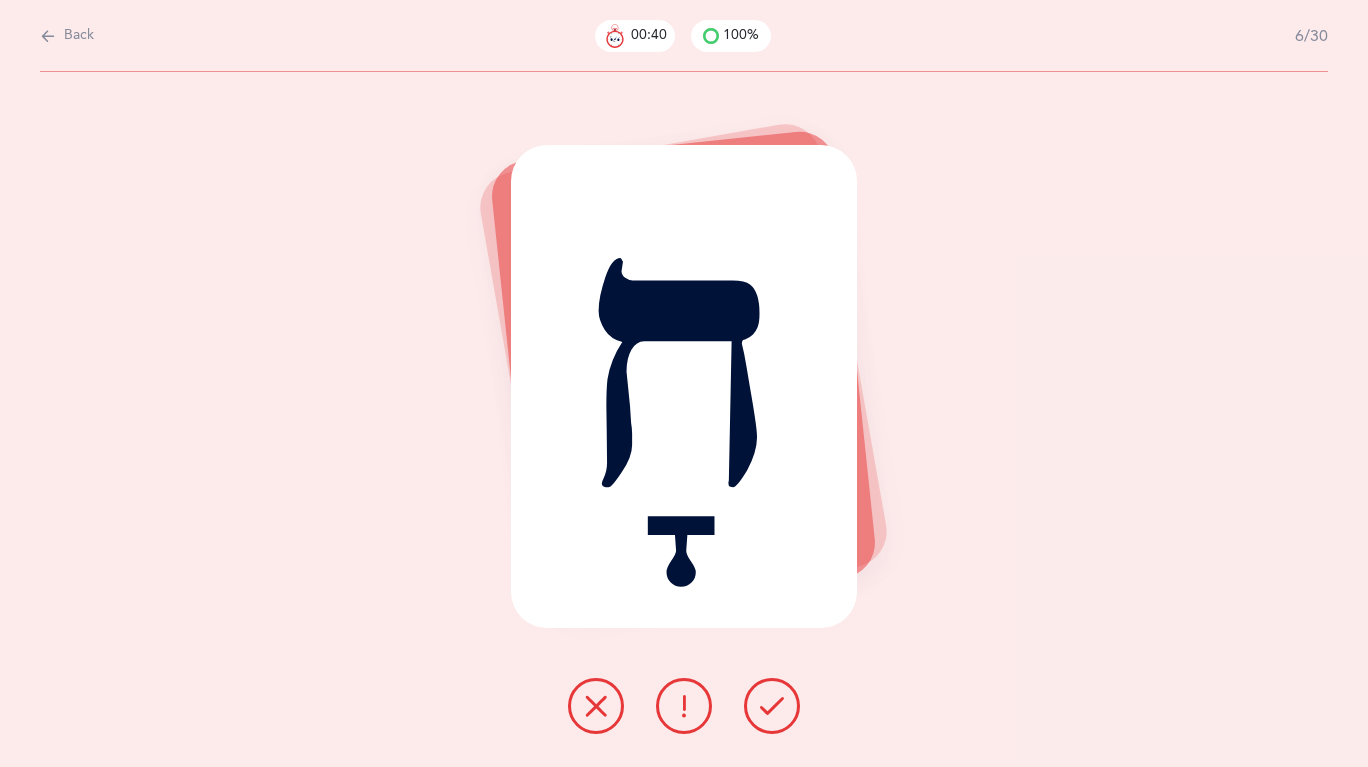 click at bounding box center (772, 706) 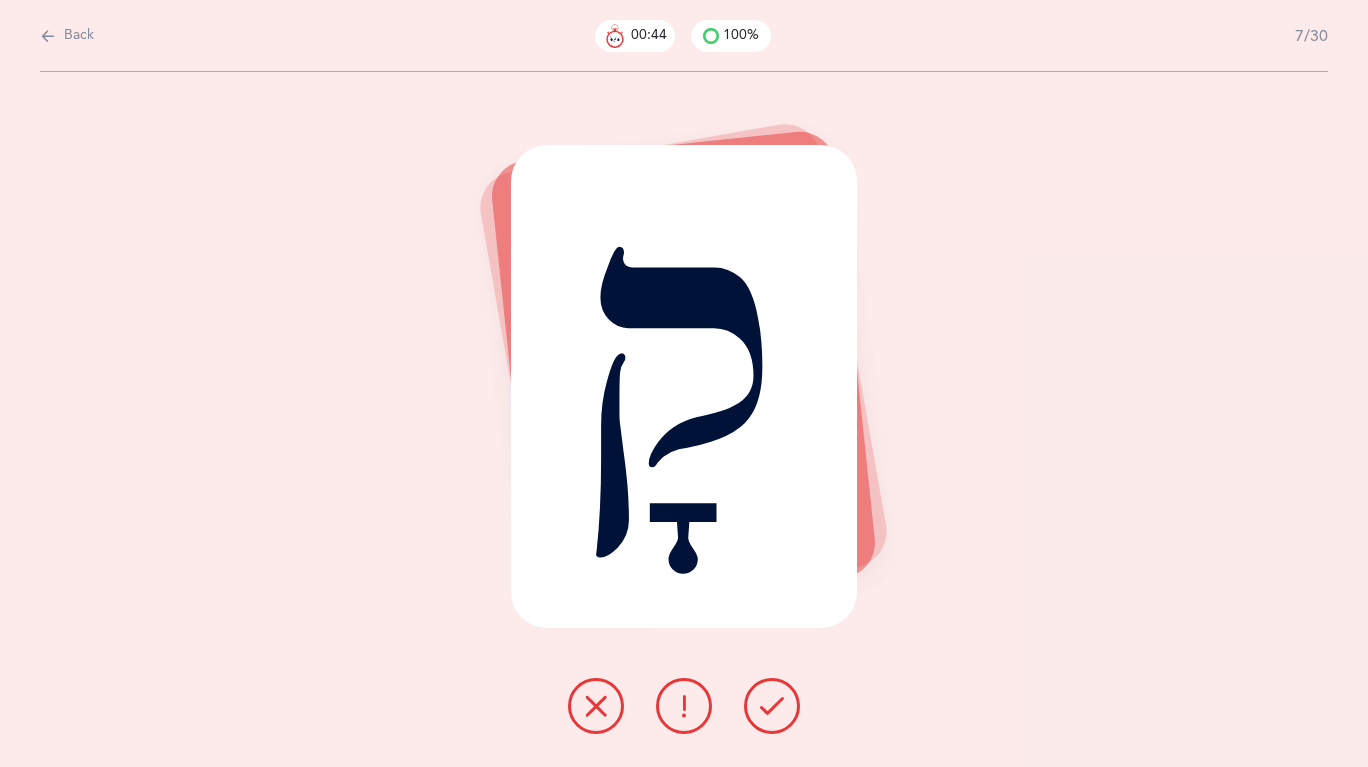 click at bounding box center [772, 706] 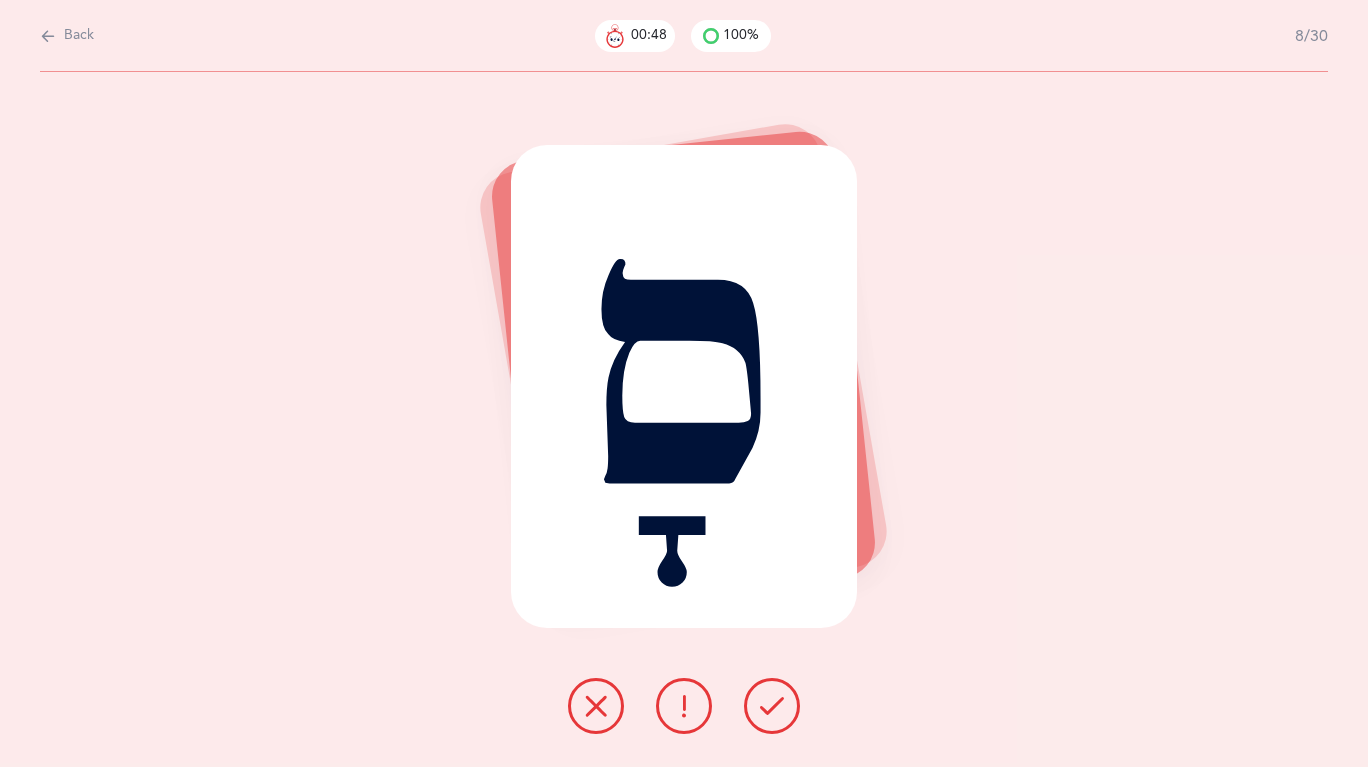 click at bounding box center [772, 706] 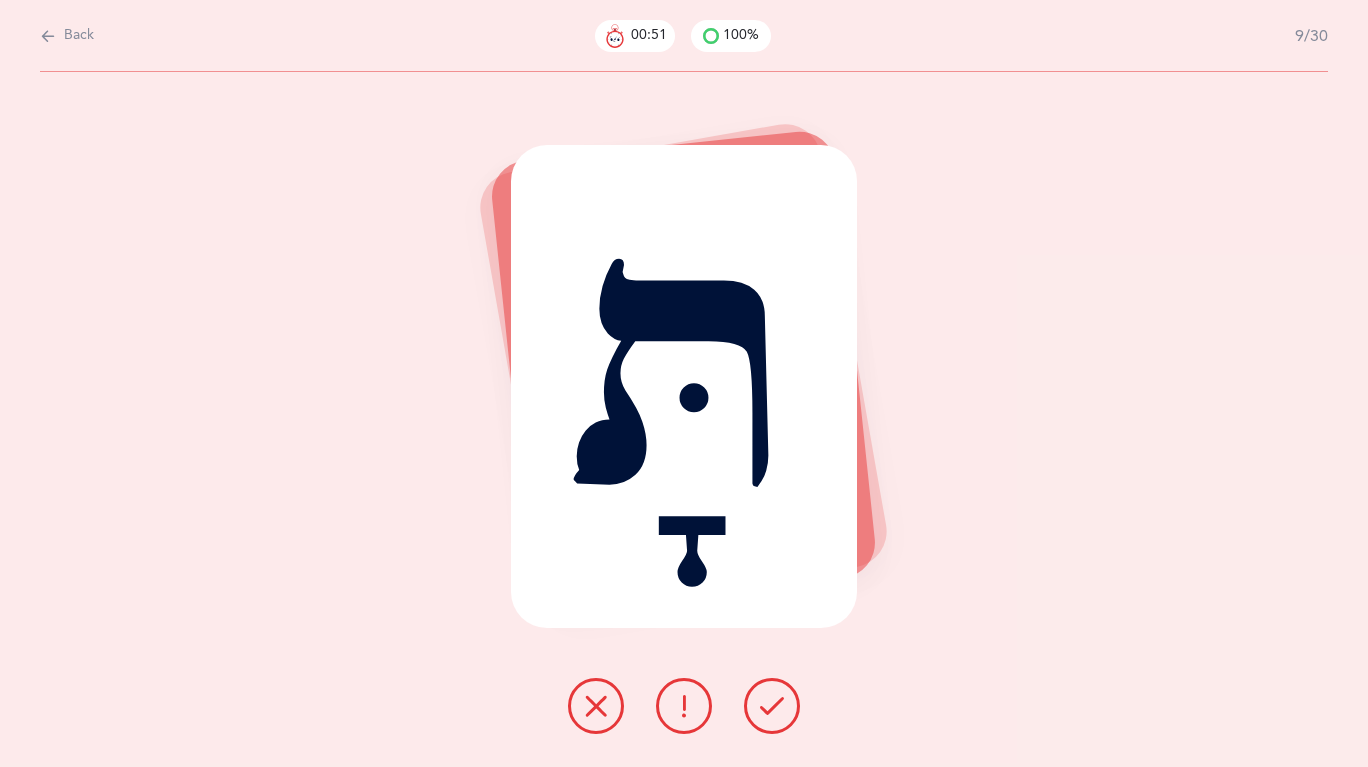 click at bounding box center [772, 706] 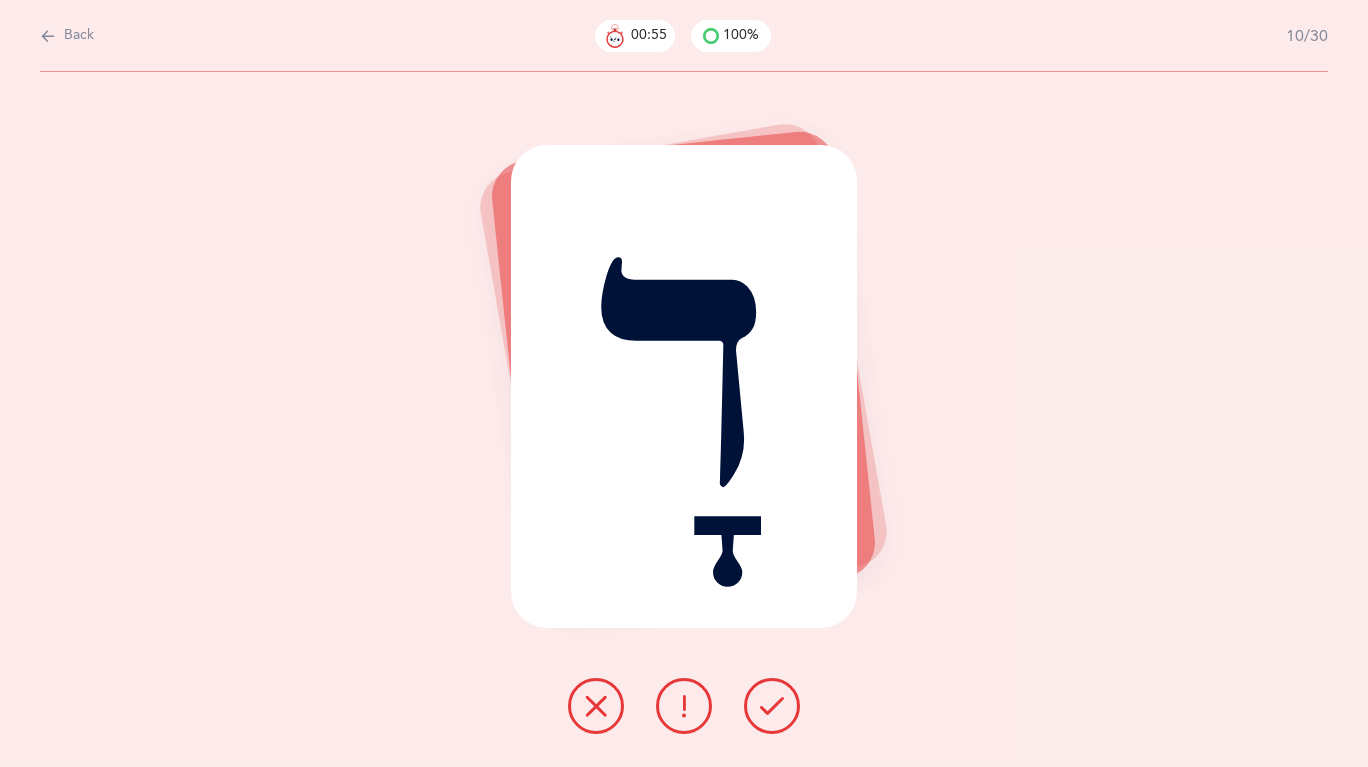 click at bounding box center (772, 706) 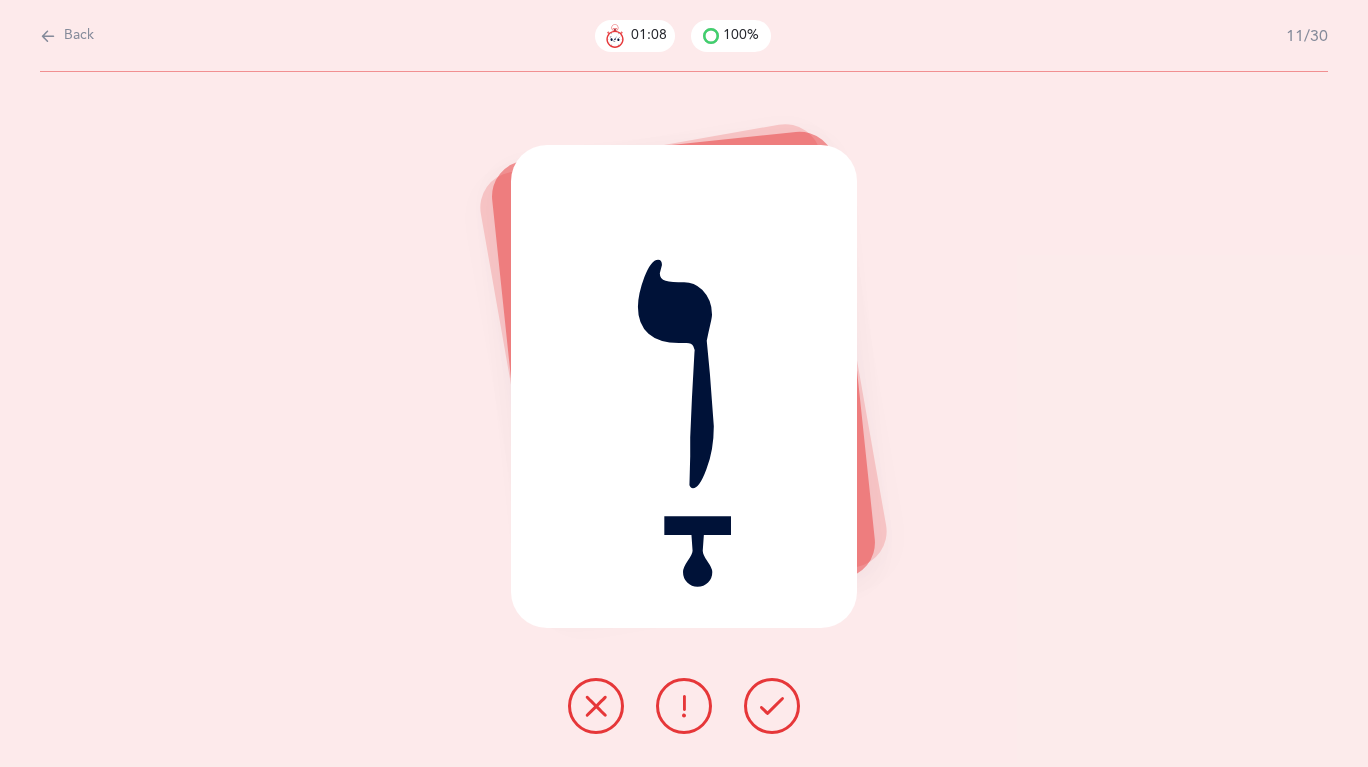 click at bounding box center (772, 706) 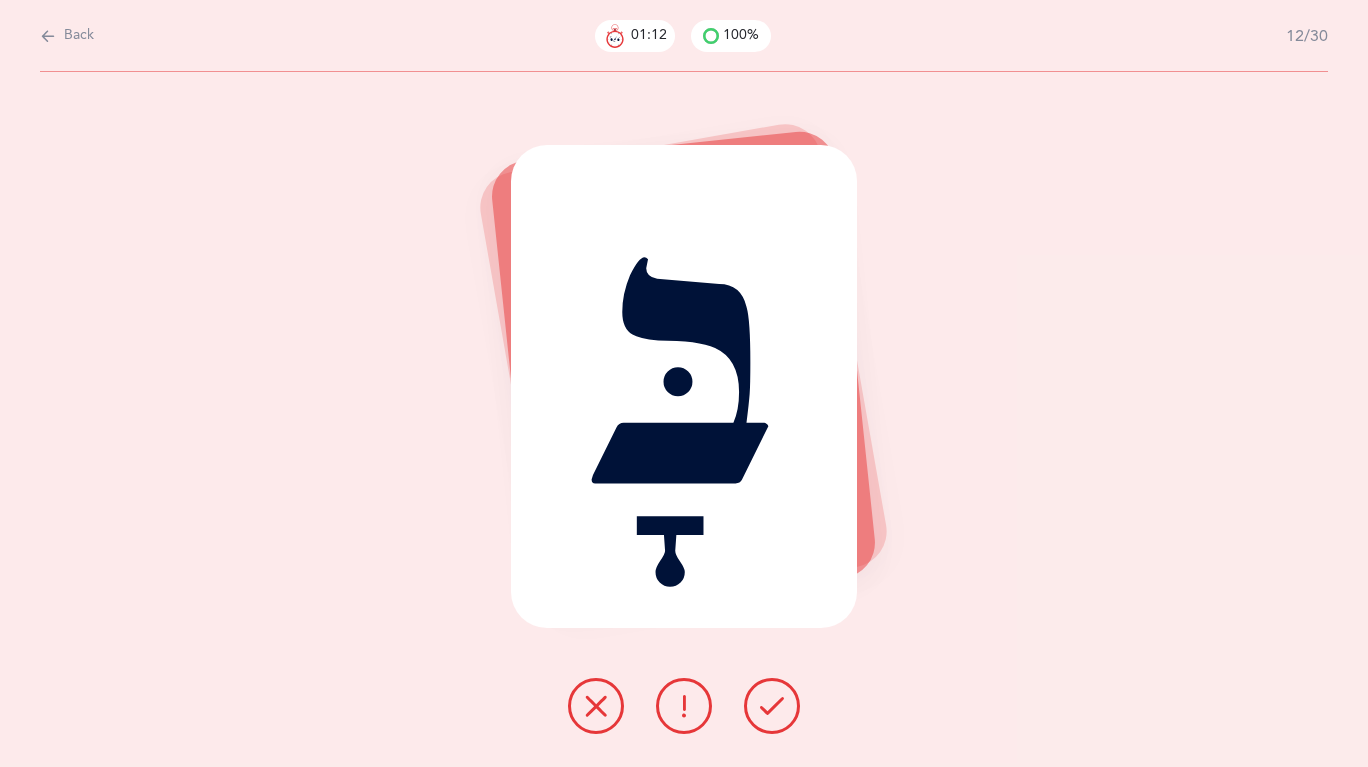 click at bounding box center [772, 706] 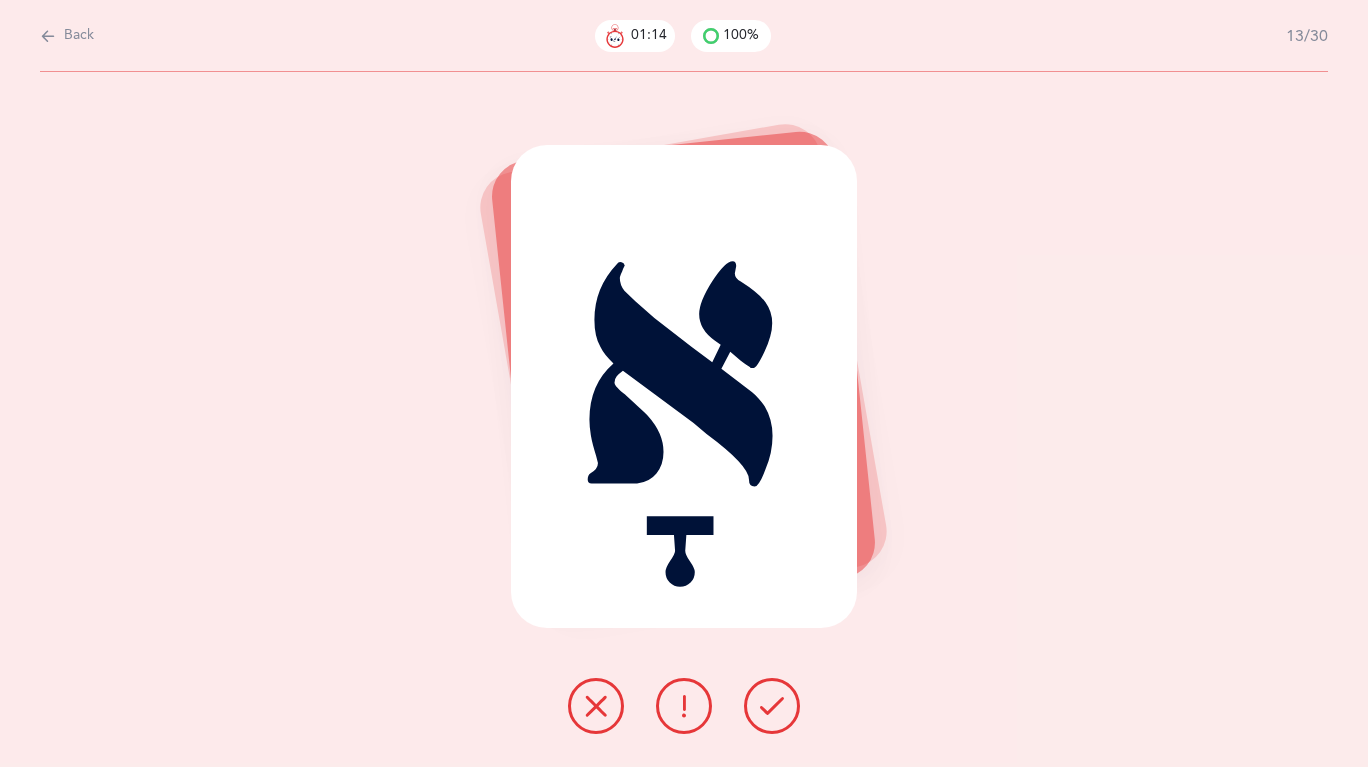 click at bounding box center [772, 706] 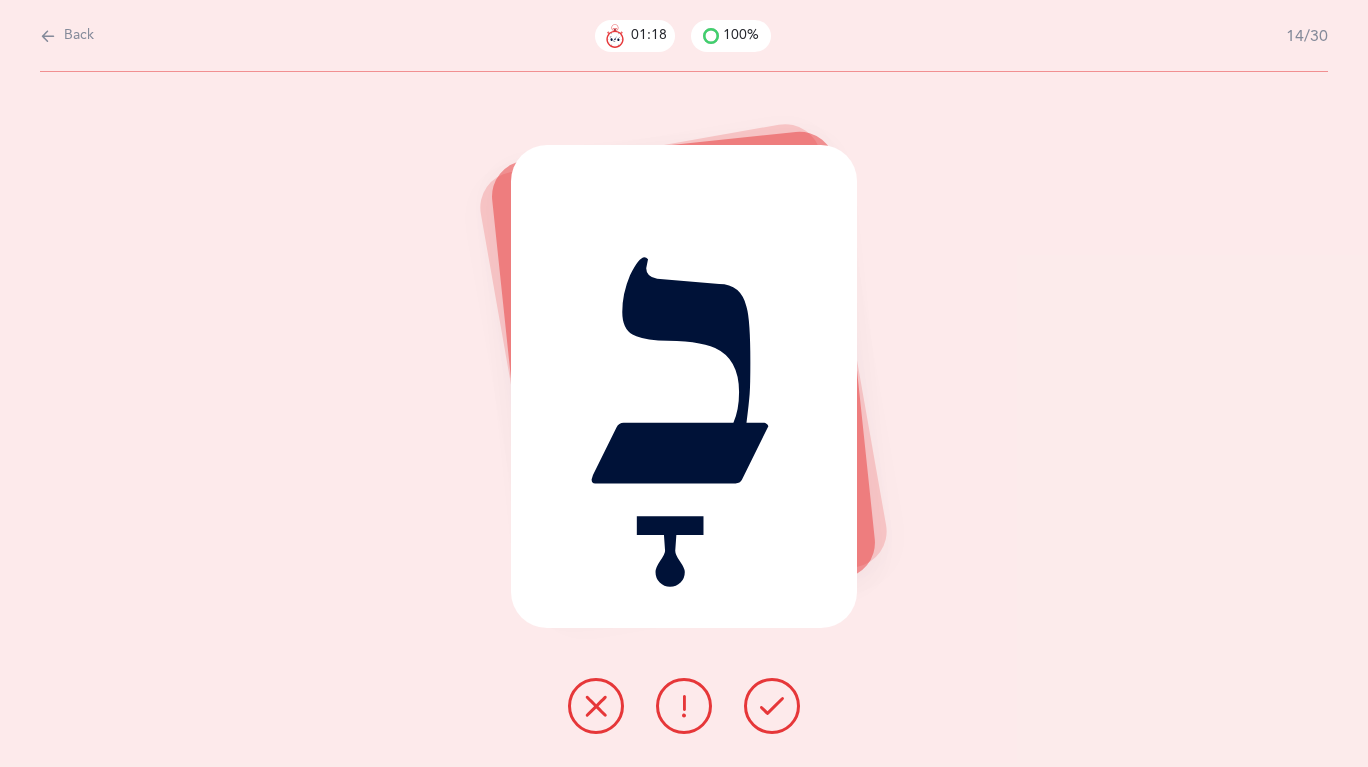 click at bounding box center (772, 706) 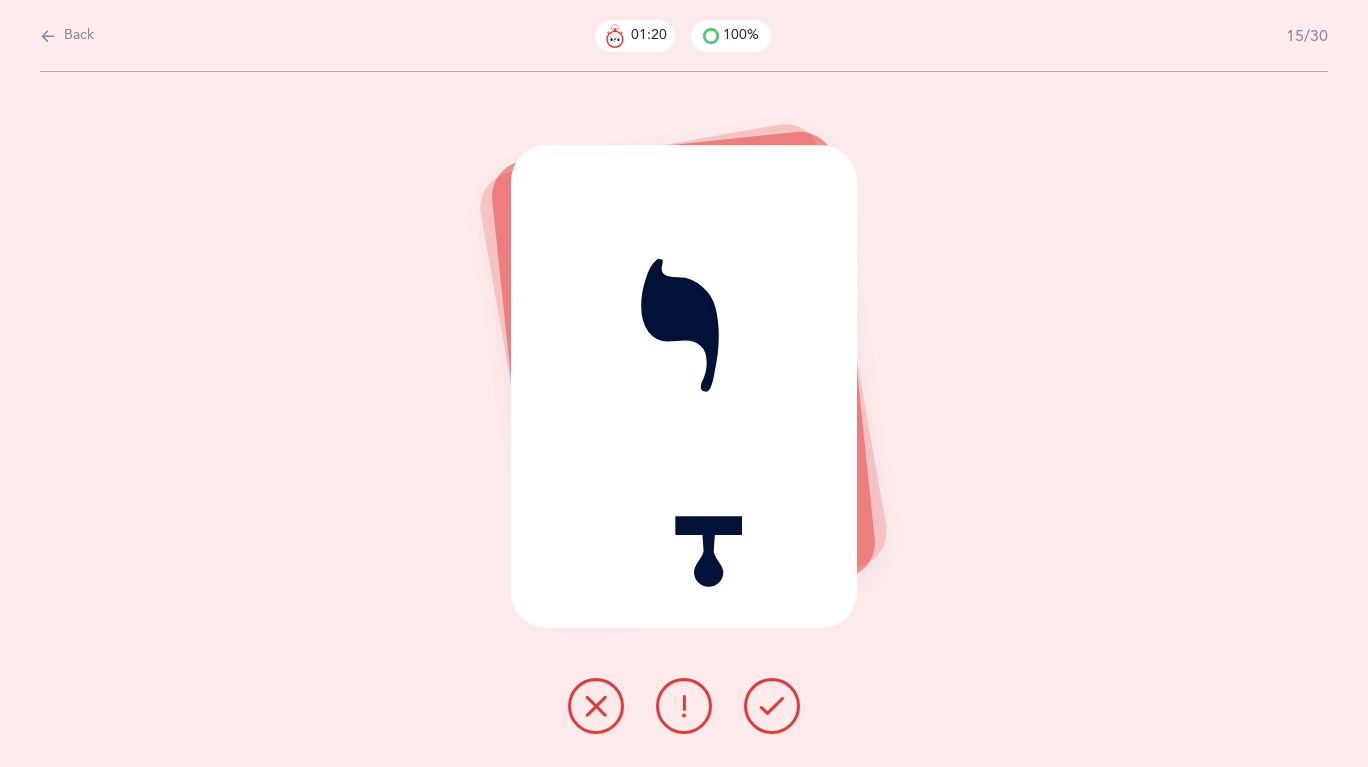 click at bounding box center (772, 706) 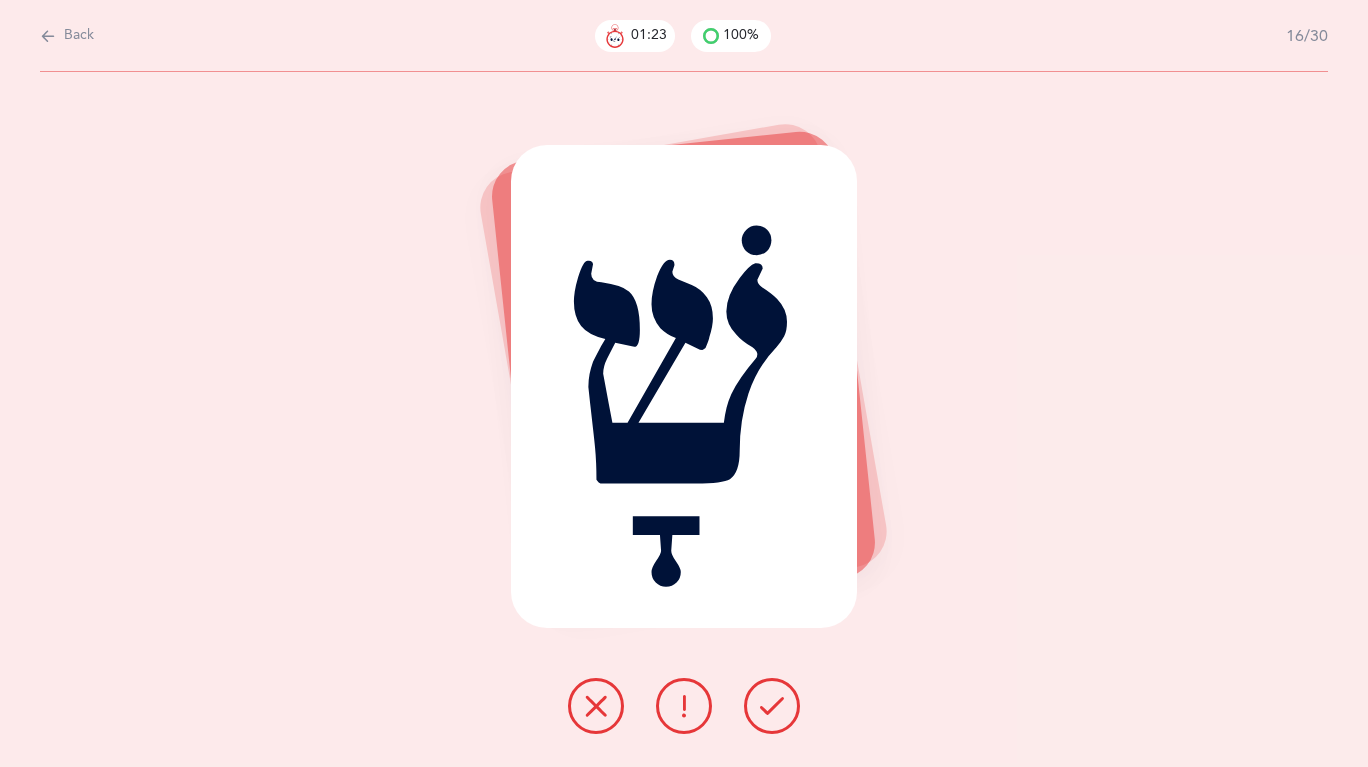 click at bounding box center (596, 706) 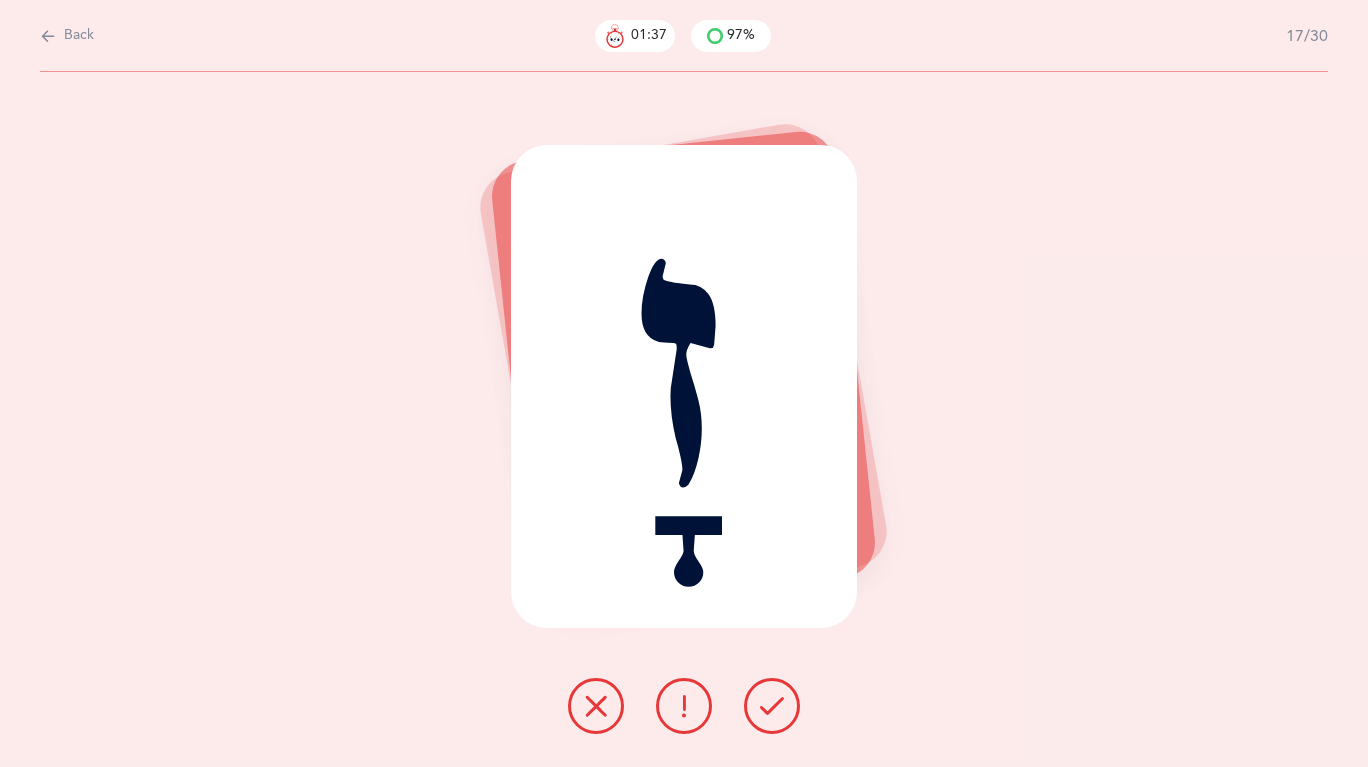 click at bounding box center [772, 706] 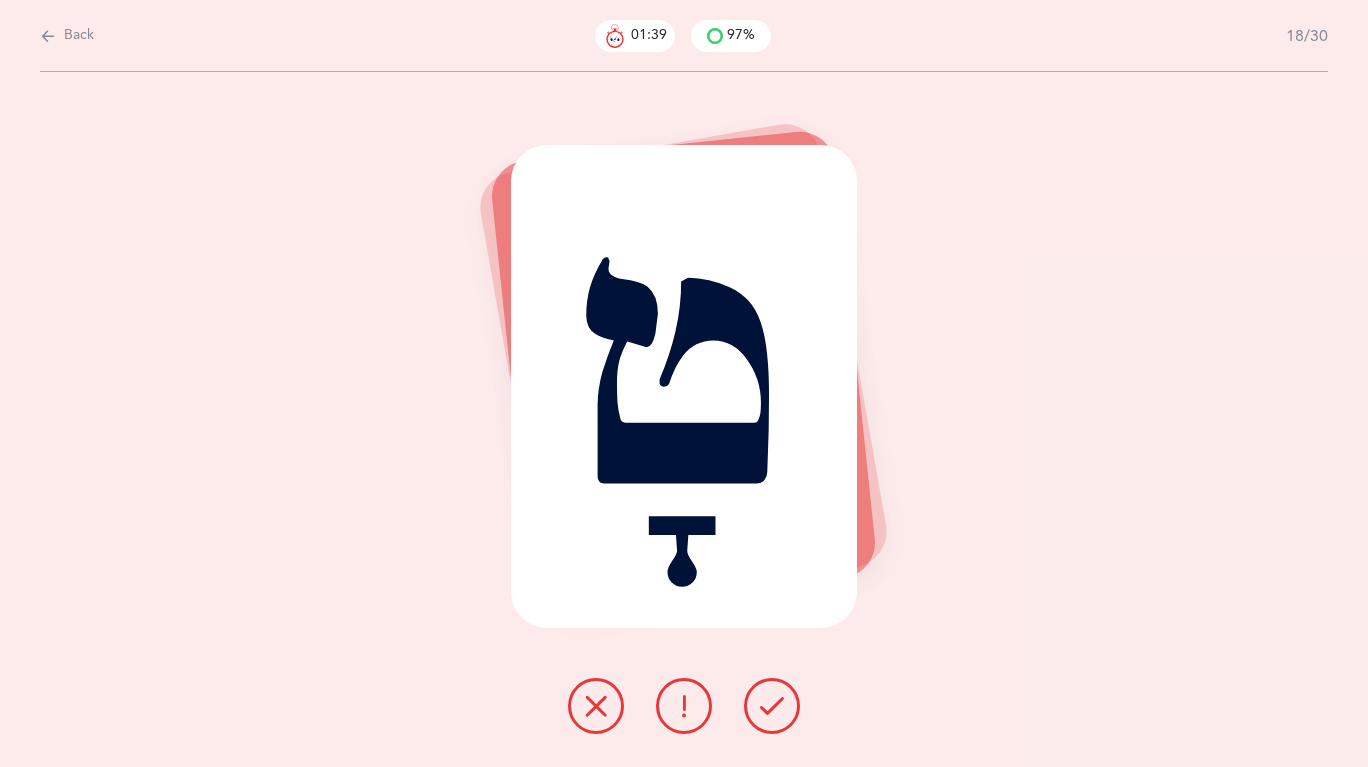 click at bounding box center [772, 706] 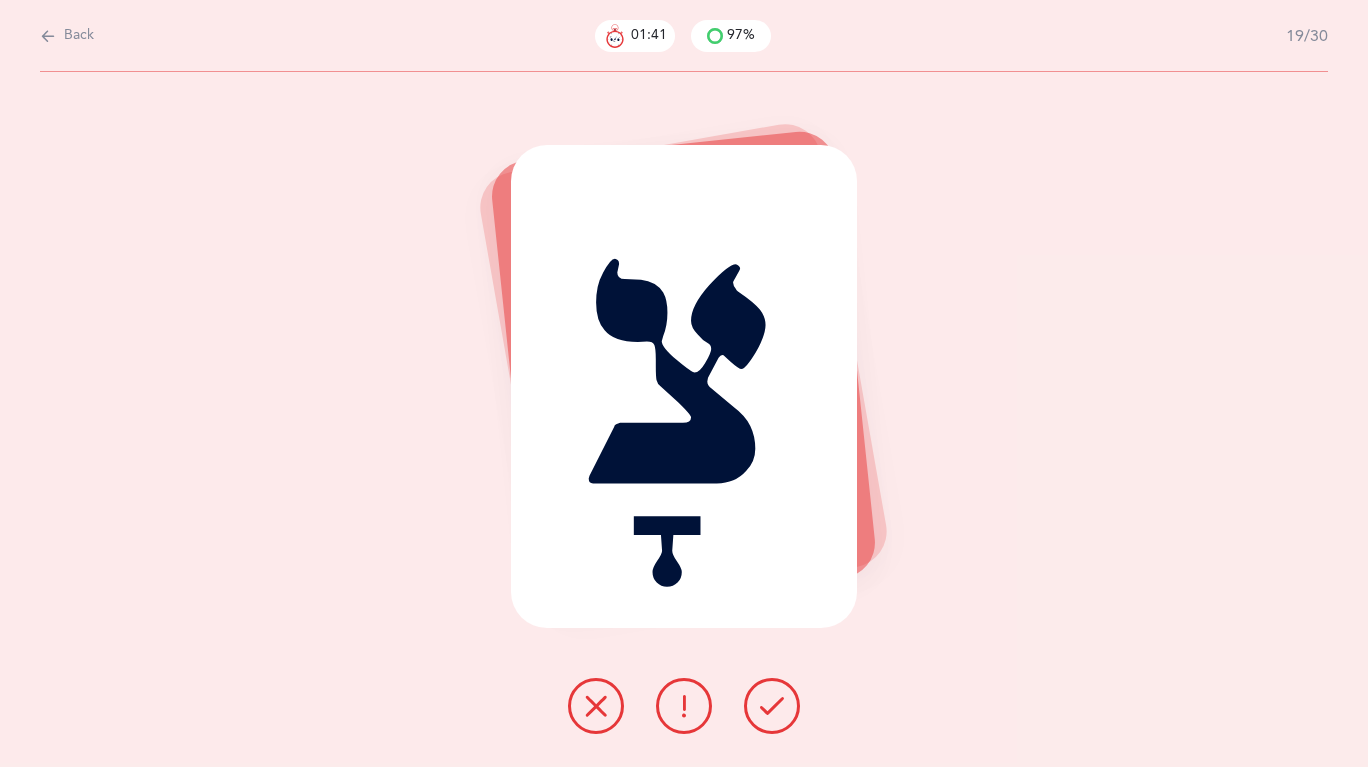 click at bounding box center [772, 706] 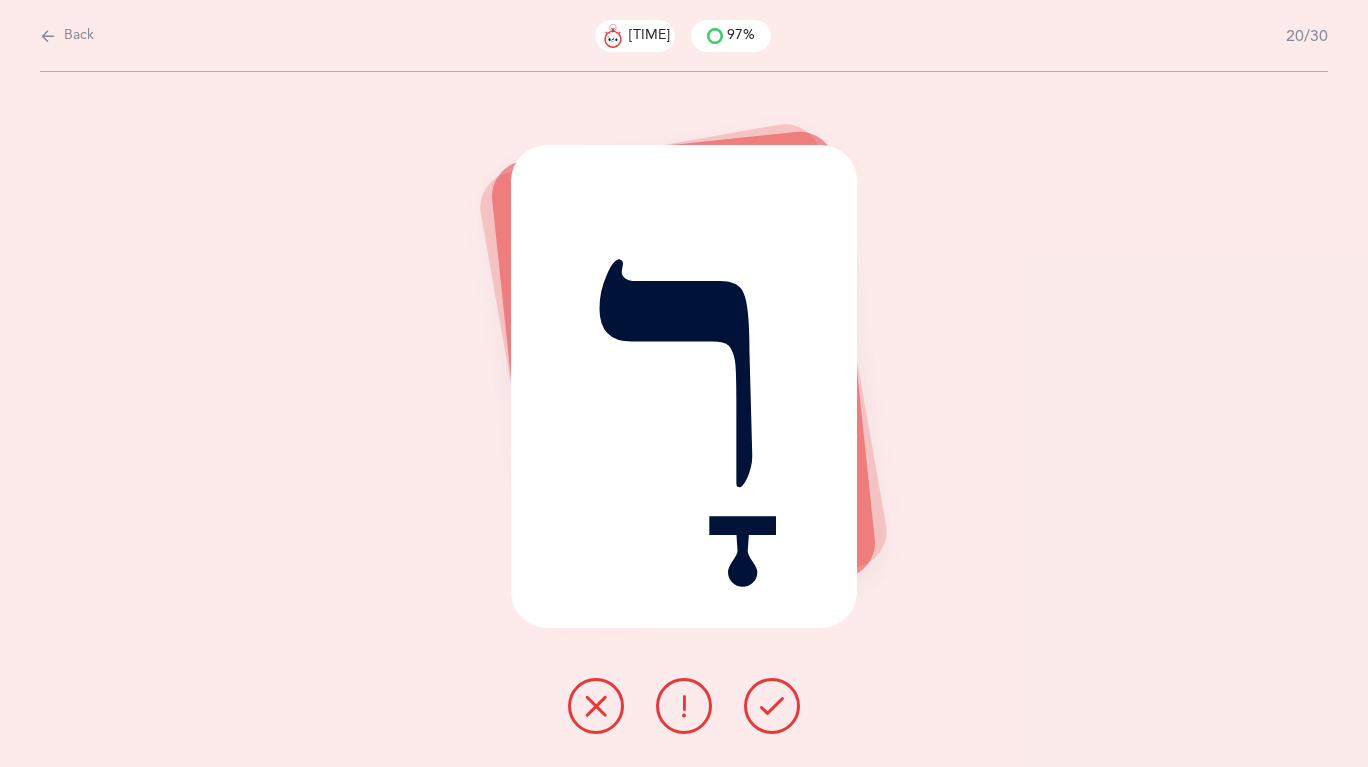 click at bounding box center [684, 706] 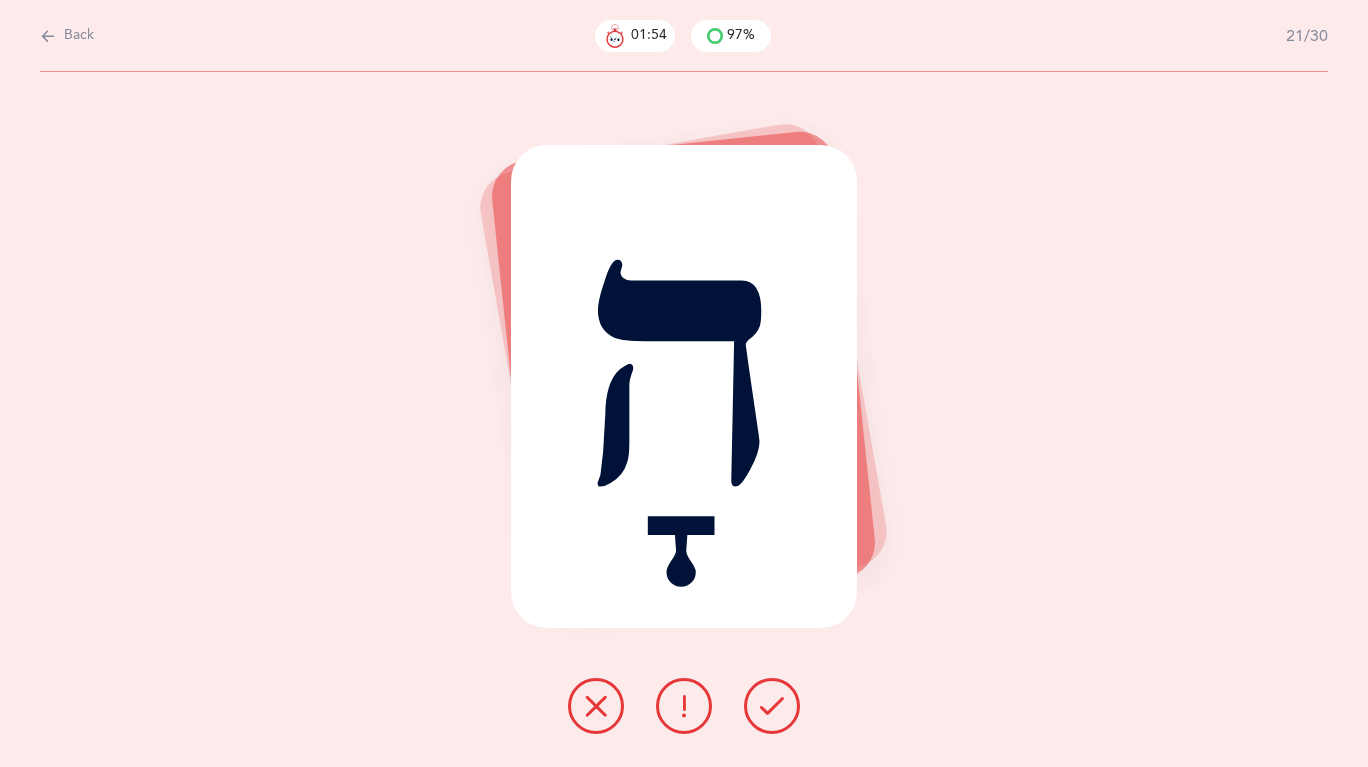 click at bounding box center [772, 706] 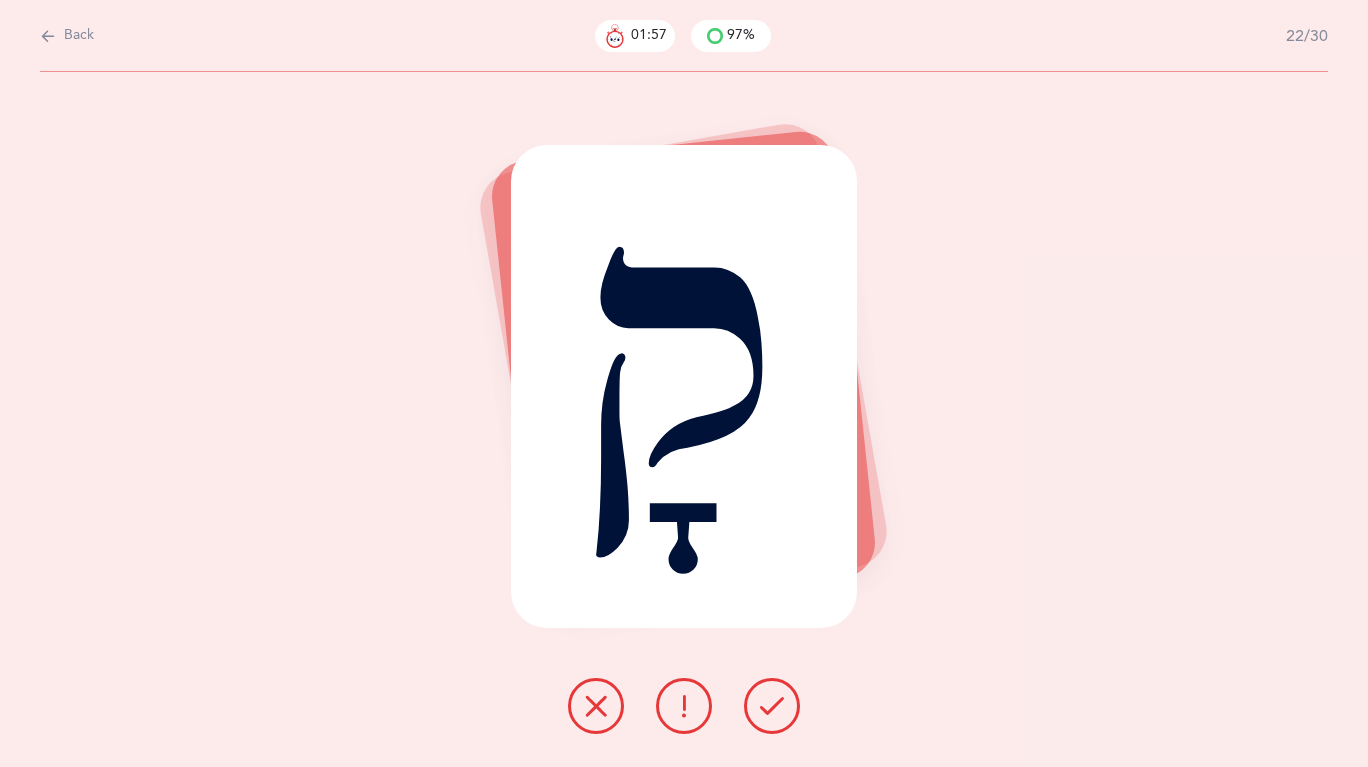 click at bounding box center (772, 706) 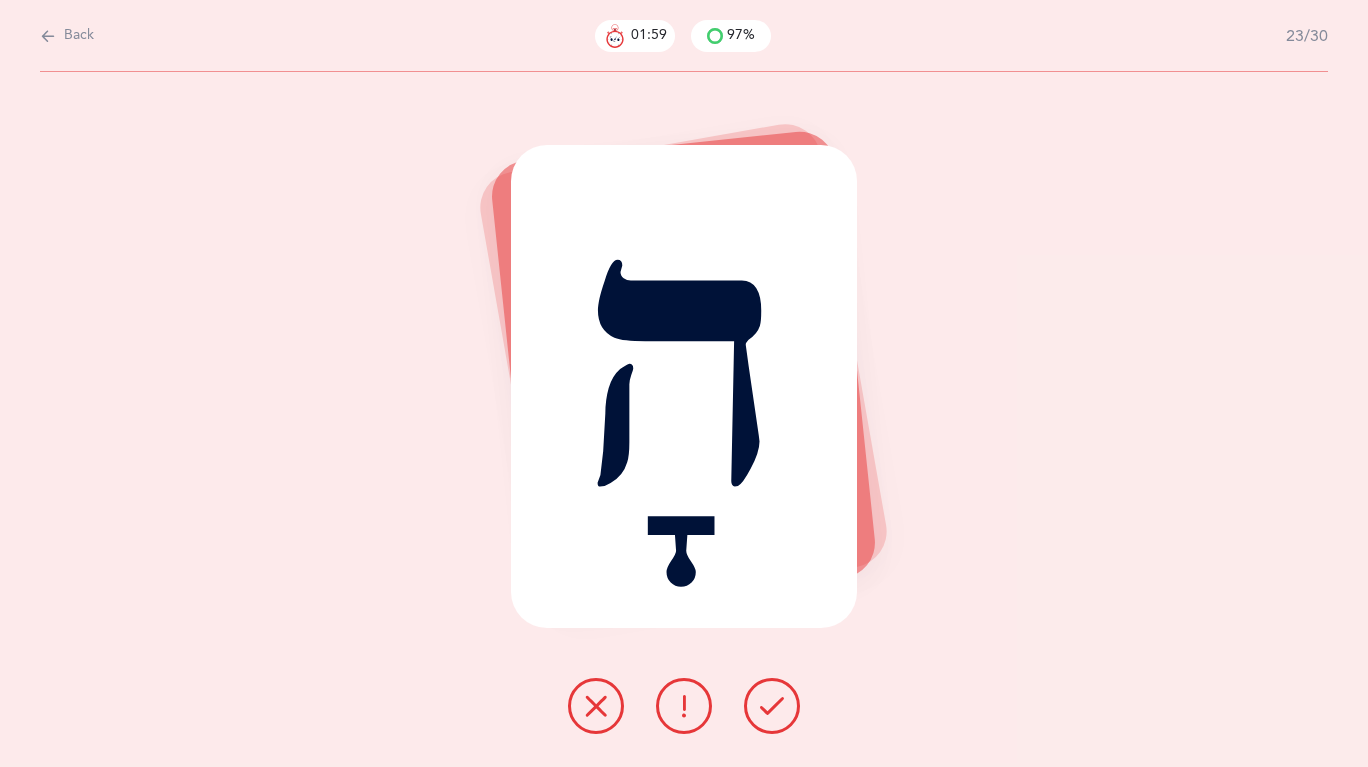 click at bounding box center (772, 706) 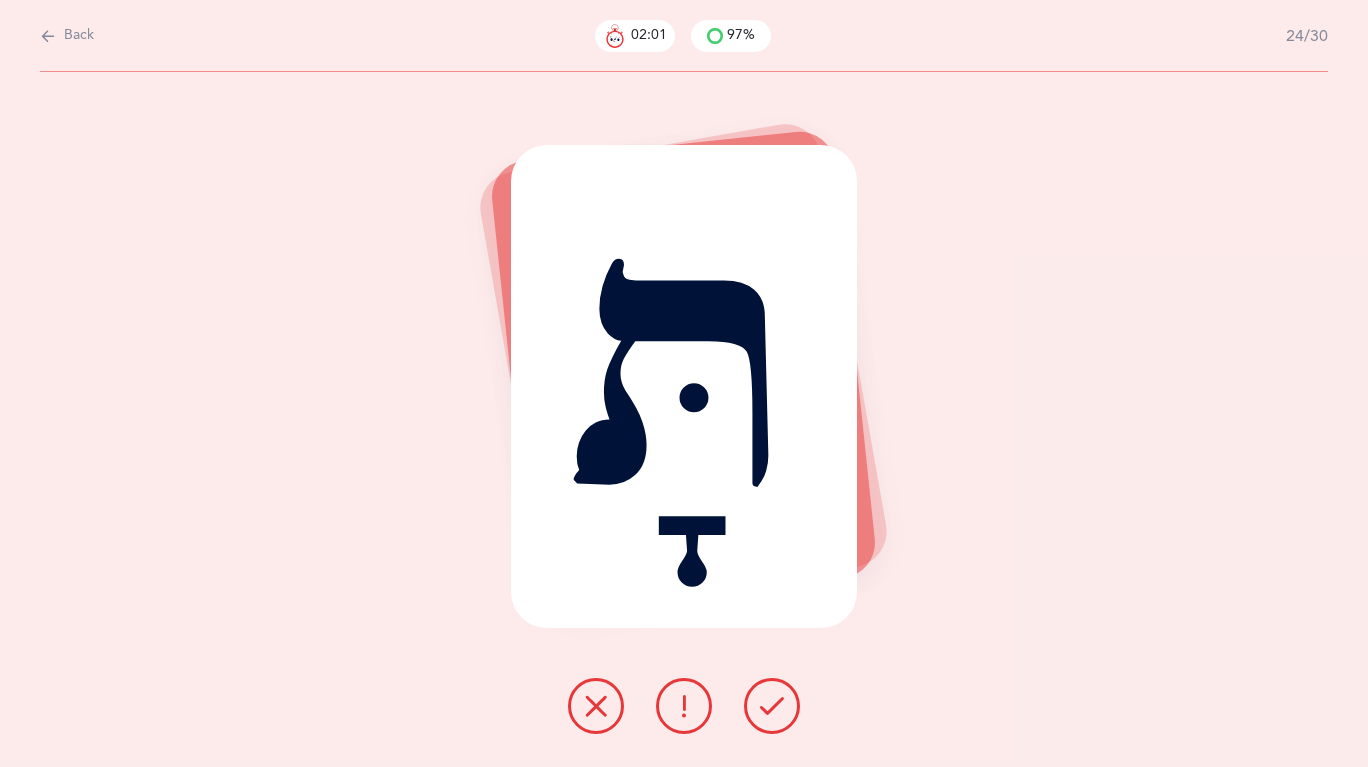 click at bounding box center (772, 706) 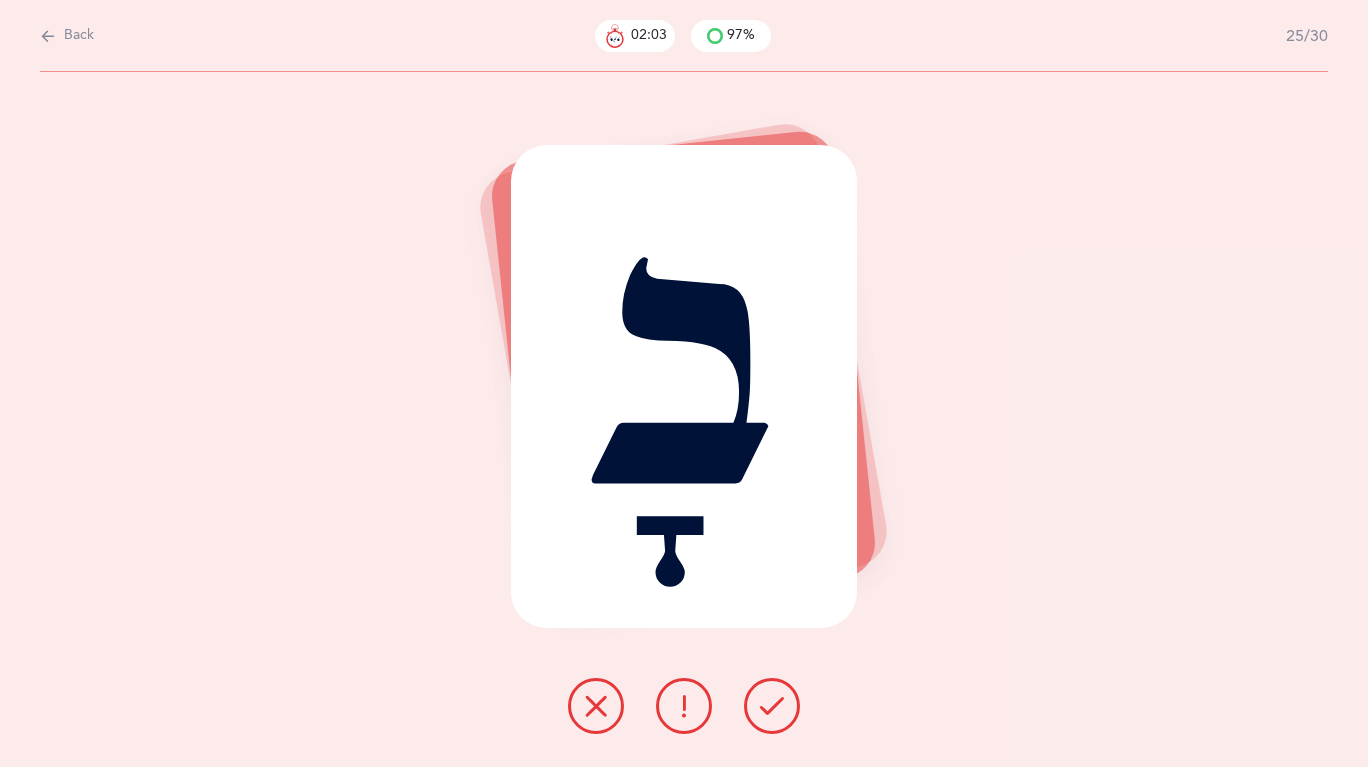 click at bounding box center [772, 706] 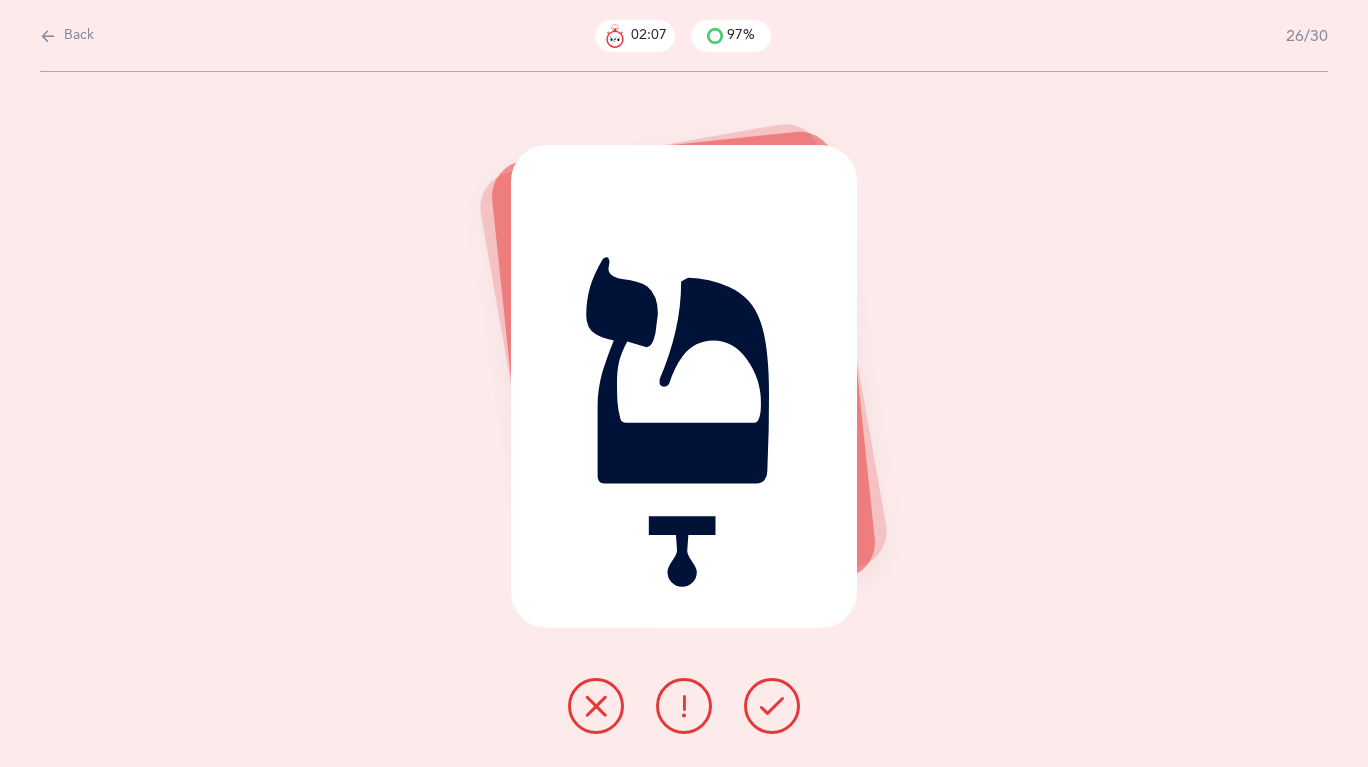click at bounding box center (772, 706) 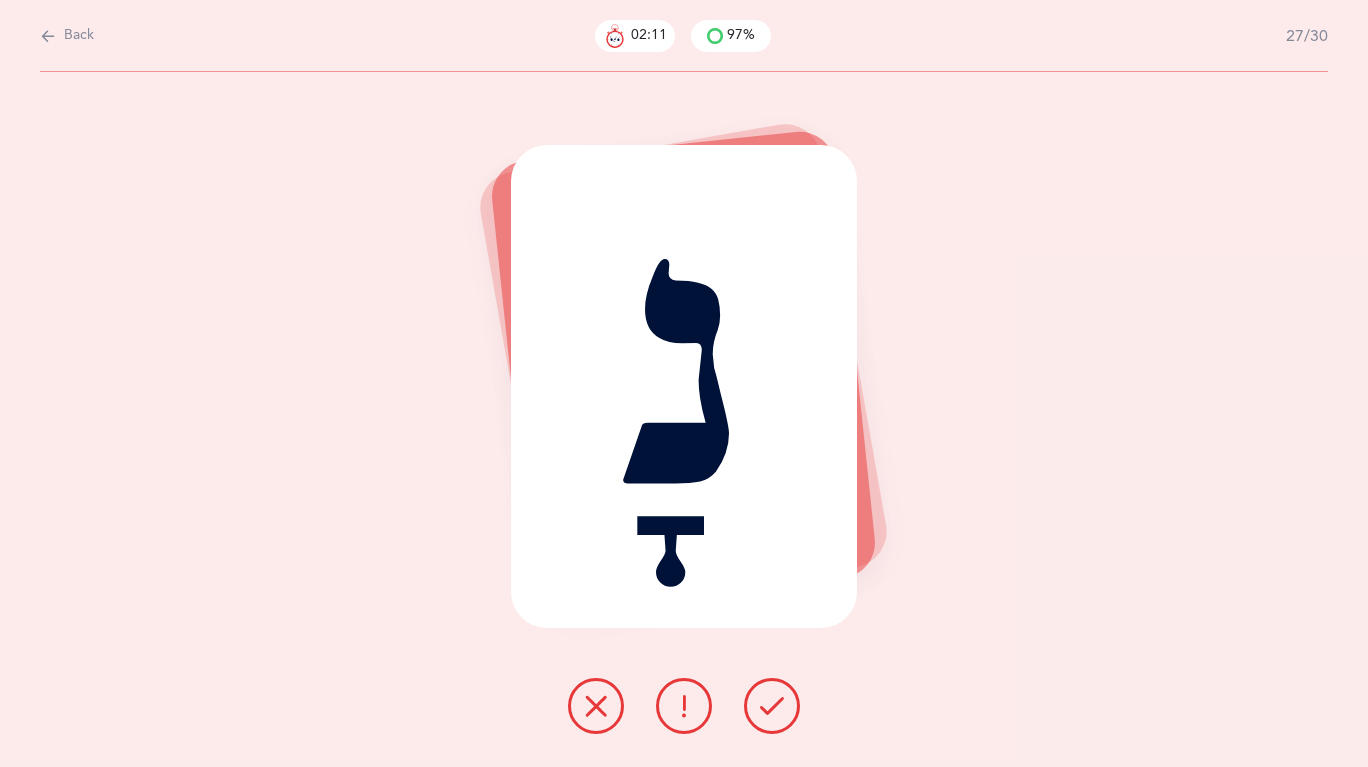 click at bounding box center [772, 706] 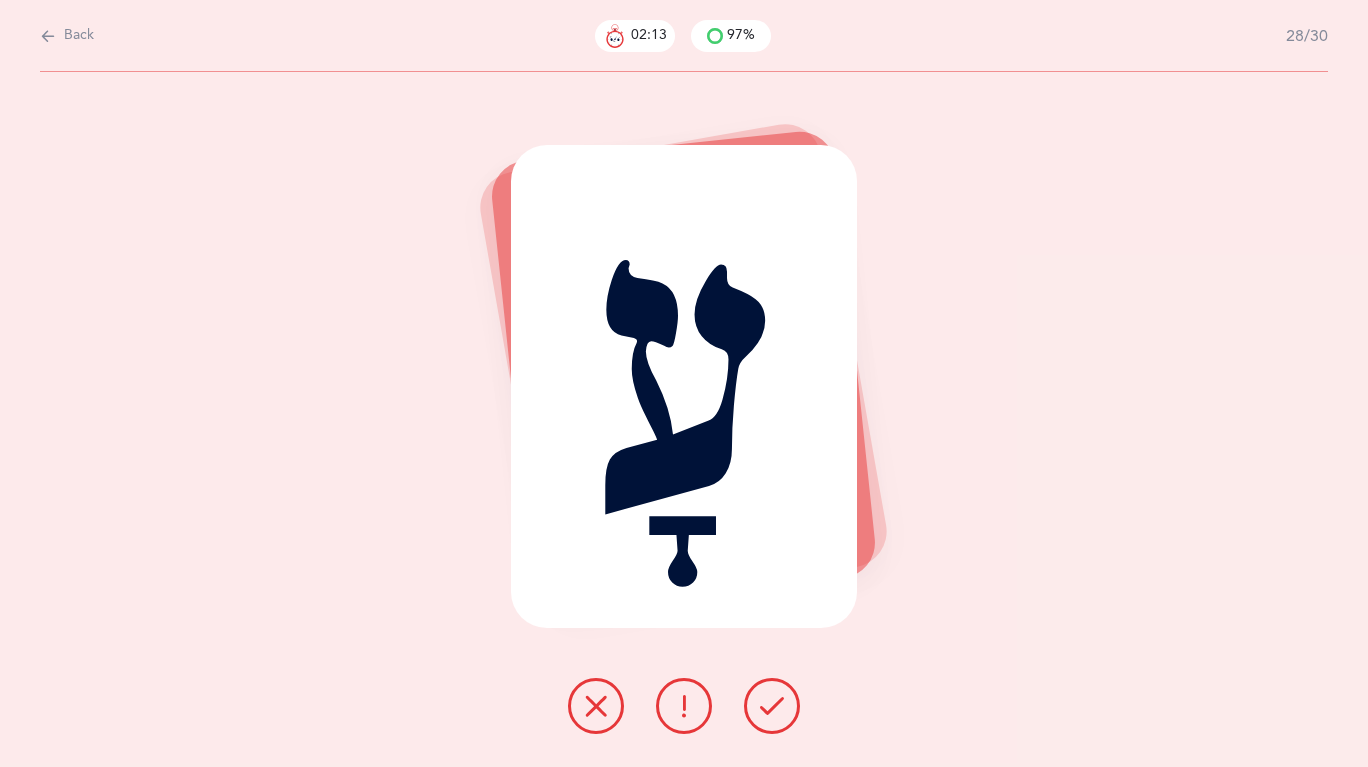 click at bounding box center [772, 706] 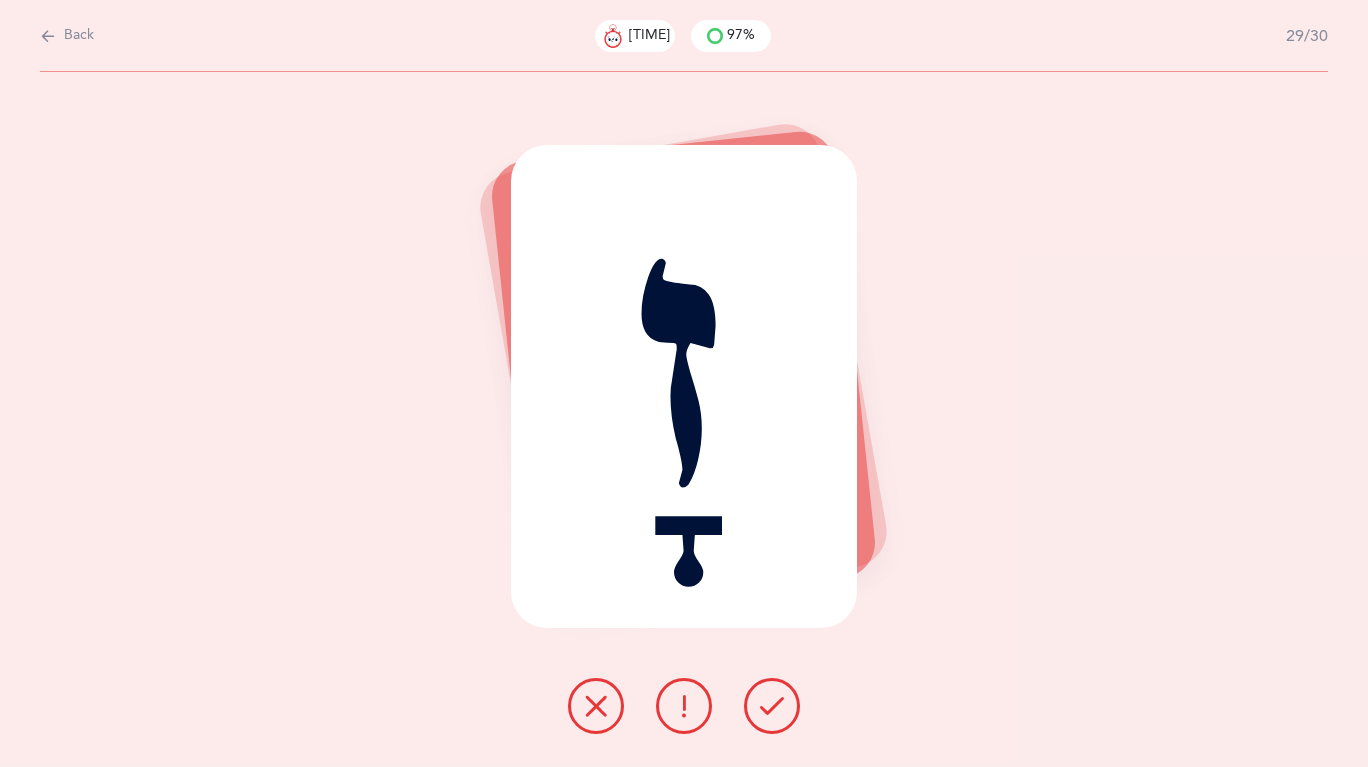 click at bounding box center (772, 706) 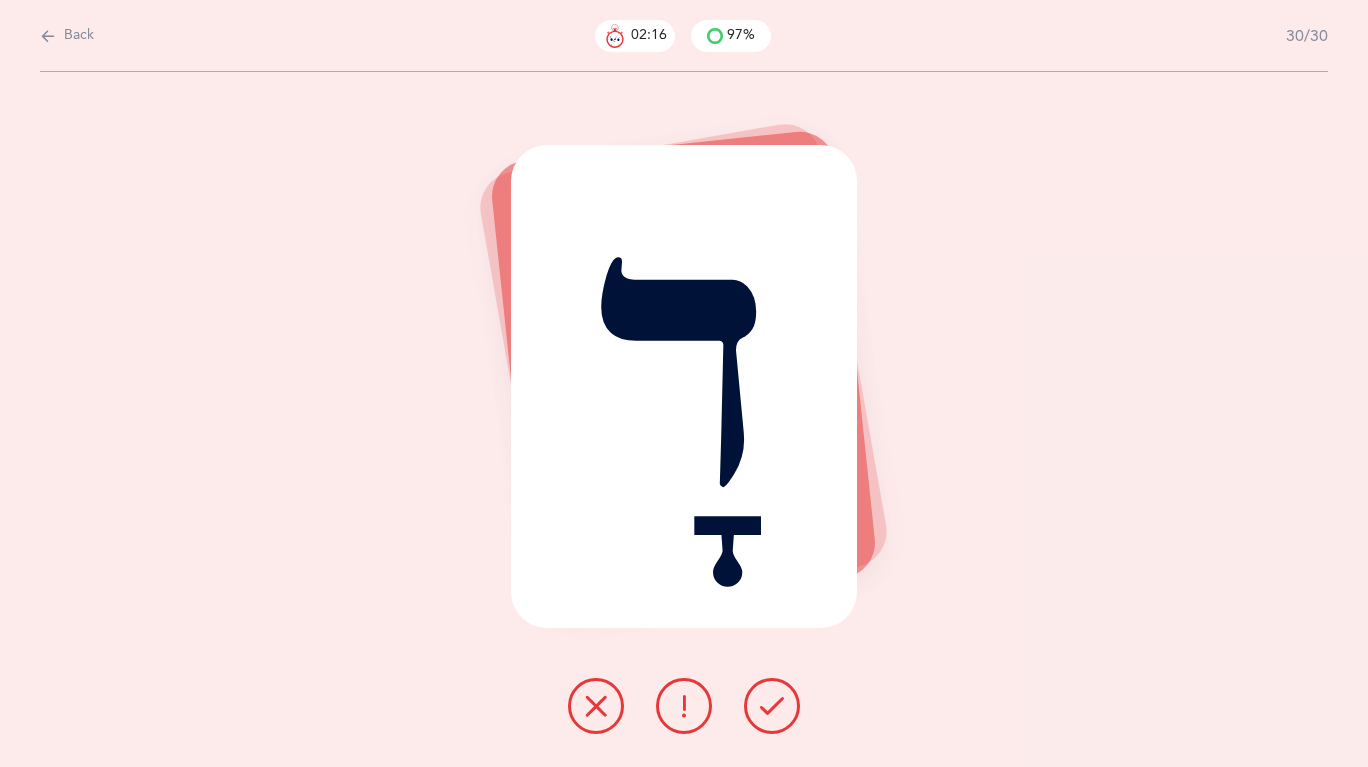 click at bounding box center [772, 706] 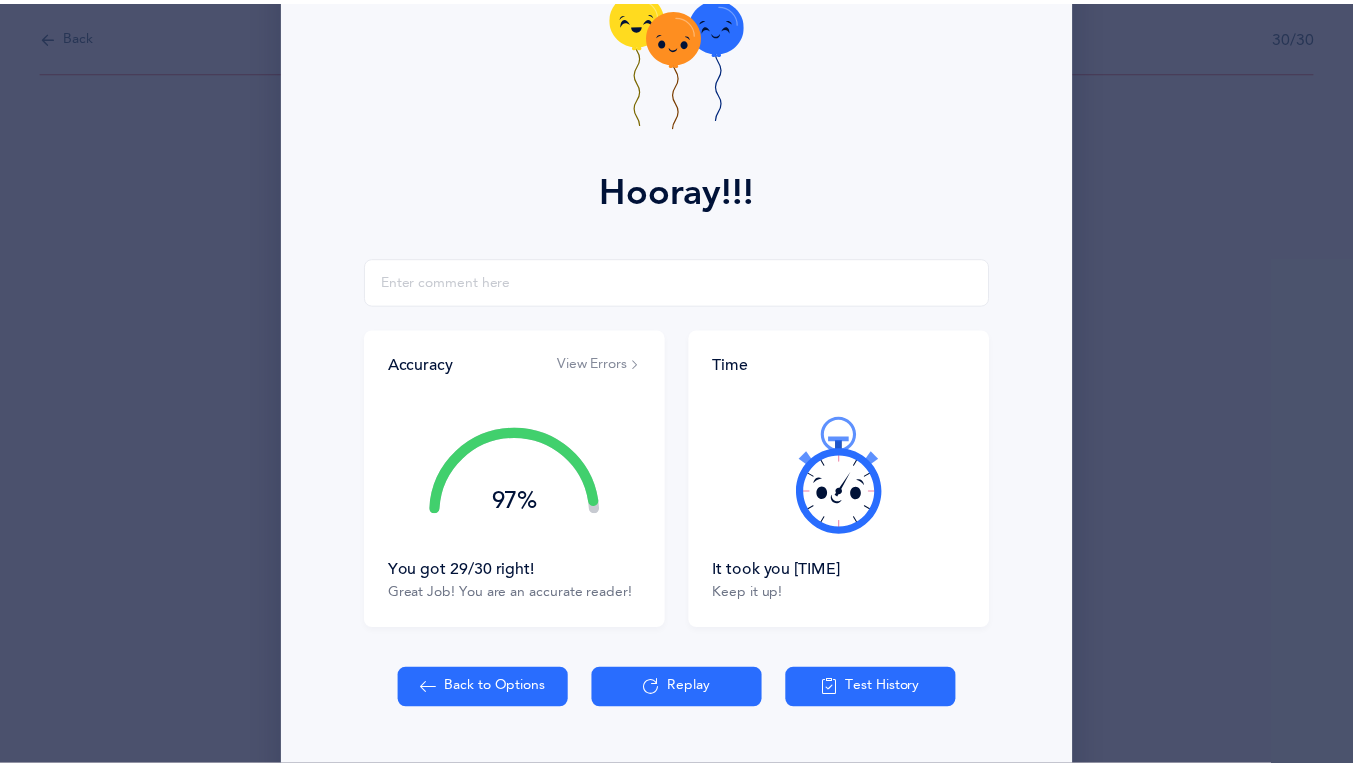 scroll, scrollTop: 185, scrollLeft: 0, axis: vertical 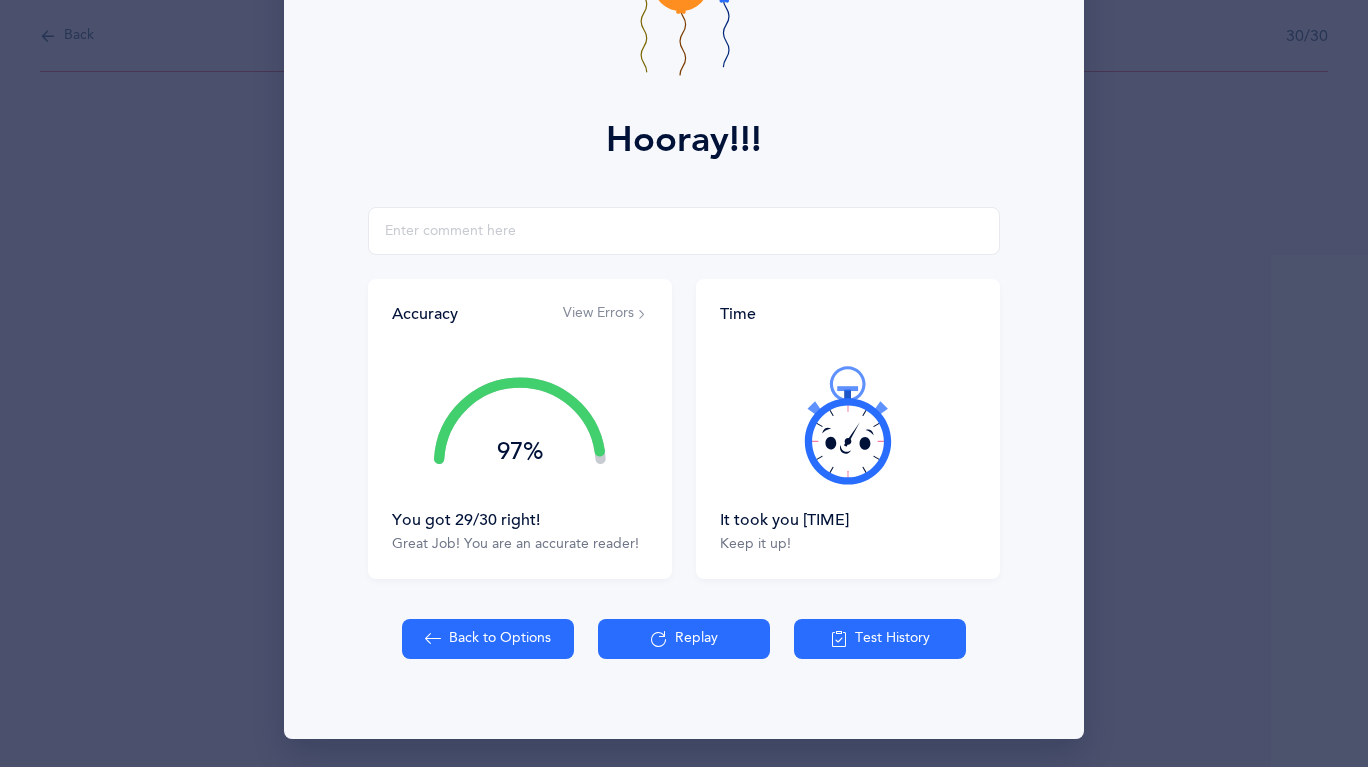 click on "View Errors" at bounding box center [605, 314] 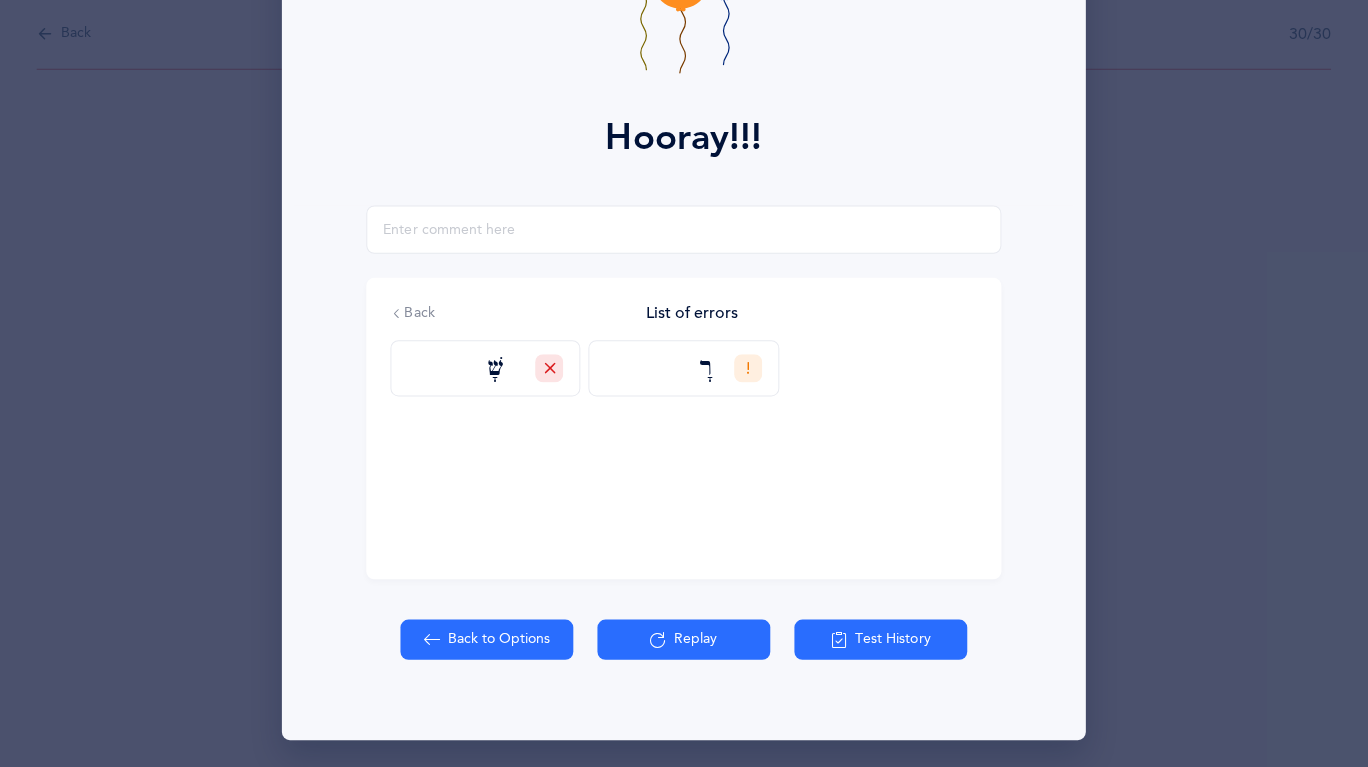 click on "Back to Options" at bounding box center (488, 639) 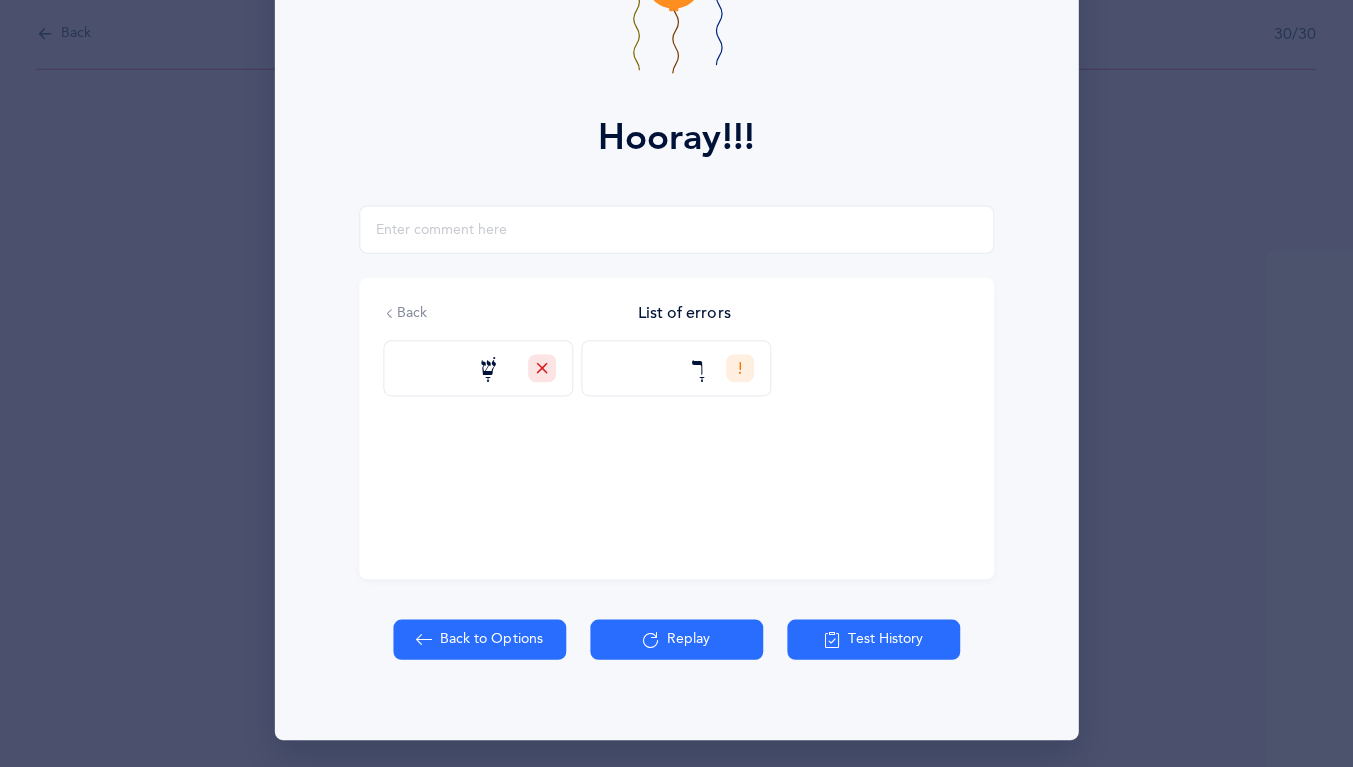 select on "4" 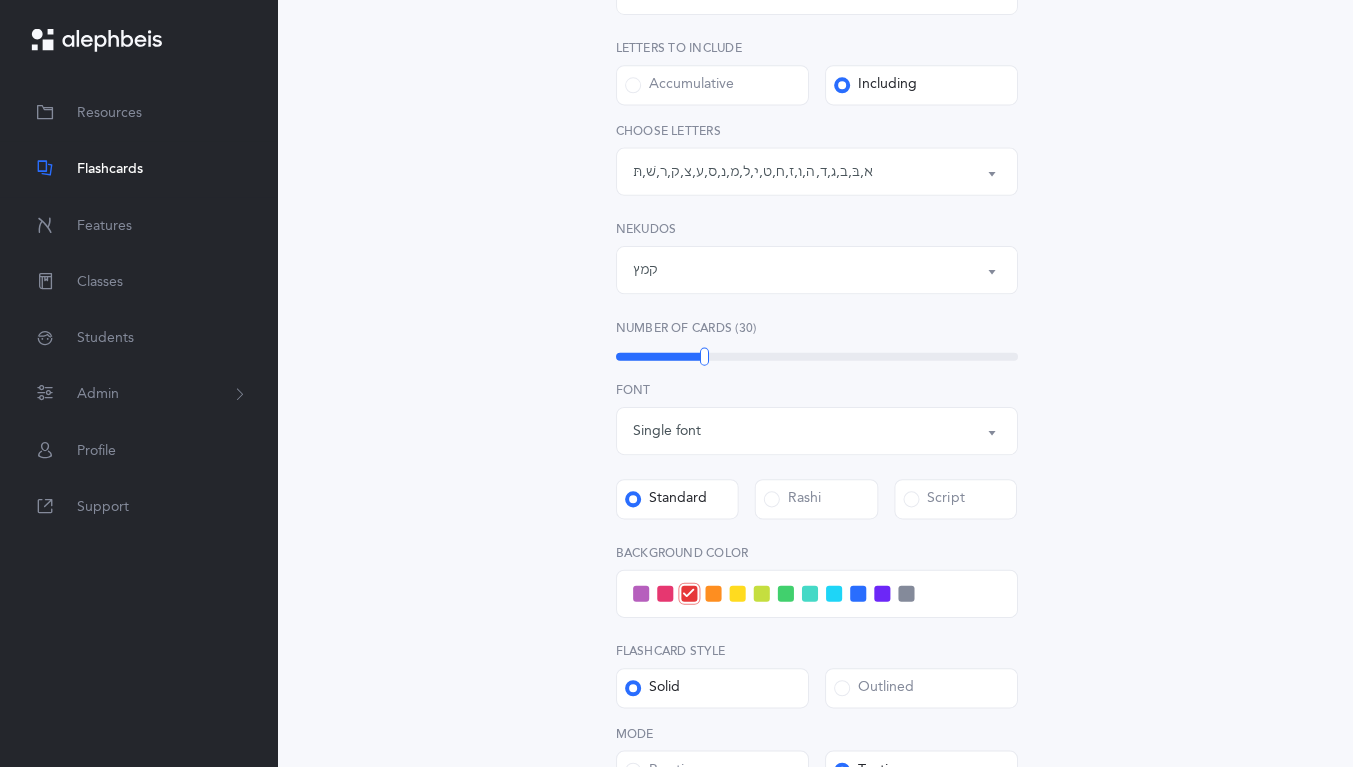 scroll, scrollTop: 389, scrollLeft: 0, axis: vertical 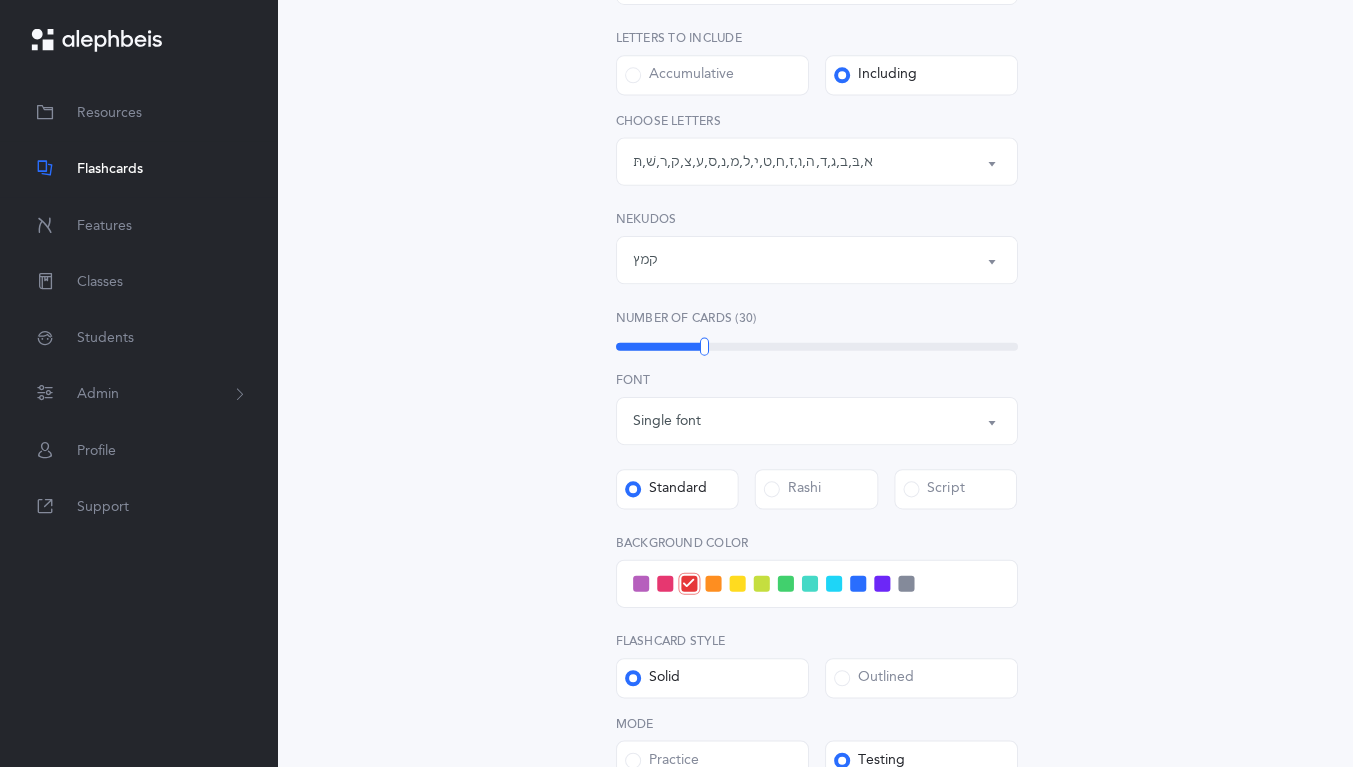 click on "Letters and Nekudos   Choose your Flashcards options         Level 1 - Letters only
Level 2 - Nekudos only
Level 3 - Letters and Nekudos
Level 4 - Letters with Nekudos
Level 4 - Letters with Nekudos
Level
Letters to include
Accumulative
Including
All Letters
א
בּ
ב
ג
ד
ה
ו
ז
ח
ט
י
כּ
ךּ
כ
ך
ל
מ
נ
ן
ס
ע
פּ
פ
צ
ק
ר
שׁ
שׂ
תּ
ת
Letters: א ,  בּ ,  ב ,  ג ,  ד ,  ה ,  ו ,  ז ,  ח ,  ט ,  י ,  ל ,  מ ,  נ ,  ס ,  ע ,  צ ,  ק ,  ר ,  שׁ ,  תּ
Choose letters
All Nekudos
קמץ
פתח
צירי
סגול
שוא
חולם חסר
חולם מלא
חיריק חסר
חיריק מלא
קובוץ
שורוק
חטף קמץ
חטף פתח
חטף סגול
קמץ
Nekudos
Upgrade your plan to
Ultimate     [NUMBER]" at bounding box center [817, 396] 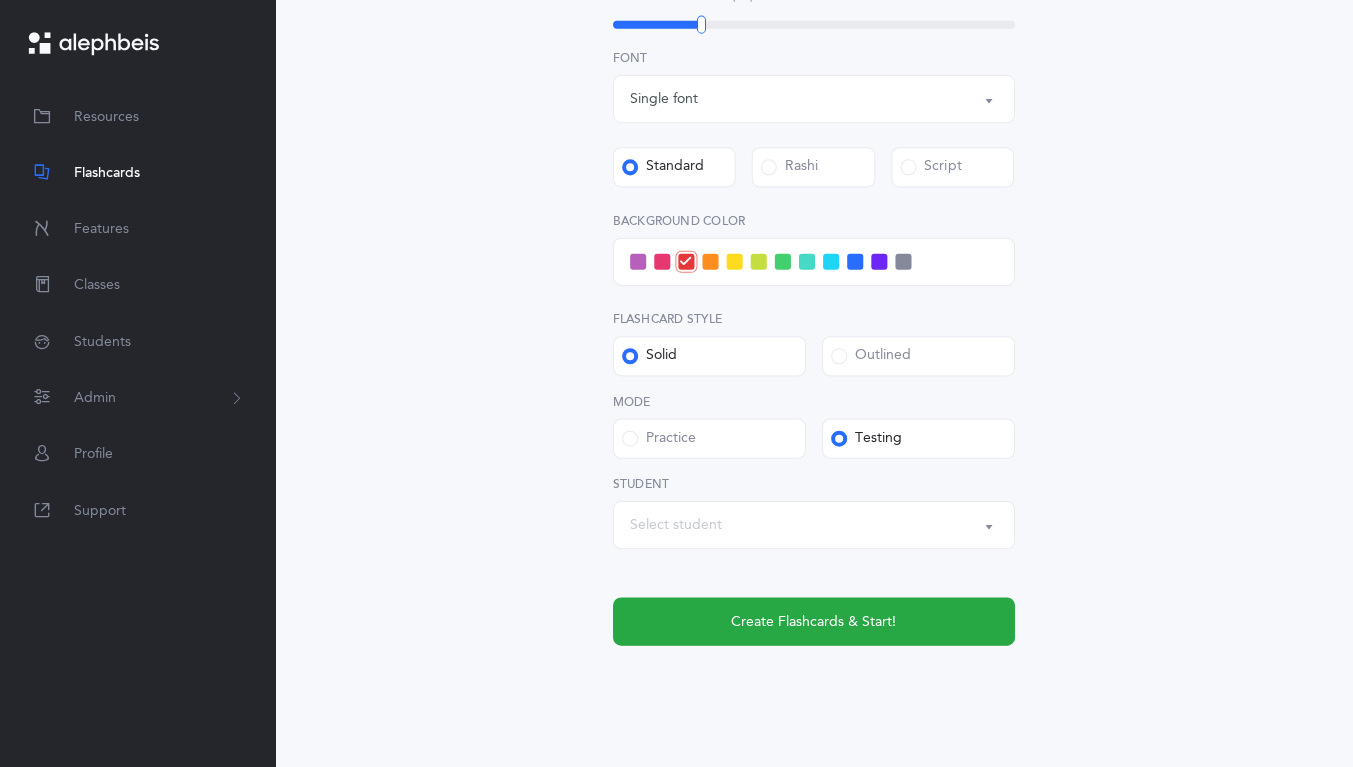 scroll, scrollTop: 707, scrollLeft: 0, axis: vertical 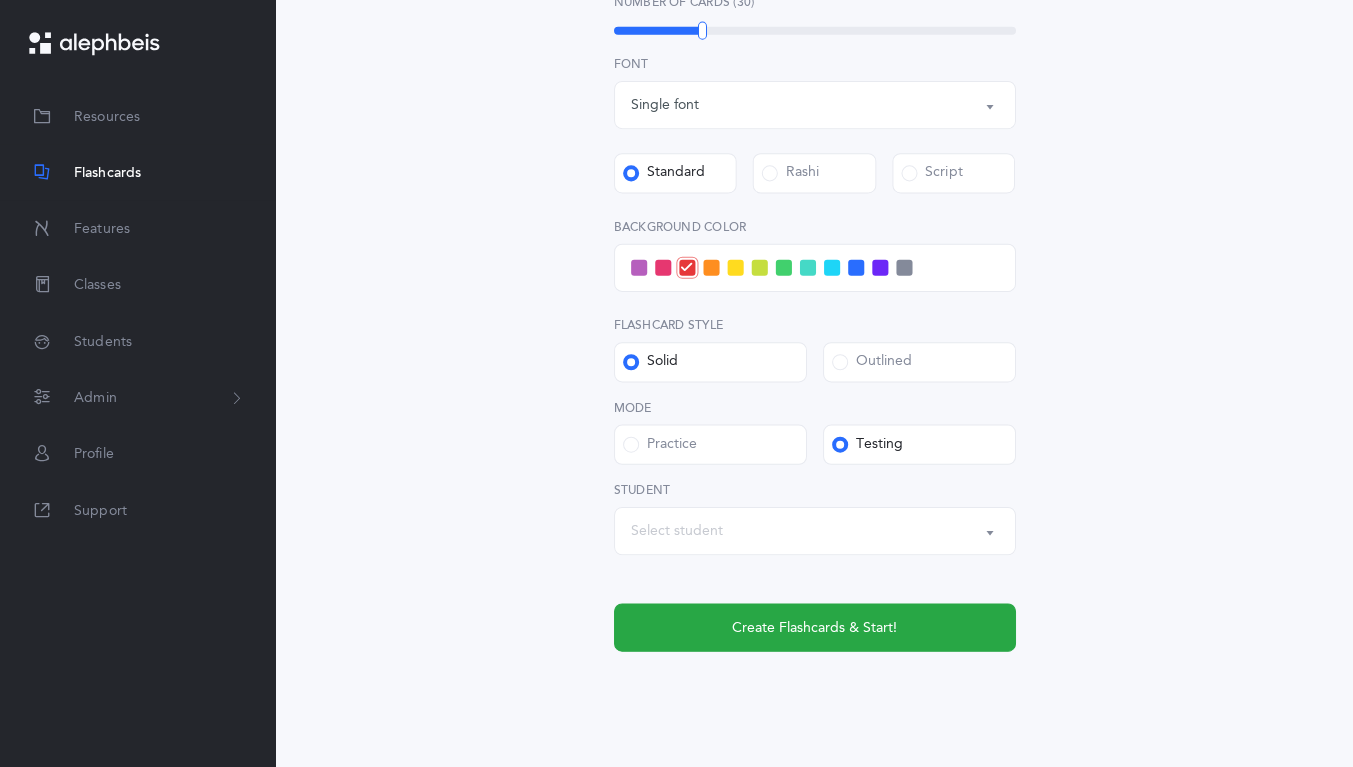 click at bounding box center (738, 266) 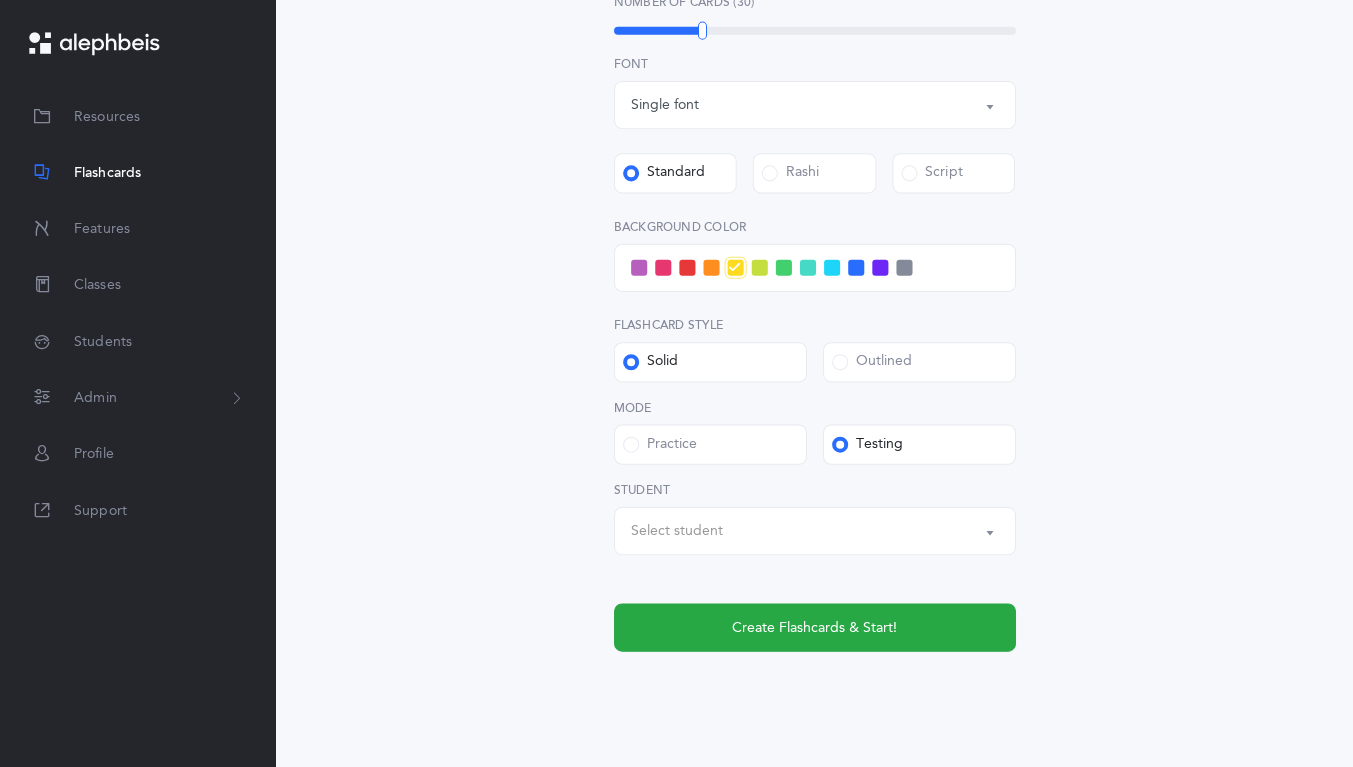 click on "Select student" at bounding box center [817, 528] 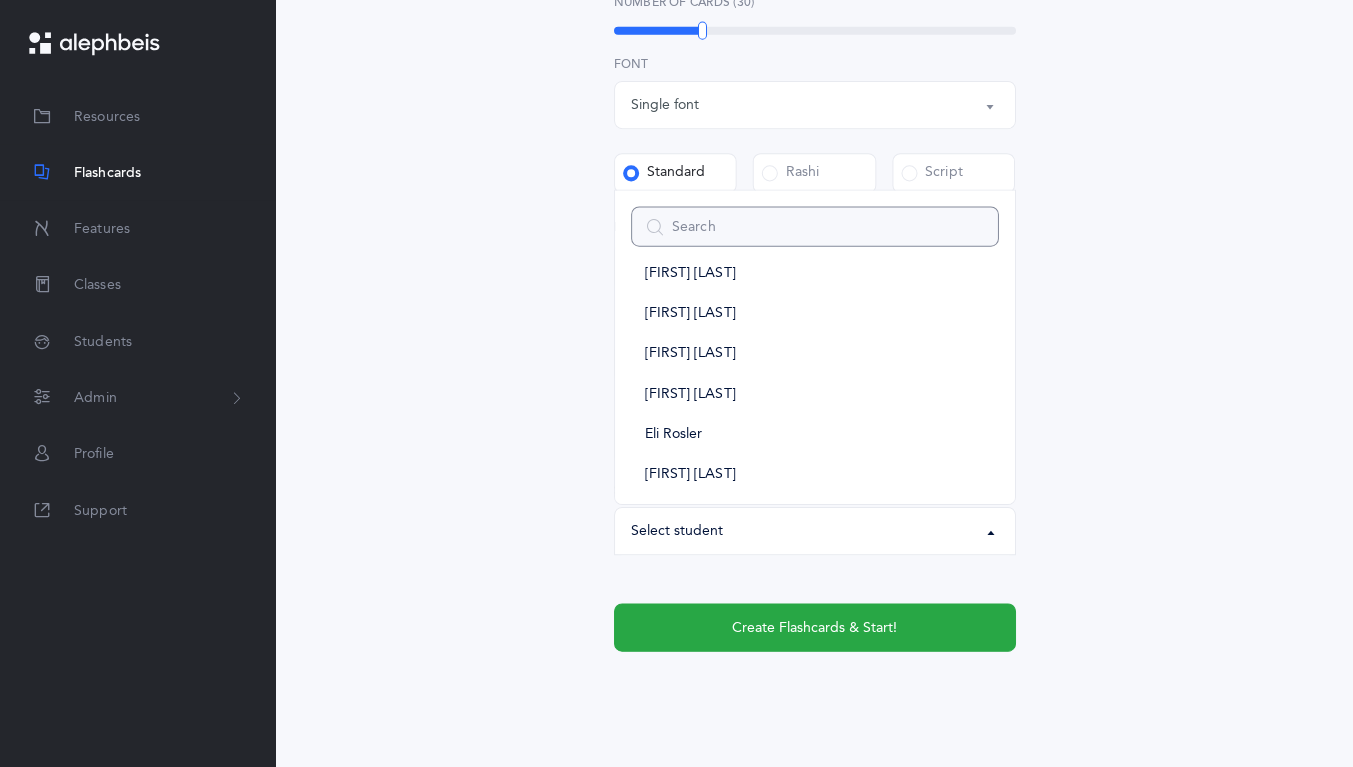 scroll, scrollTop: 232, scrollLeft: 0, axis: vertical 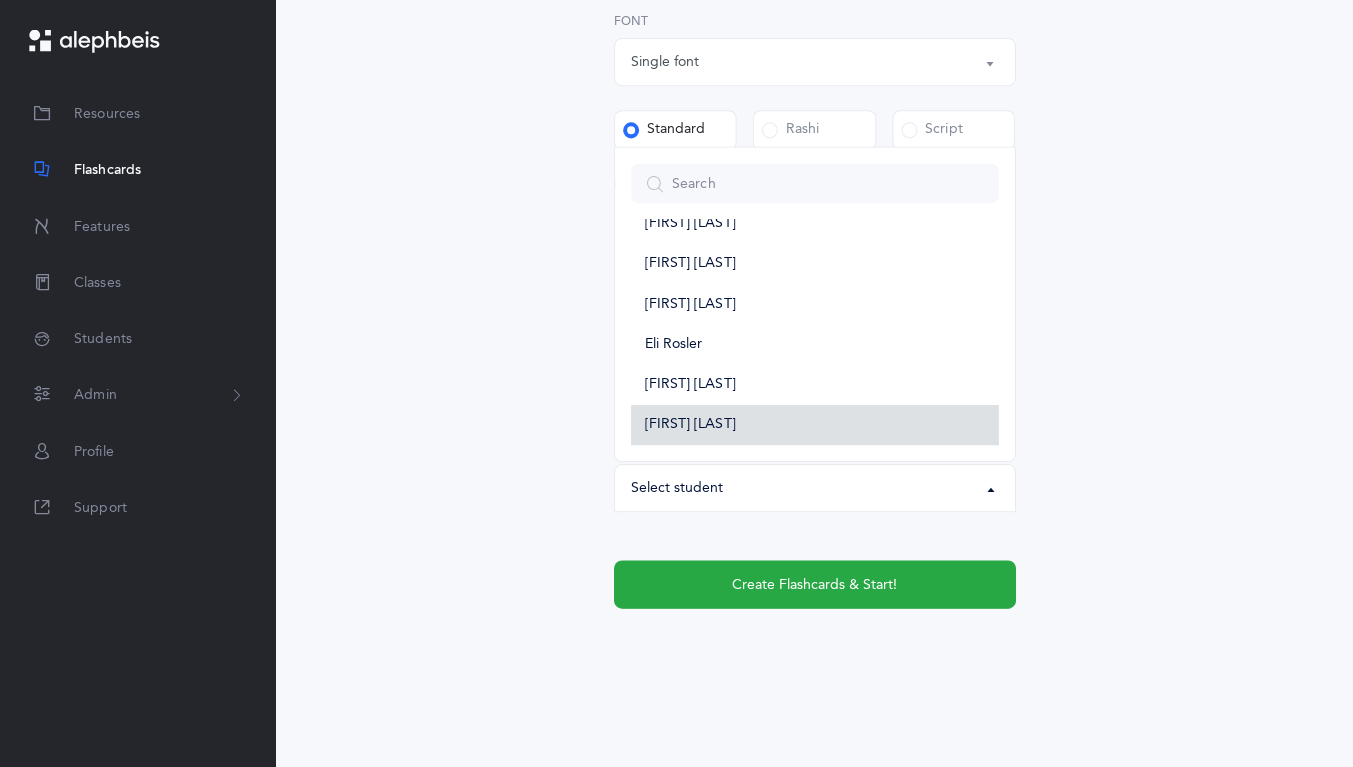 click on "[FIRST] [LAST]" at bounding box center (817, 425) 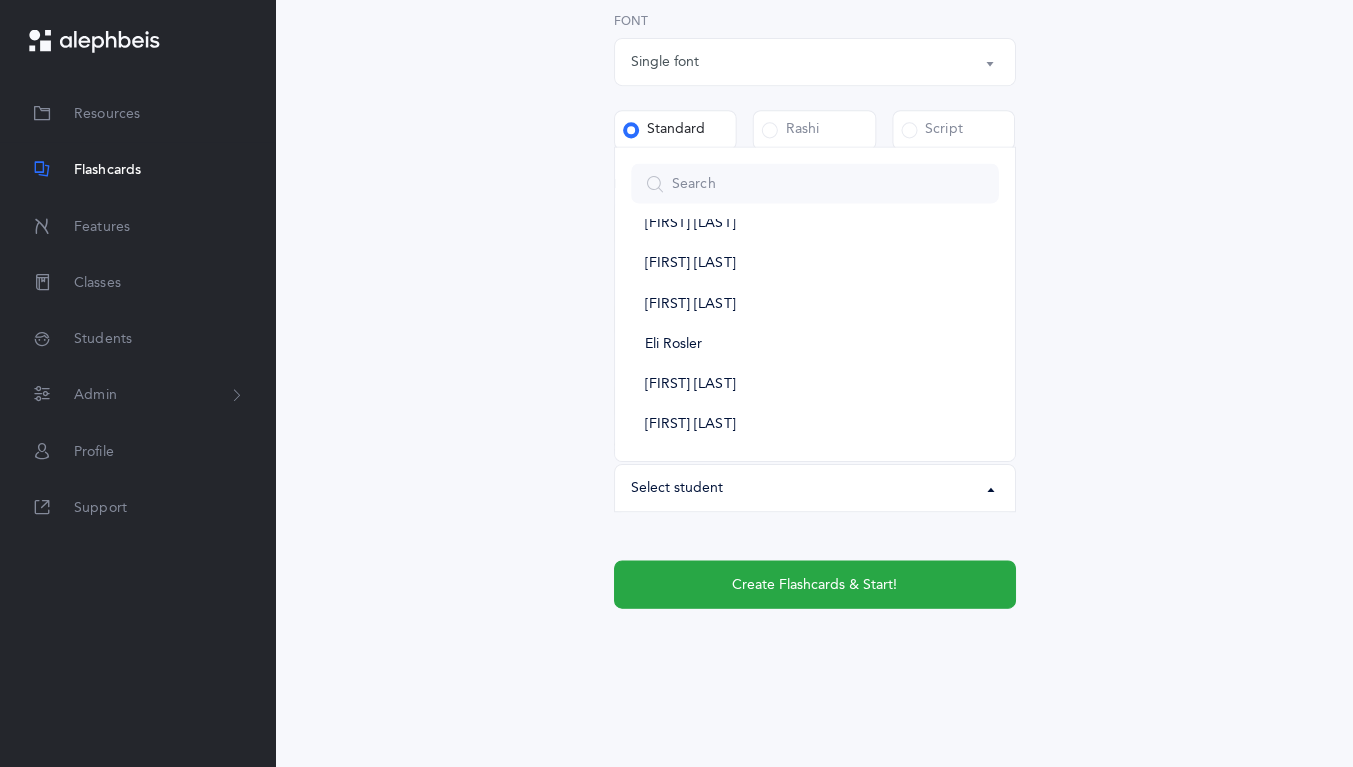 select on "14287" 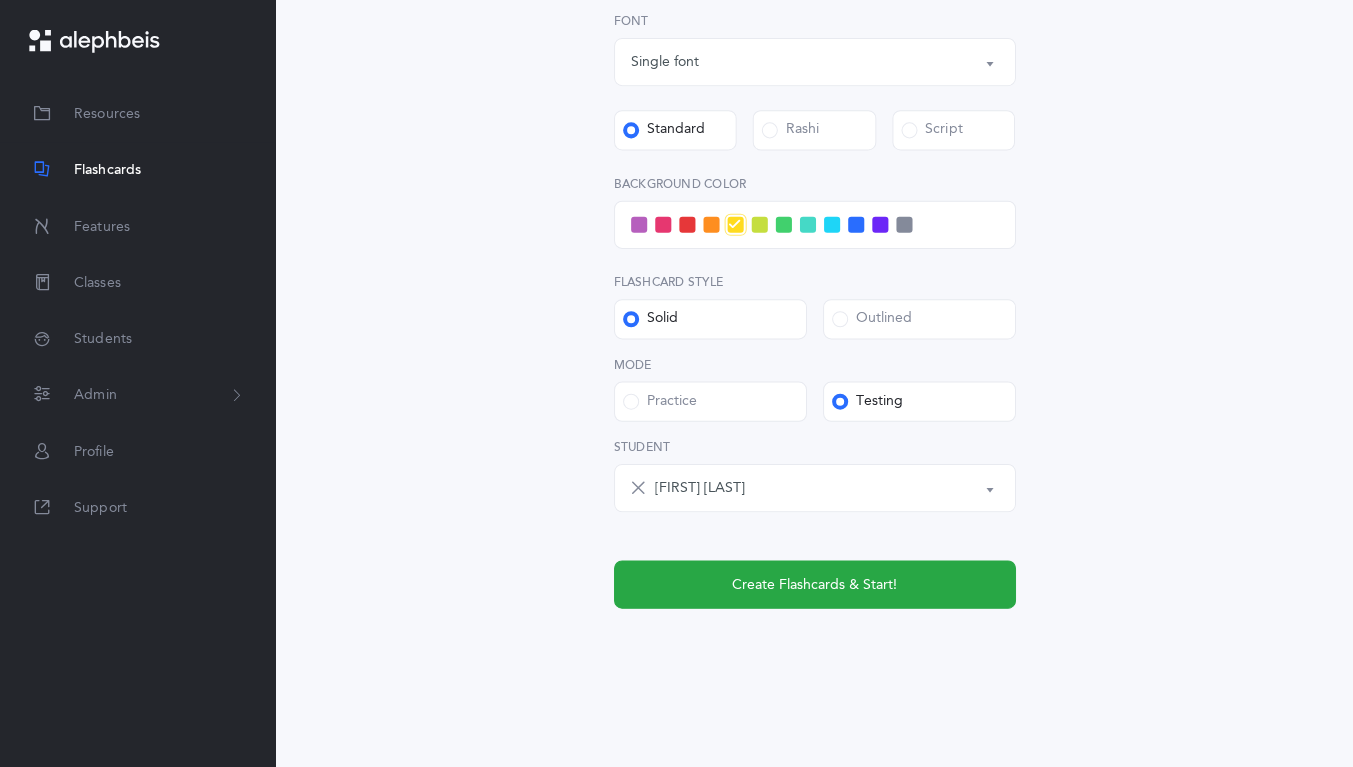 click on "Create Flashcards & Start!" at bounding box center (816, 584) 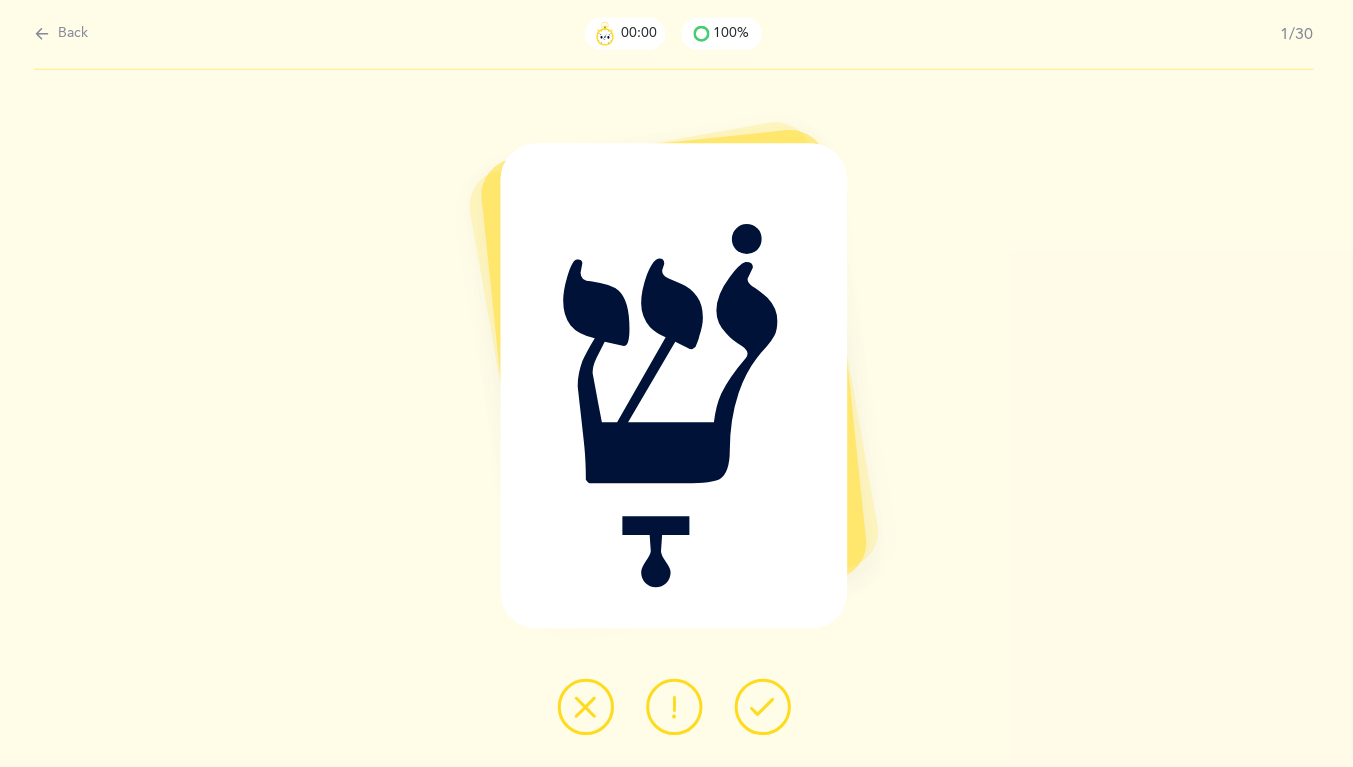 scroll, scrollTop: 0, scrollLeft: 0, axis: both 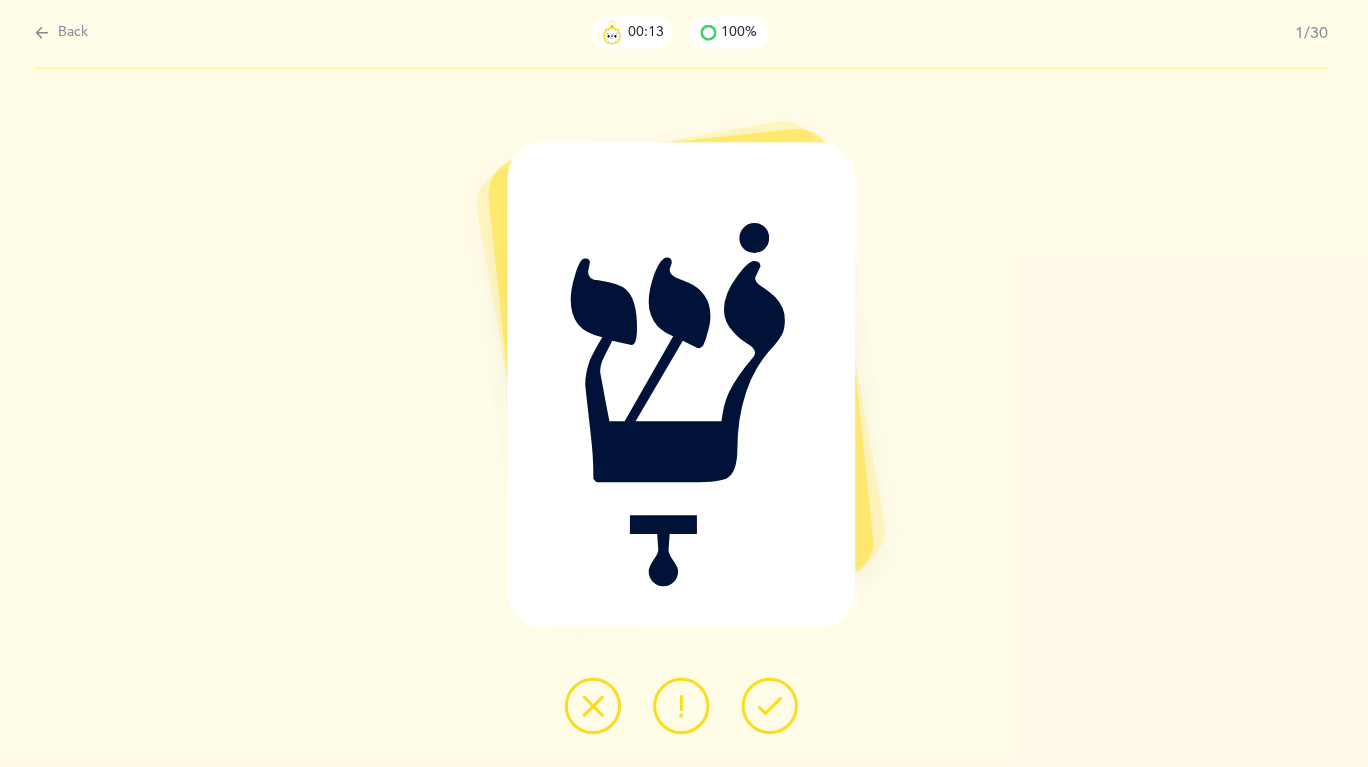 click at bounding box center [772, 706] 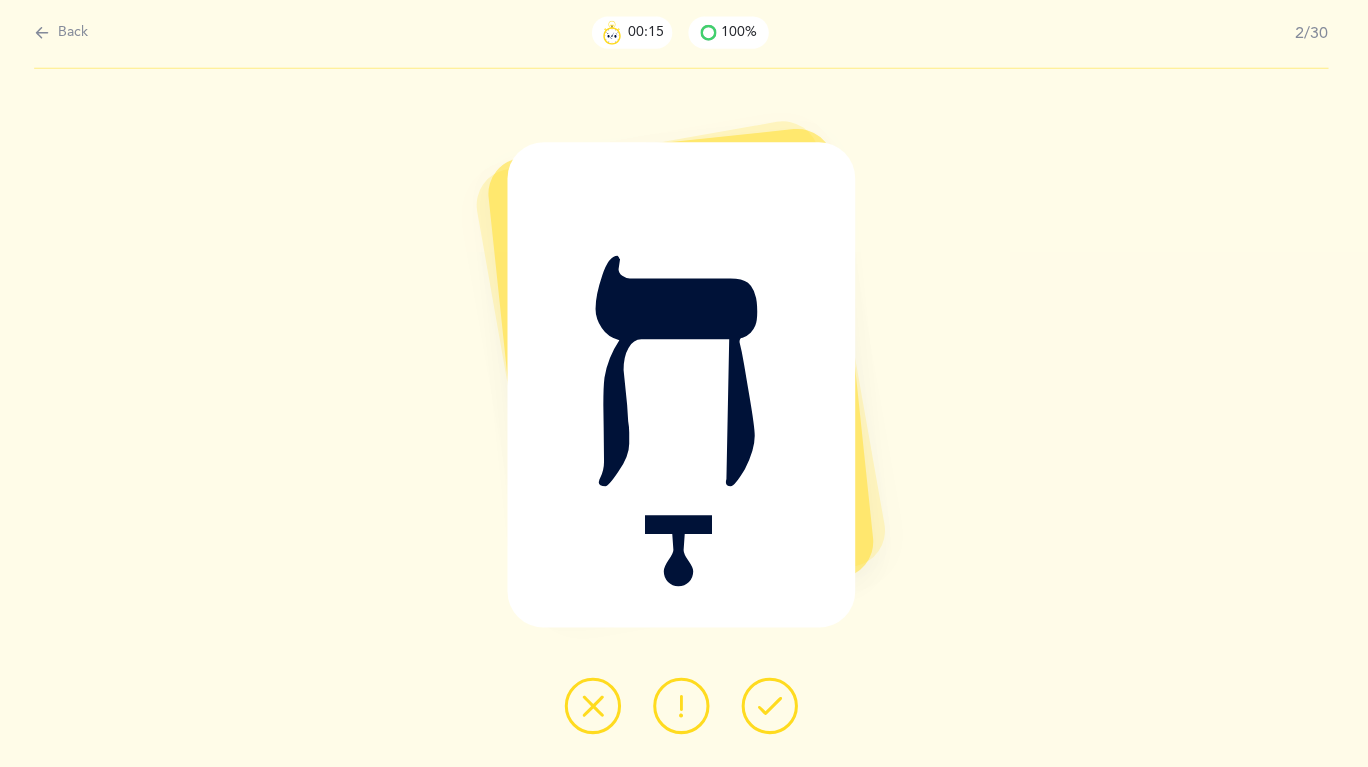 click at bounding box center (48, 36) 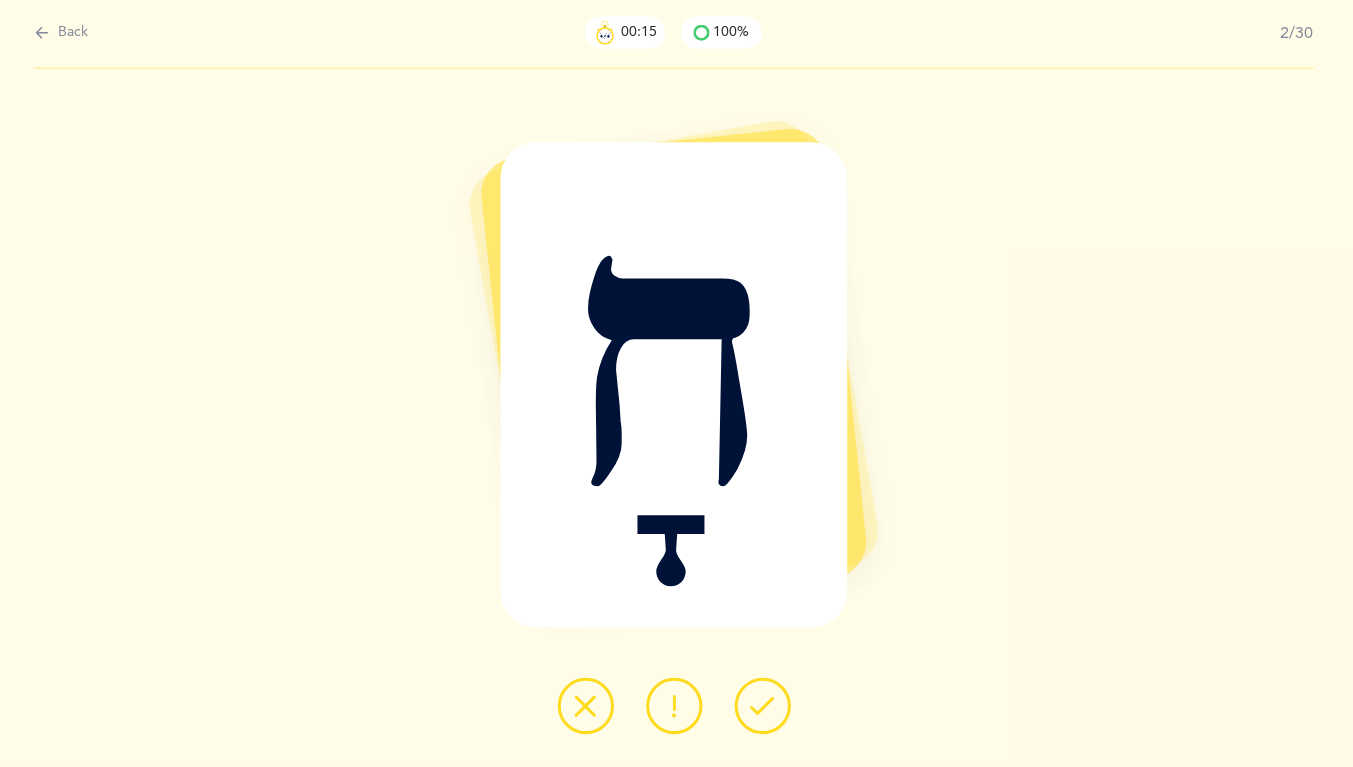 select on "4" 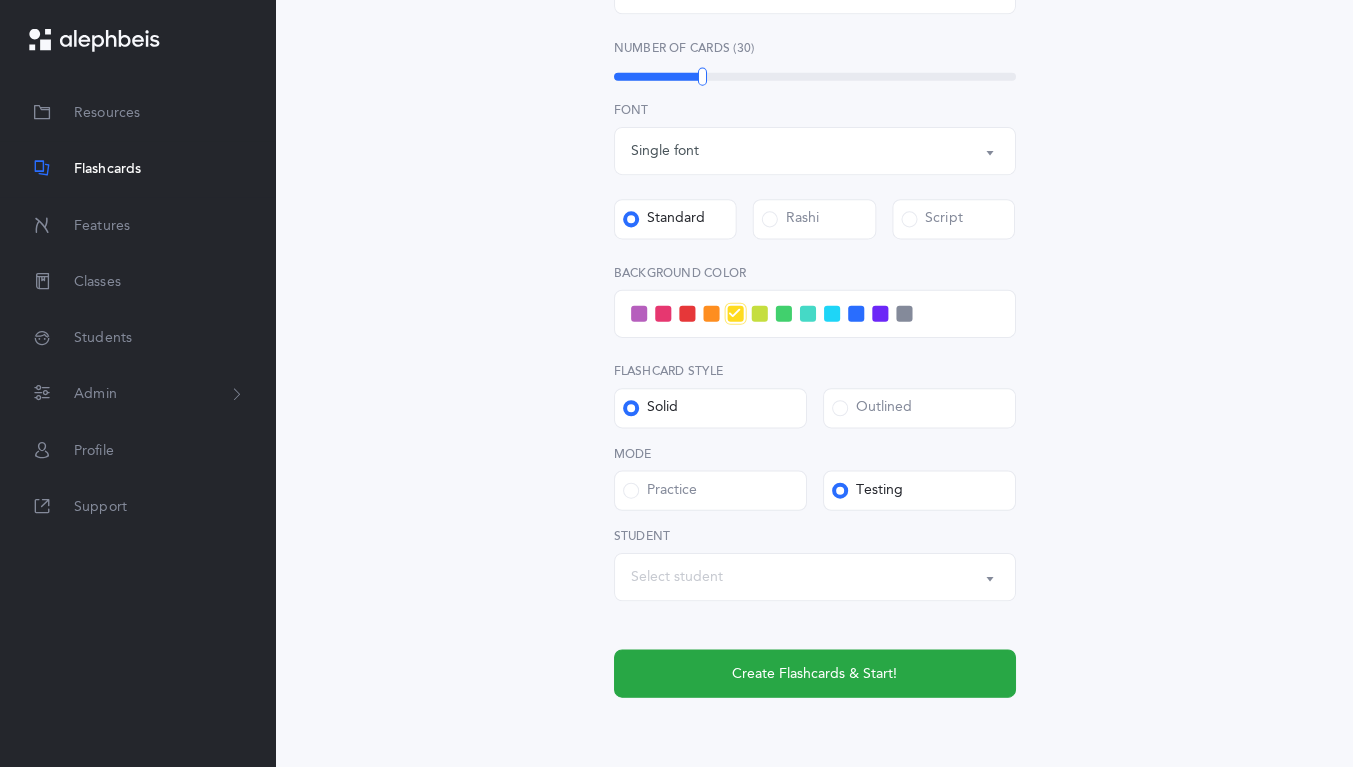 scroll, scrollTop: 748, scrollLeft: 0, axis: vertical 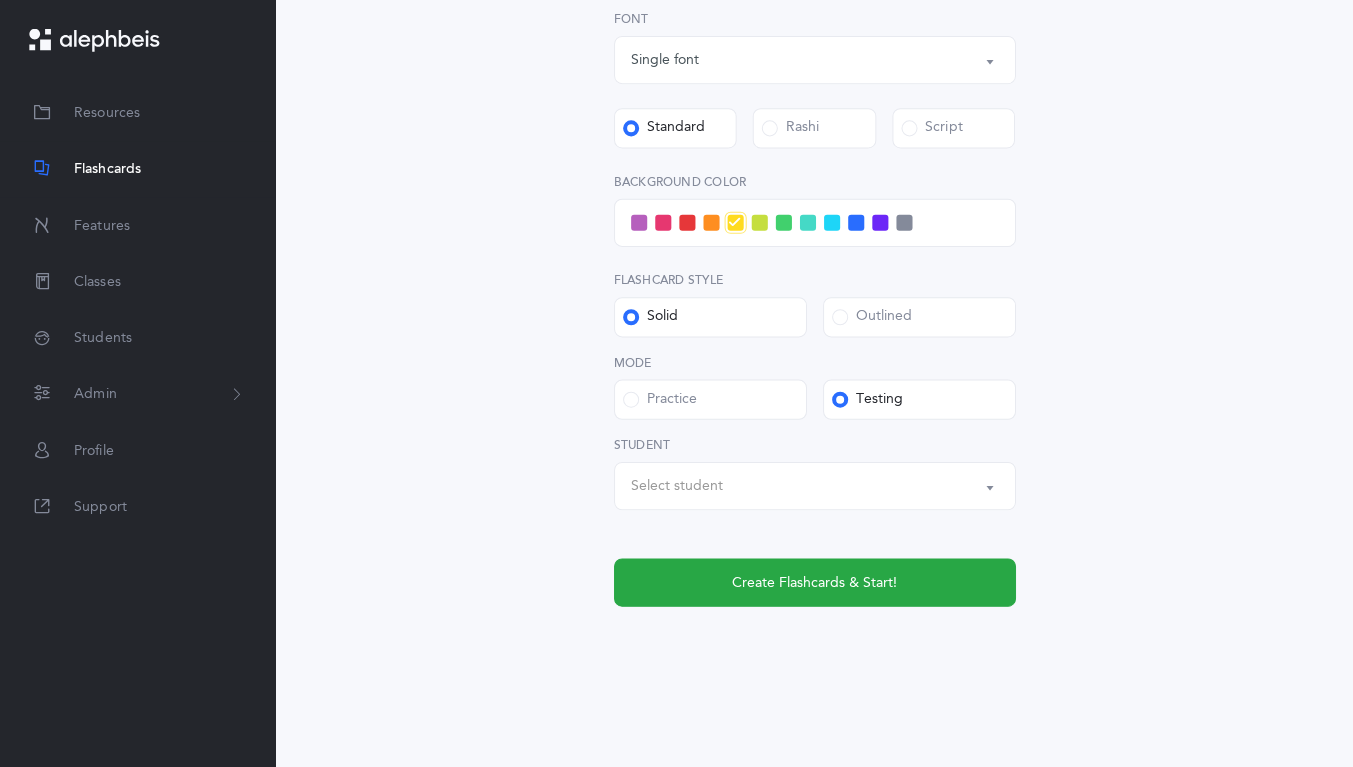 click on "Select student" at bounding box center (817, 487) 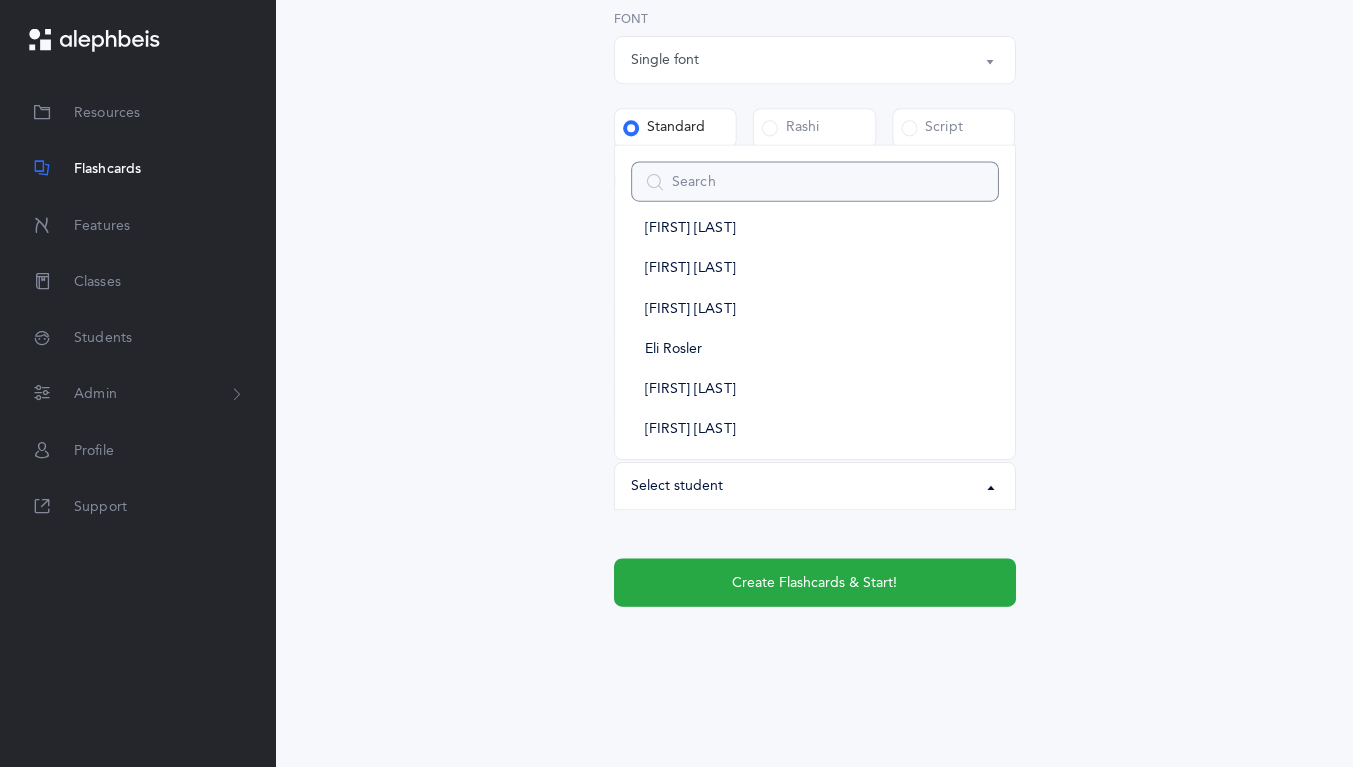 scroll, scrollTop: 232, scrollLeft: 0, axis: vertical 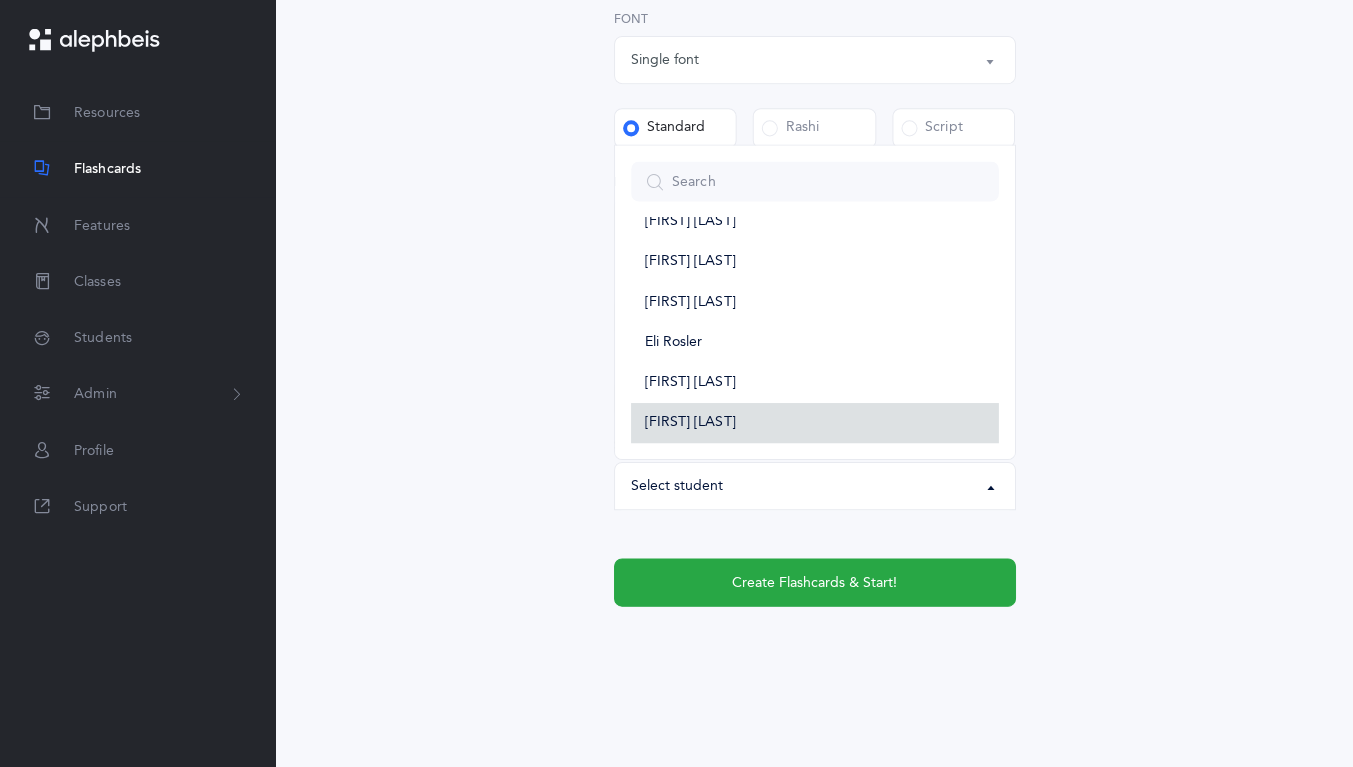 click on "[FIRST] [LAST]" at bounding box center [693, 424] 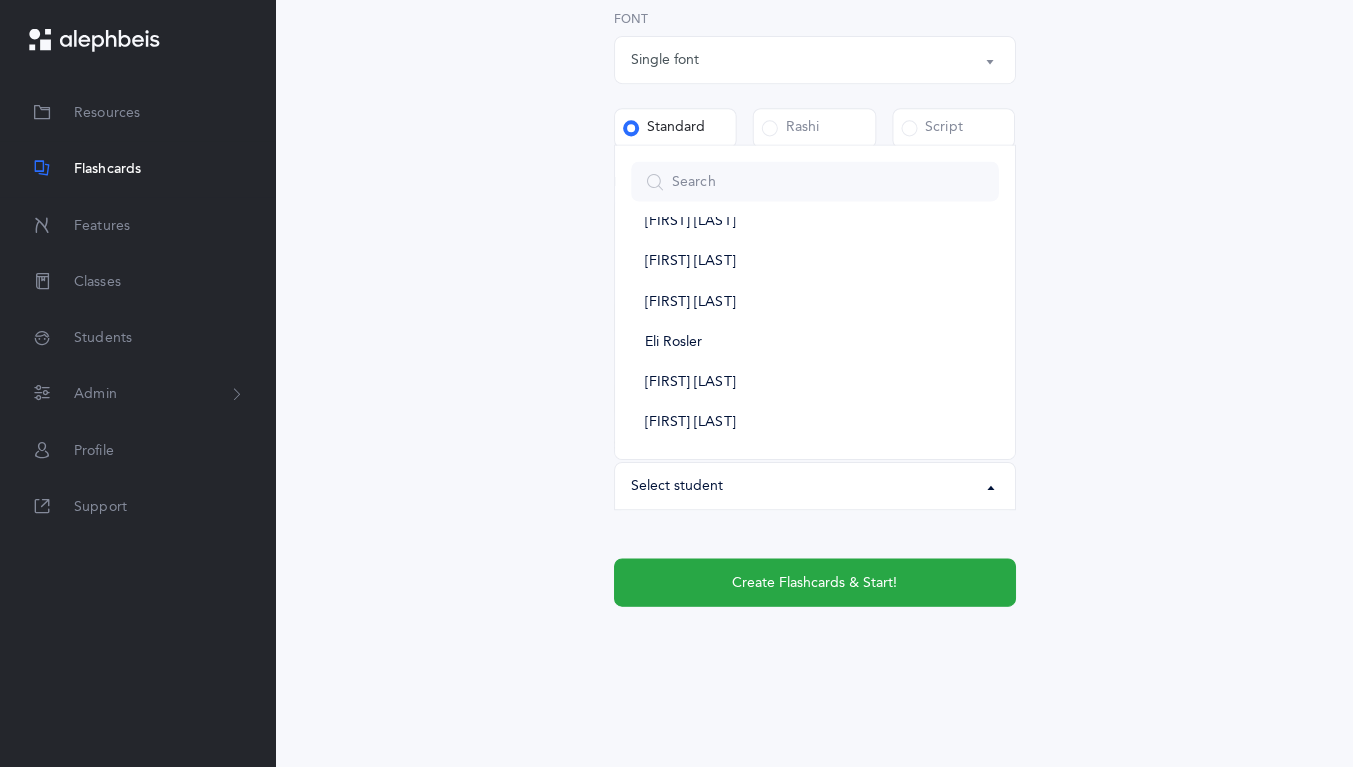 select on "14287" 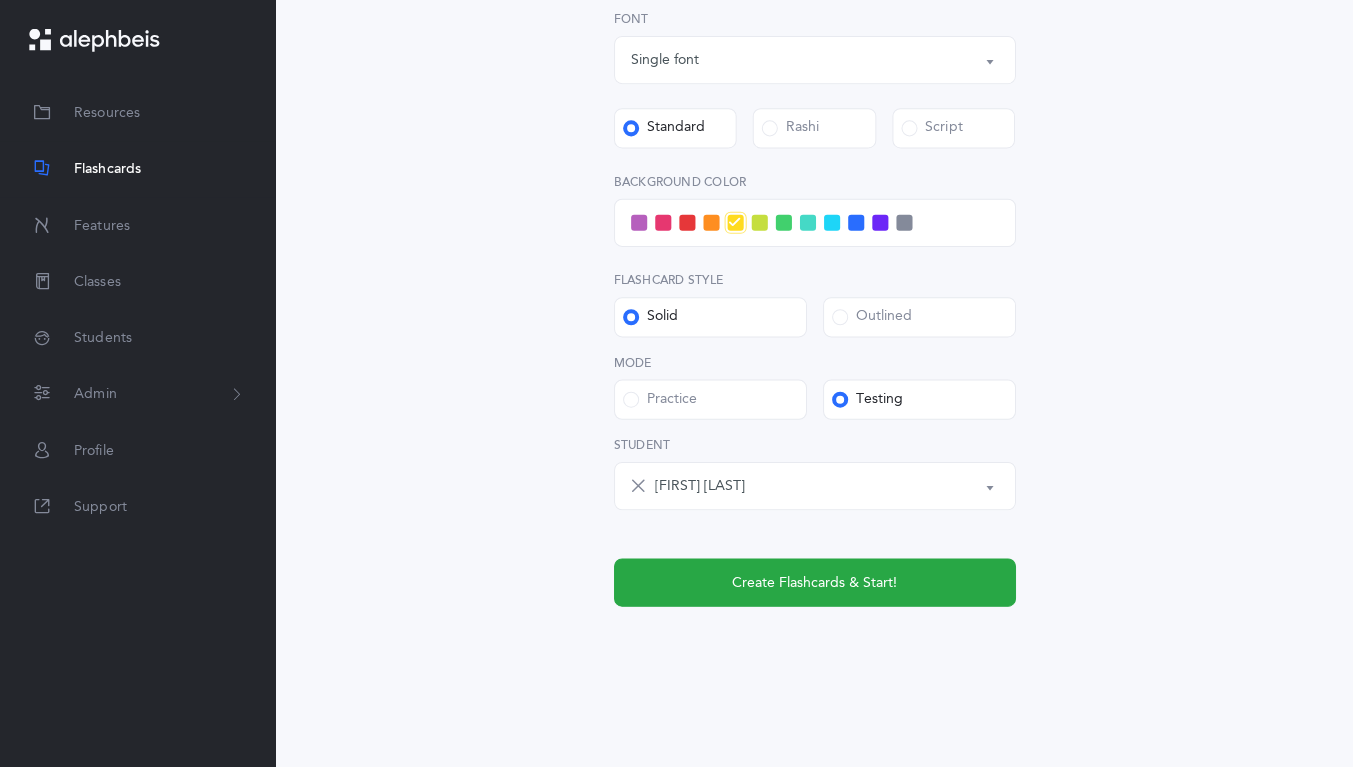 click on "Create Flashcards & Start!" at bounding box center (816, 583) 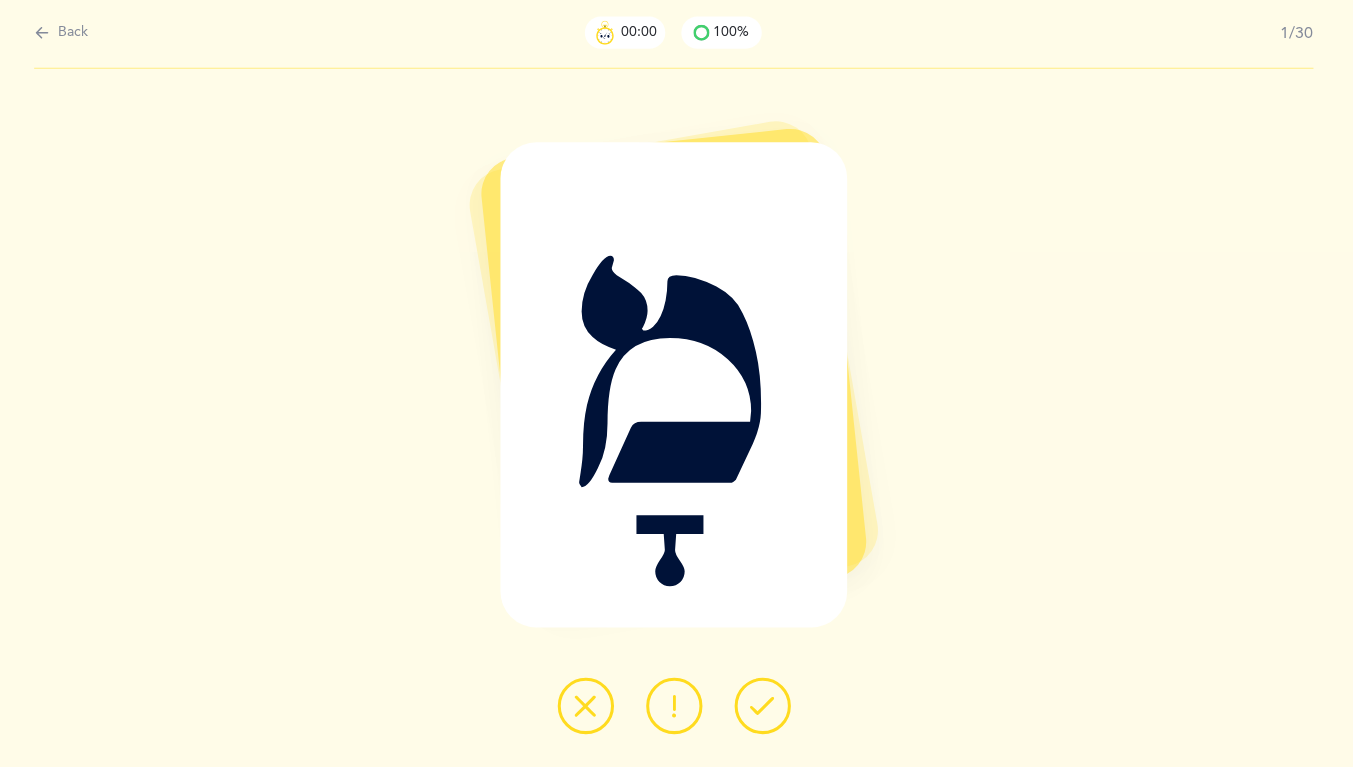scroll, scrollTop: 0, scrollLeft: 0, axis: both 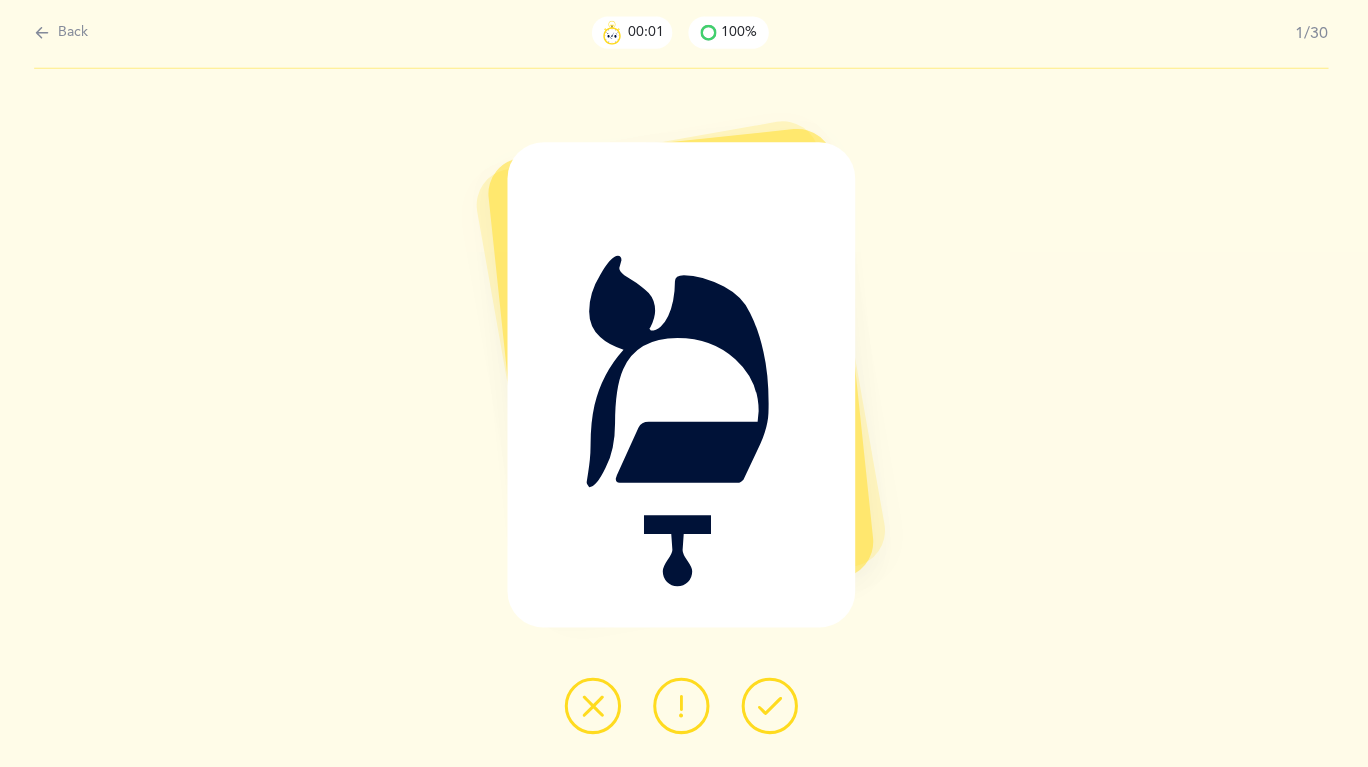 click on "Back" at bounding box center (67, 36) 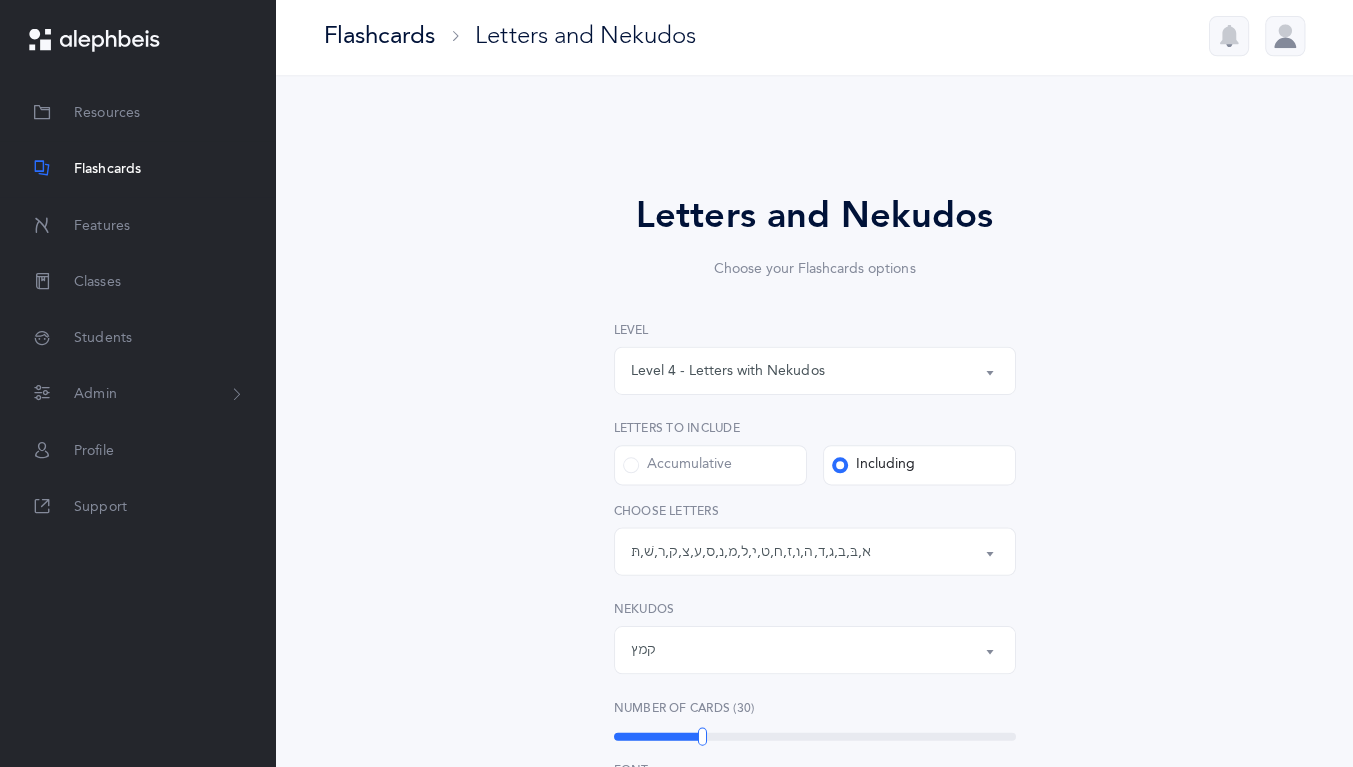 click on "א ,  בּ ,  ב ,  ג ,  ד ,  ה ,  ו ,  ז ,  ח ,  ט ,  י ,  ל ,  מ ,  נ ,  ס ,  ע ,  צ ,  ק ,  ר ,  שׁ ,  תּ" at bounding box center (753, 553) 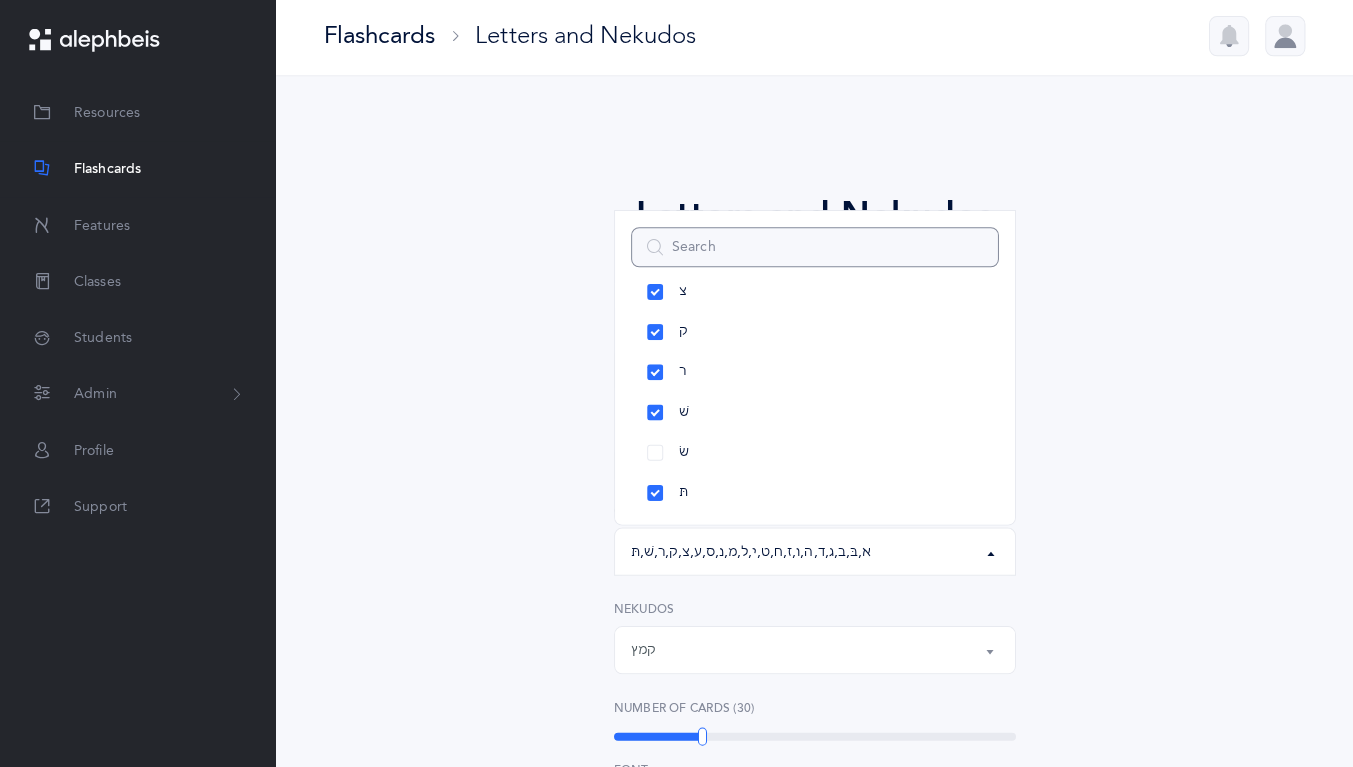 scroll, scrollTop: 1032, scrollLeft: 0, axis: vertical 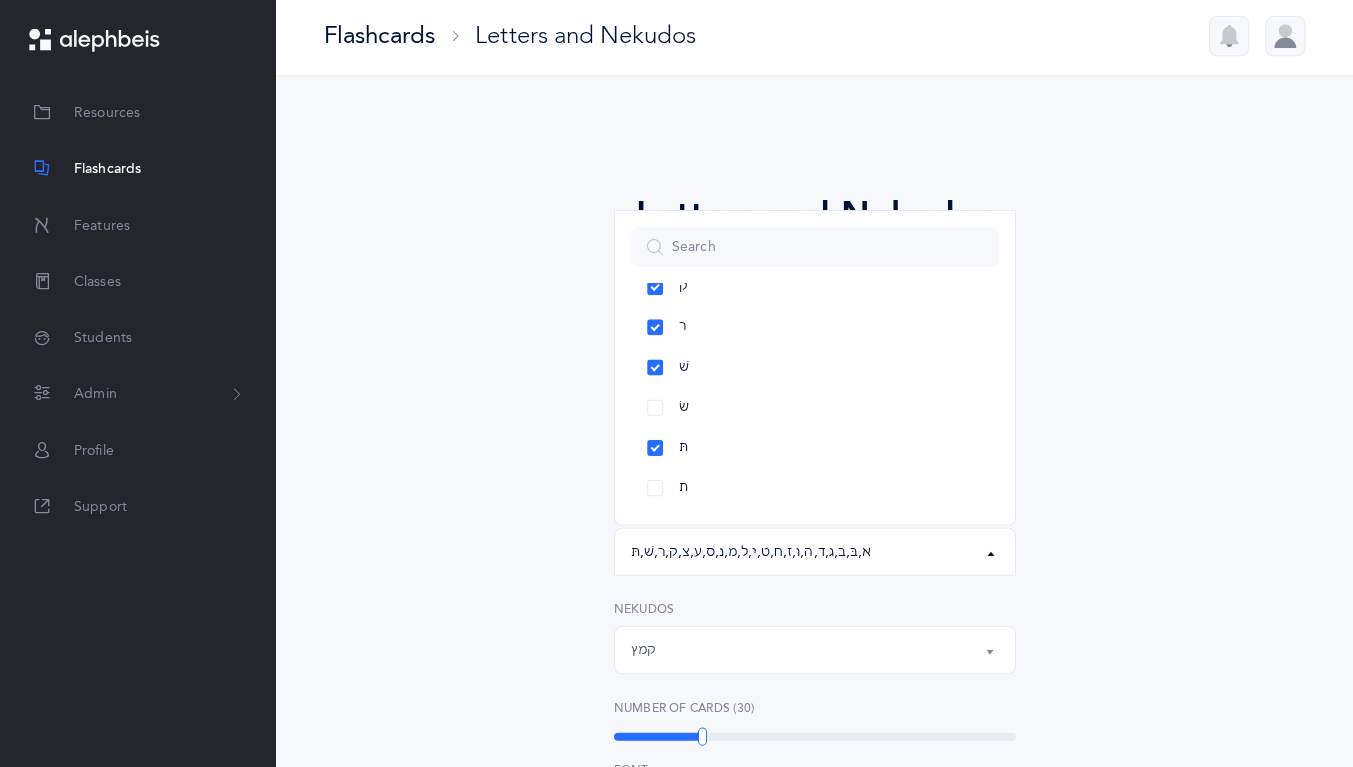 click on "שׁ" at bounding box center (817, 370) 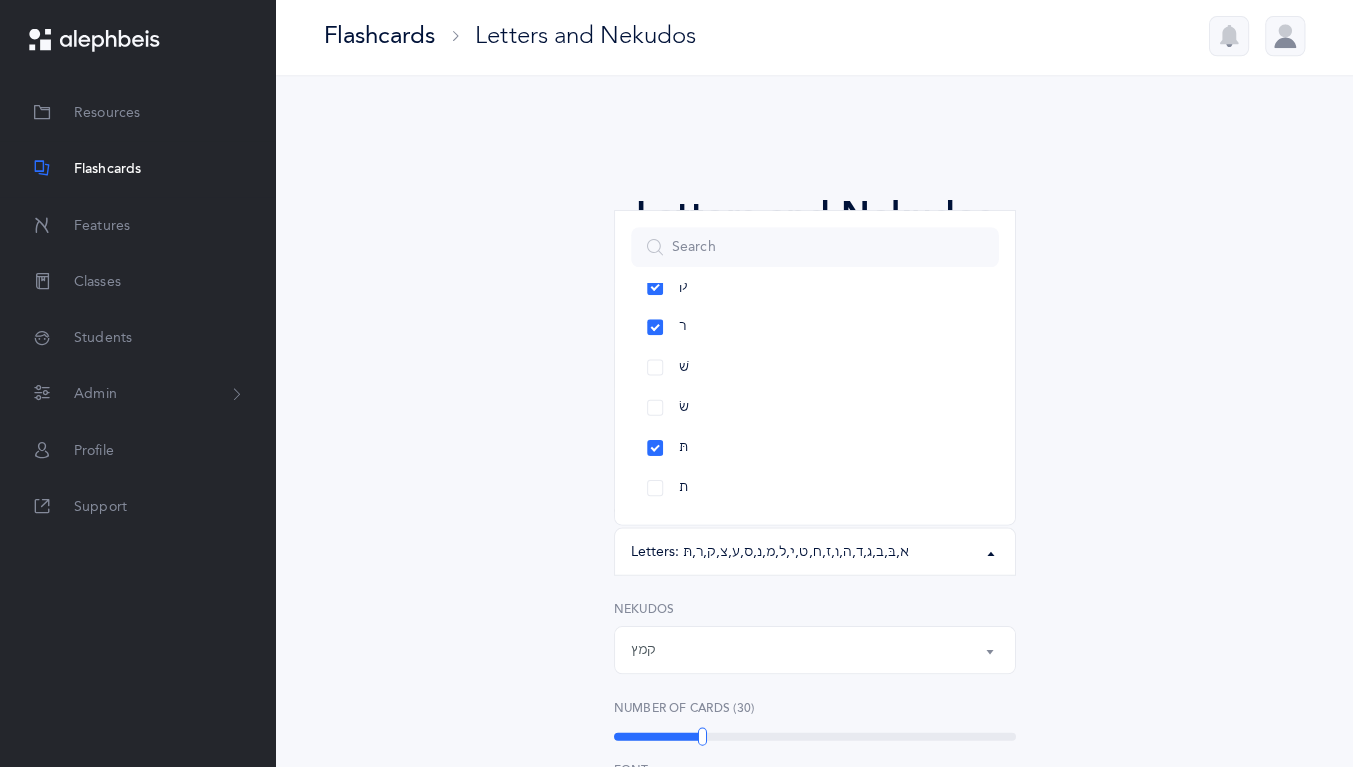 click on "תּ" at bounding box center [817, 450] 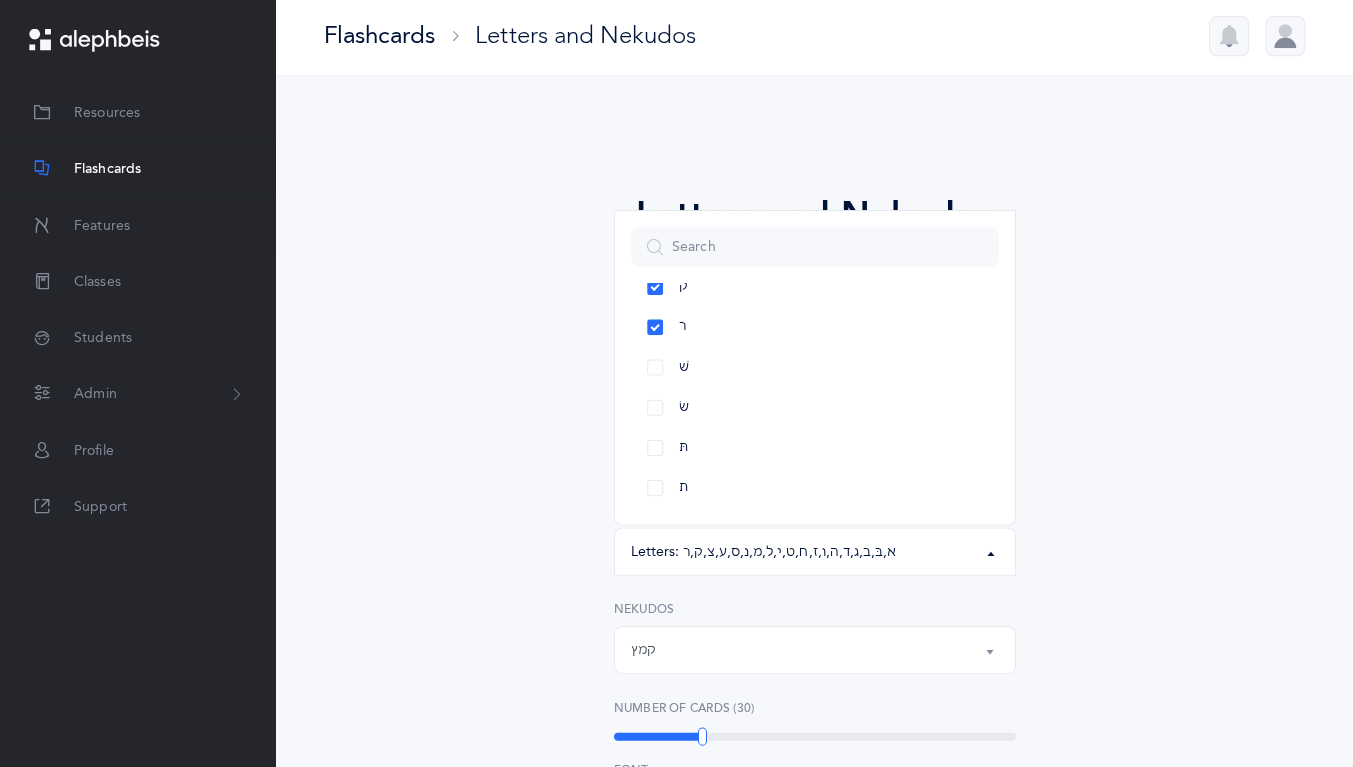 click on "Letters and Nekudos   Choose your Flashcards options         Level 1 - Letters only
Level 2 - Nekudos only
Level 3 - Letters and Nekudos
Level 4 - Letters with Nekudos
Level 4 - Letters with Nekudos
Level
Letters to include
Accumulative
Including
All Letters
א
בּ
ב
ג
ד
ה
ו
ז
ח
ט
י
כּ
ךּ
כ
ך
ל
מ
נ
ן
ס
ע
פּ
פ
צ
ק
ר
שׁ
שׂ
תּ
ת
Letters: א ,  בּ ,  ב ,  ג ,  ד ,  ה ,  ו ,  ז ,  ח ,  ט ,  י ,  ל ,  מ ,  נ ,  ס ,  ע ,  צ ,  ק ,  ר ,  שׁ ,  תּ
Choose letters
All Nekudos
קמץ
פתח
צירי
סגול
שוא
חולם חסר
חולם מלא
חיריק חסר
חיריק מלא
קובוץ
שורוק
חטף קמץ
חטף פתח
חטף סגול
קמץ
Nekudos
Upgrade your plan to
Ultimate     [NUMBER]" at bounding box center (817, 785) 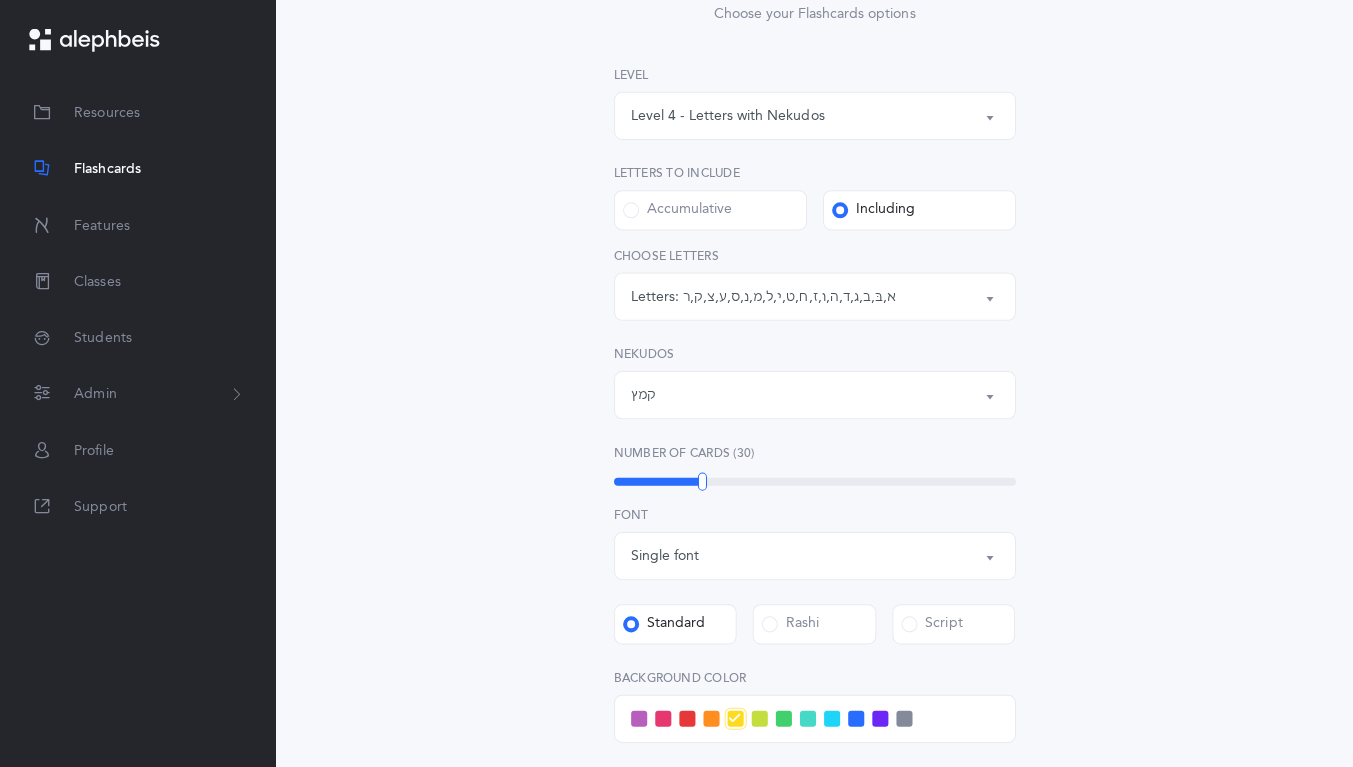 scroll, scrollTop: 748, scrollLeft: 0, axis: vertical 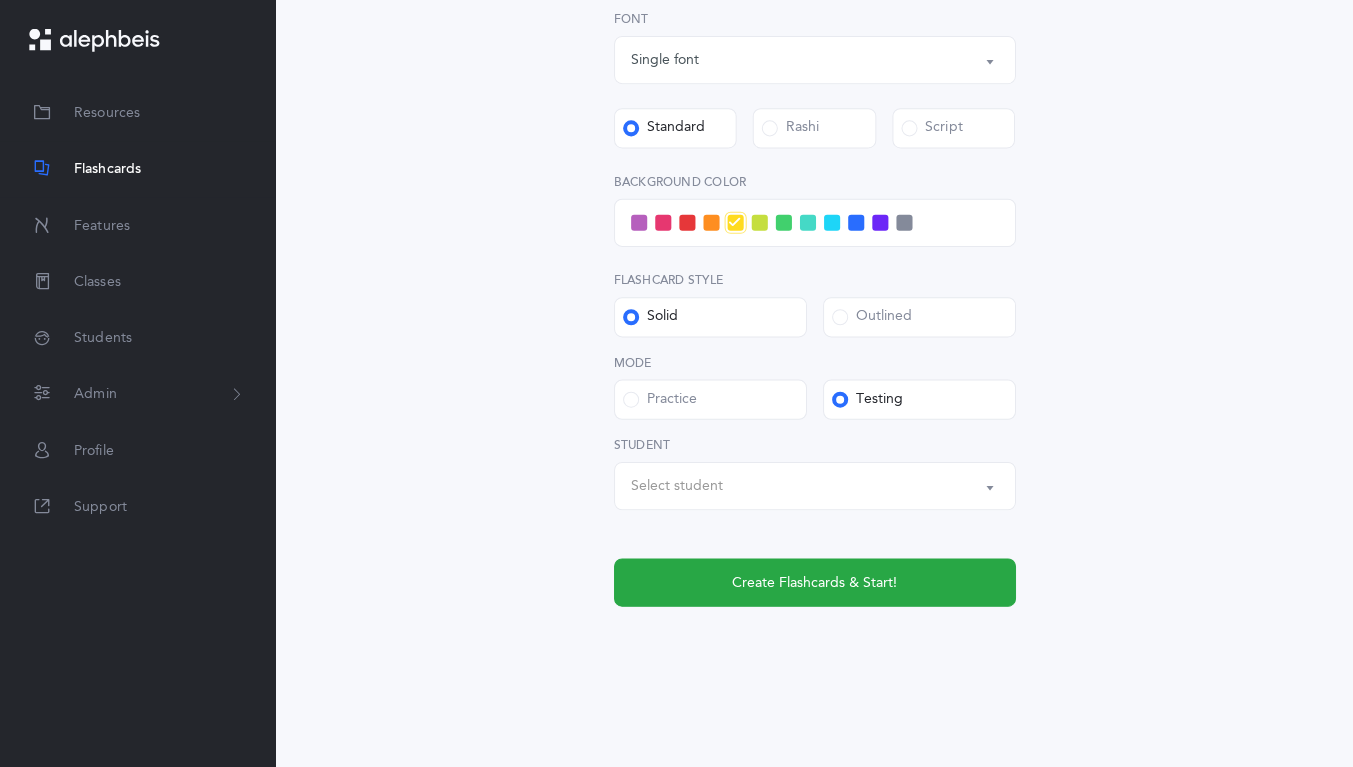 click on "Select student" at bounding box center (817, 487) 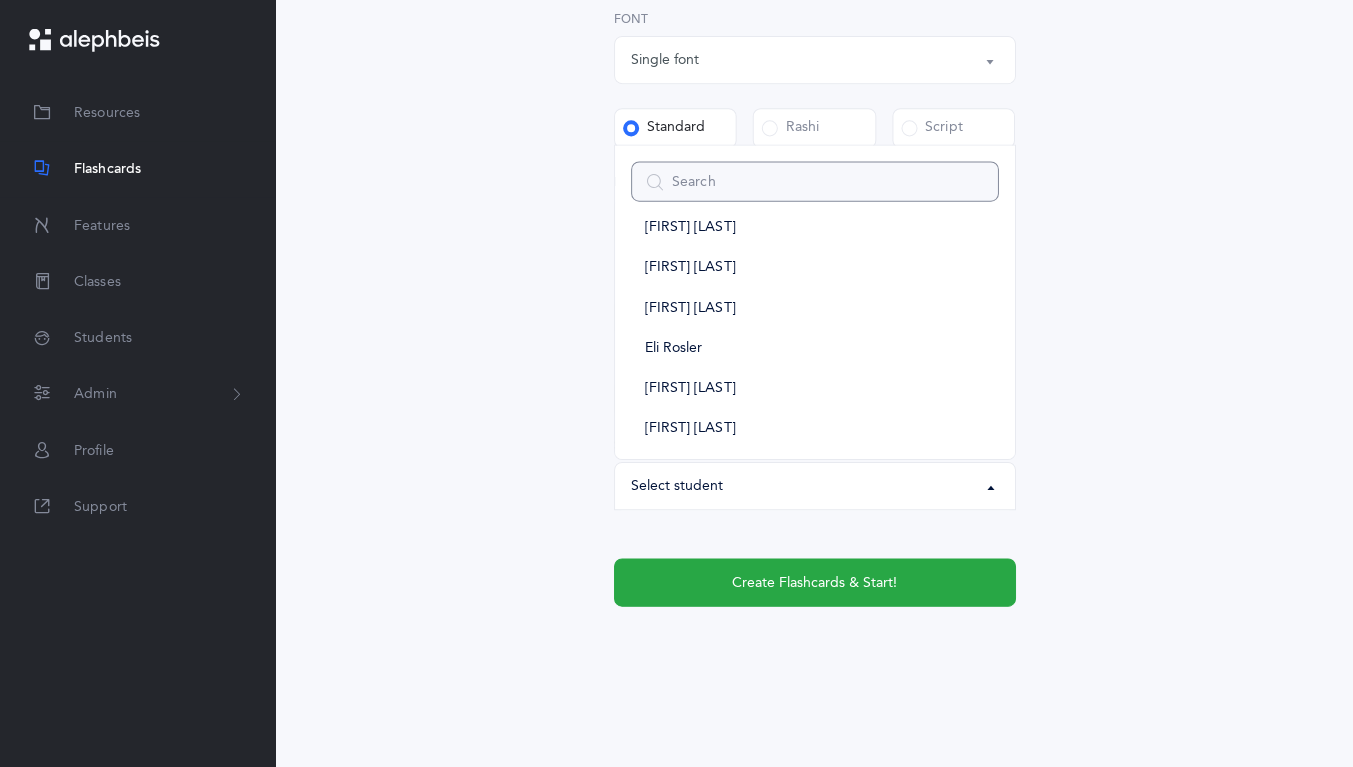 scroll, scrollTop: 232, scrollLeft: 0, axis: vertical 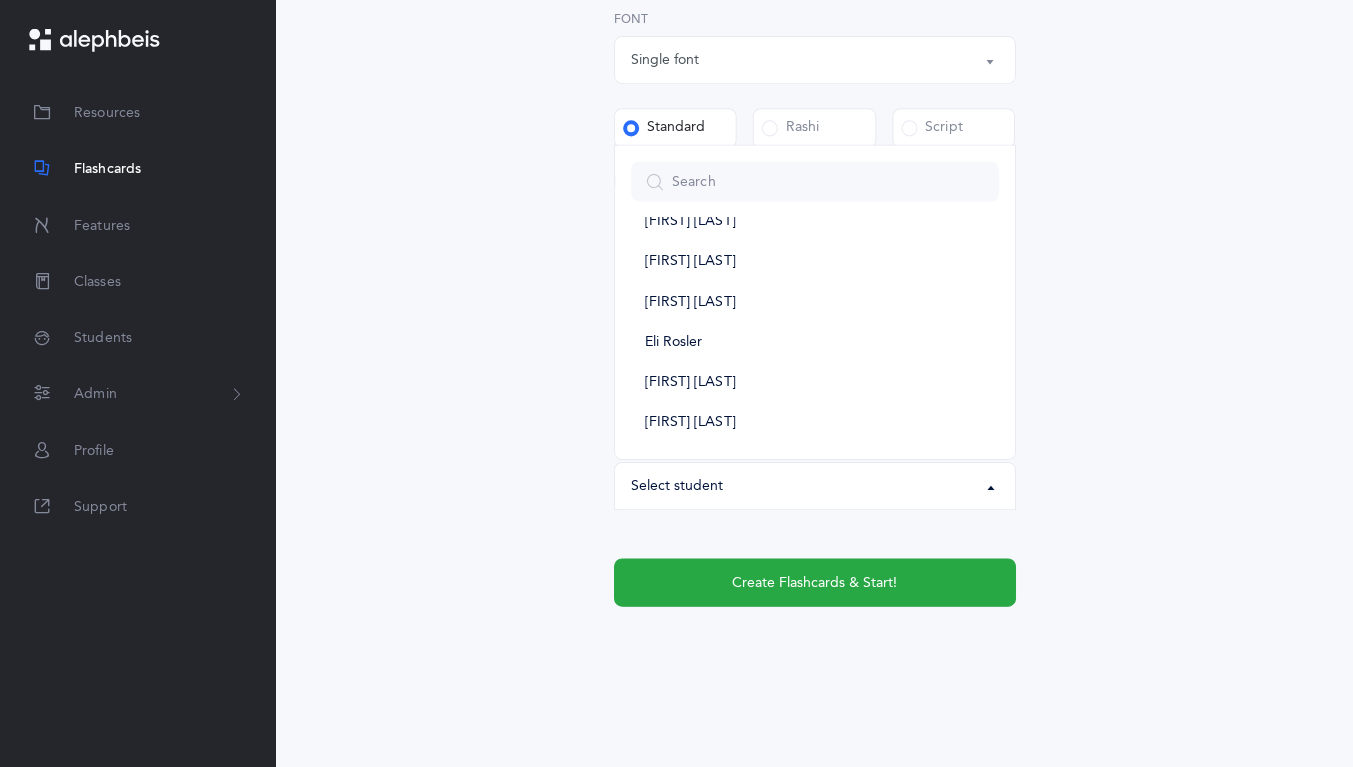 click on "[FIRST] [LAST]" at bounding box center [693, 424] 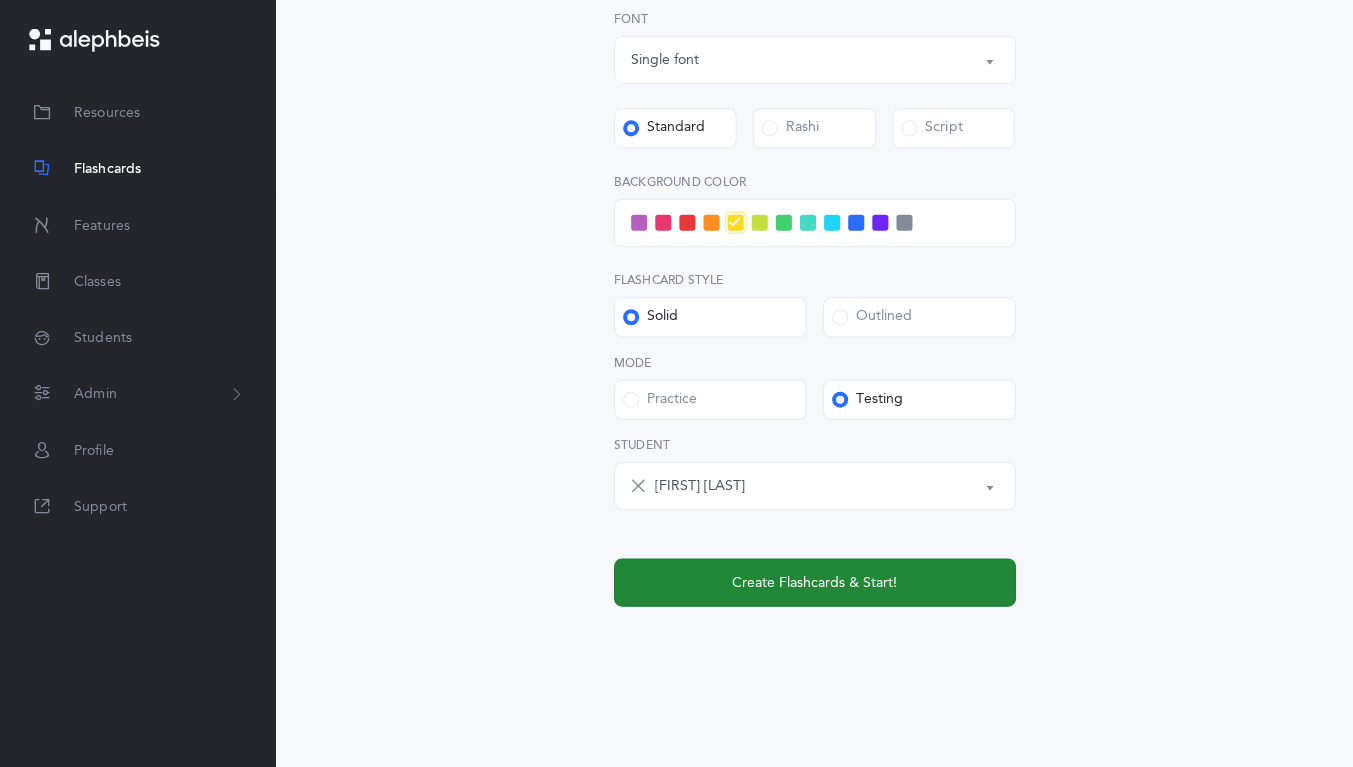 click on "Create Flashcards & Start!" at bounding box center [817, 583] 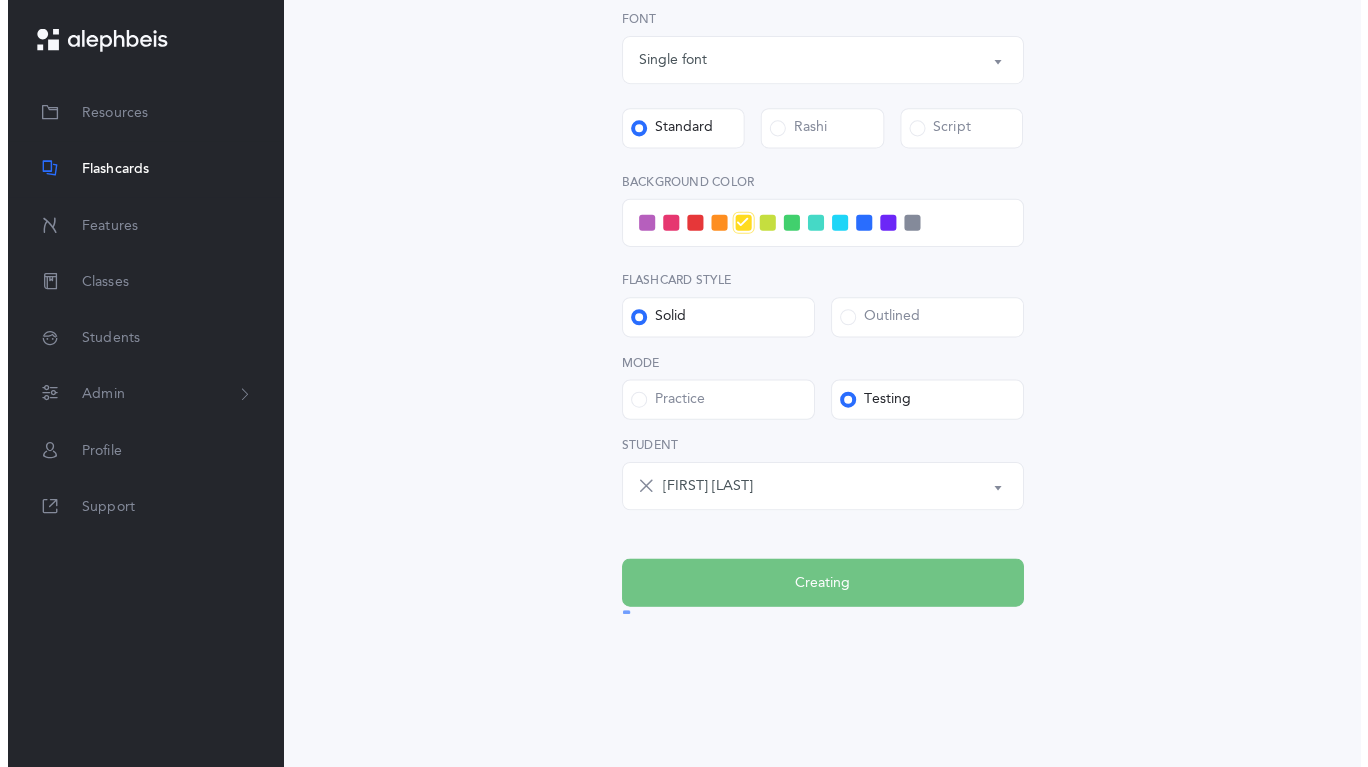 scroll, scrollTop: 0, scrollLeft: 0, axis: both 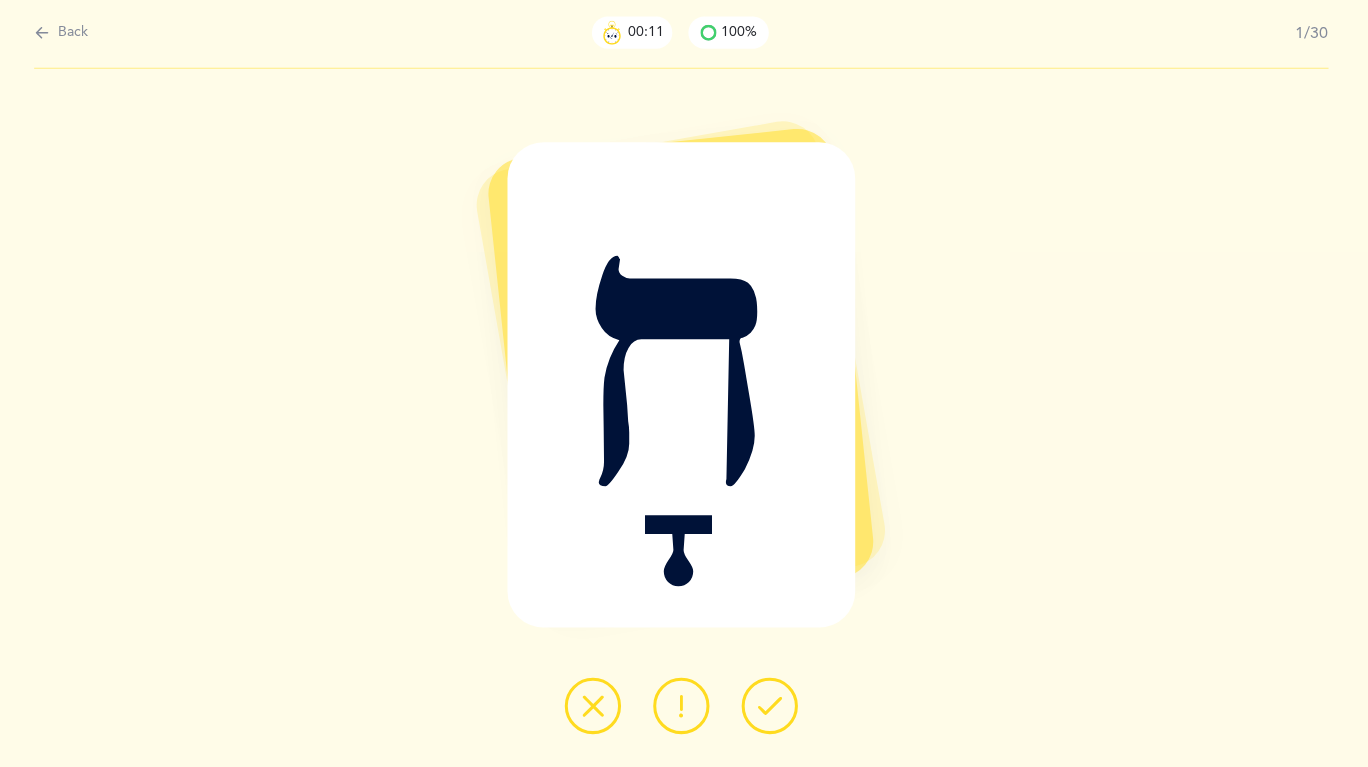click at bounding box center [772, 706] 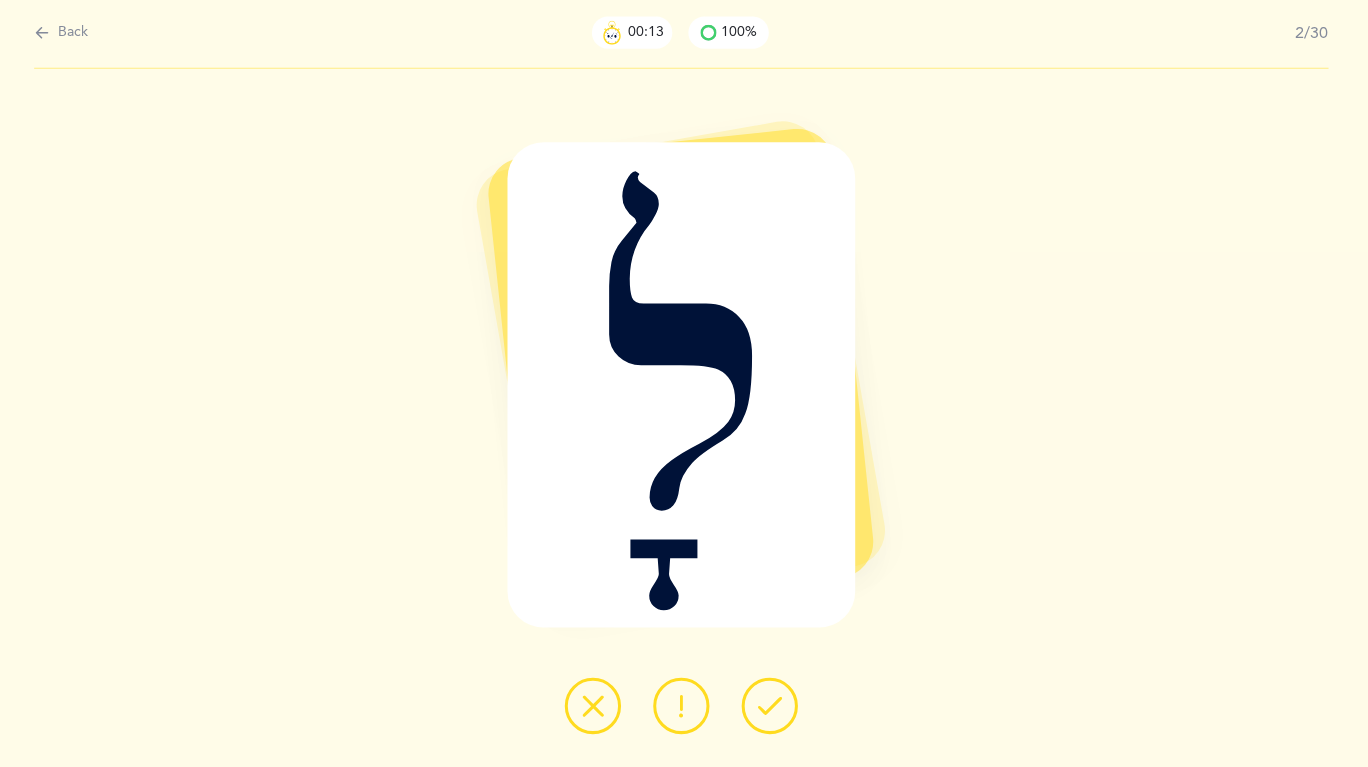 click at bounding box center [772, 706] 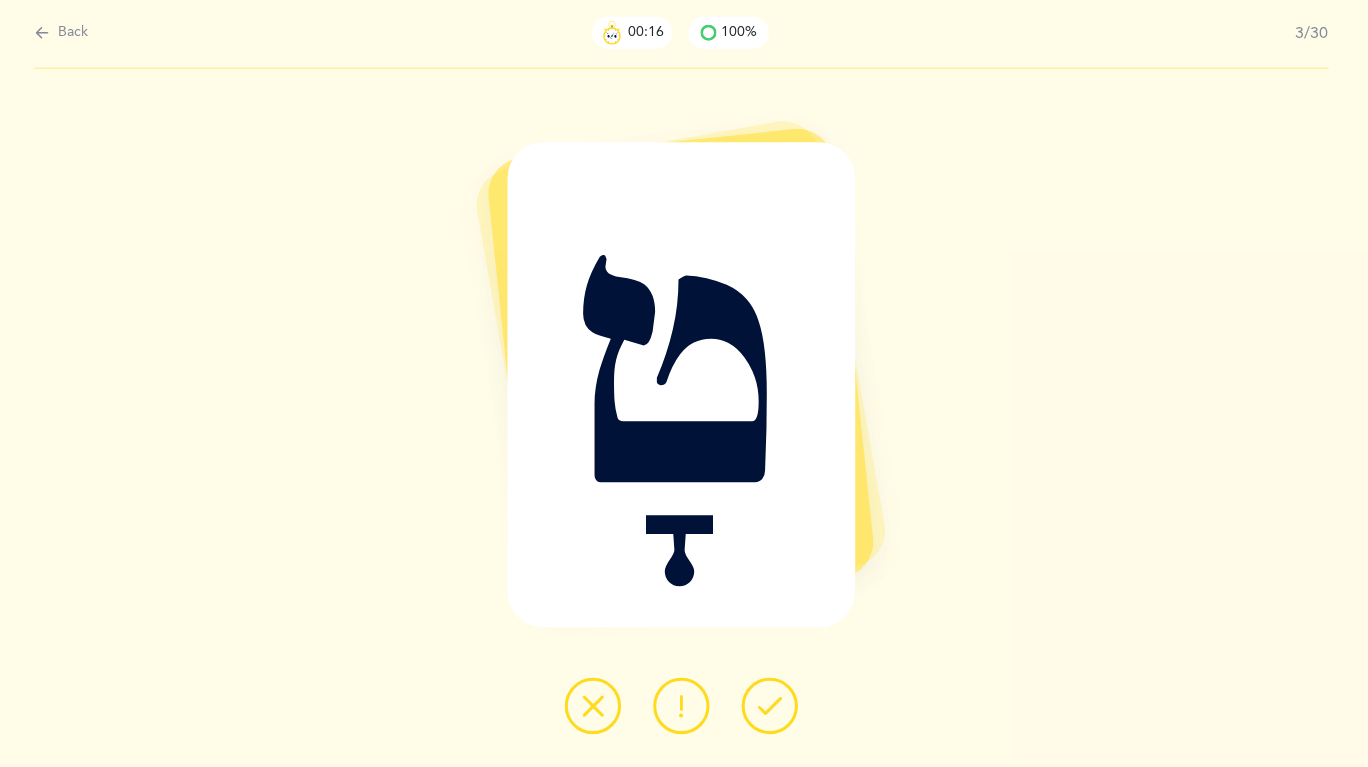 click at bounding box center (772, 706) 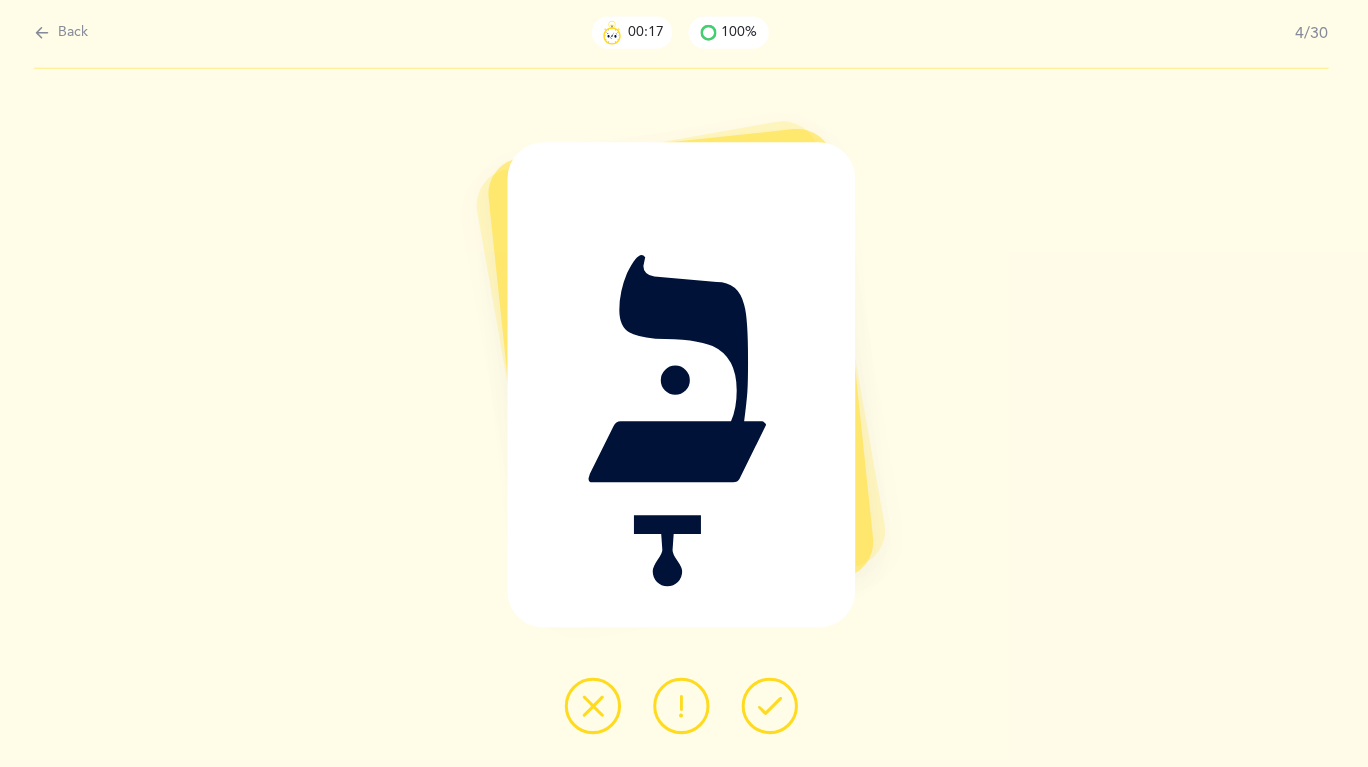 click at bounding box center [772, 706] 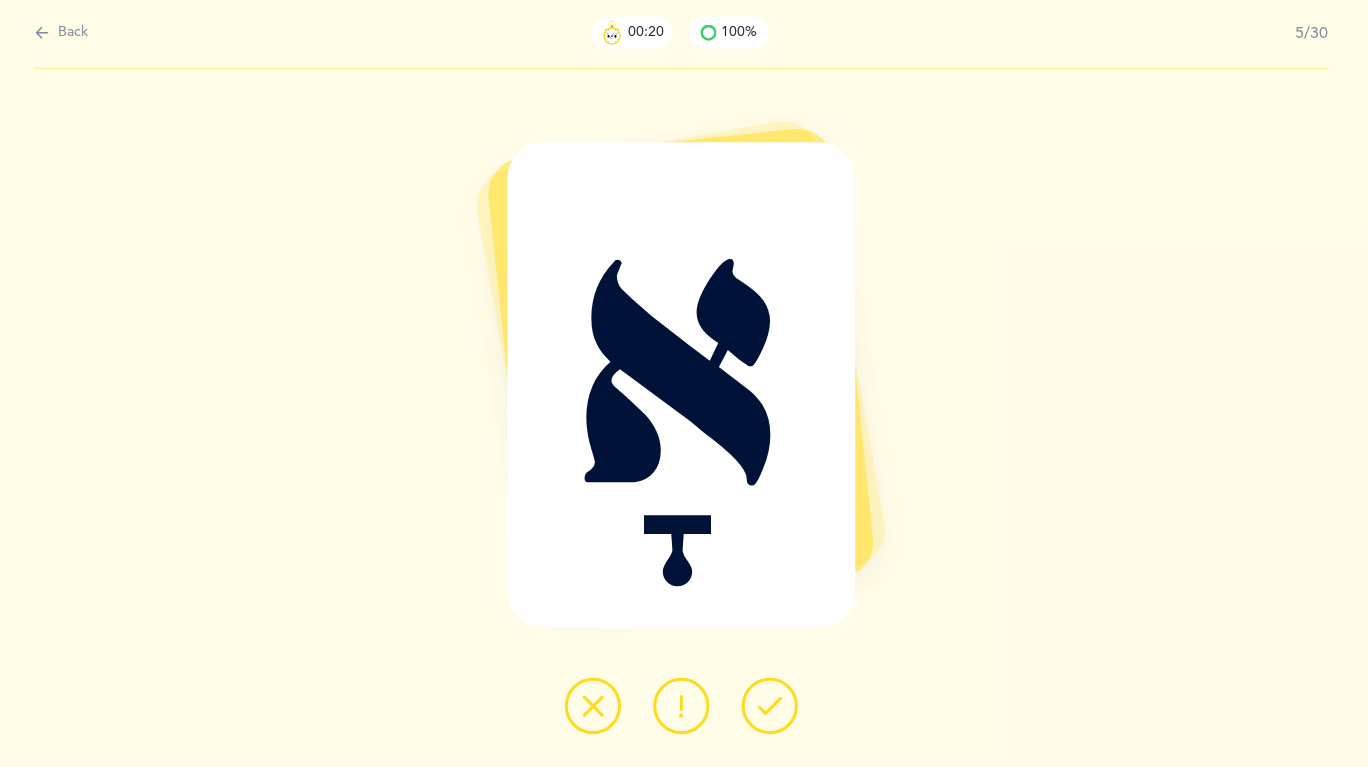 click at bounding box center [772, 706] 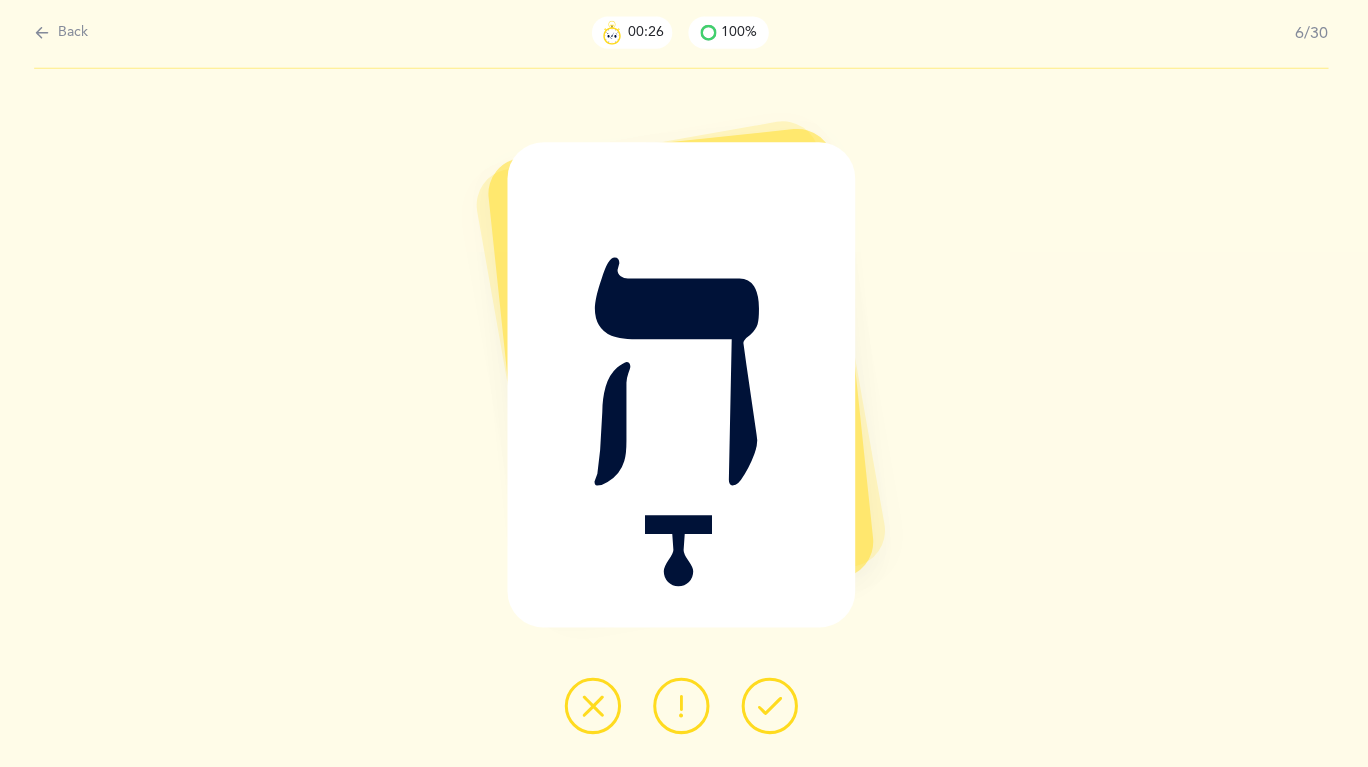 click at bounding box center [772, 706] 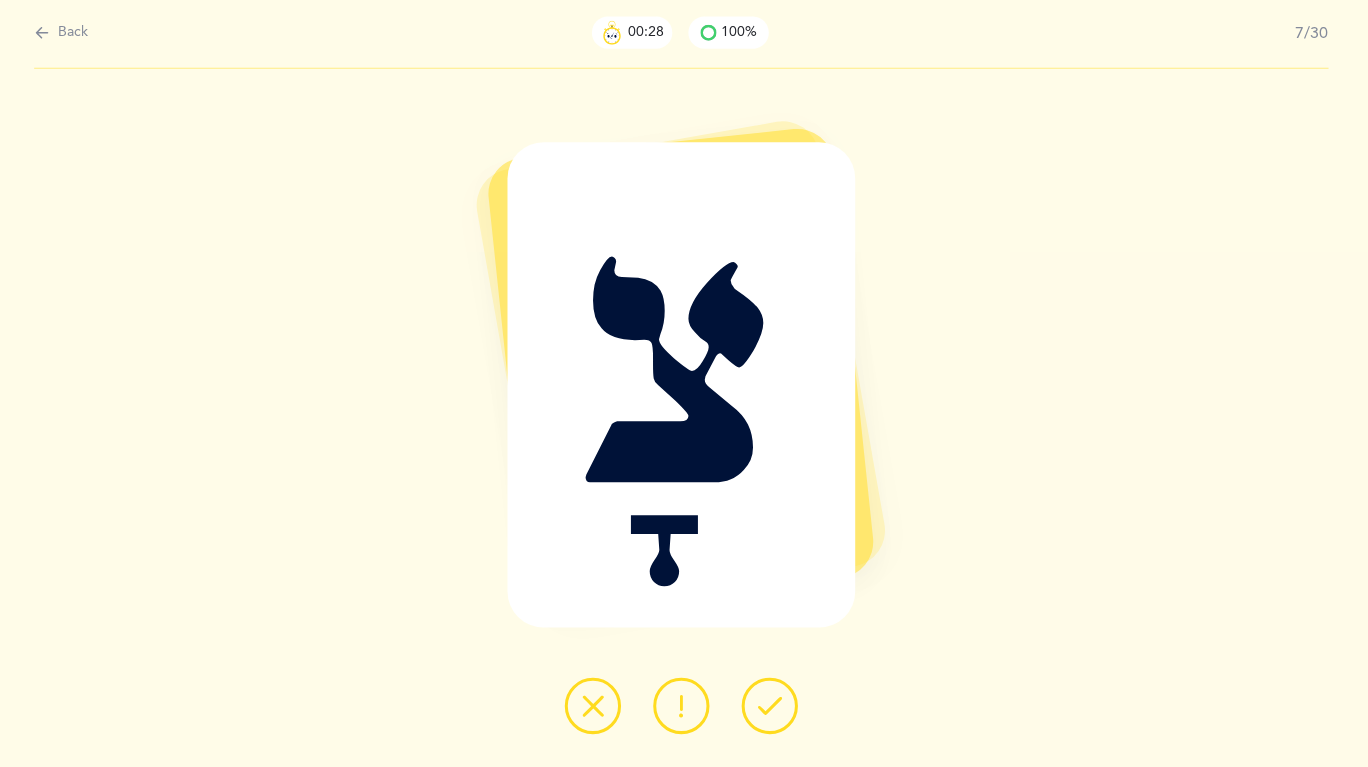 click at bounding box center (772, 706) 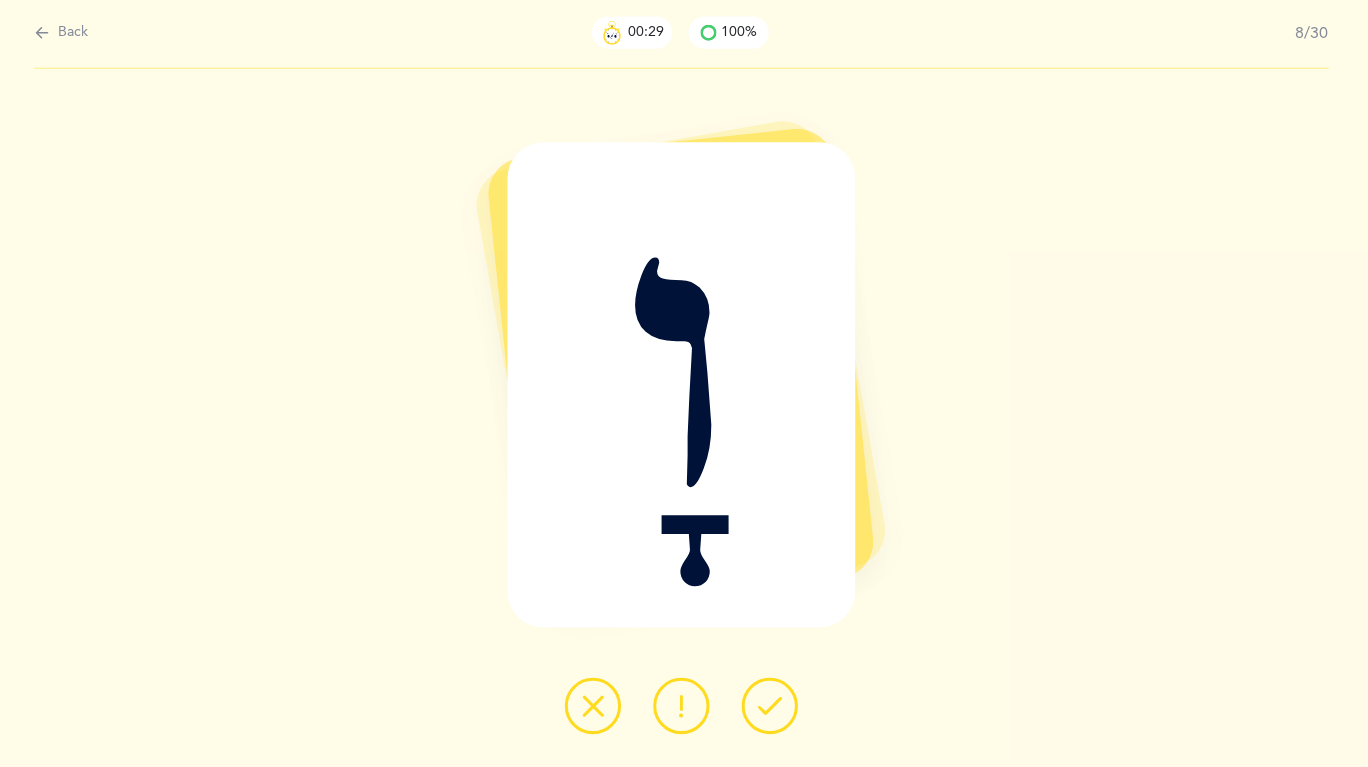 click at bounding box center [772, 706] 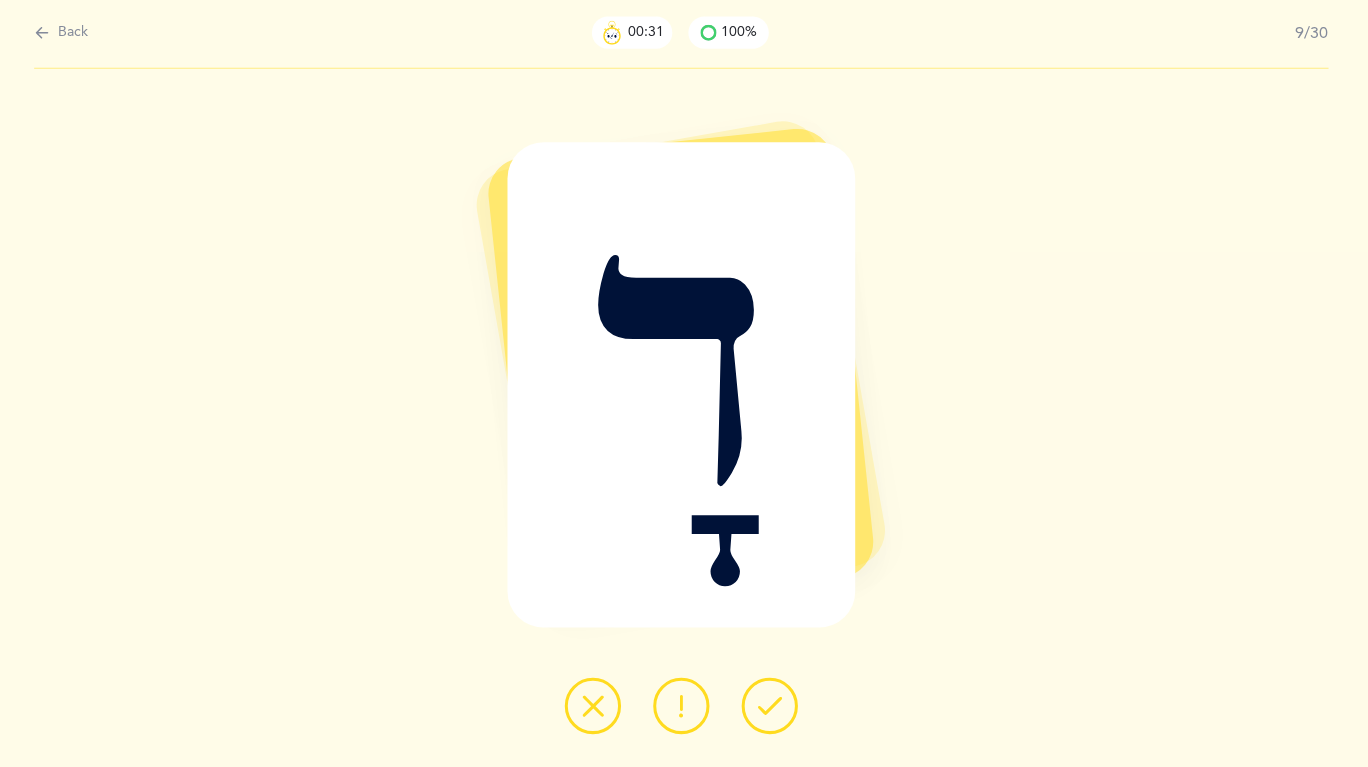 click at bounding box center (772, 706) 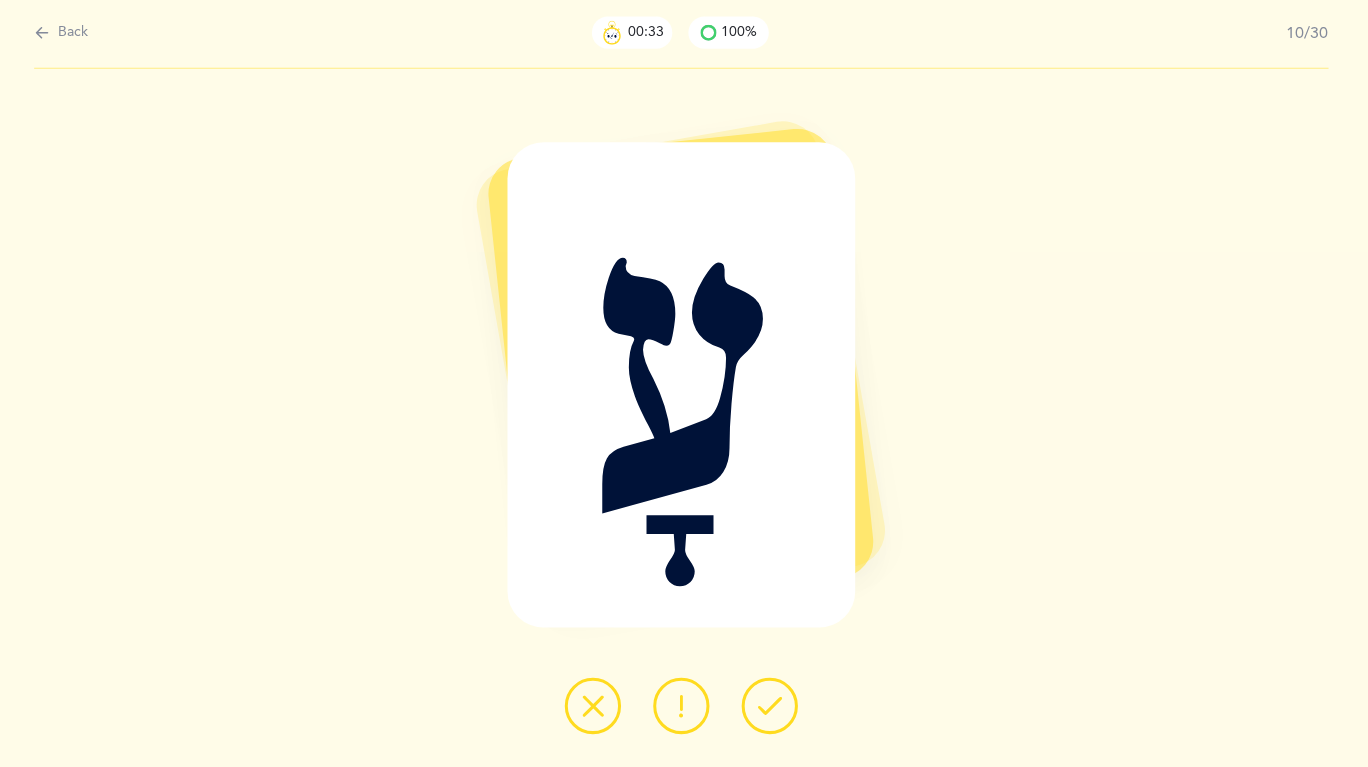 click at bounding box center [772, 706] 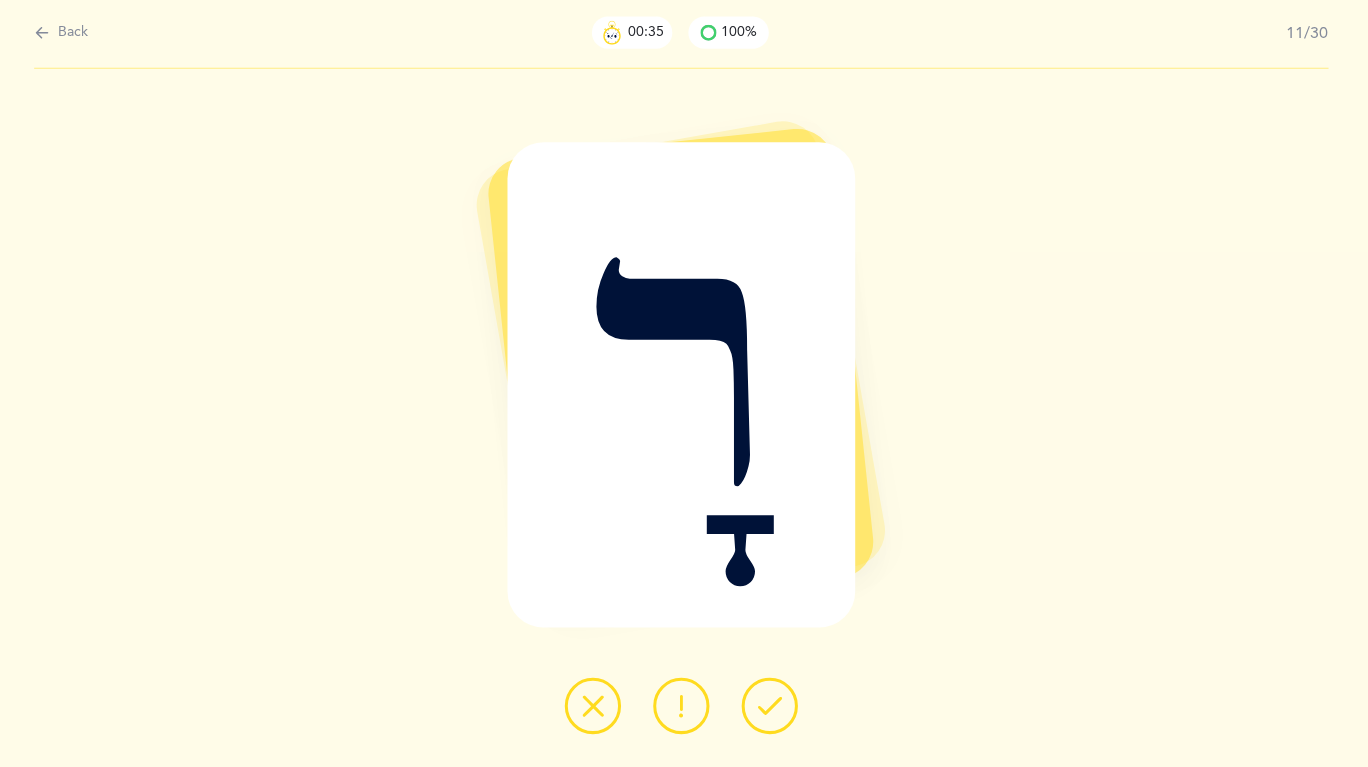 click at bounding box center (772, 706) 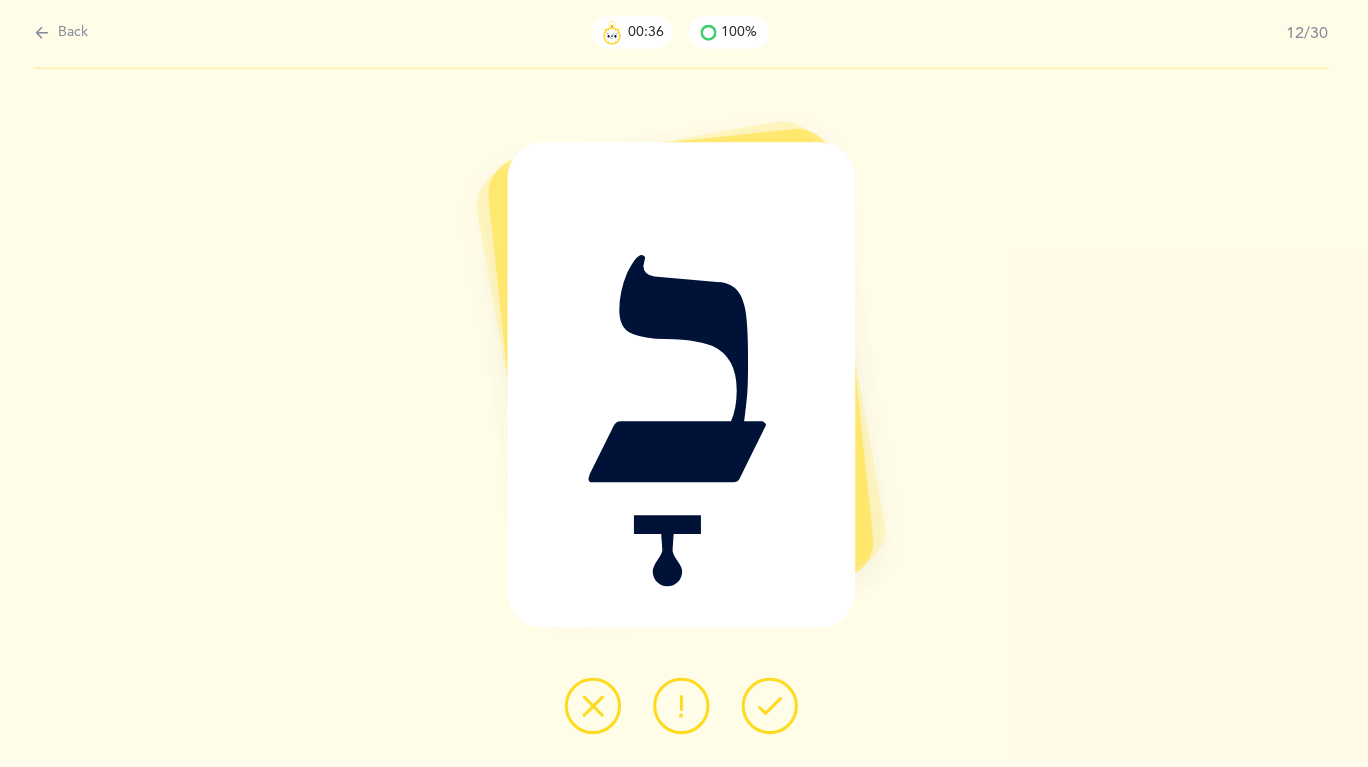 click at bounding box center (772, 706) 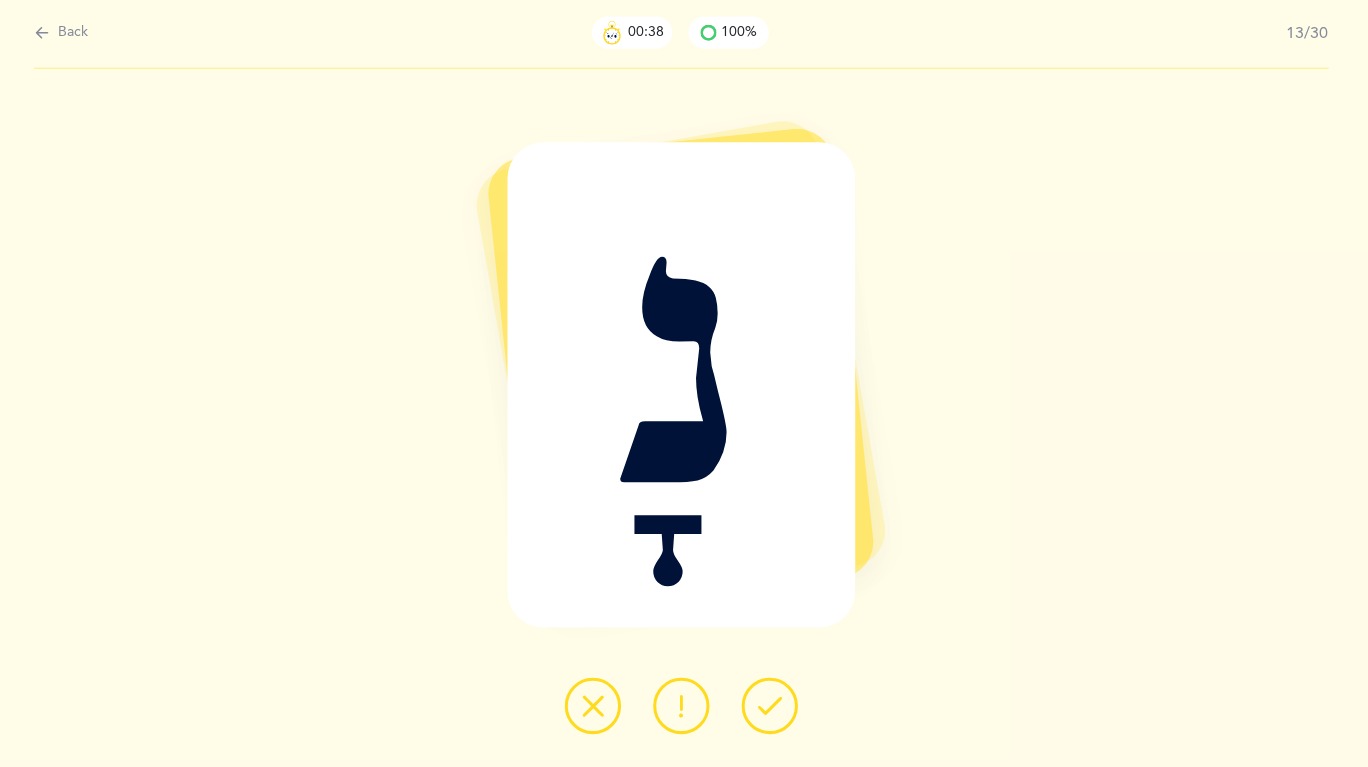 click at bounding box center [772, 706] 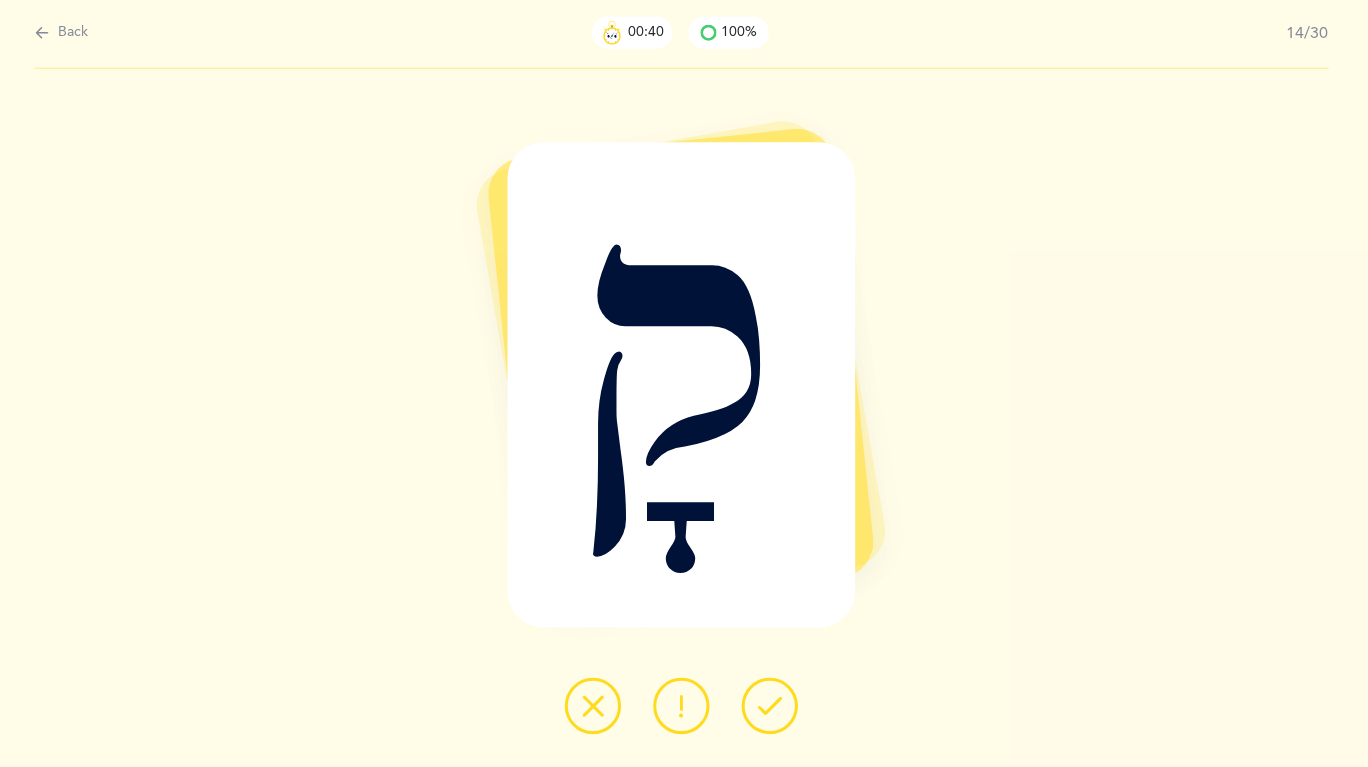 click at bounding box center (772, 706) 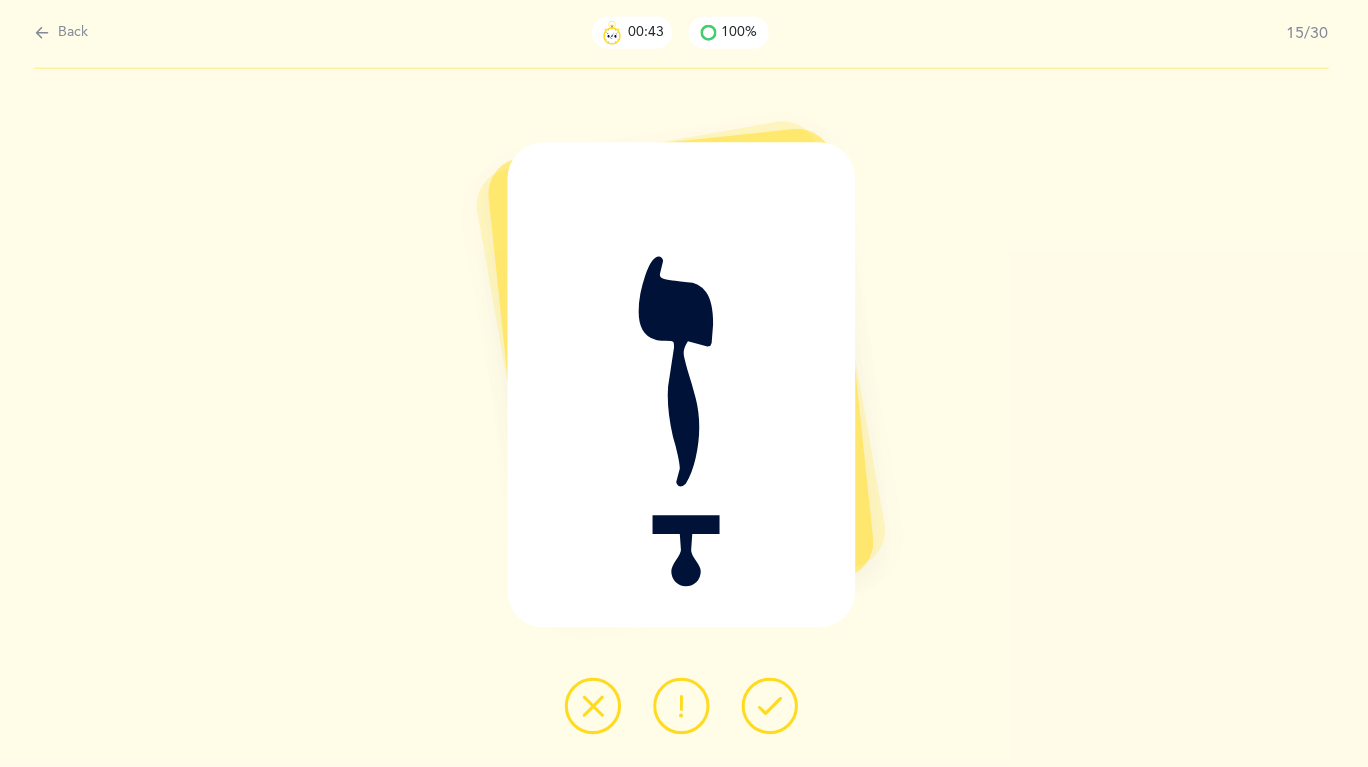 click at bounding box center (772, 706) 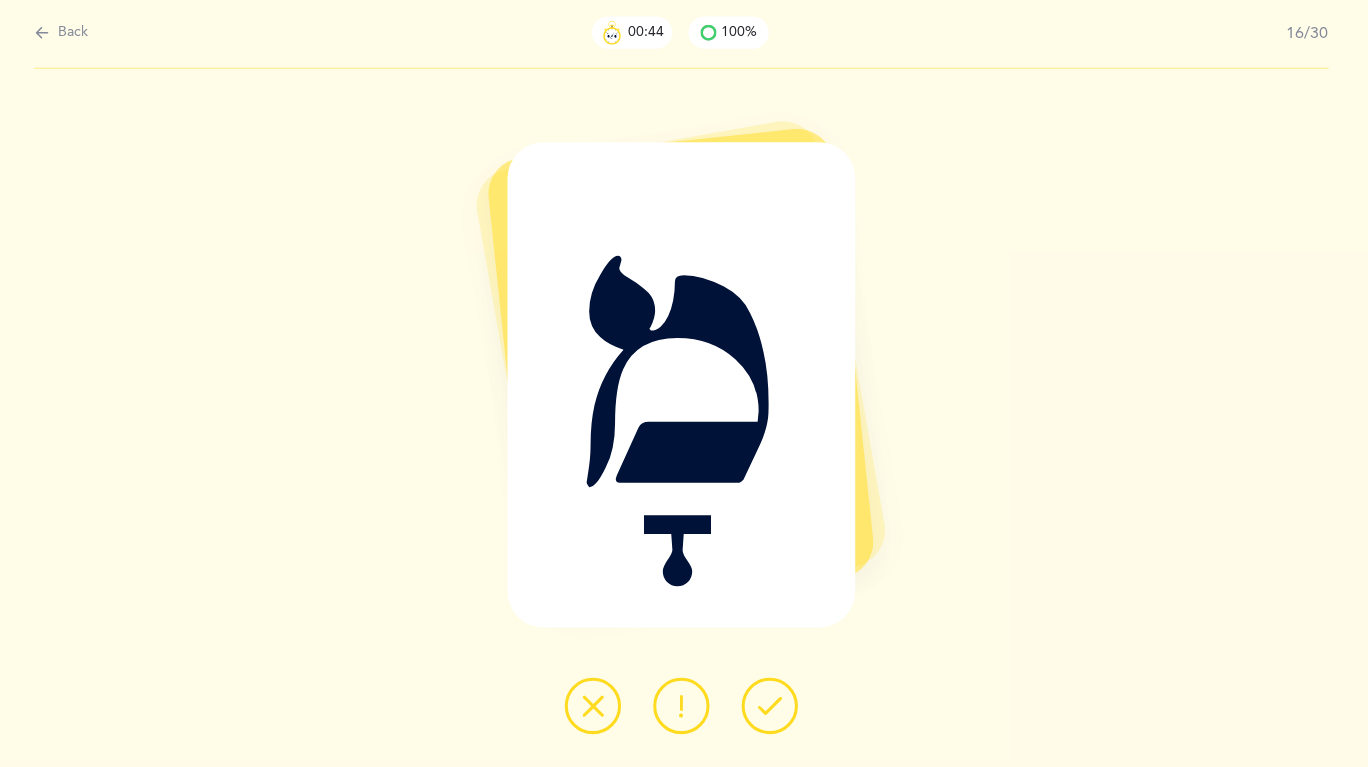 click at bounding box center [772, 706] 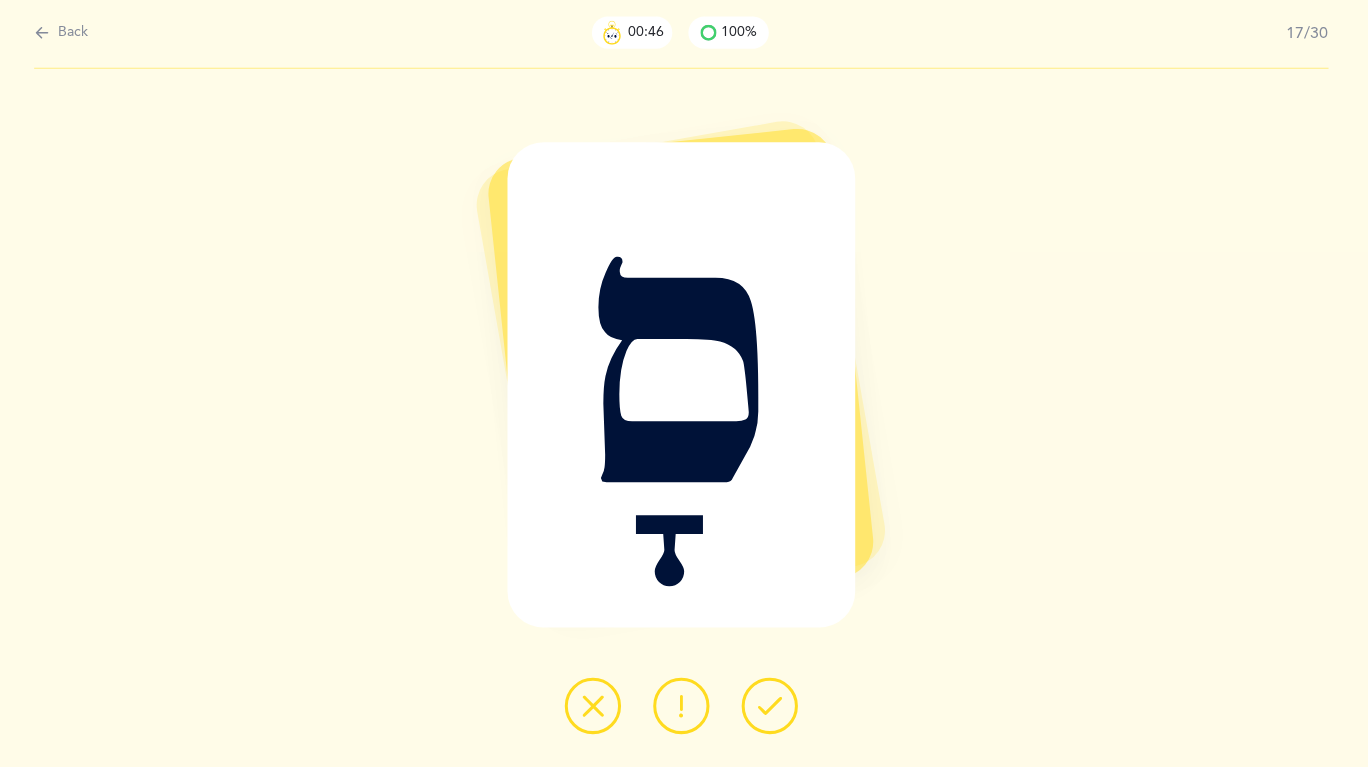 click at bounding box center (772, 706) 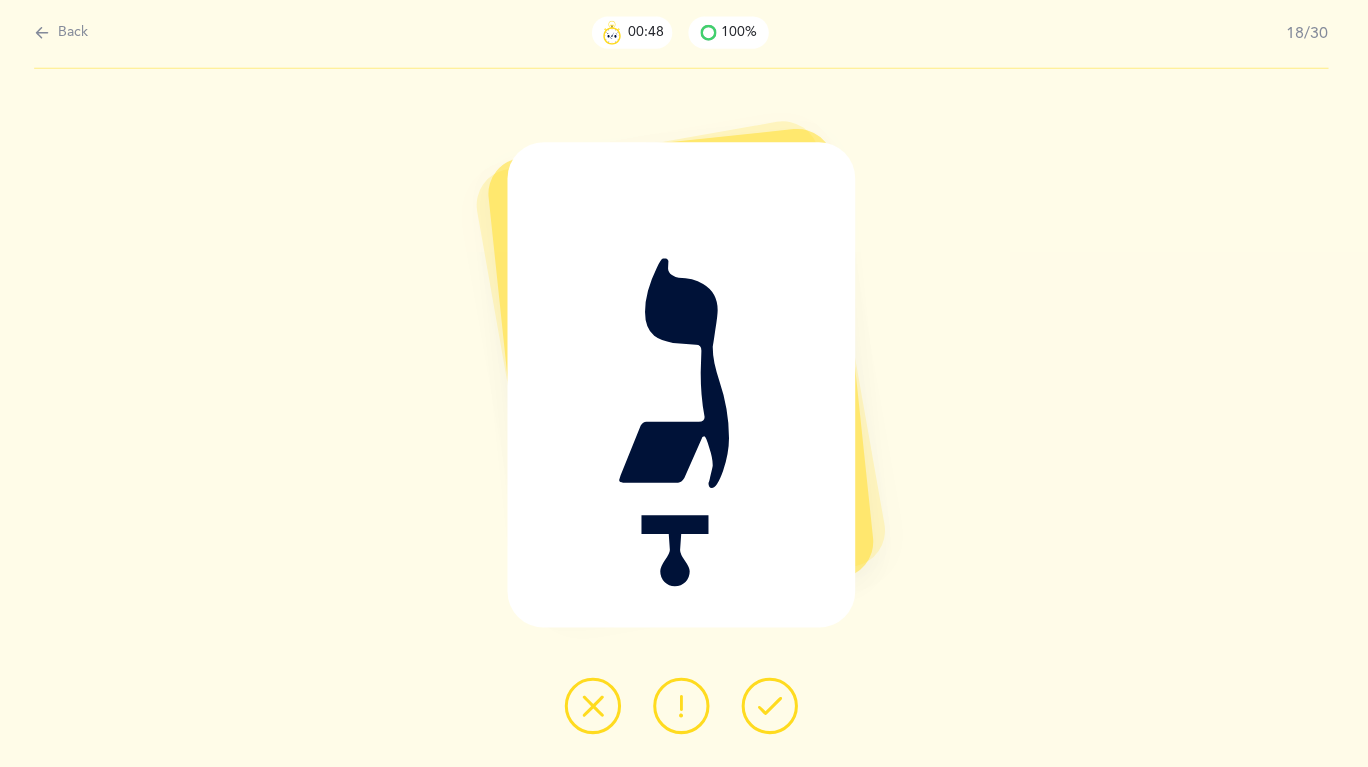 click at bounding box center [772, 706] 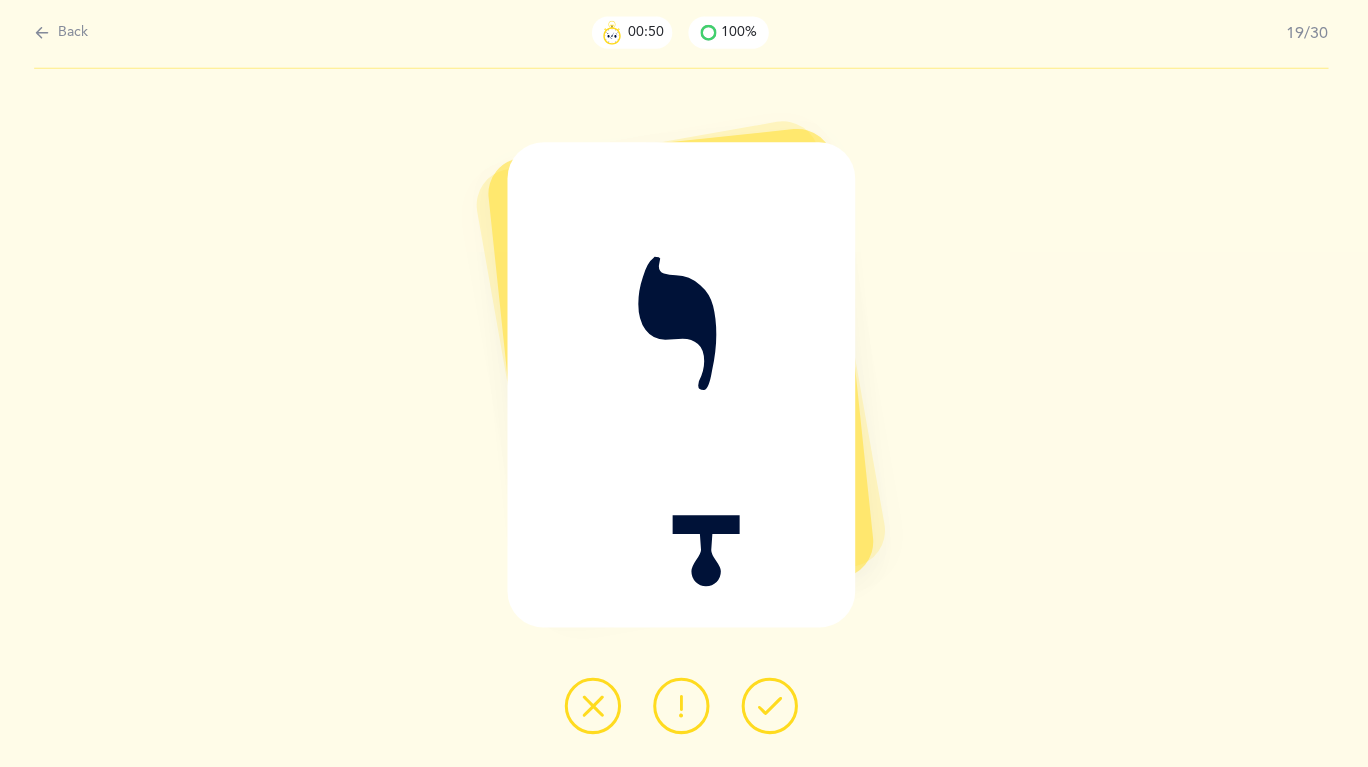 click at bounding box center [772, 706] 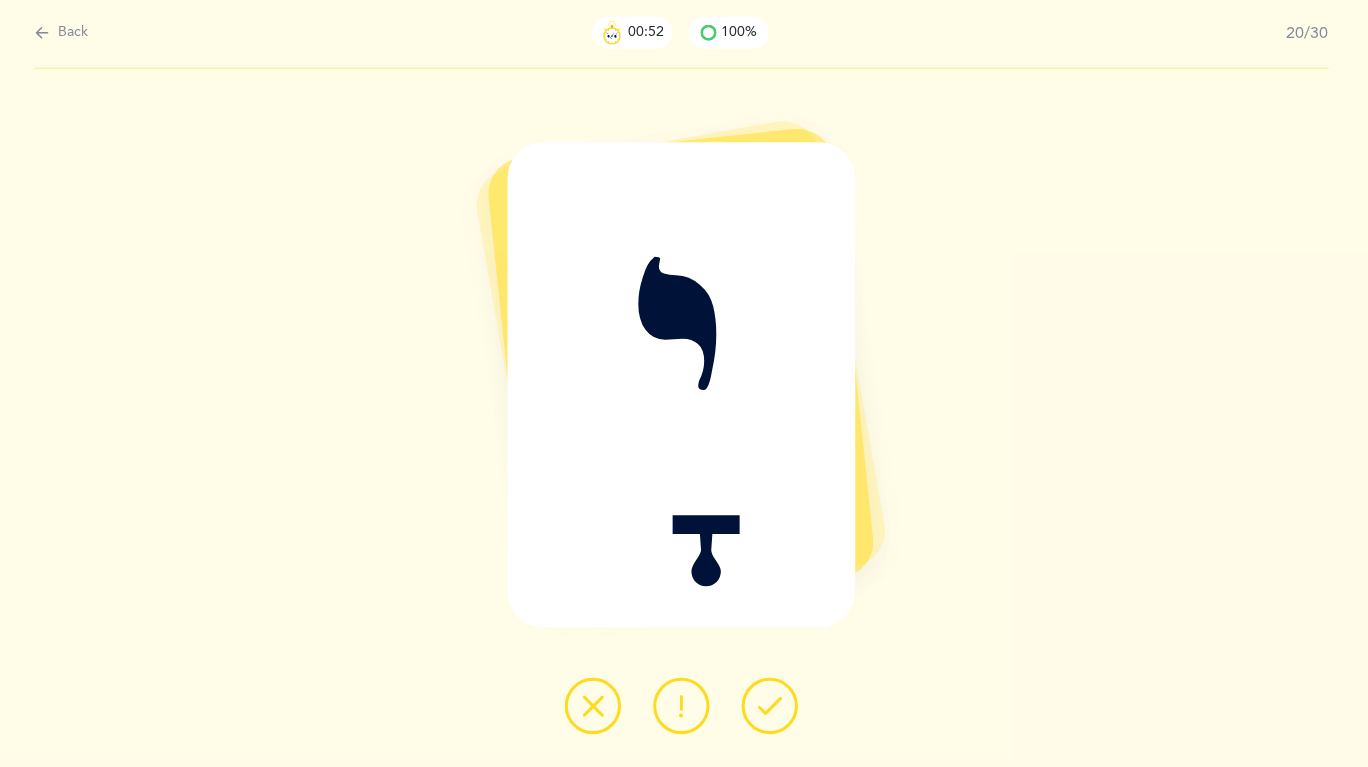 click at bounding box center (772, 706) 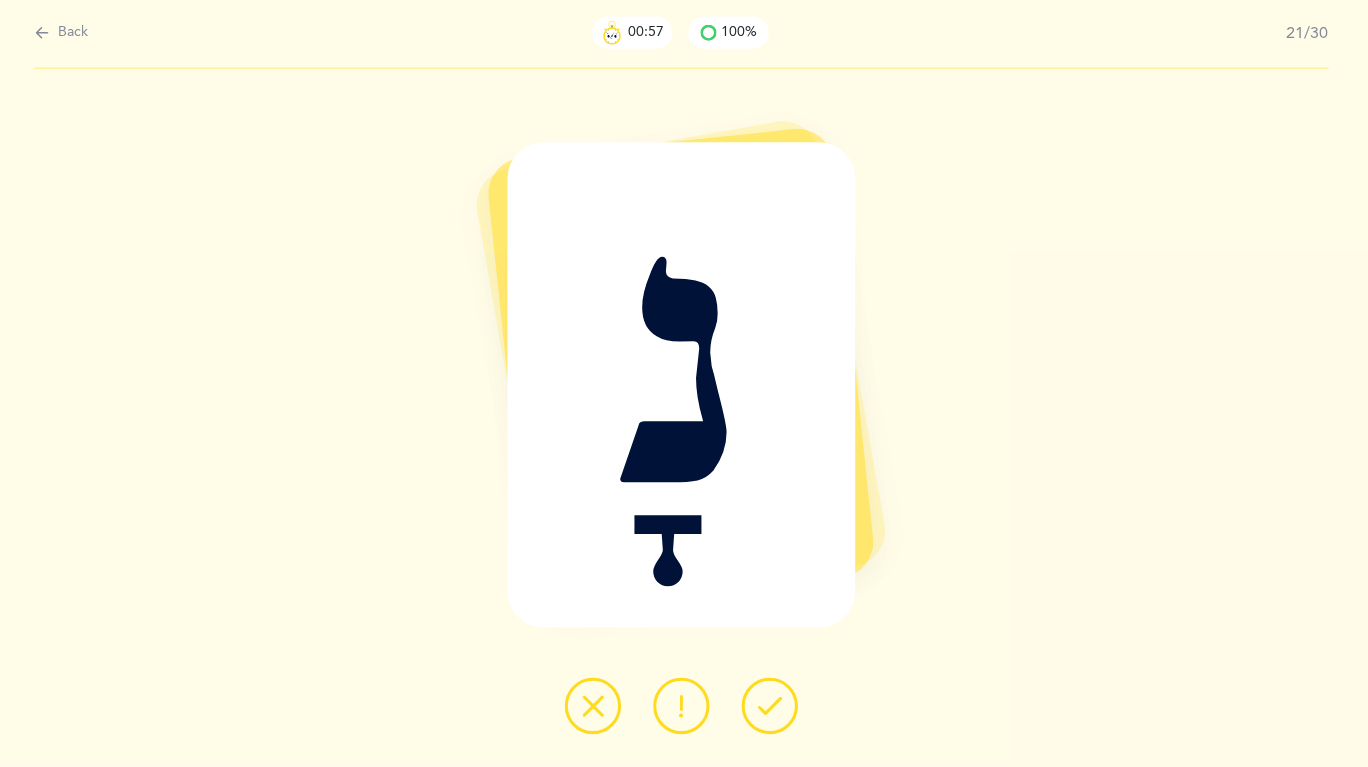 click at bounding box center [772, 706] 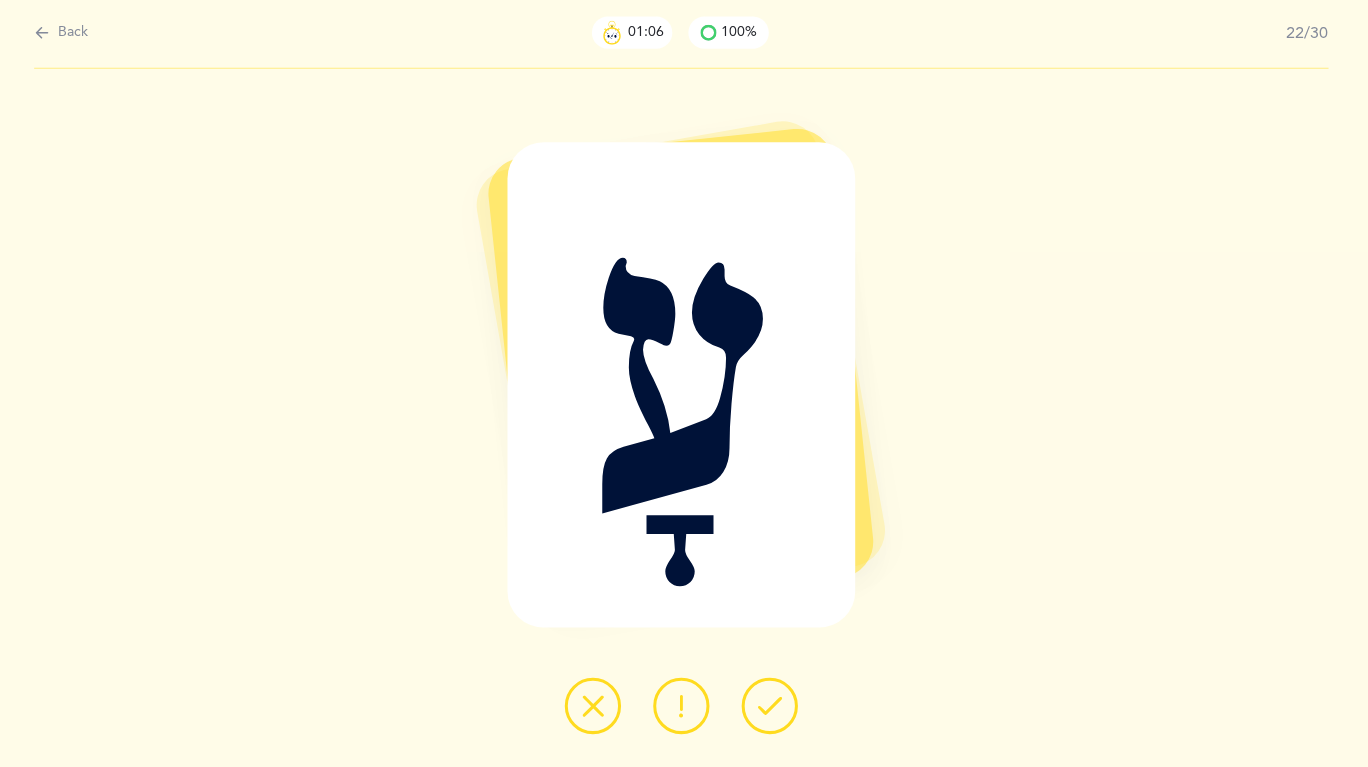 click at bounding box center [596, 706] 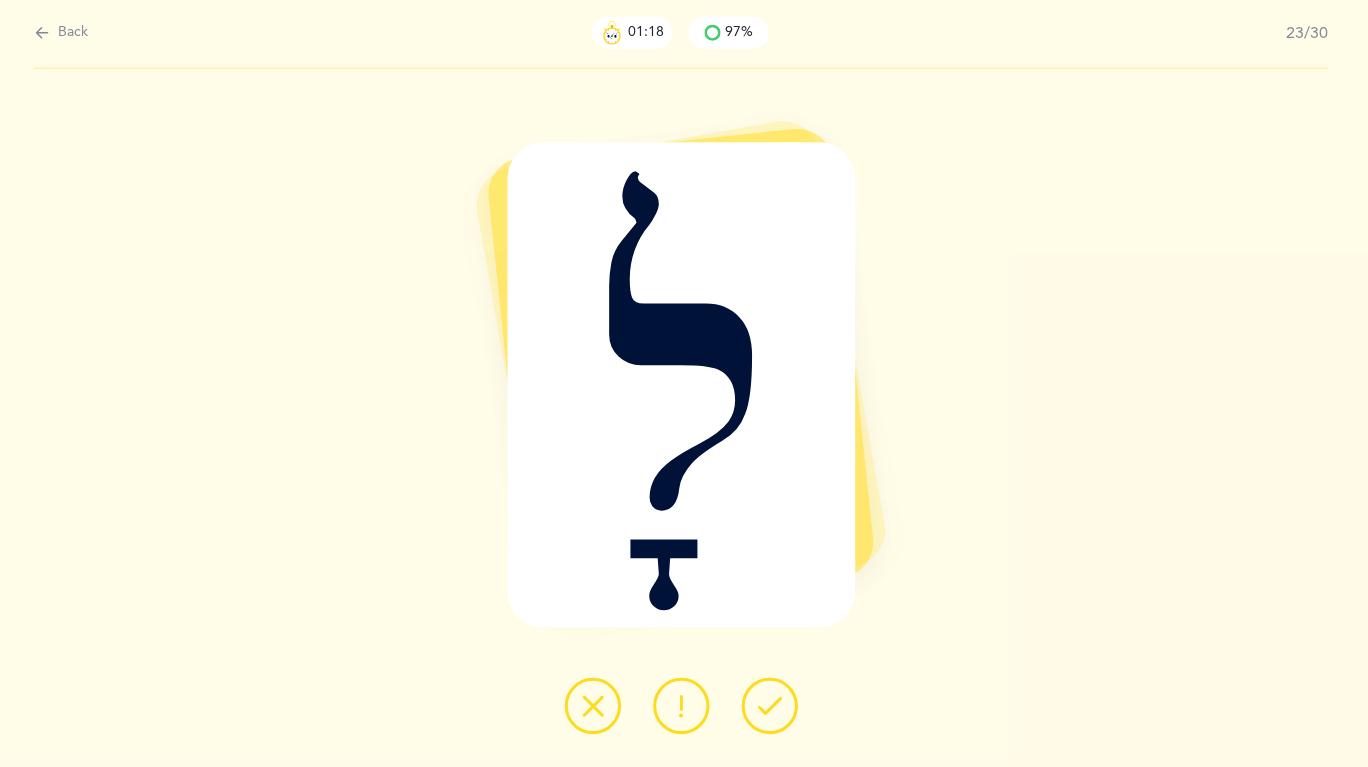 click at bounding box center [772, 706] 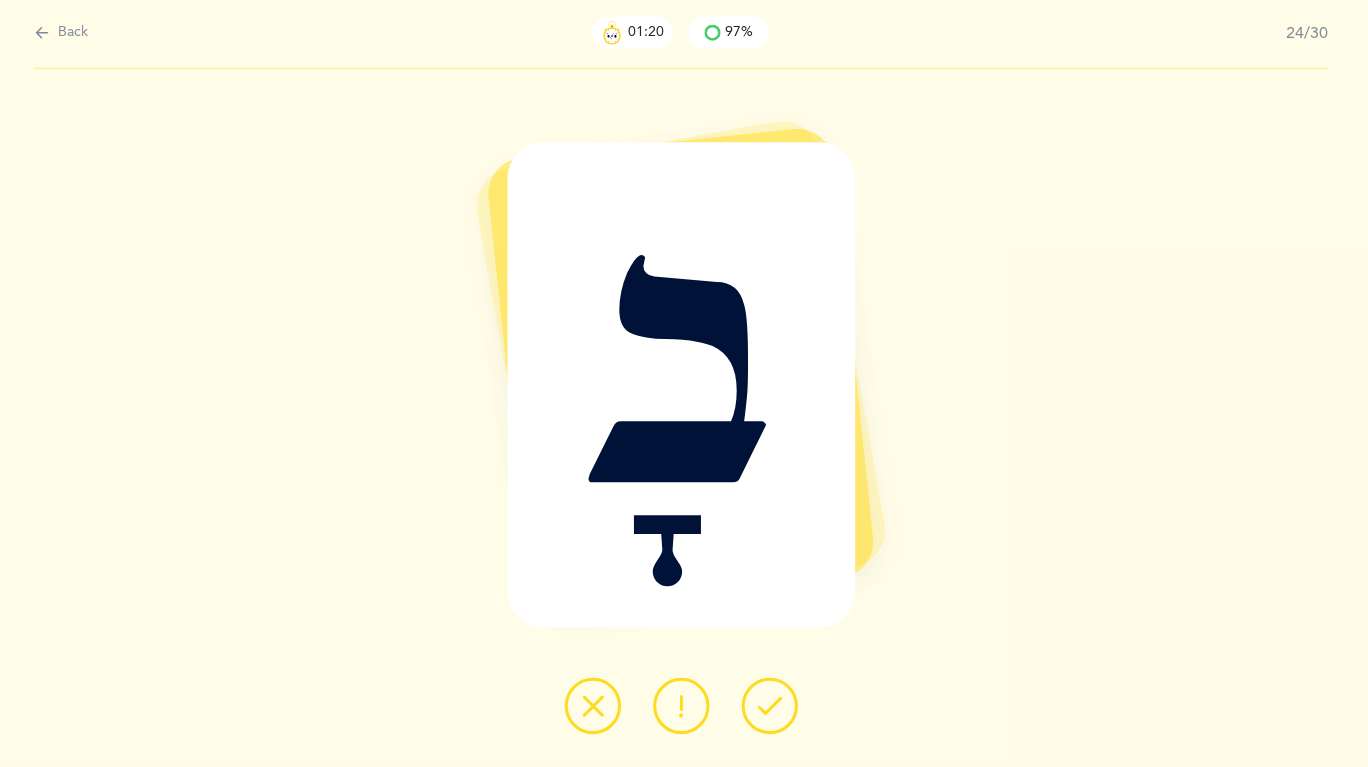 click at bounding box center (772, 706) 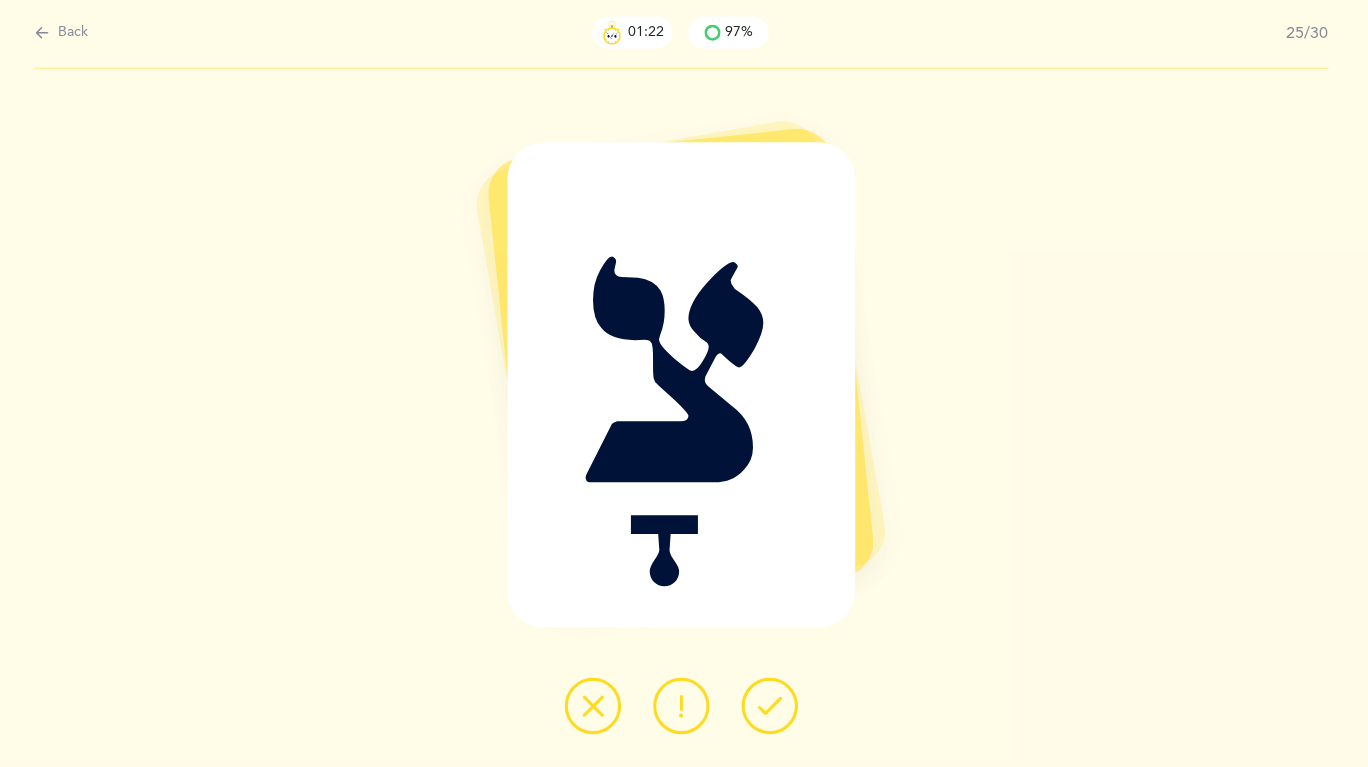 click at bounding box center [772, 706] 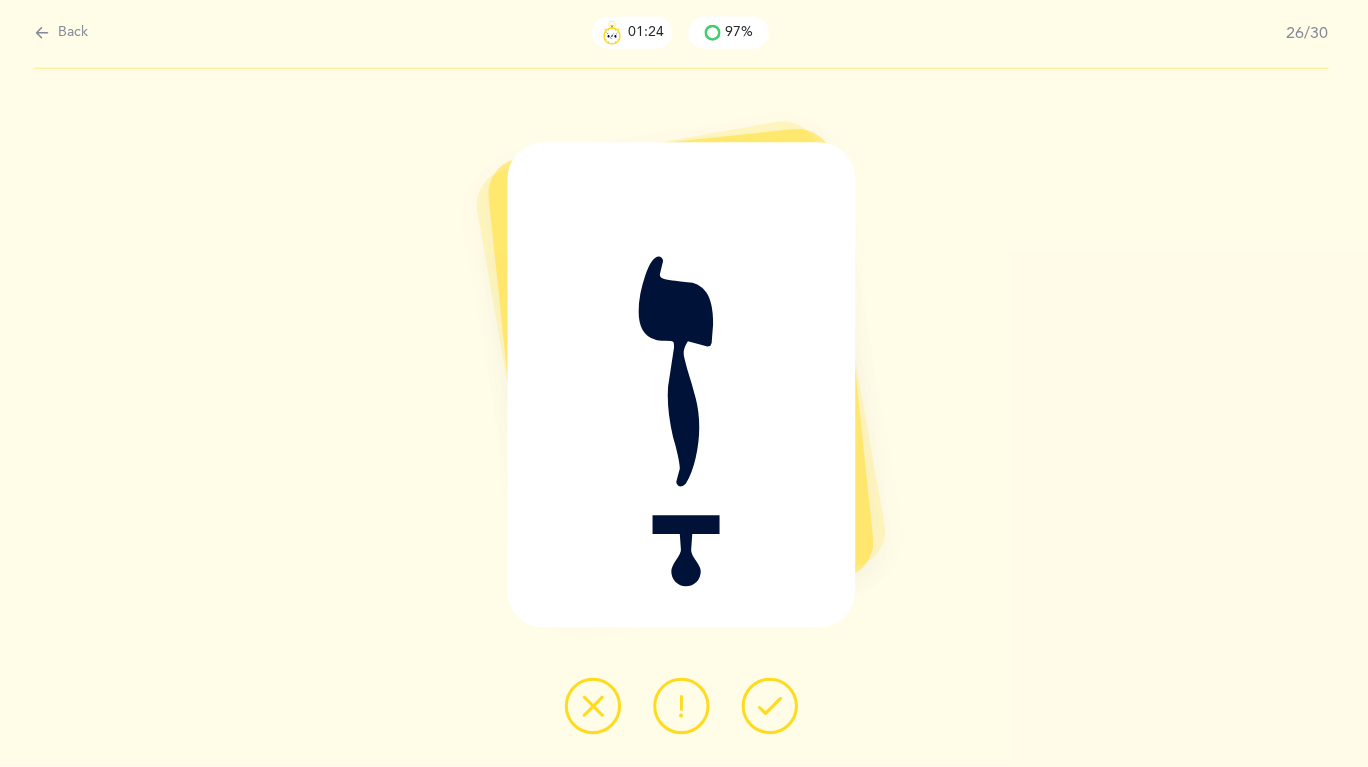 click at bounding box center [772, 706] 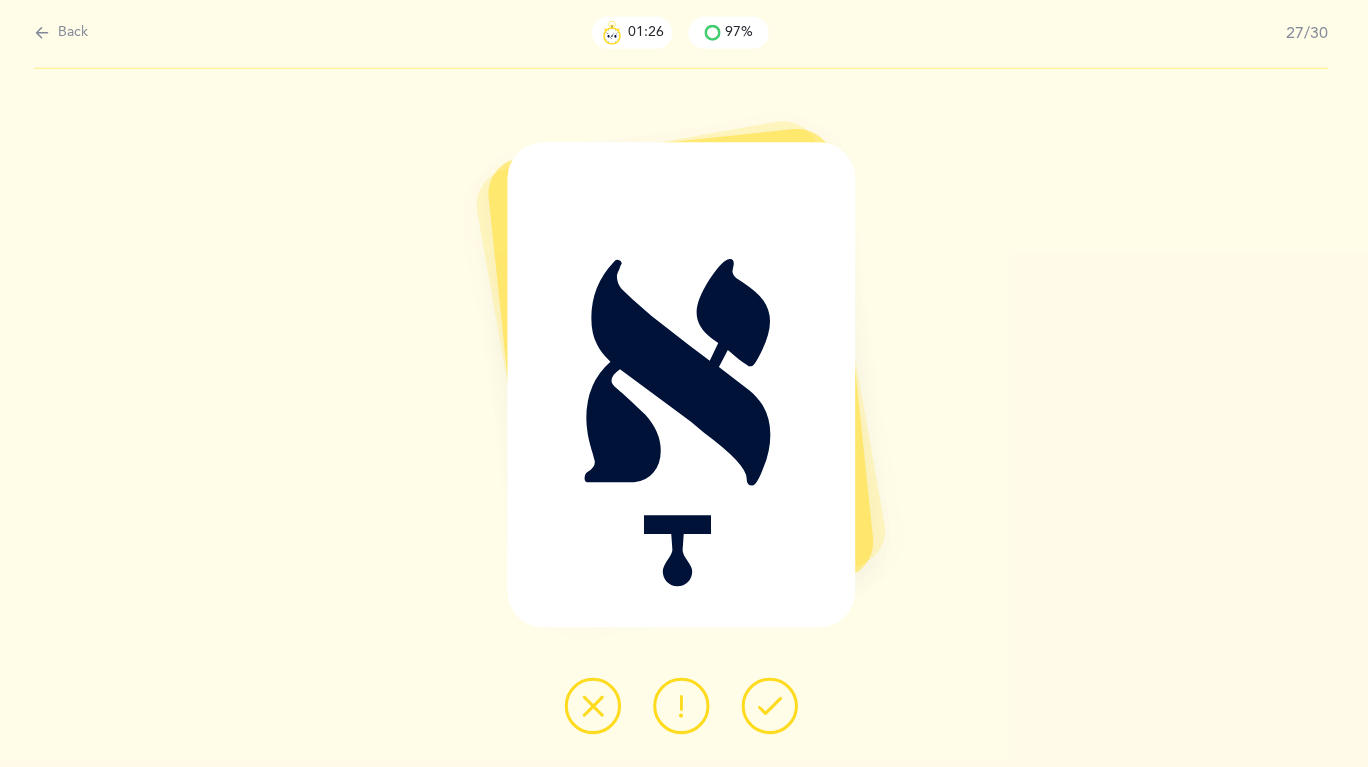 click at bounding box center (772, 706) 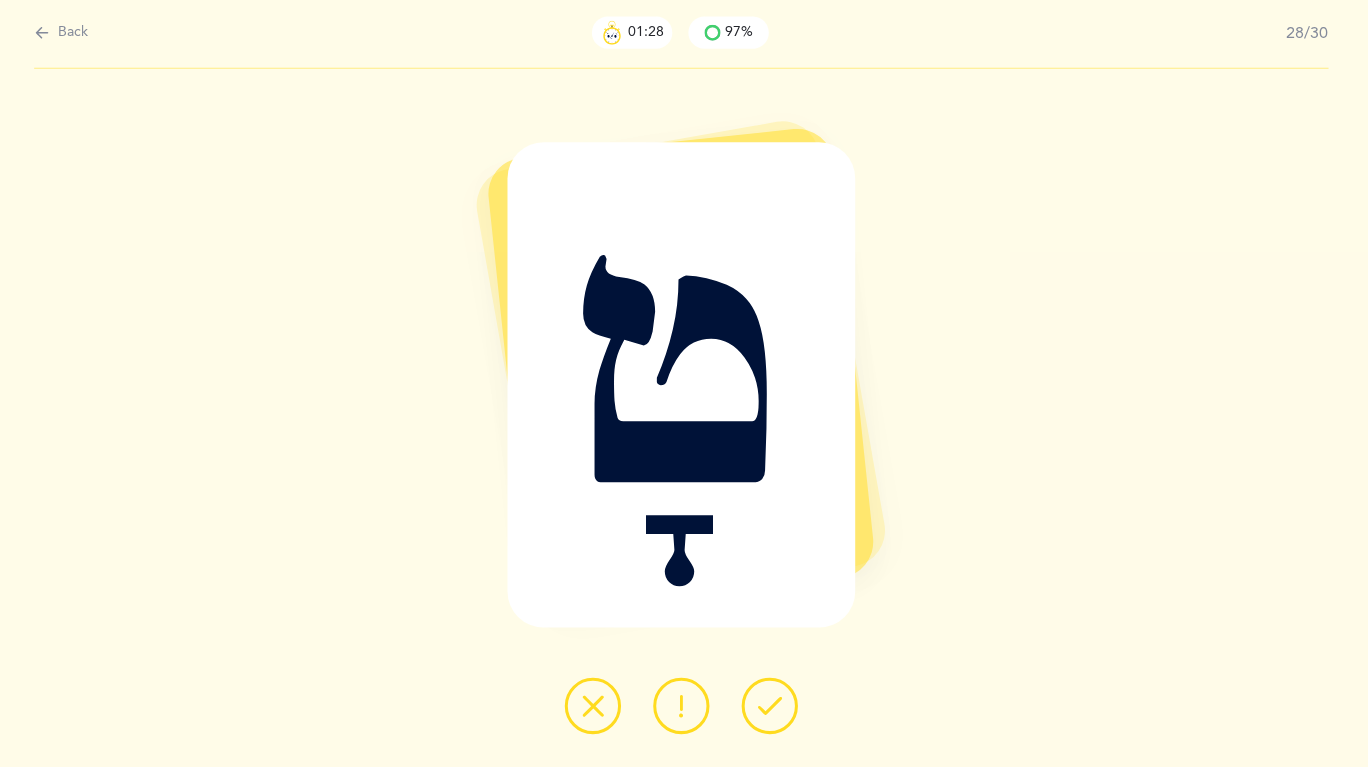 click at bounding box center (772, 706) 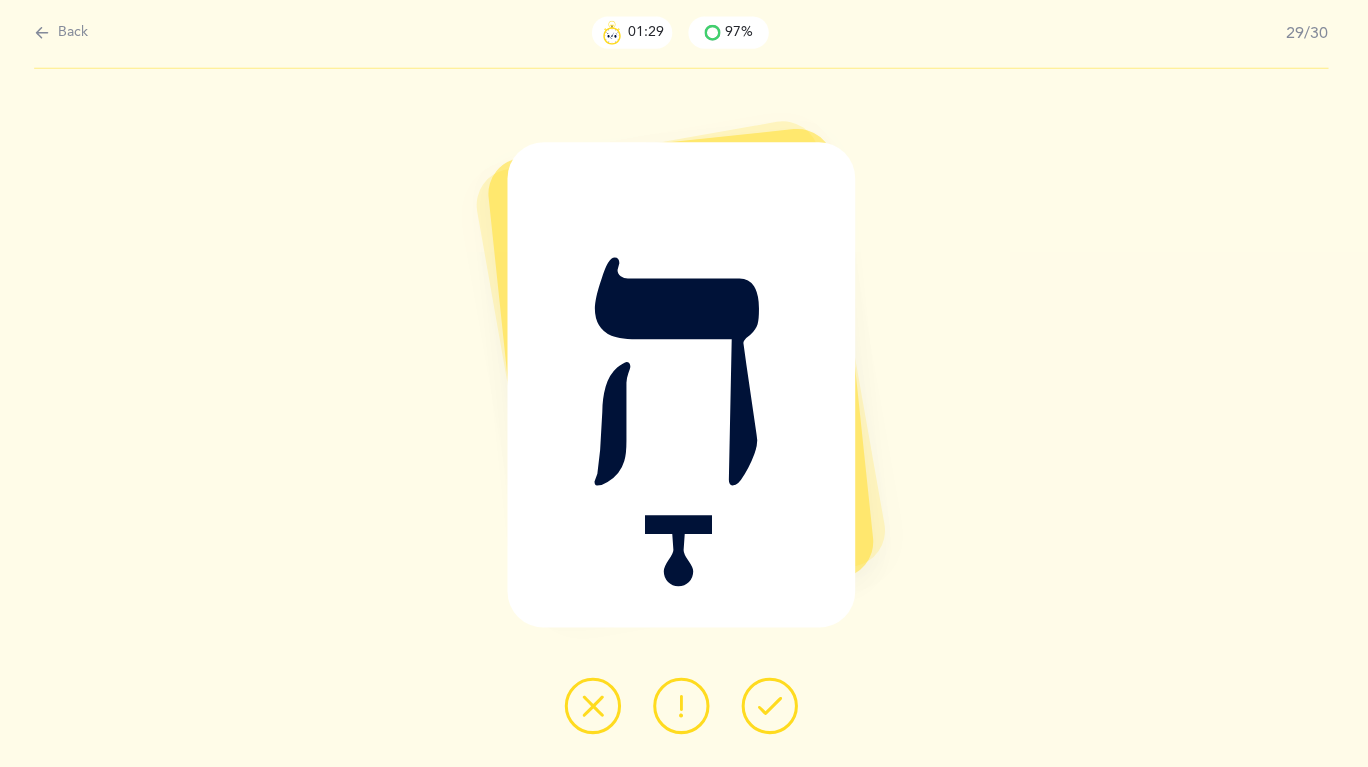 click at bounding box center (772, 706) 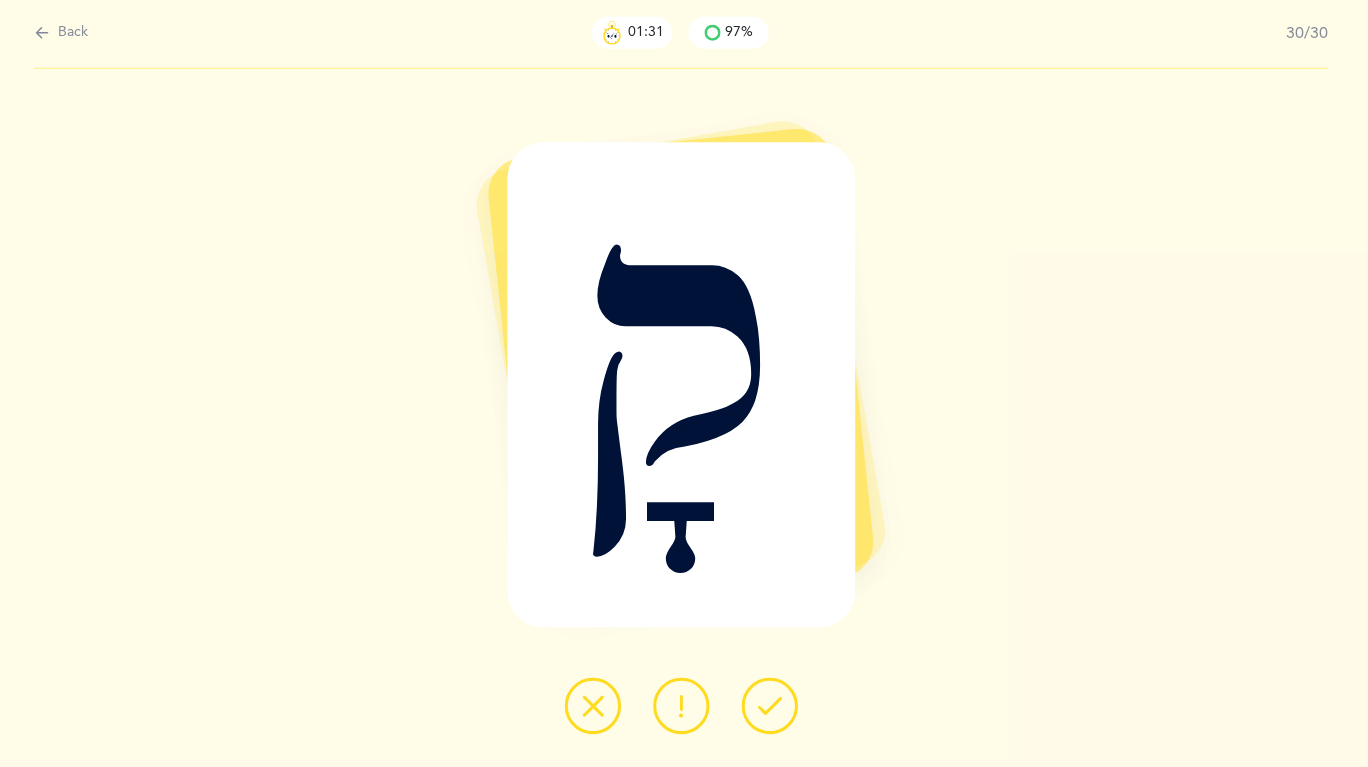 click at bounding box center (772, 706) 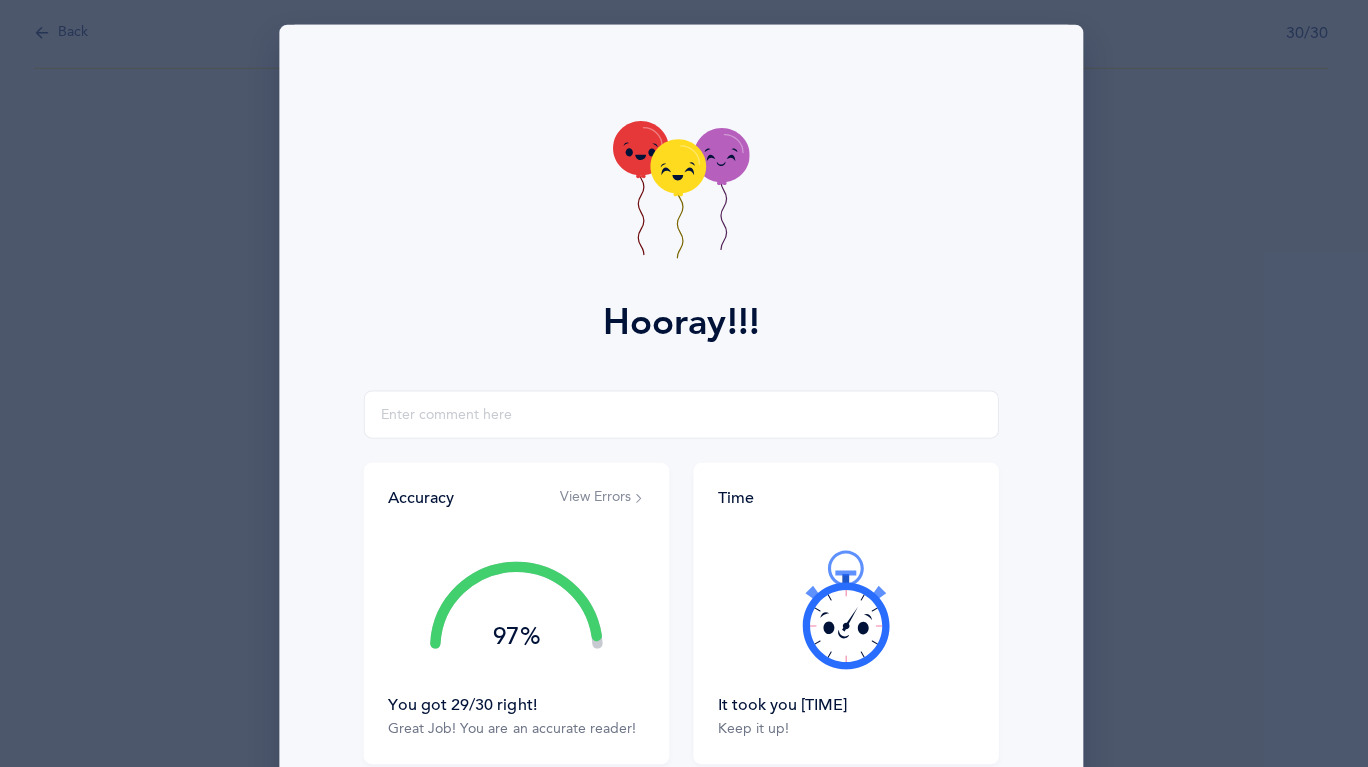 click on "View Errors" at bounding box center (605, 499) 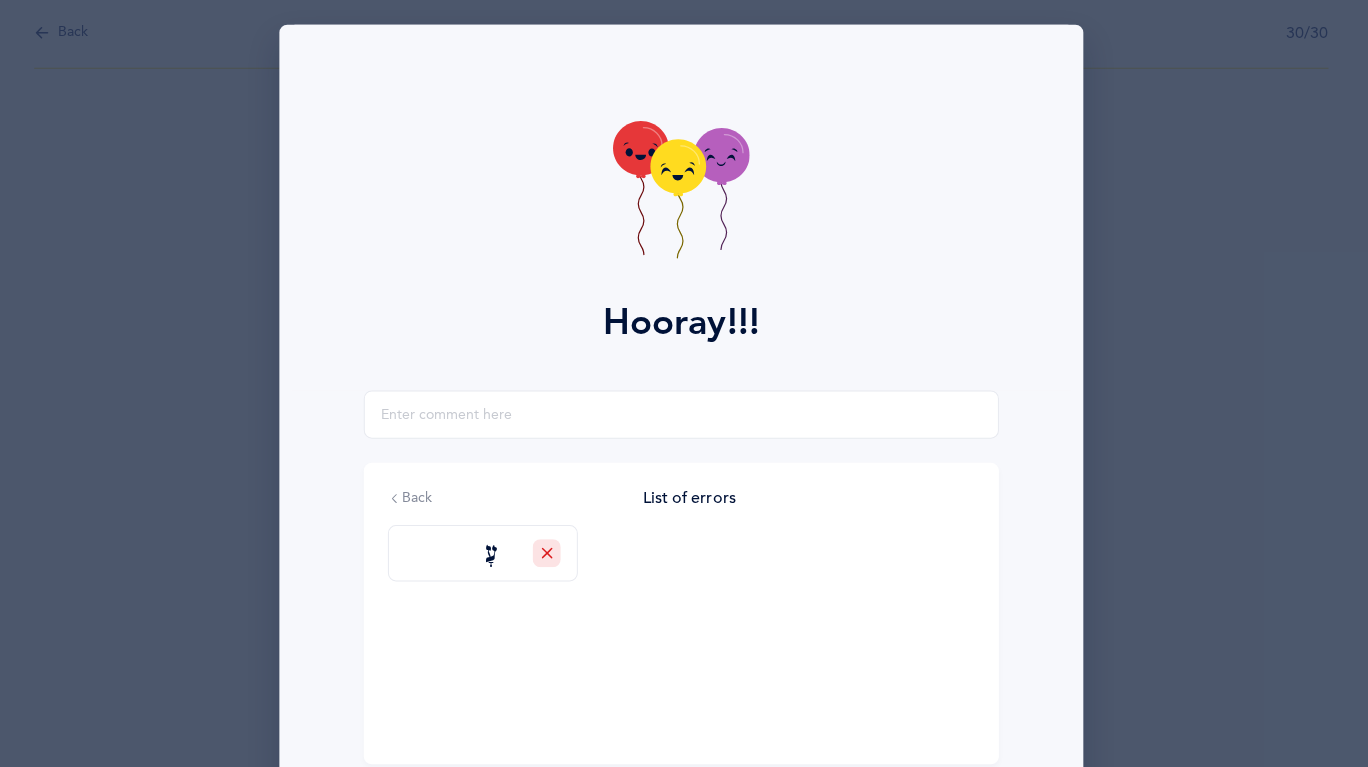 scroll, scrollTop: 0, scrollLeft: 0, axis: both 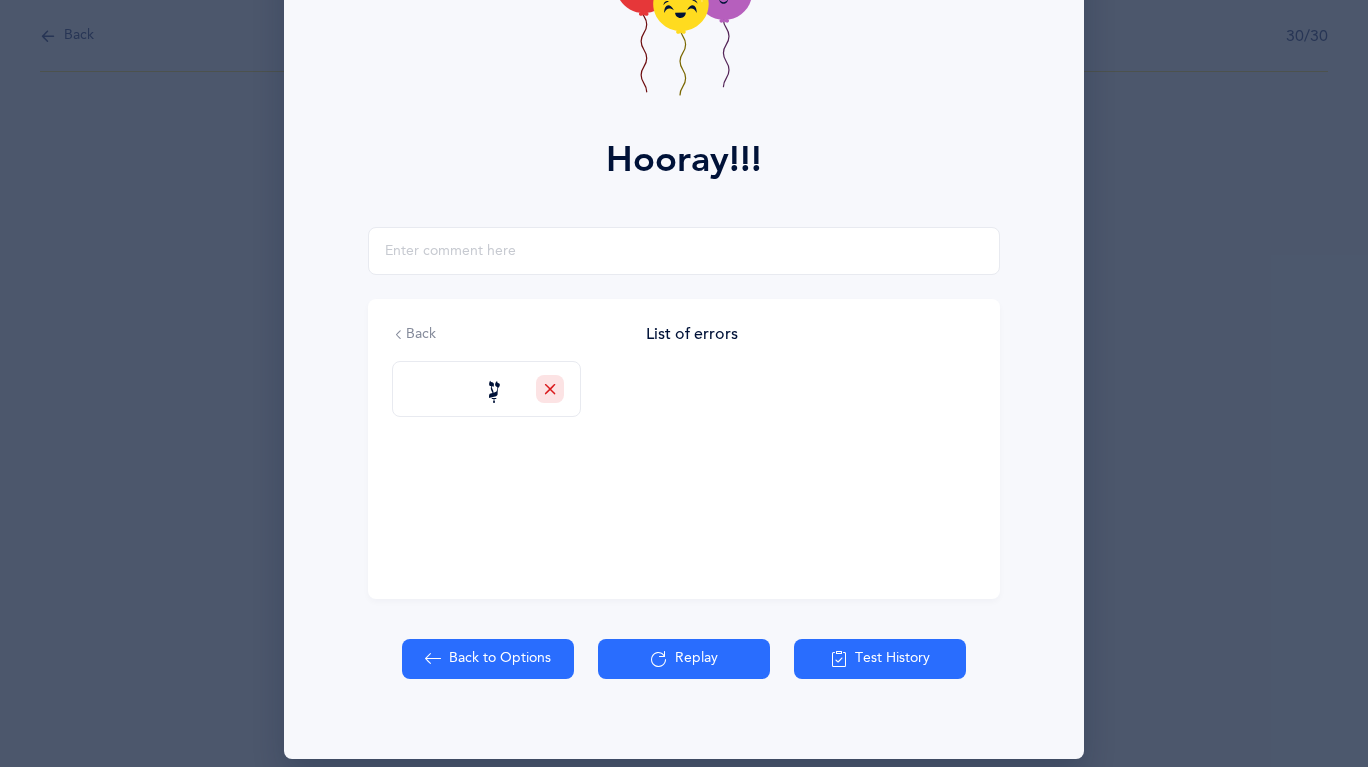 click on "Replay" at bounding box center (684, 659) 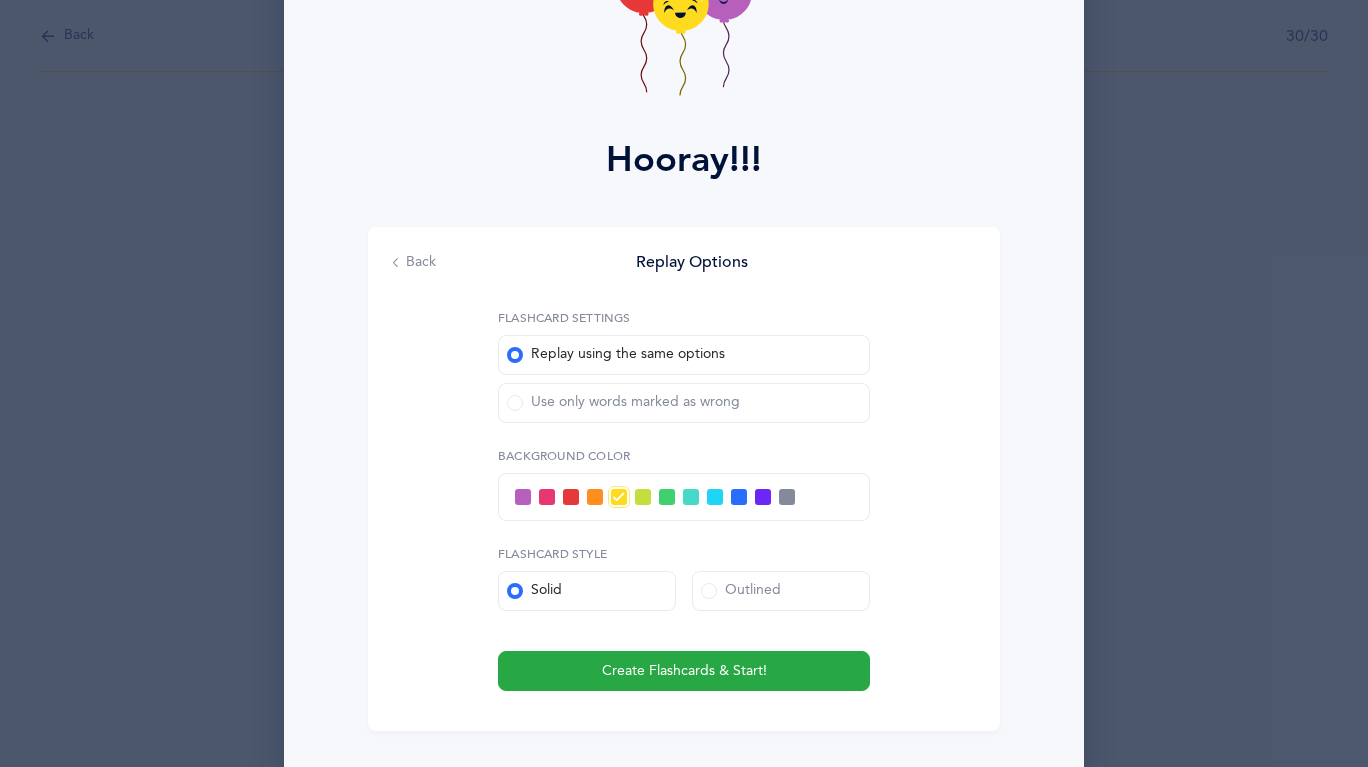 click on "Use only words marked as wrong" at bounding box center (684, 403) 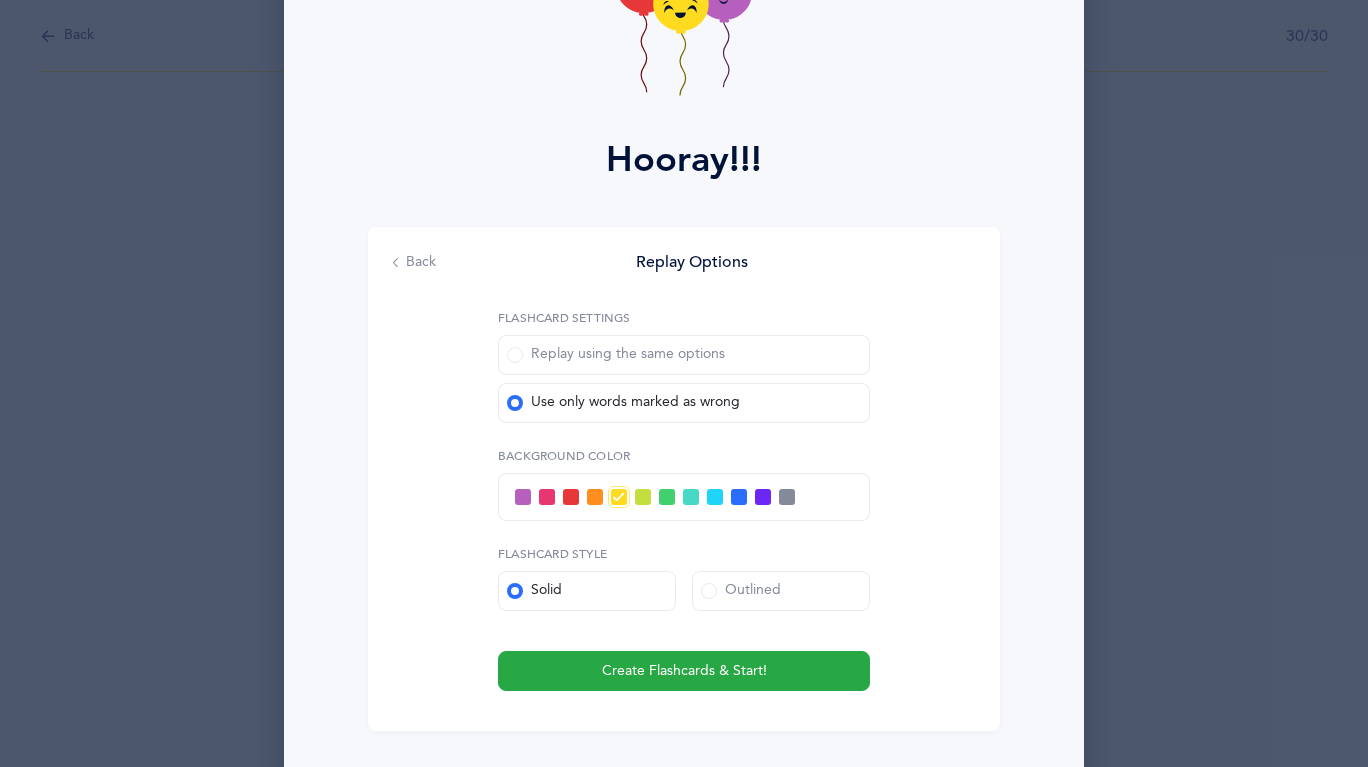 click on "Create Flashcards & Start!" at bounding box center (684, 671) 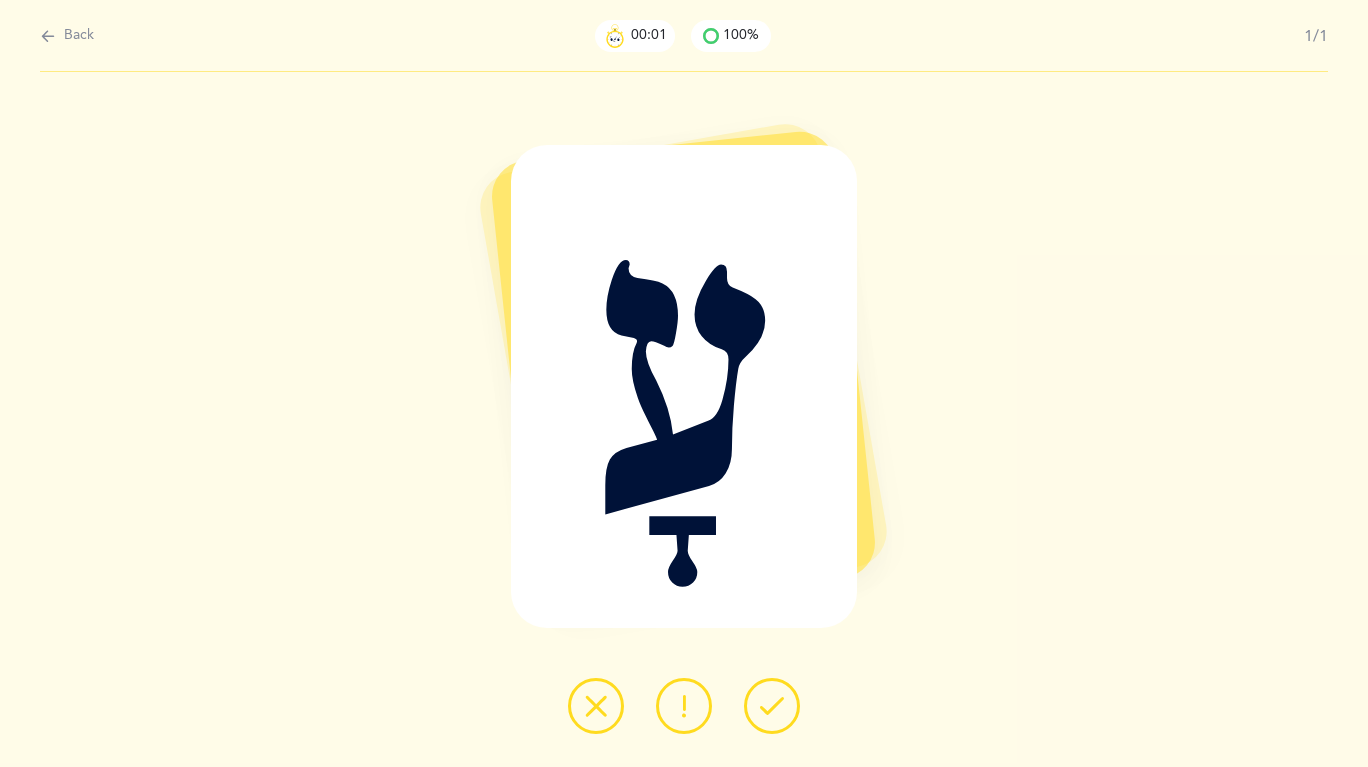 click at bounding box center [772, 706] 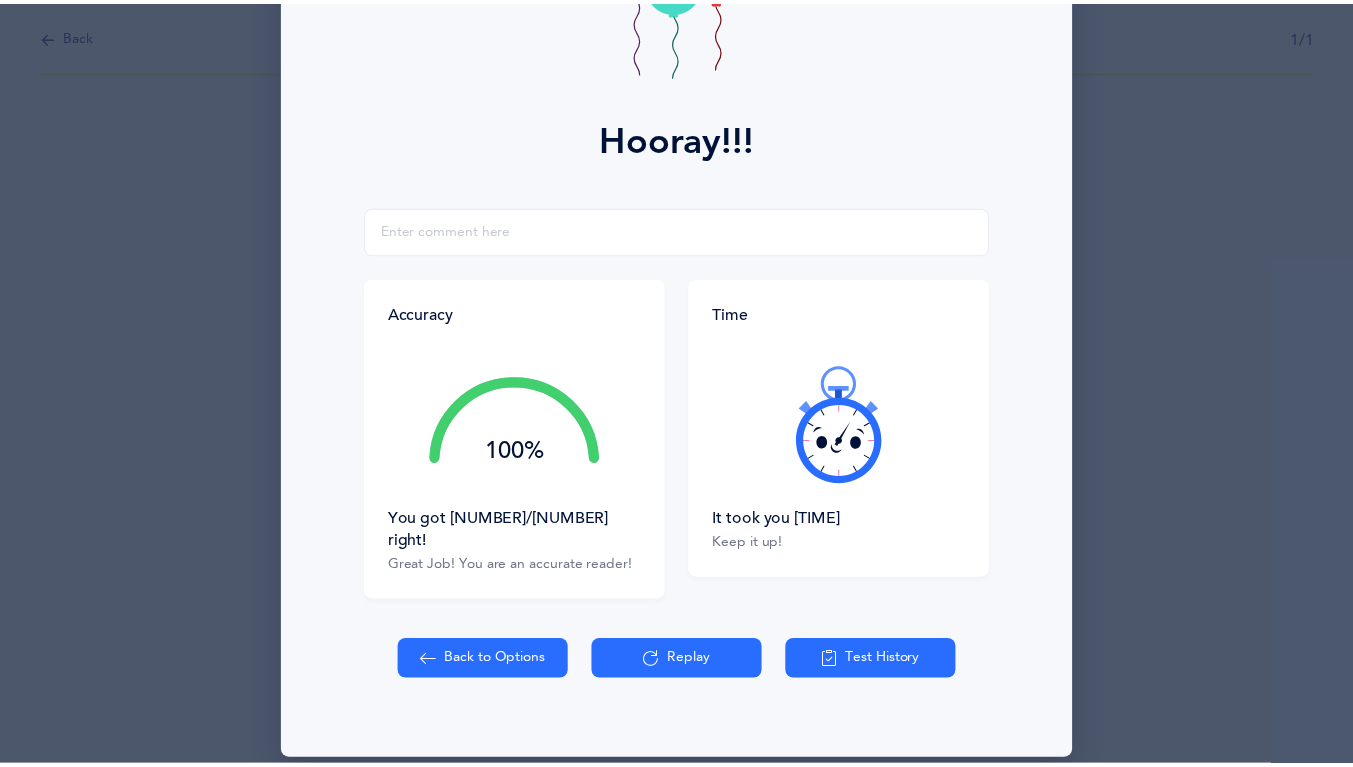 scroll, scrollTop: 184, scrollLeft: 0, axis: vertical 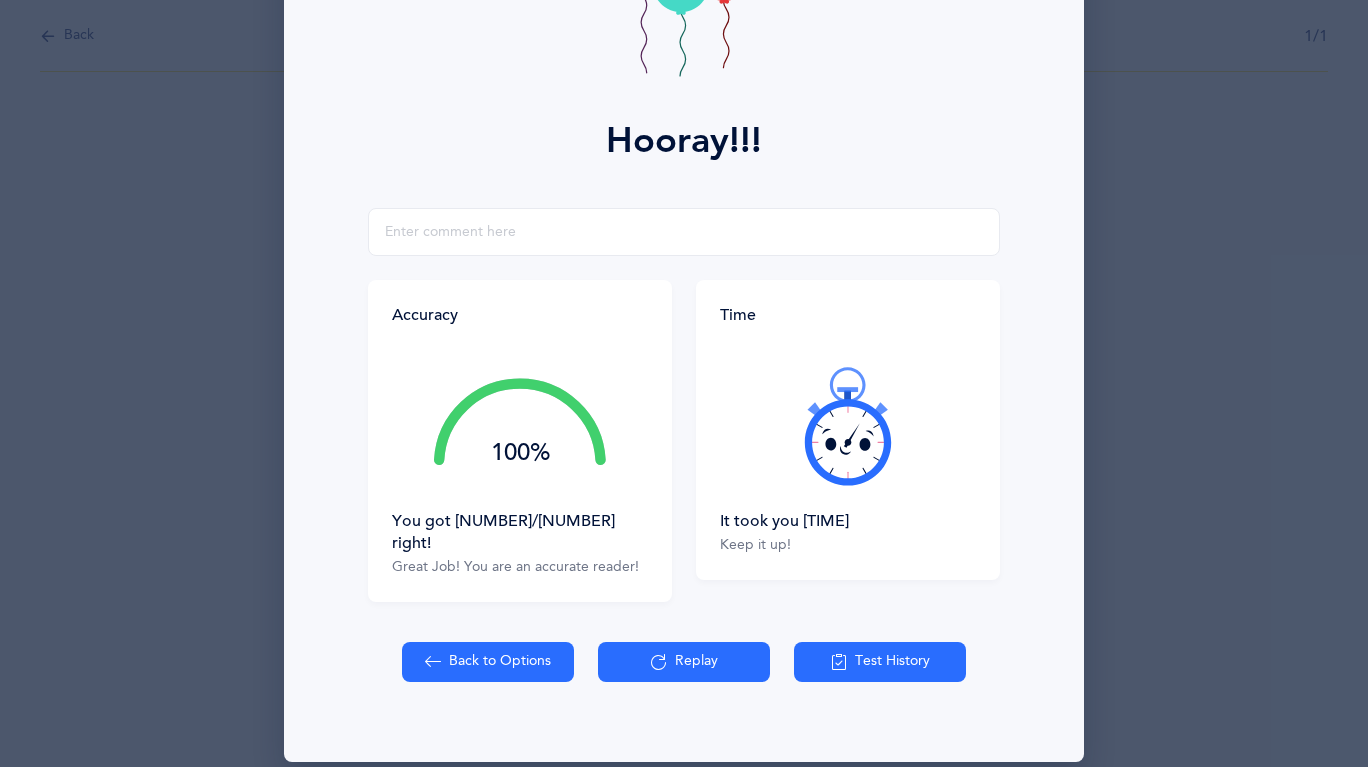 click on "Back to Options" at bounding box center [488, 662] 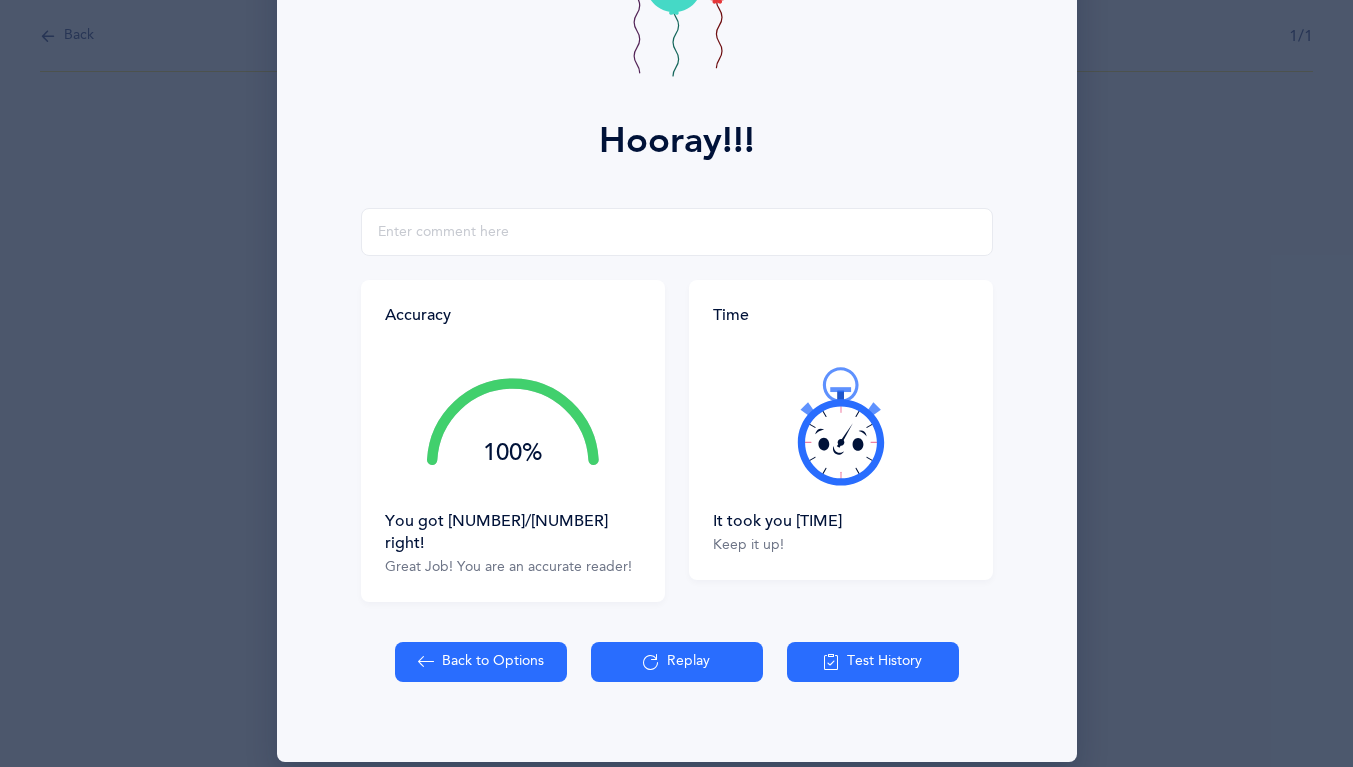 select on "4" 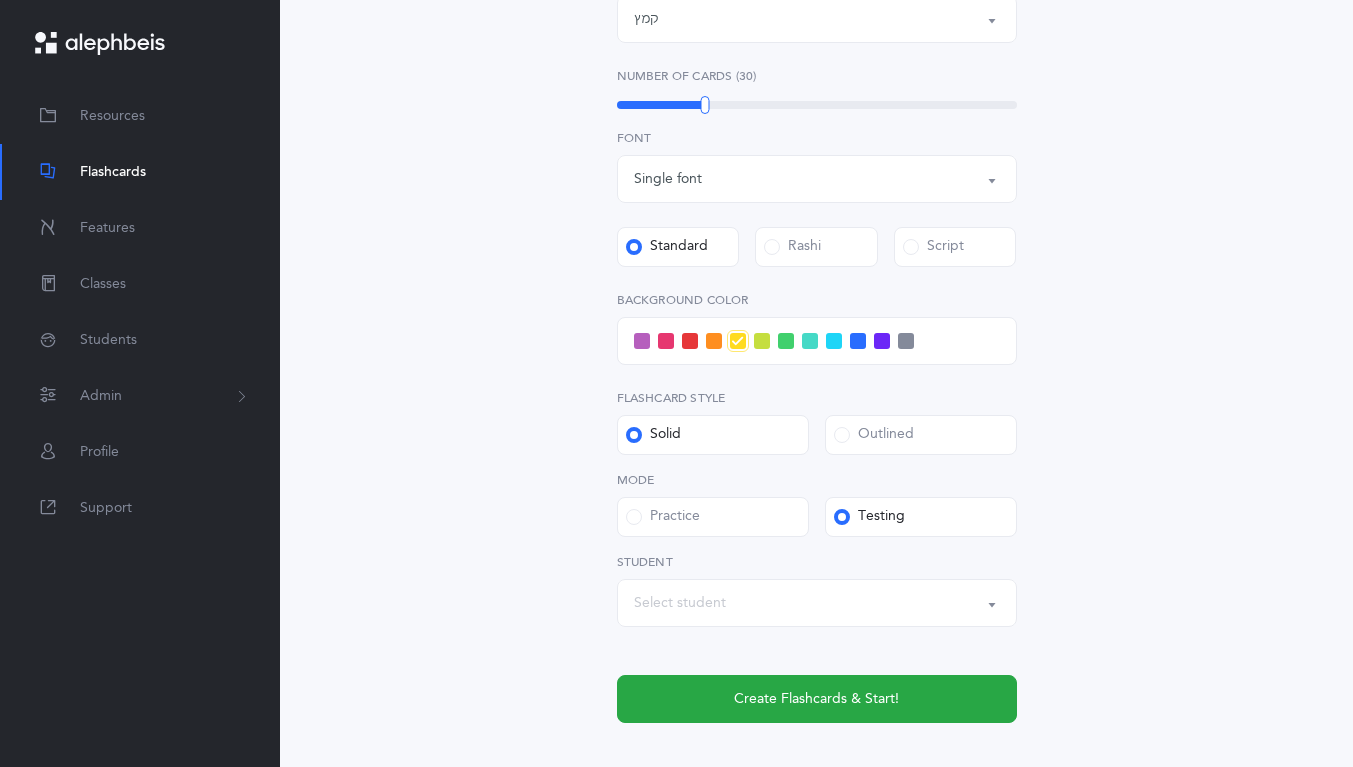scroll, scrollTop: 748, scrollLeft: 0, axis: vertical 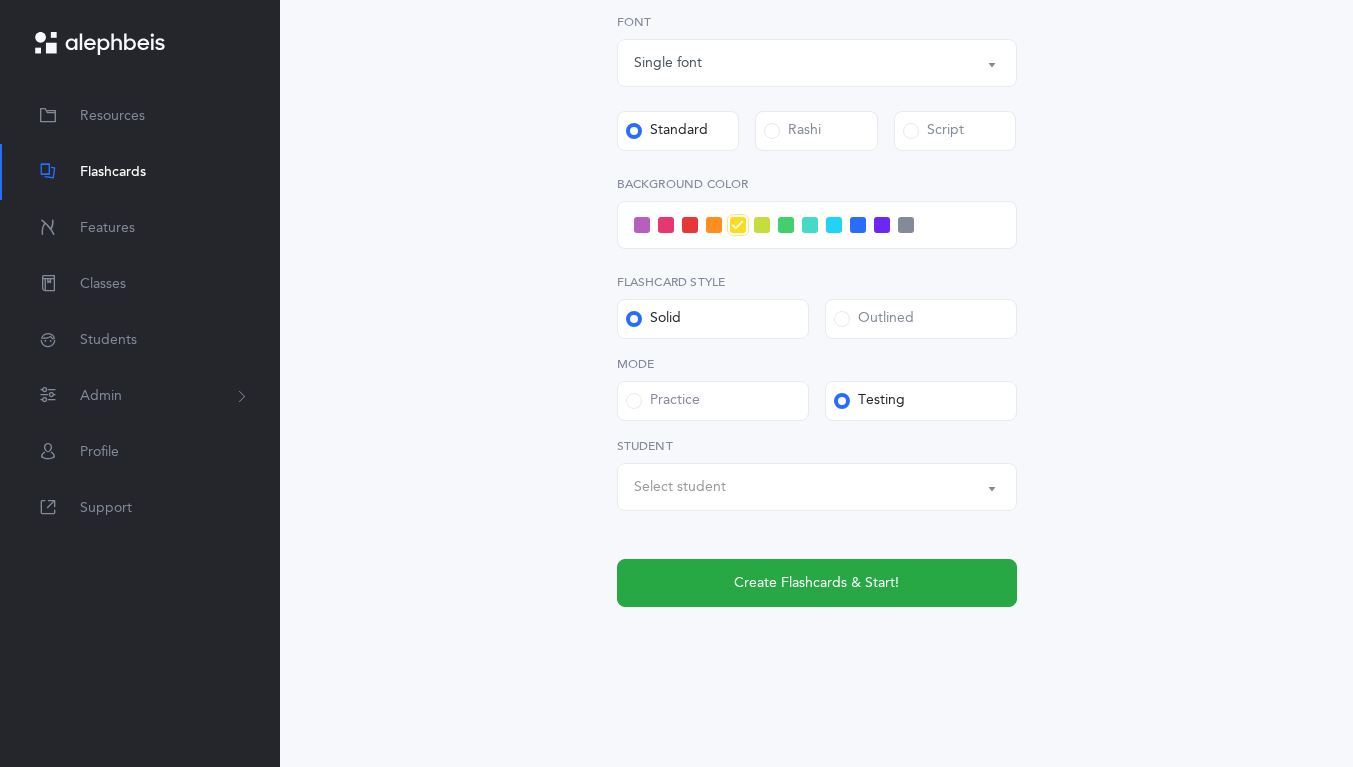click on "Select student" at bounding box center [680, 487] 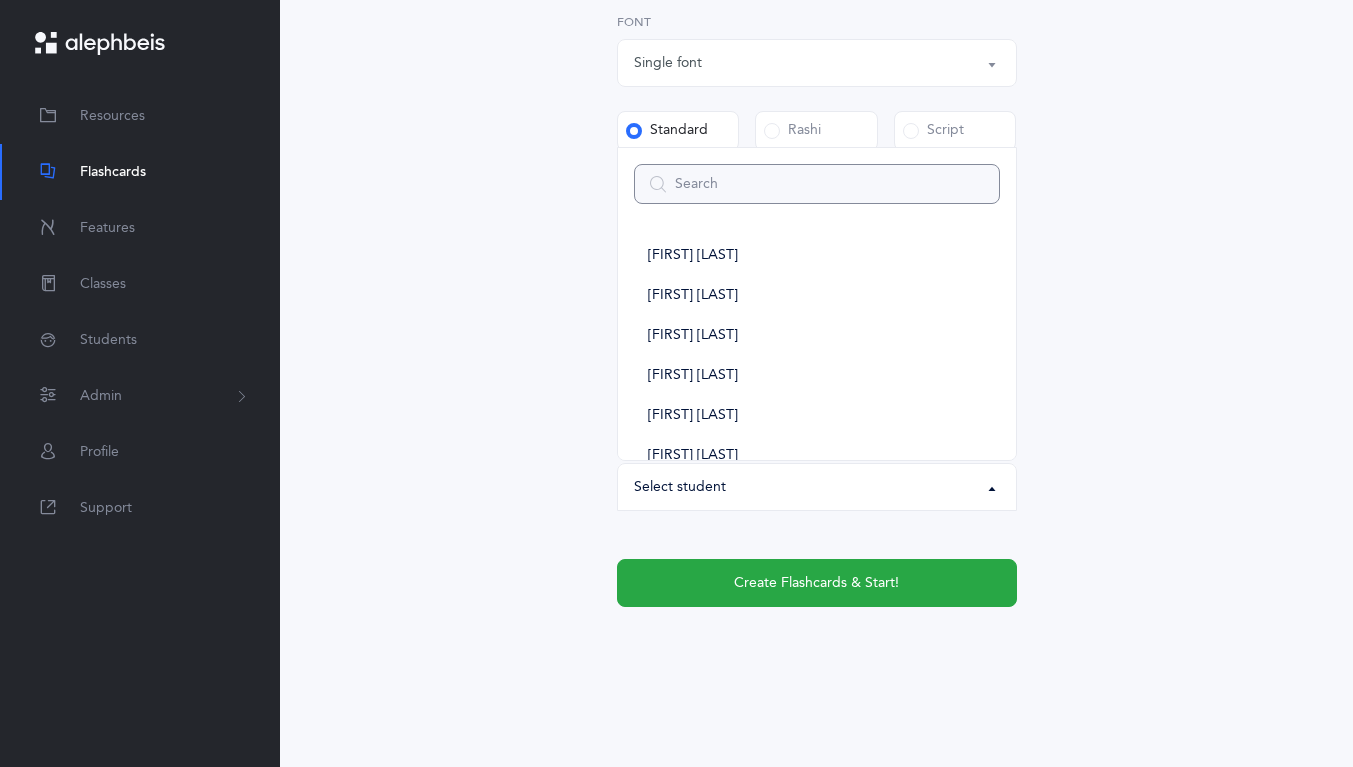 scroll, scrollTop: 232, scrollLeft: 0, axis: vertical 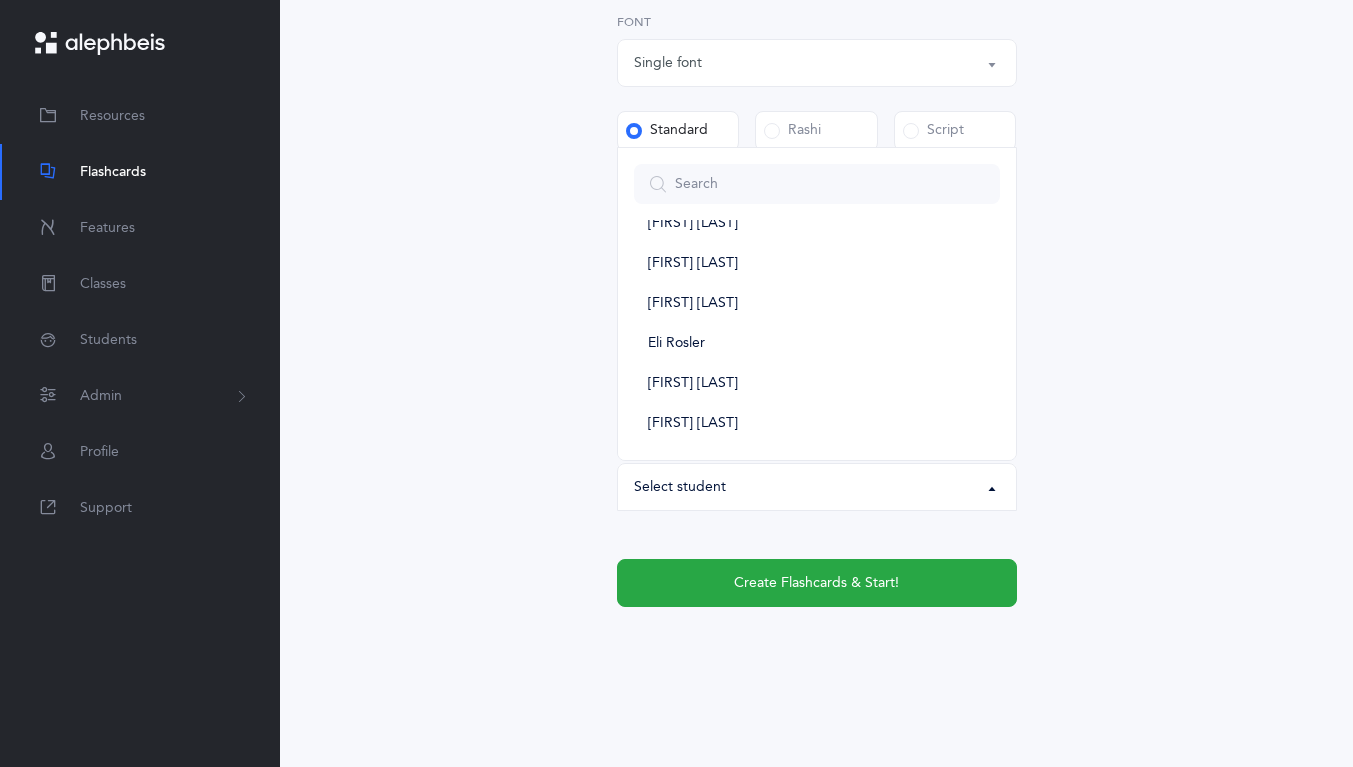 click on "[FIRST] [LAST]" at bounding box center [693, 424] 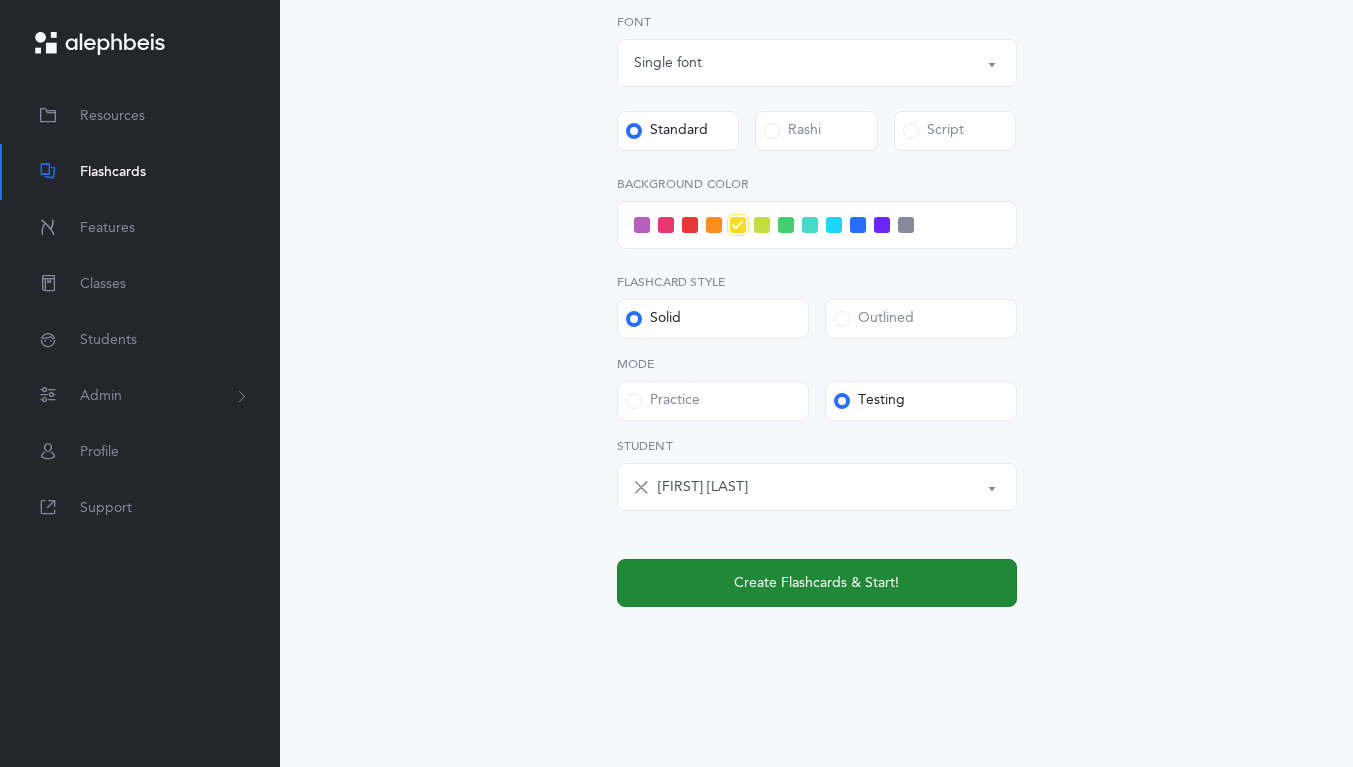 click on "Create Flashcards & Start!" at bounding box center (816, 583) 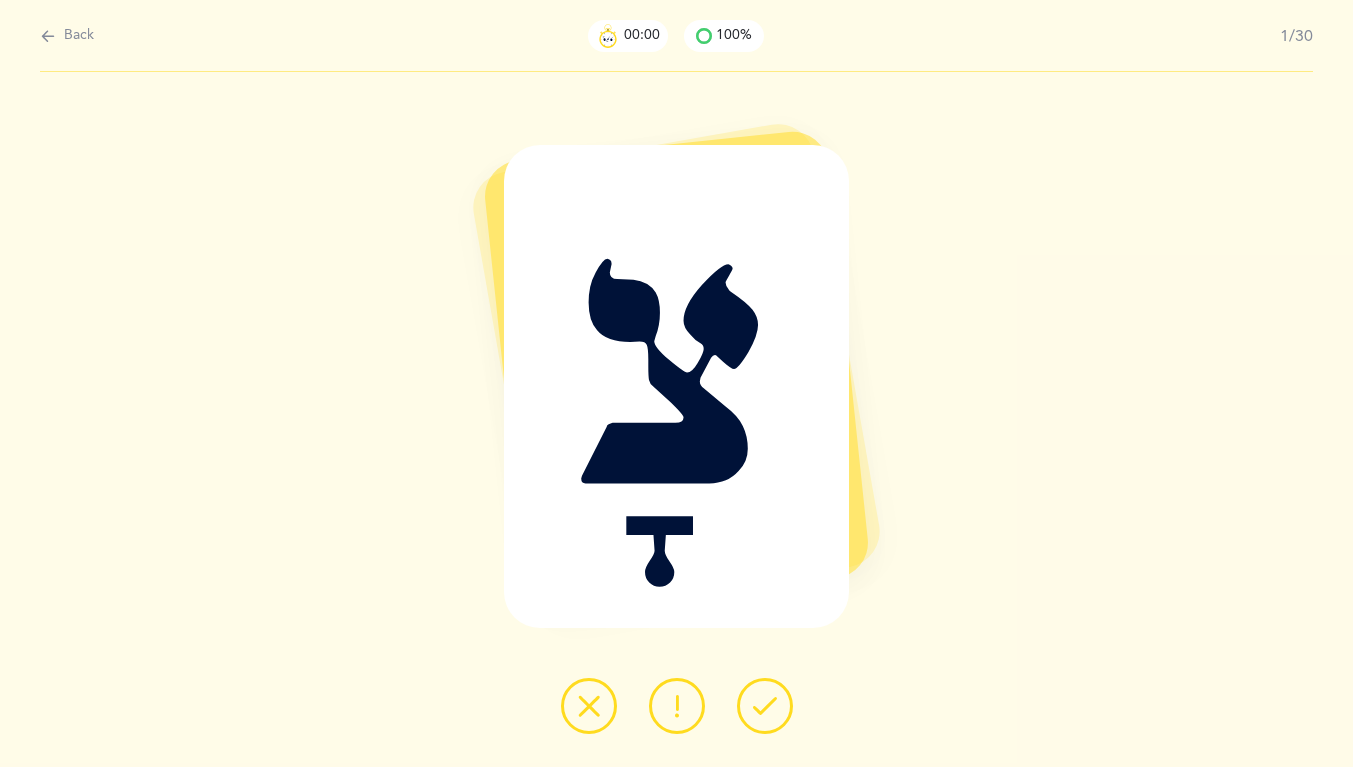 scroll, scrollTop: 0, scrollLeft: 0, axis: both 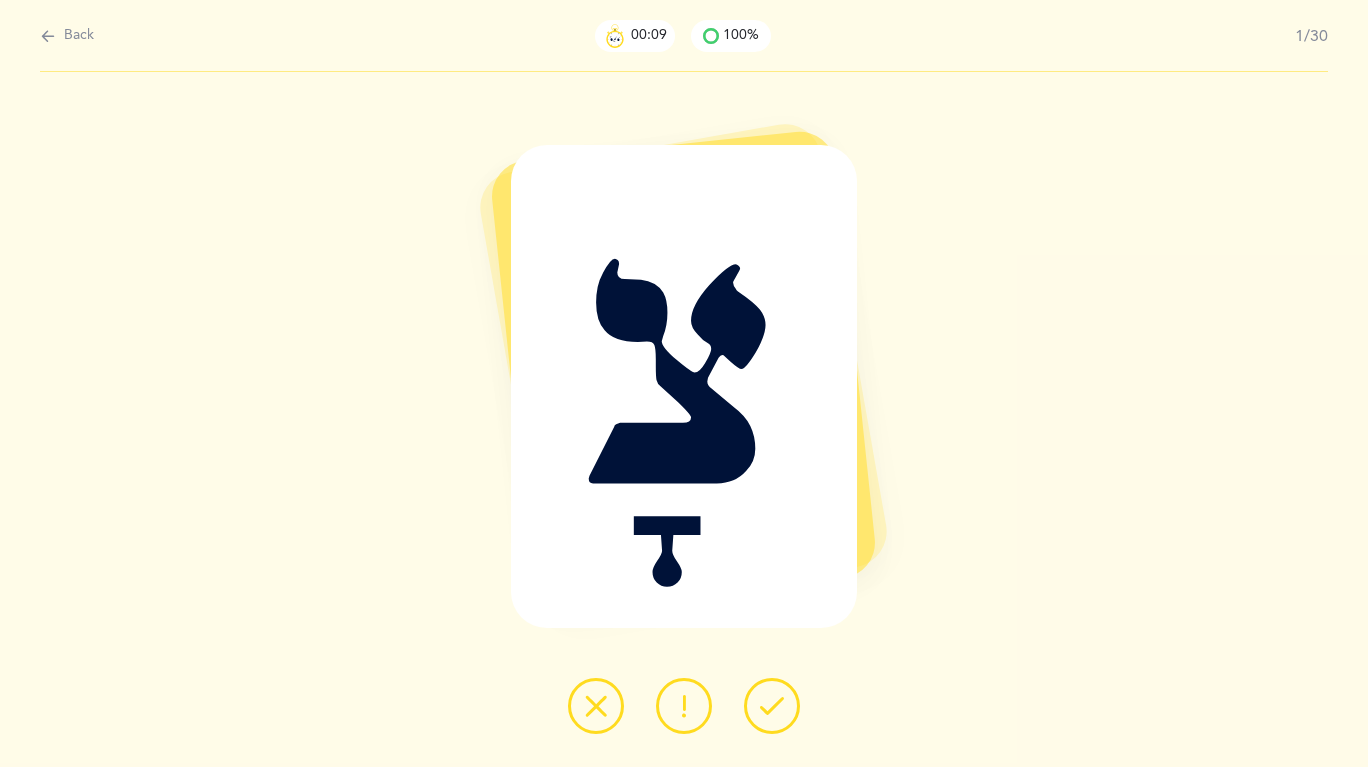 click at bounding box center (48, 36) 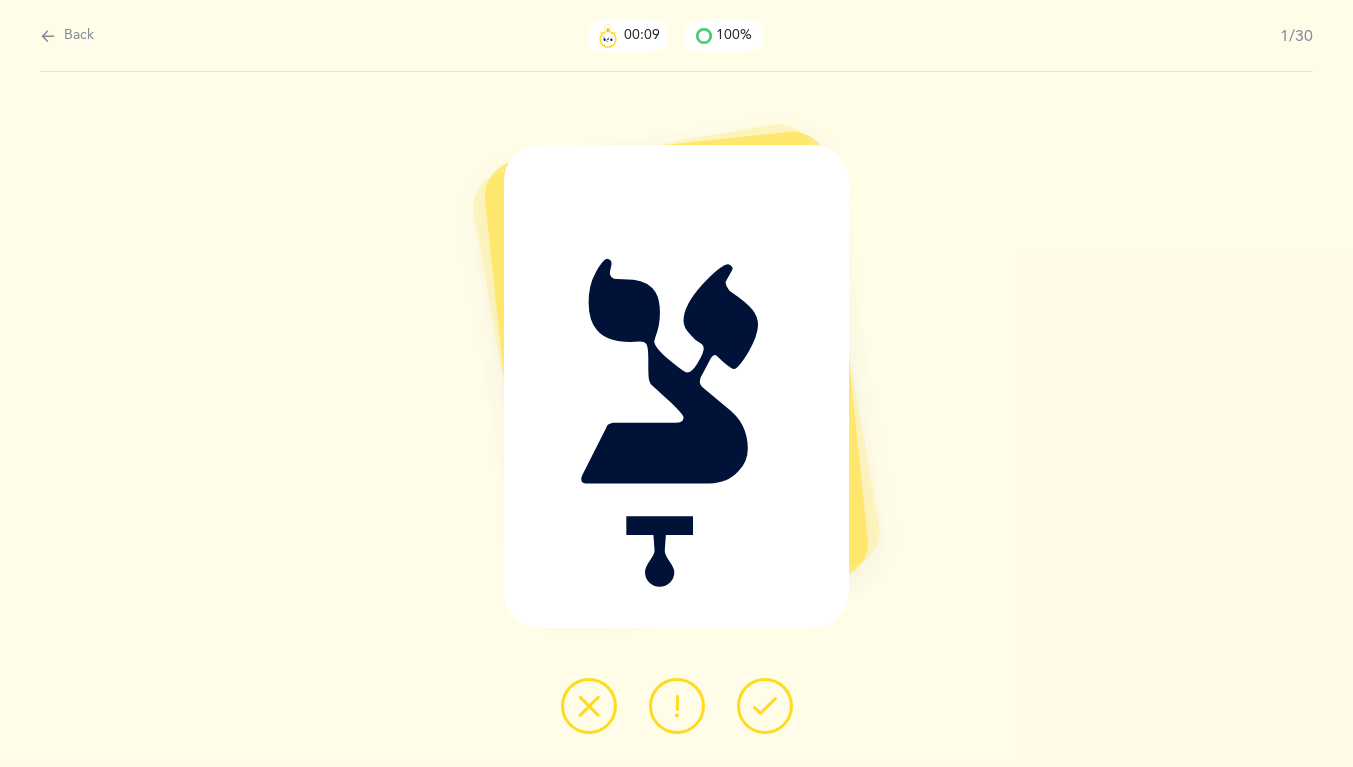 select on "4" 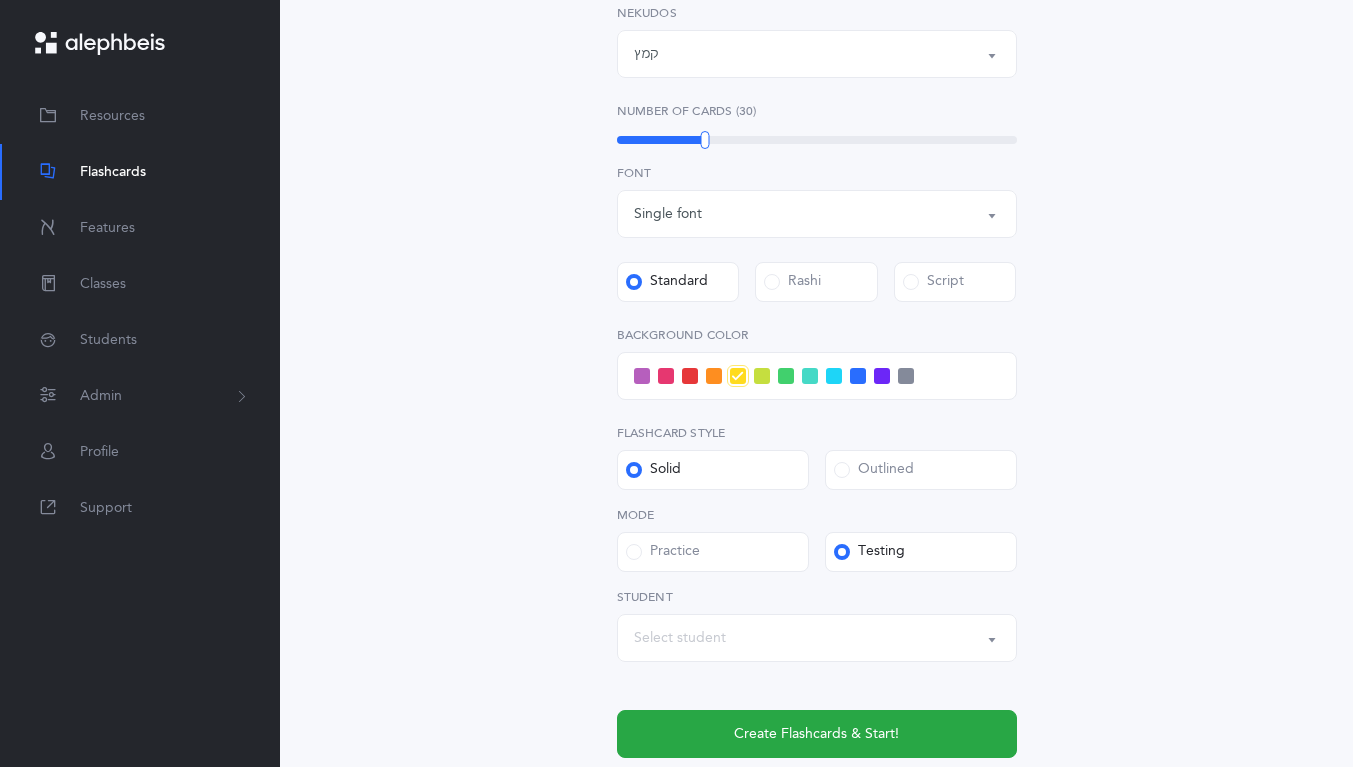 scroll, scrollTop: 748, scrollLeft: 0, axis: vertical 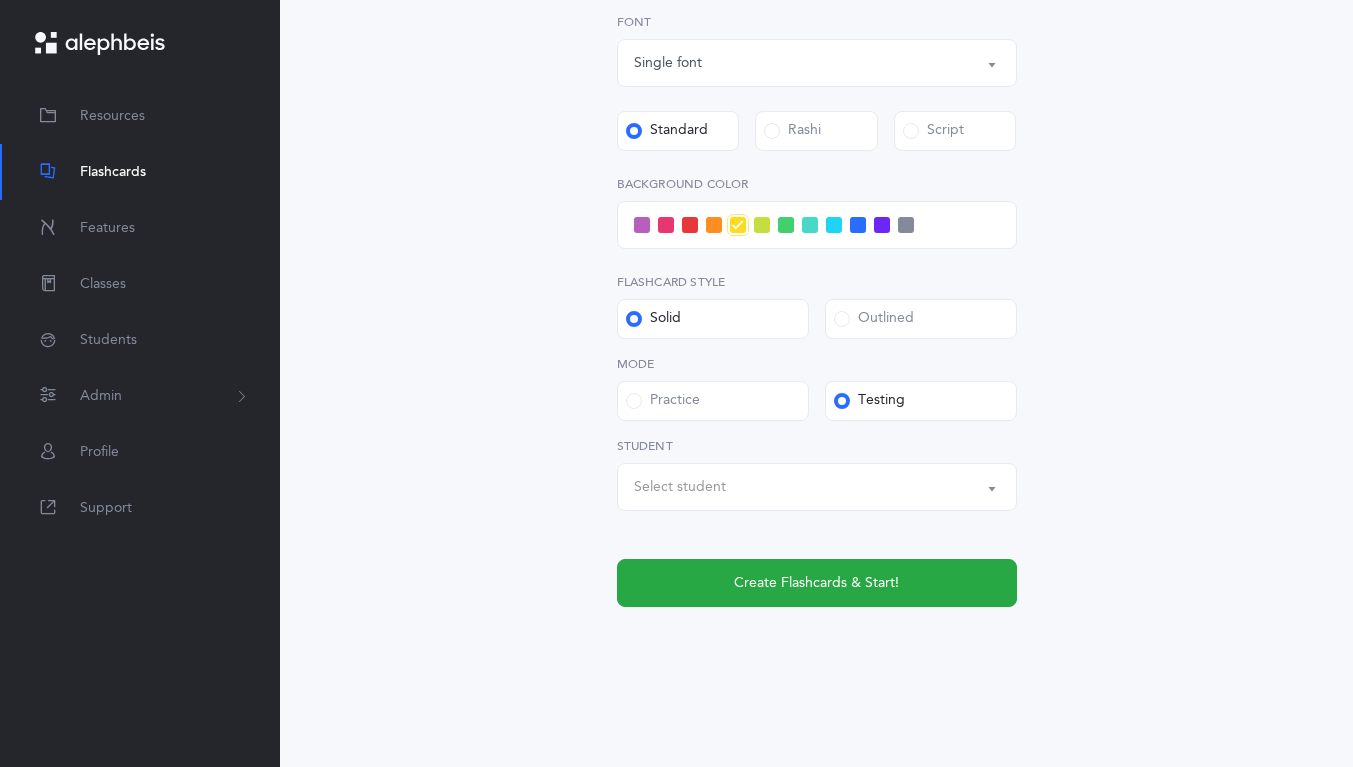 click on "Select student" at bounding box center [680, 487] 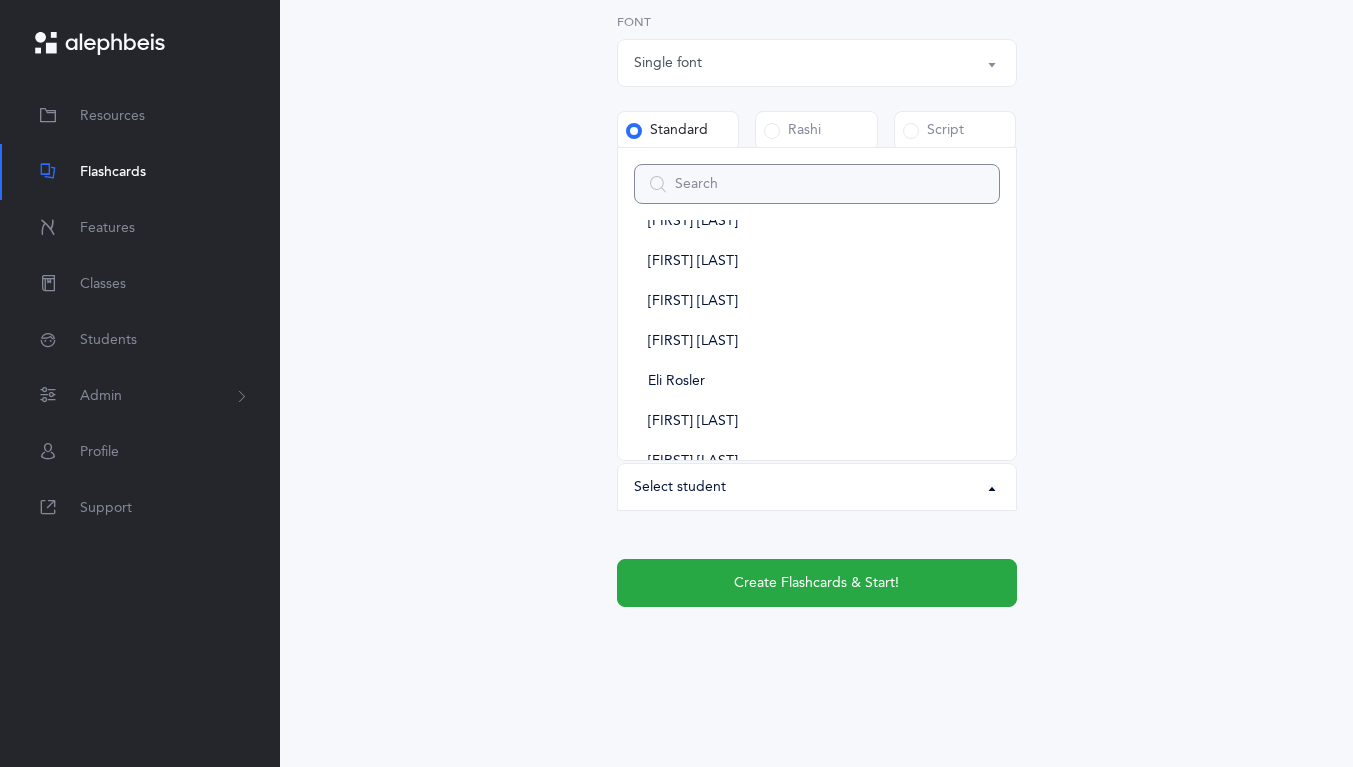 scroll, scrollTop: 232, scrollLeft: 0, axis: vertical 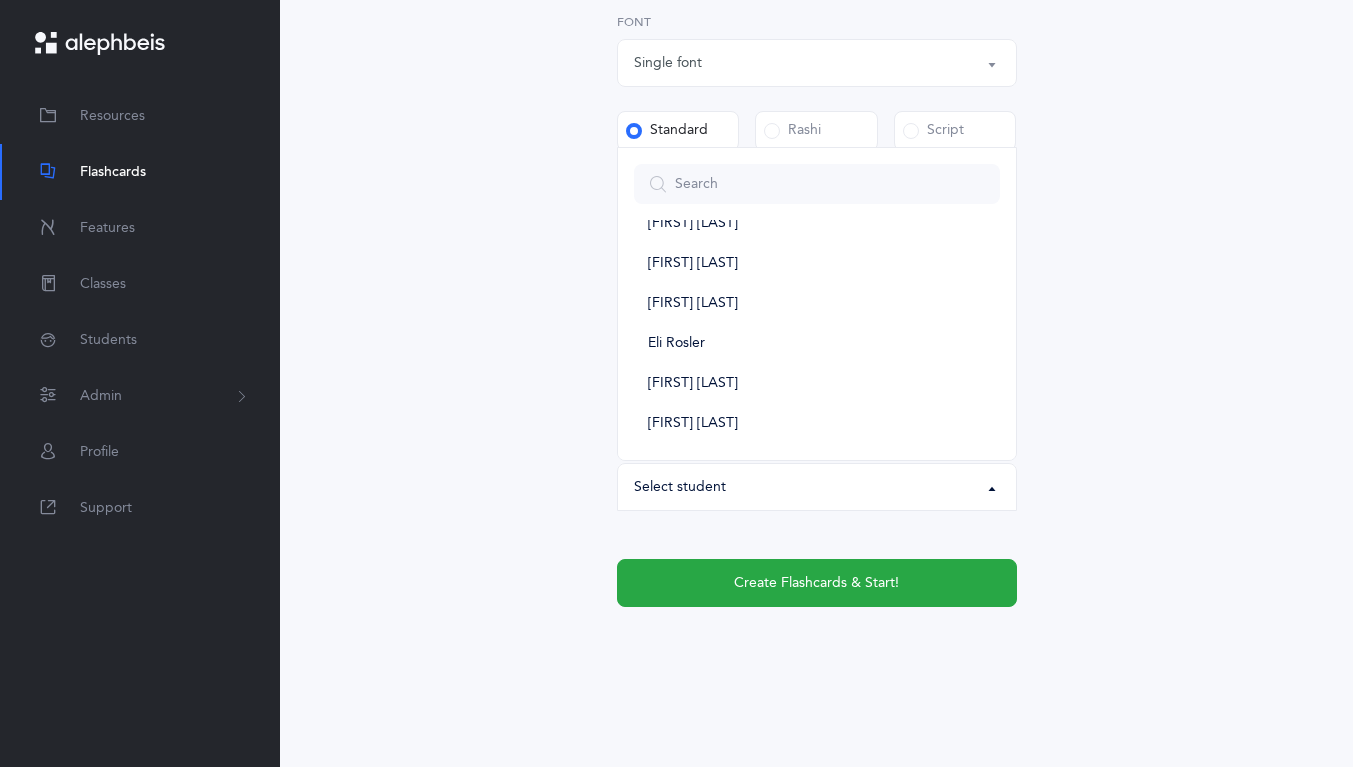 click on "[FIRST] [LAST]" at bounding box center (693, 424) 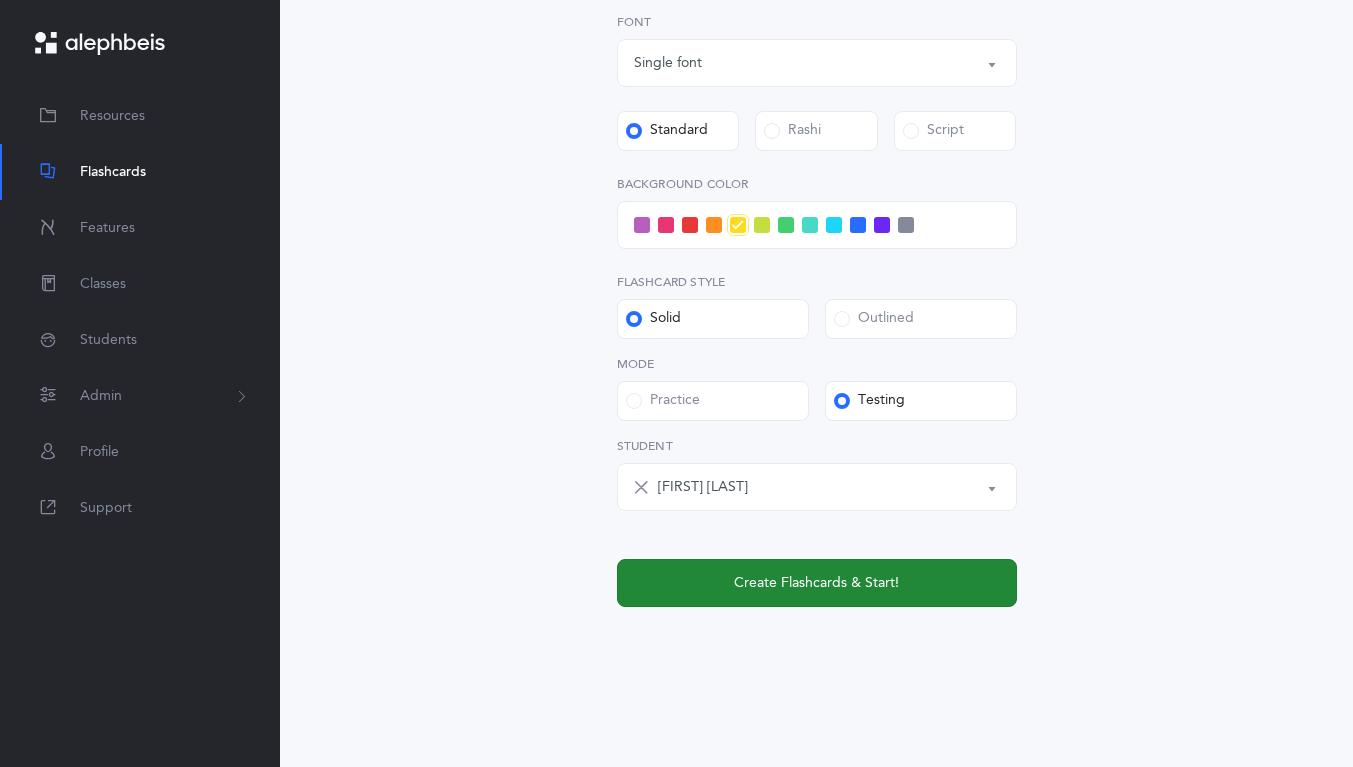 click on "Create Flashcards & Start!" at bounding box center (817, 583) 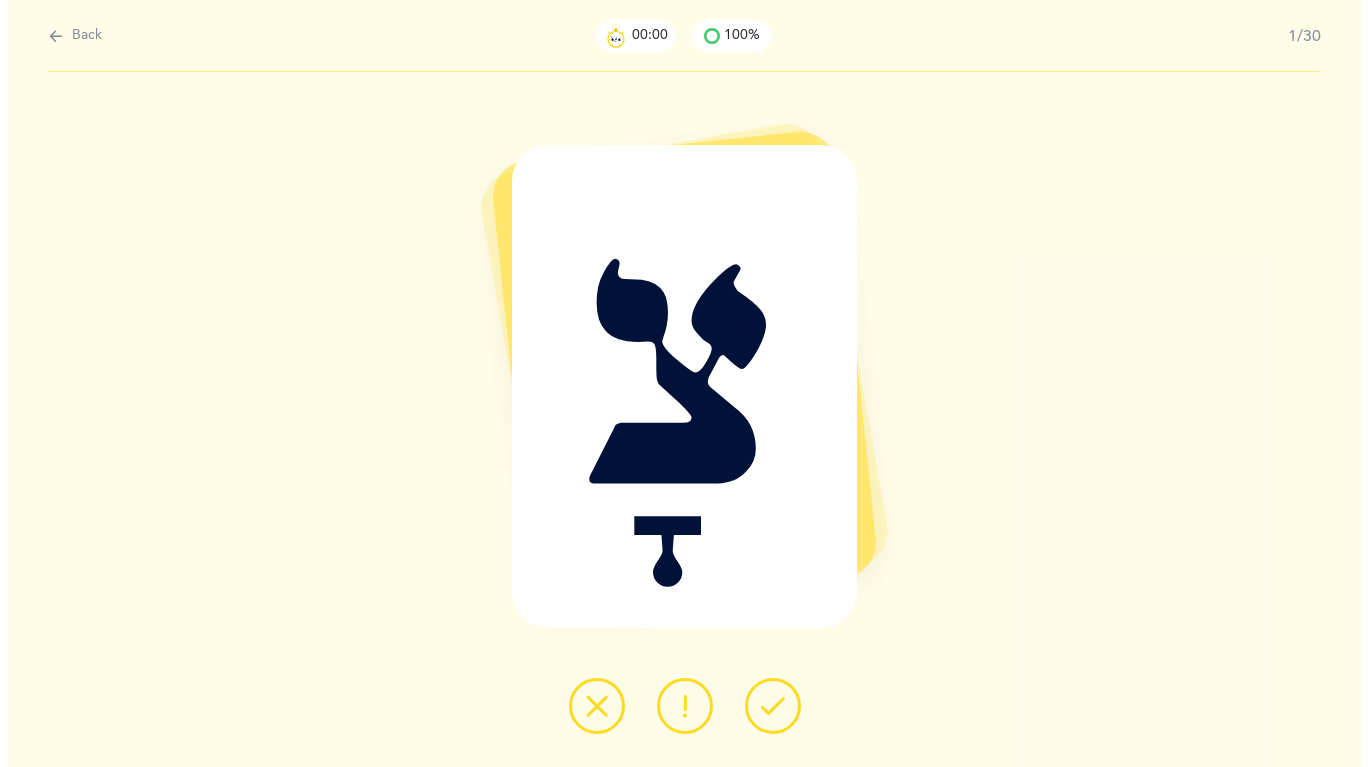 scroll, scrollTop: 0, scrollLeft: 0, axis: both 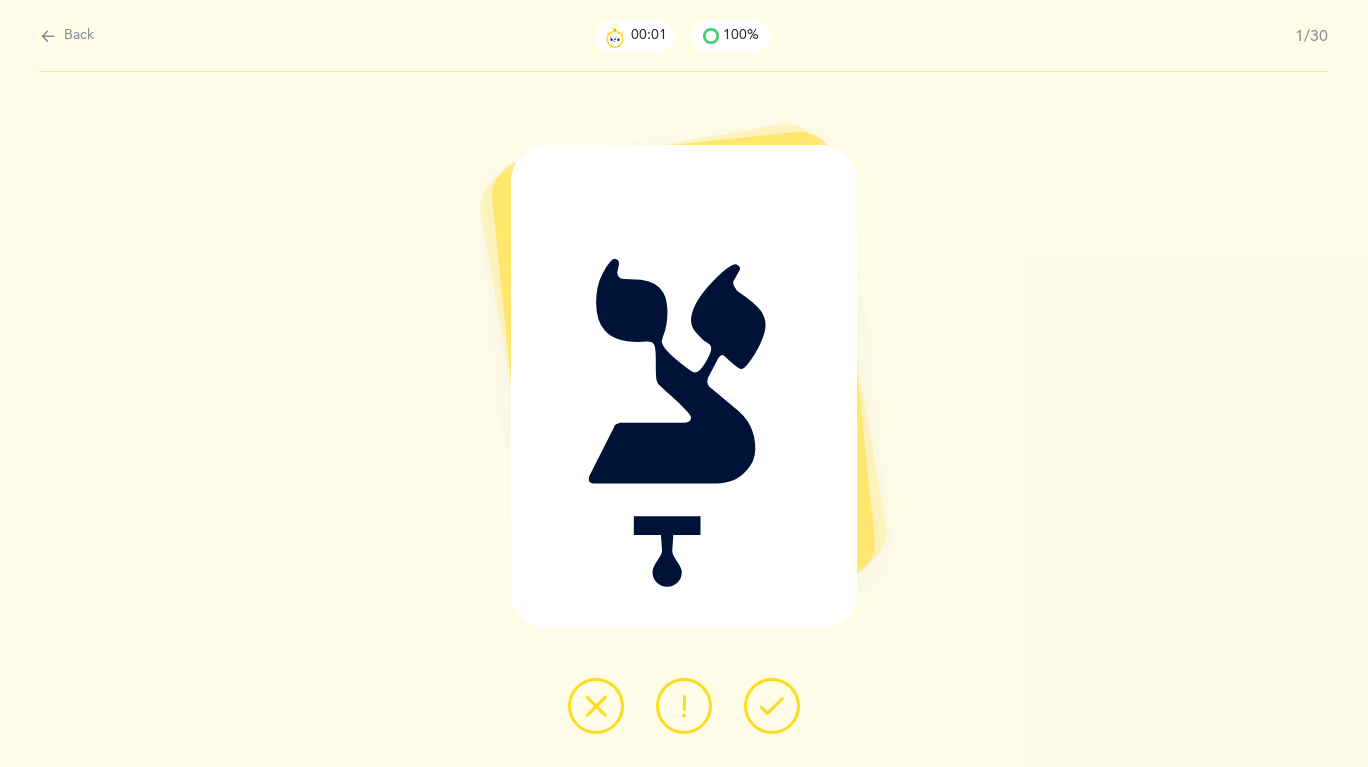 click at bounding box center (772, 706) 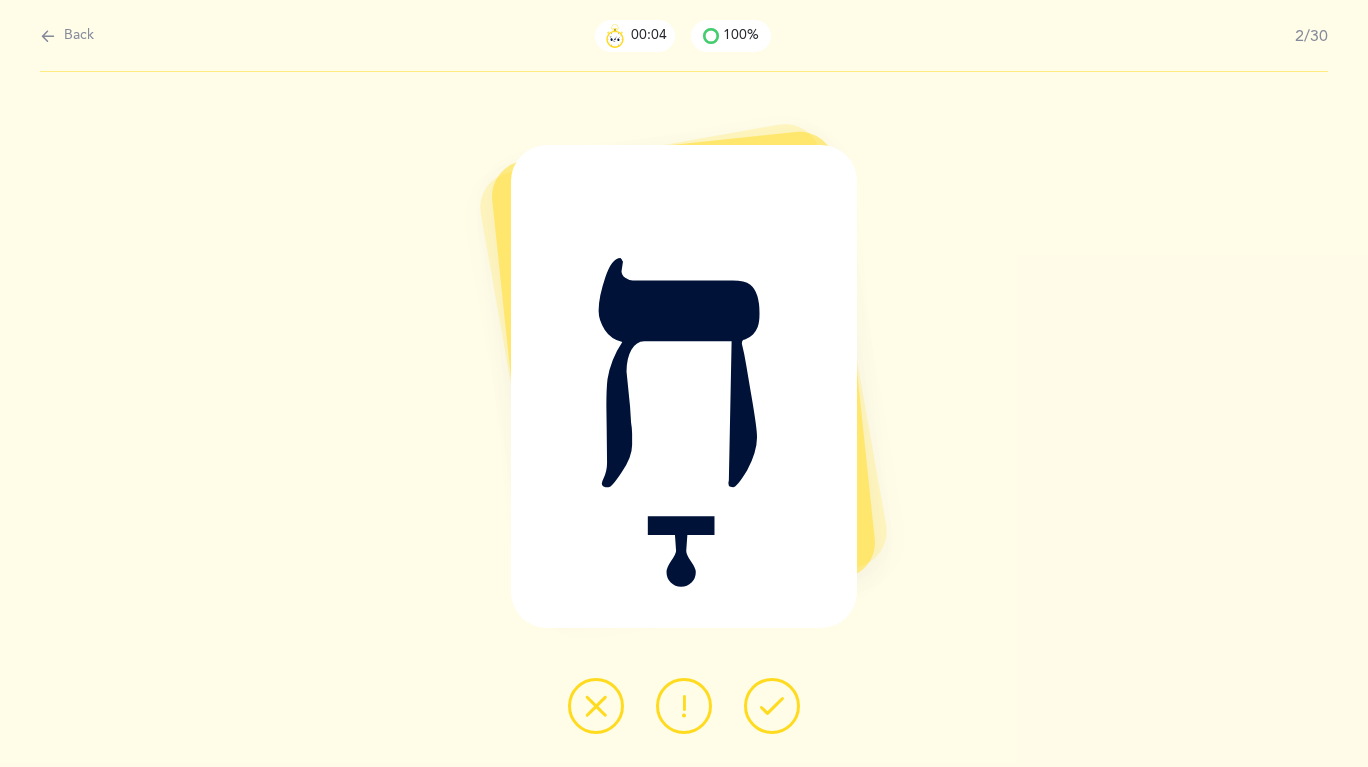 click at bounding box center [772, 706] 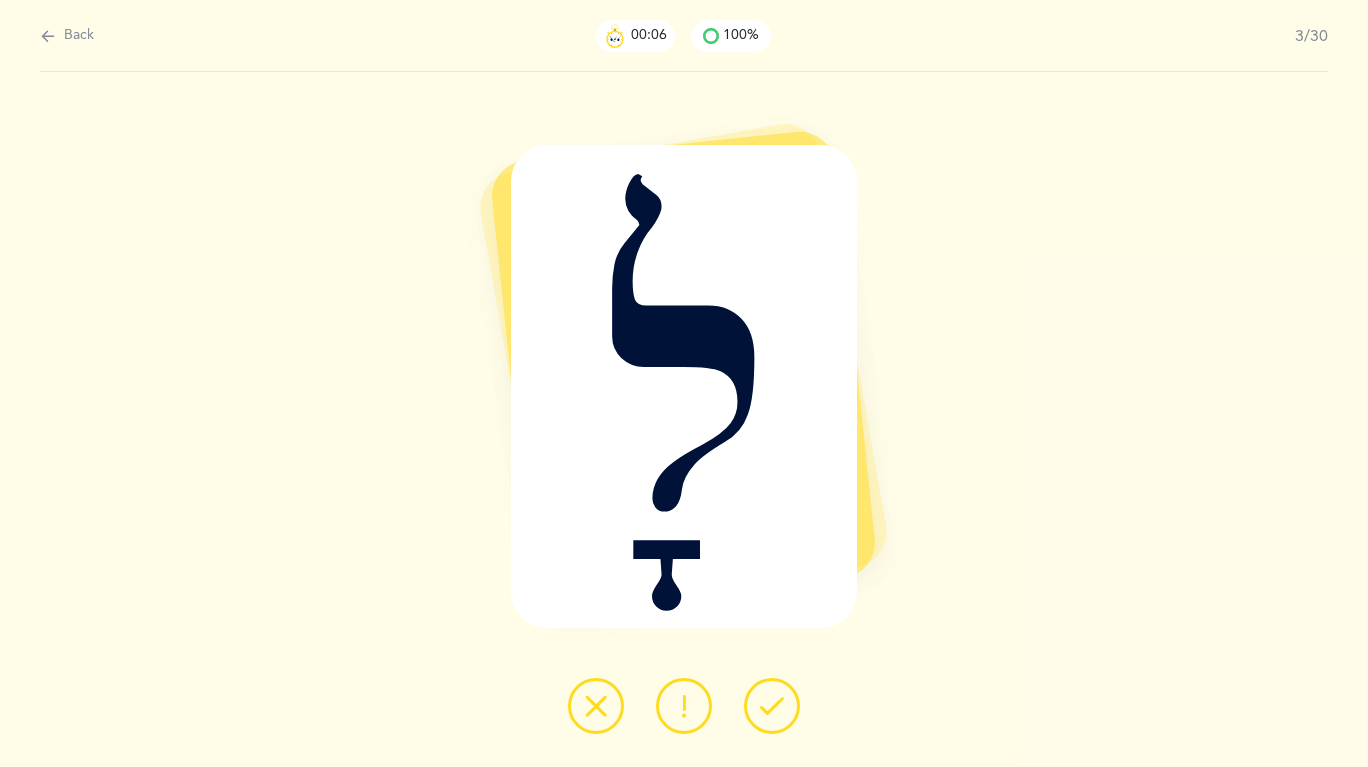 click at bounding box center [772, 706] 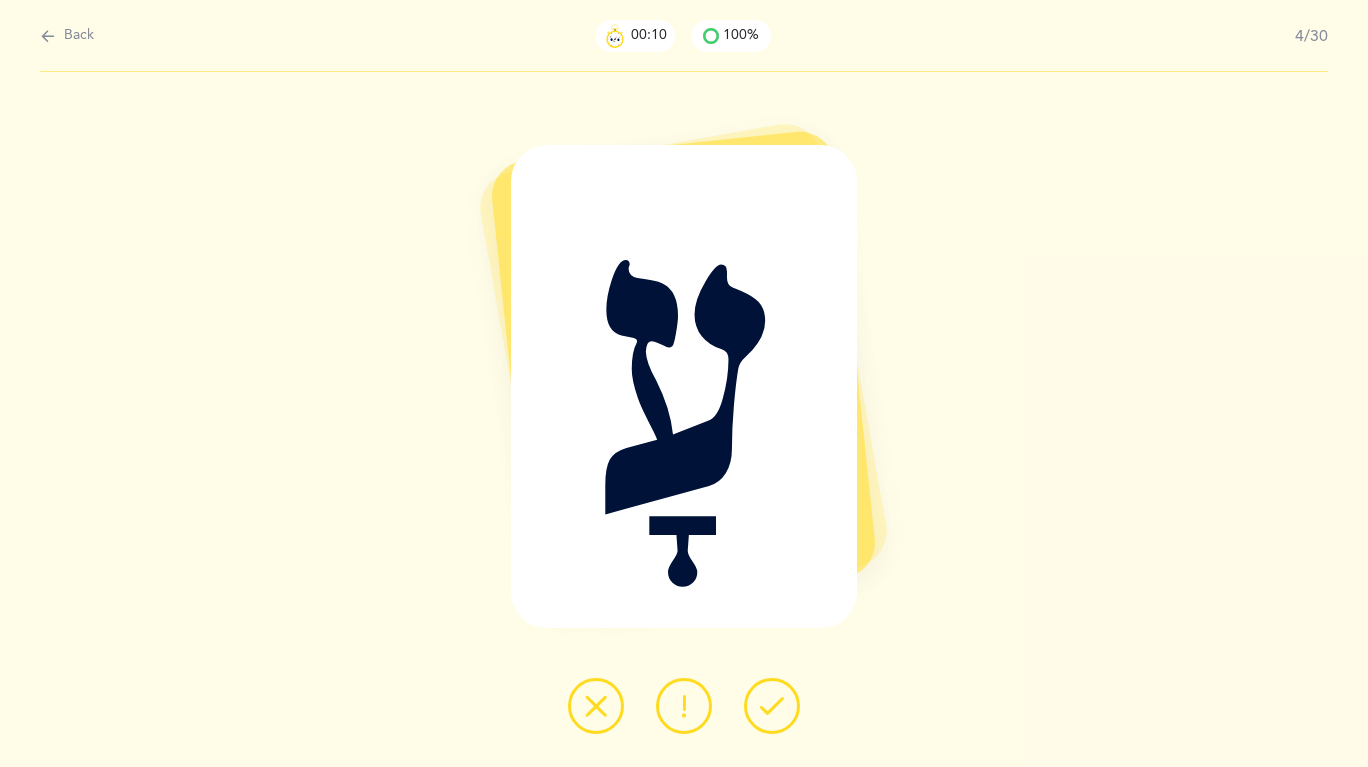 click at bounding box center (772, 706) 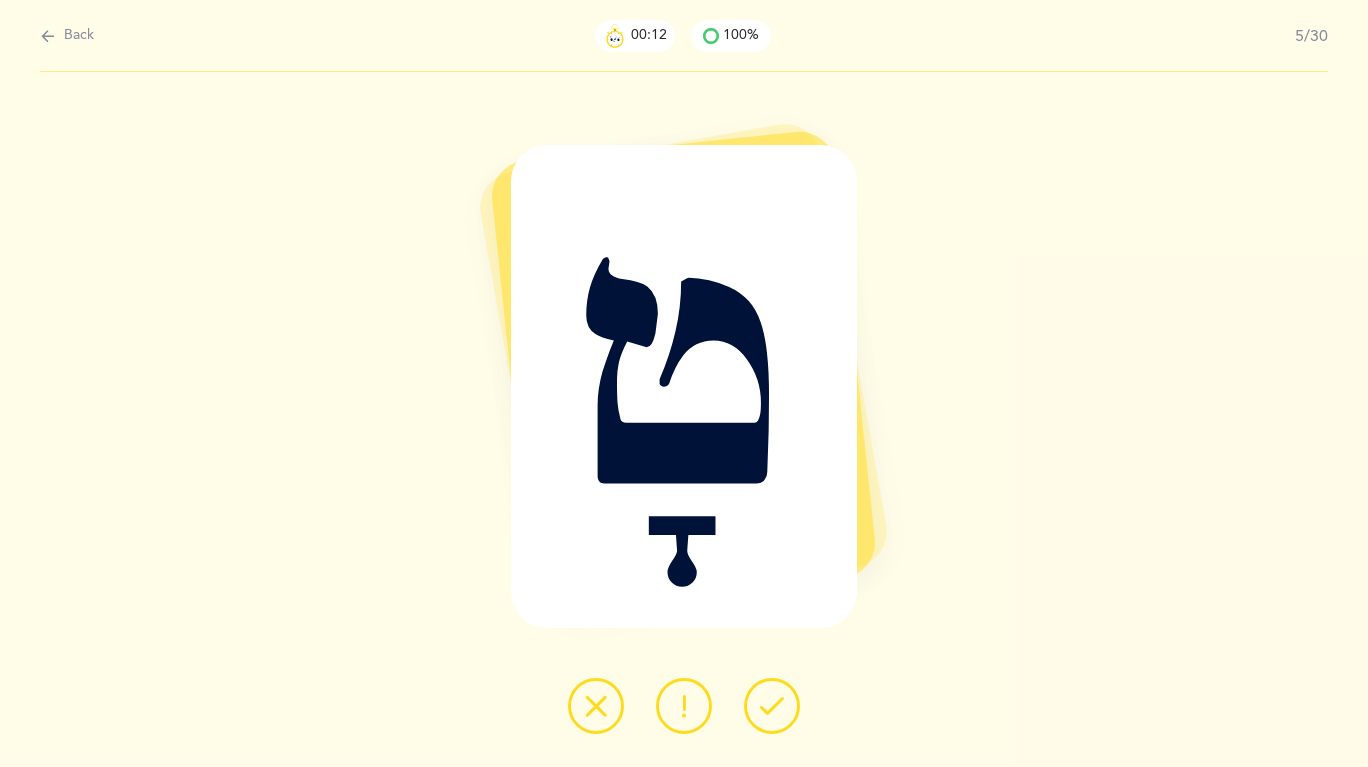 click at bounding box center [772, 706] 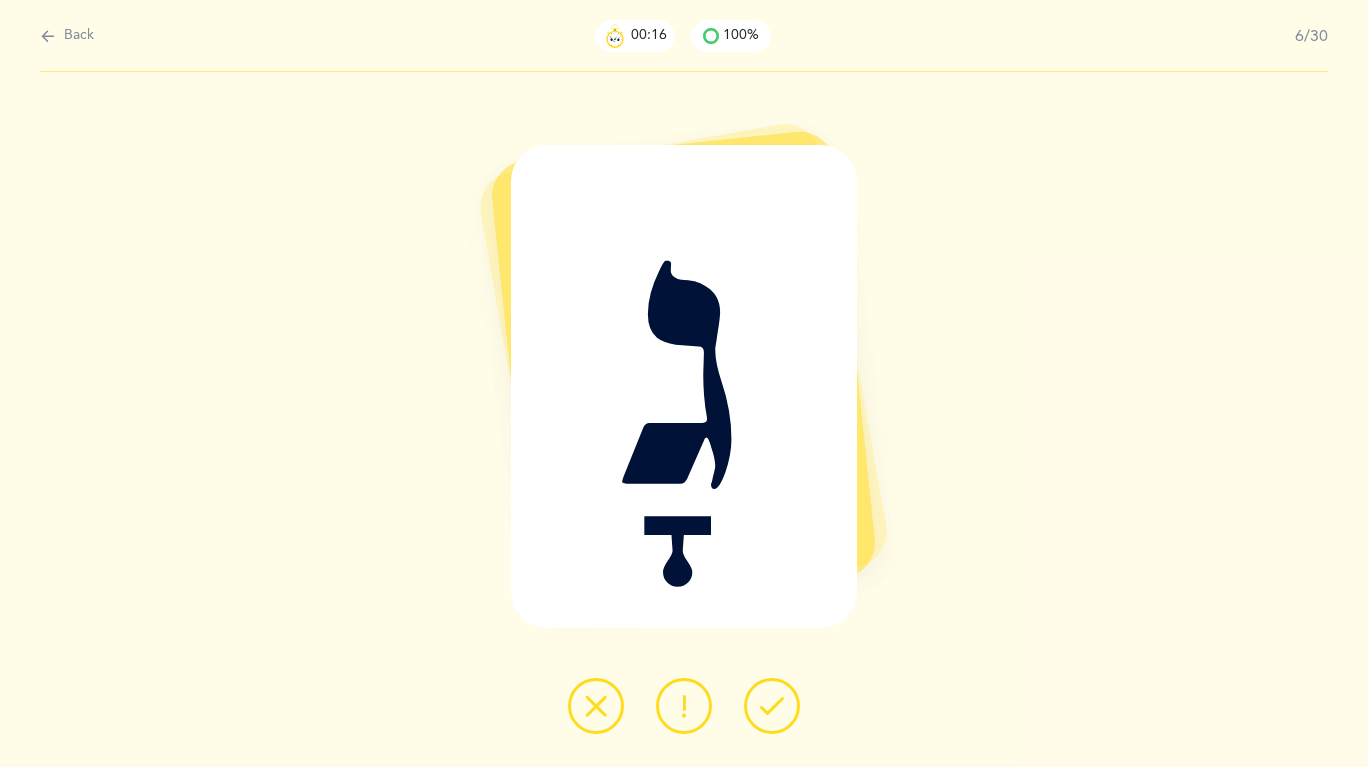 click at bounding box center (772, 706) 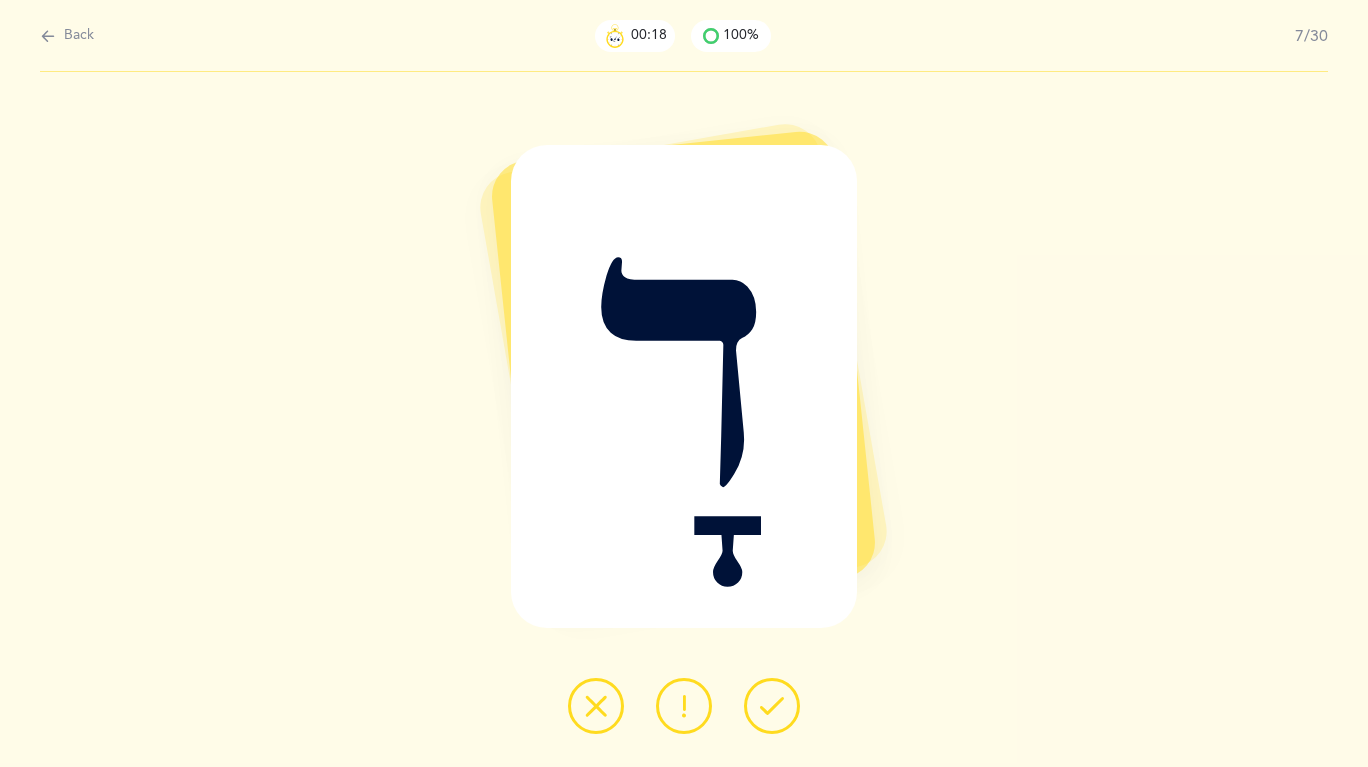 click at bounding box center (772, 706) 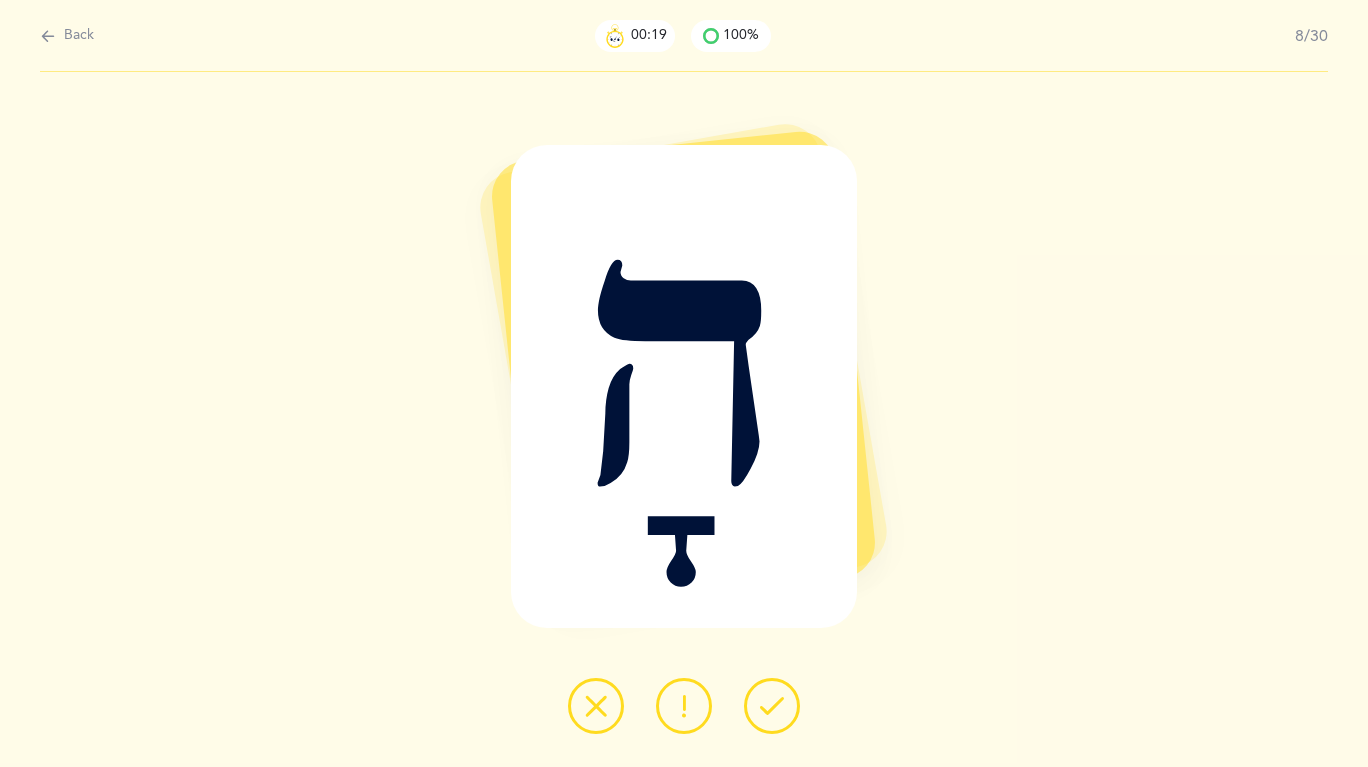 click at bounding box center (772, 706) 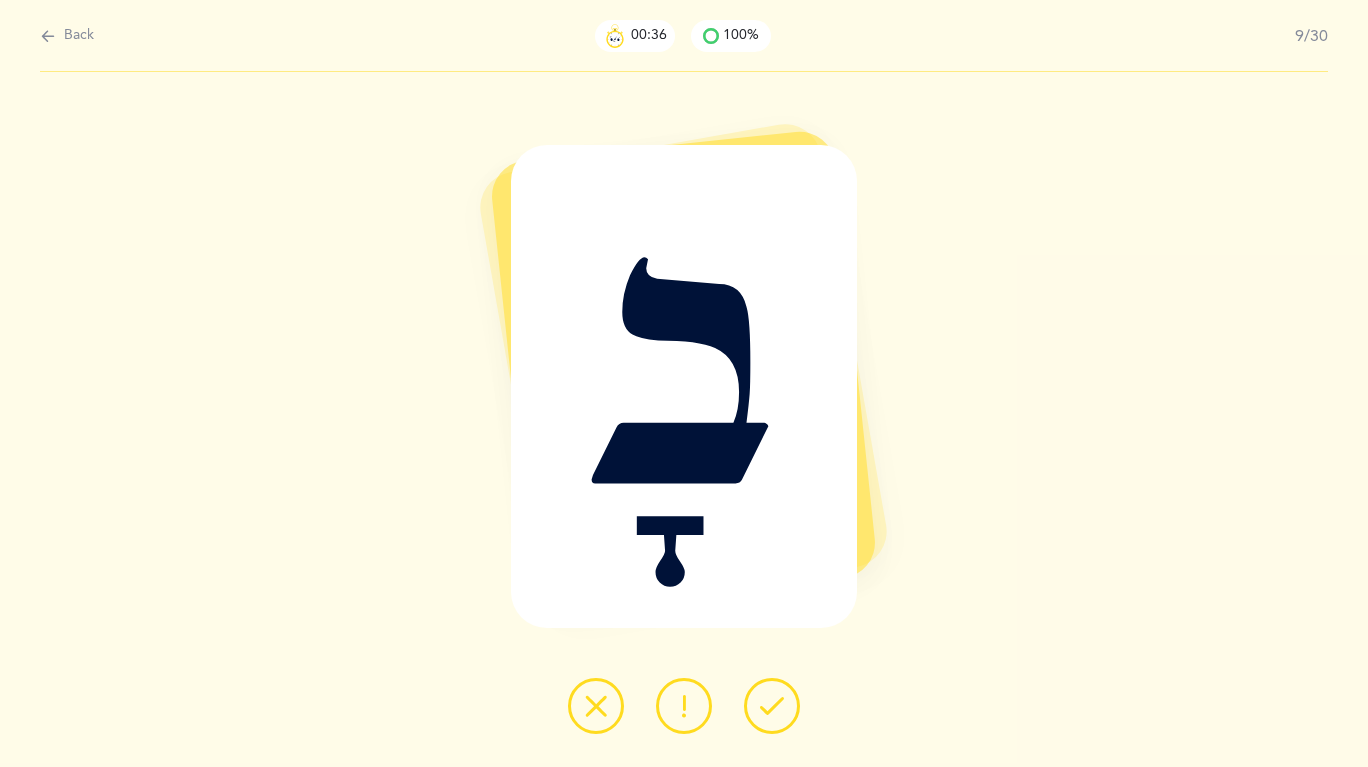 click at bounding box center [772, 706] 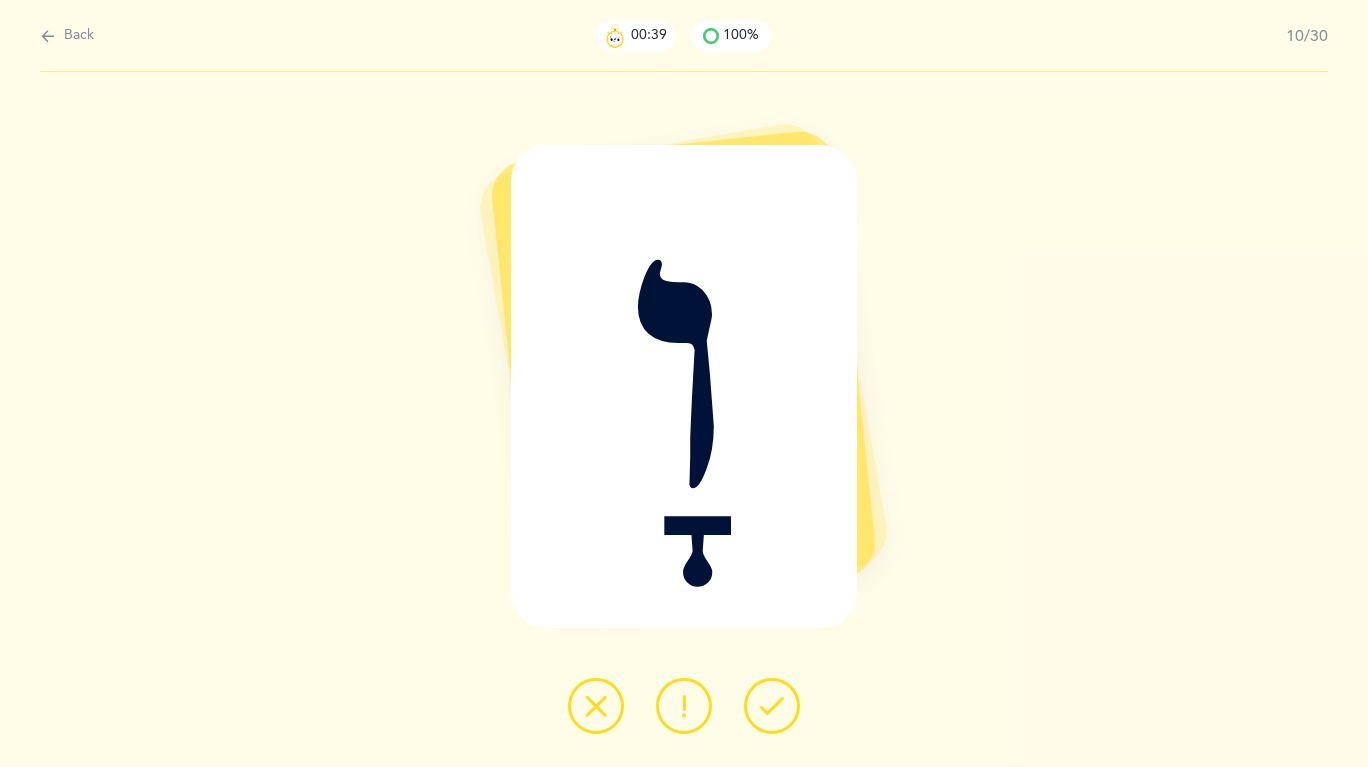 click at bounding box center [772, 706] 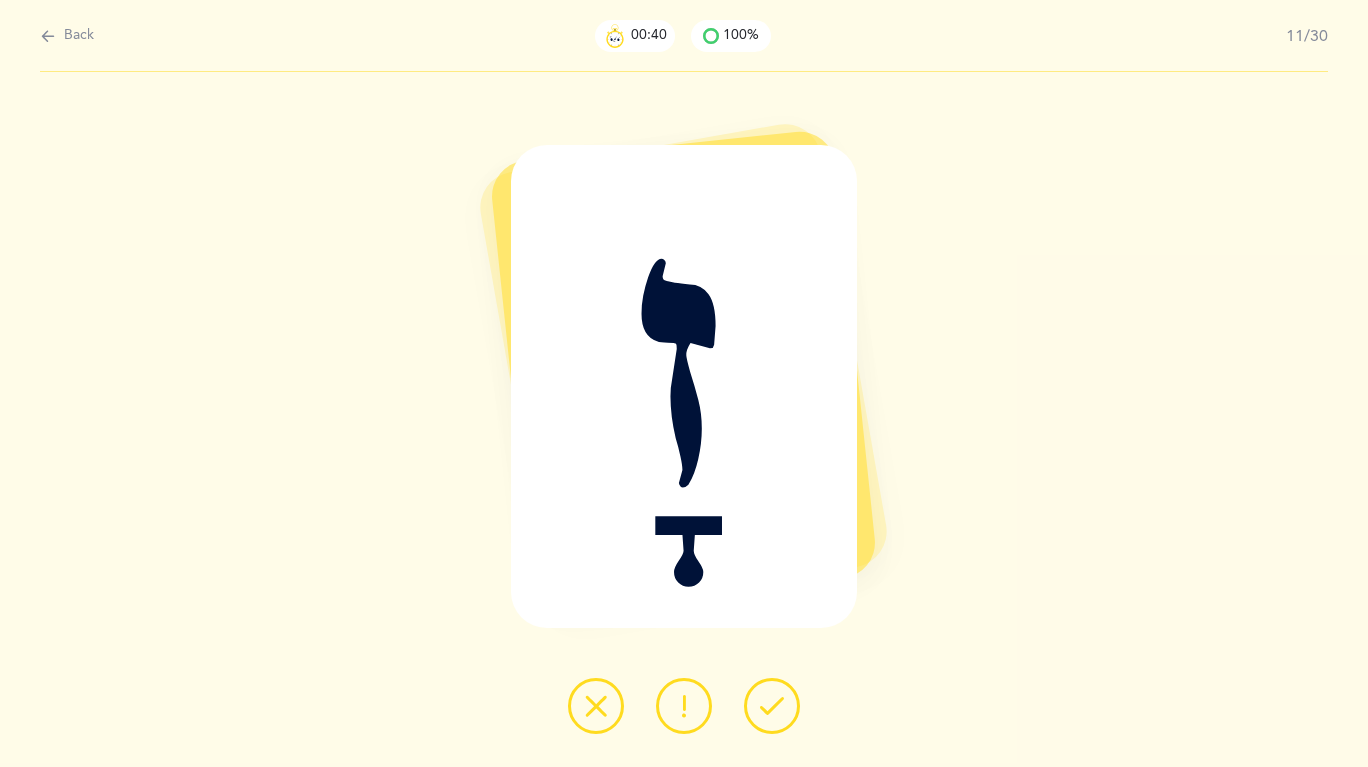 click at bounding box center (772, 706) 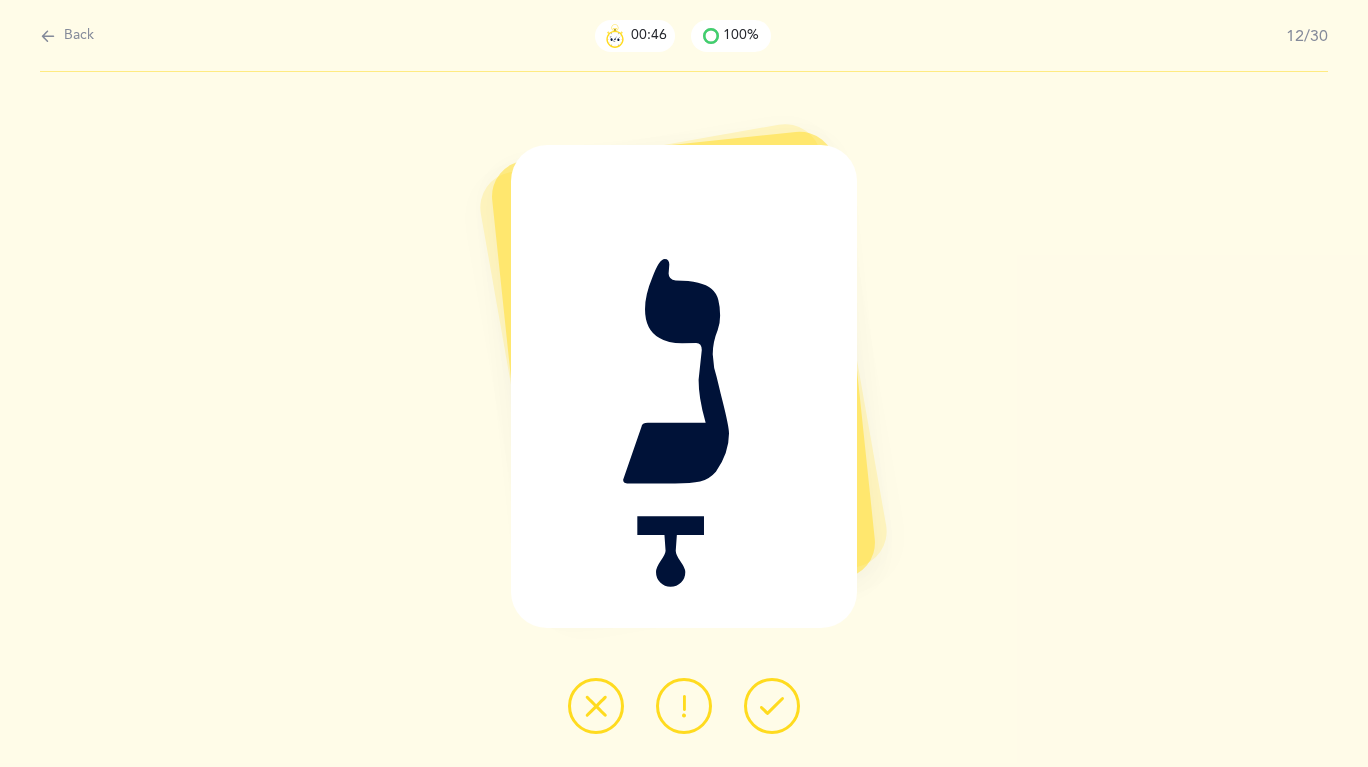 click at bounding box center [772, 706] 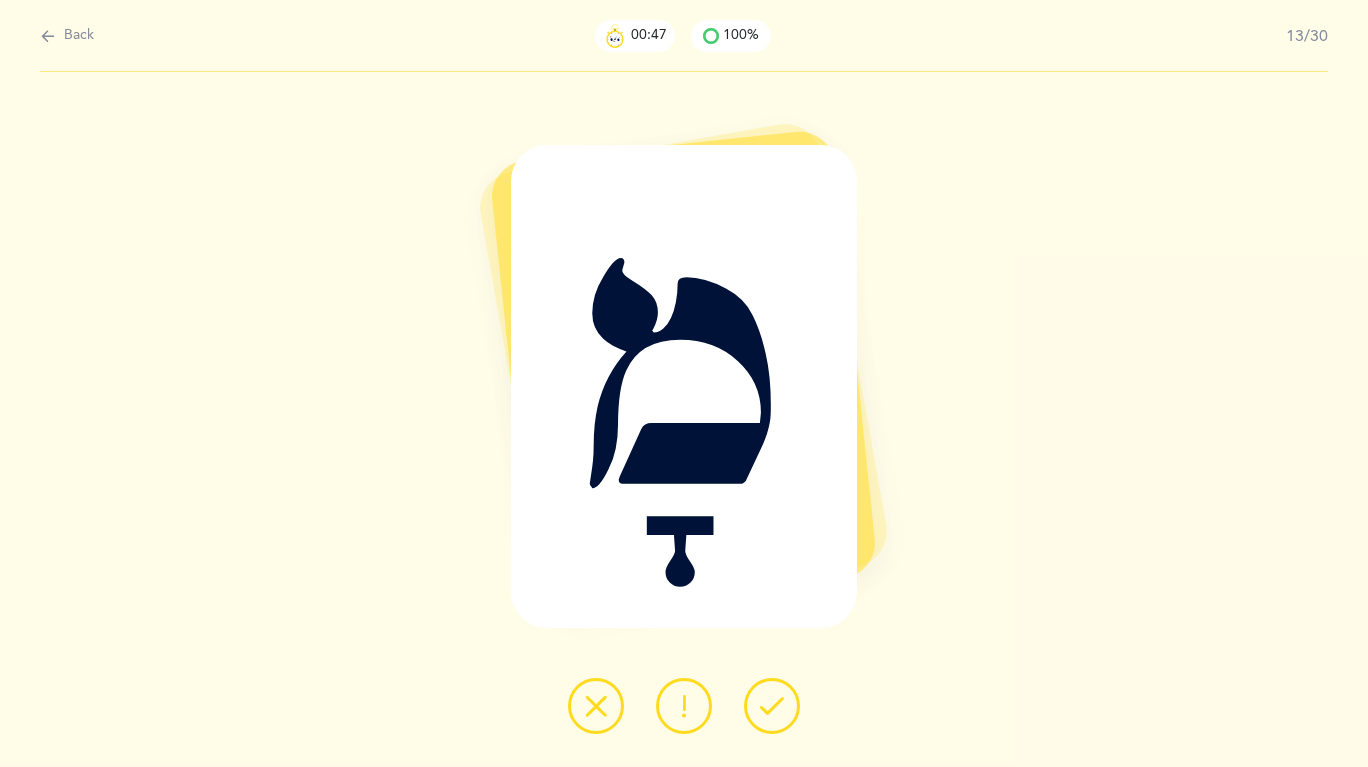 click at bounding box center (772, 706) 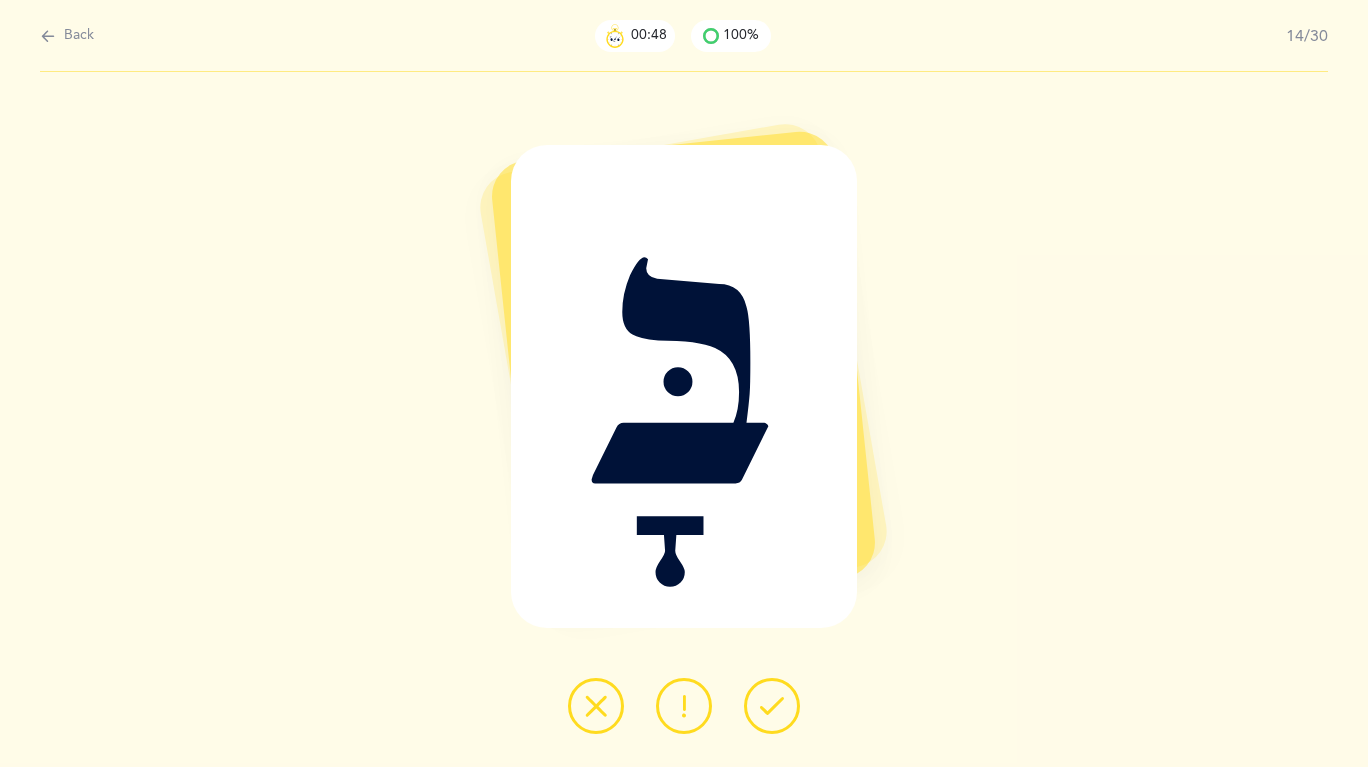 click at bounding box center [772, 706] 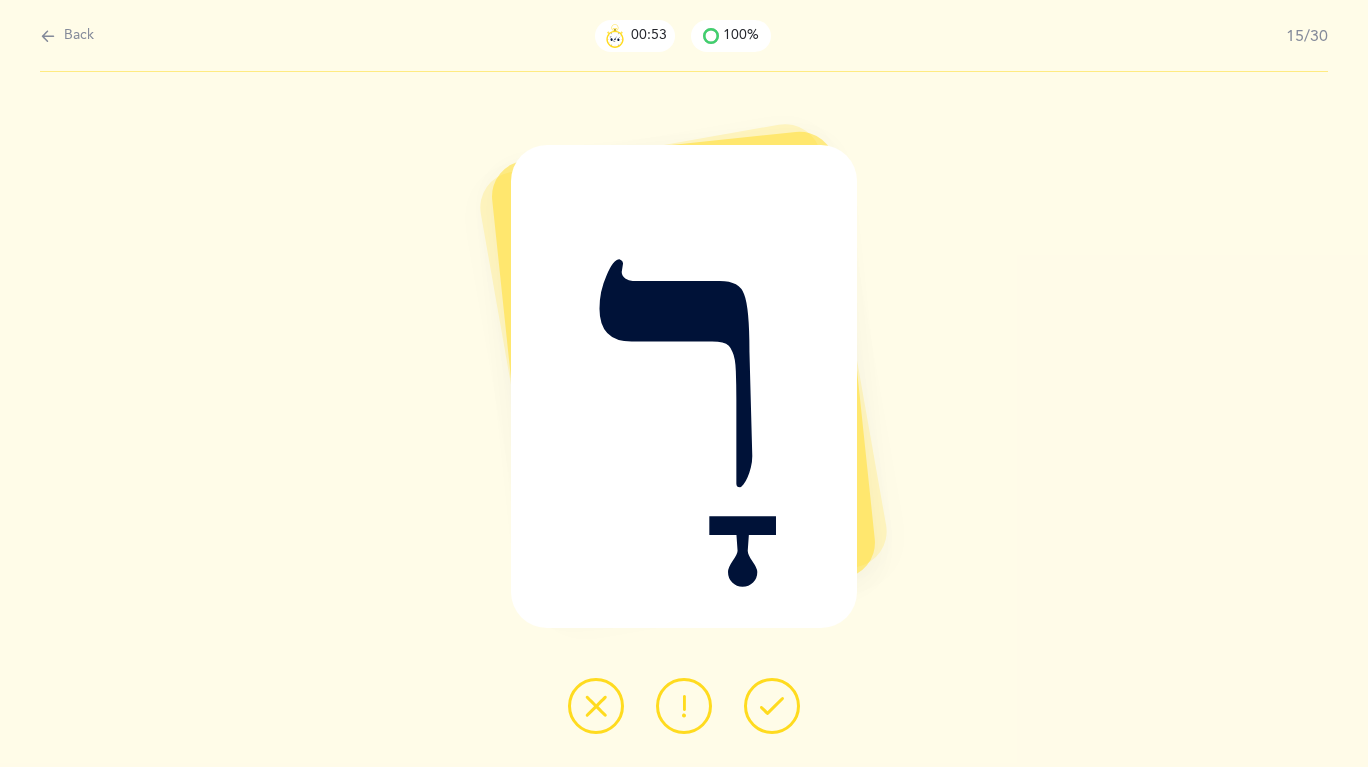 click at bounding box center [772, 706] 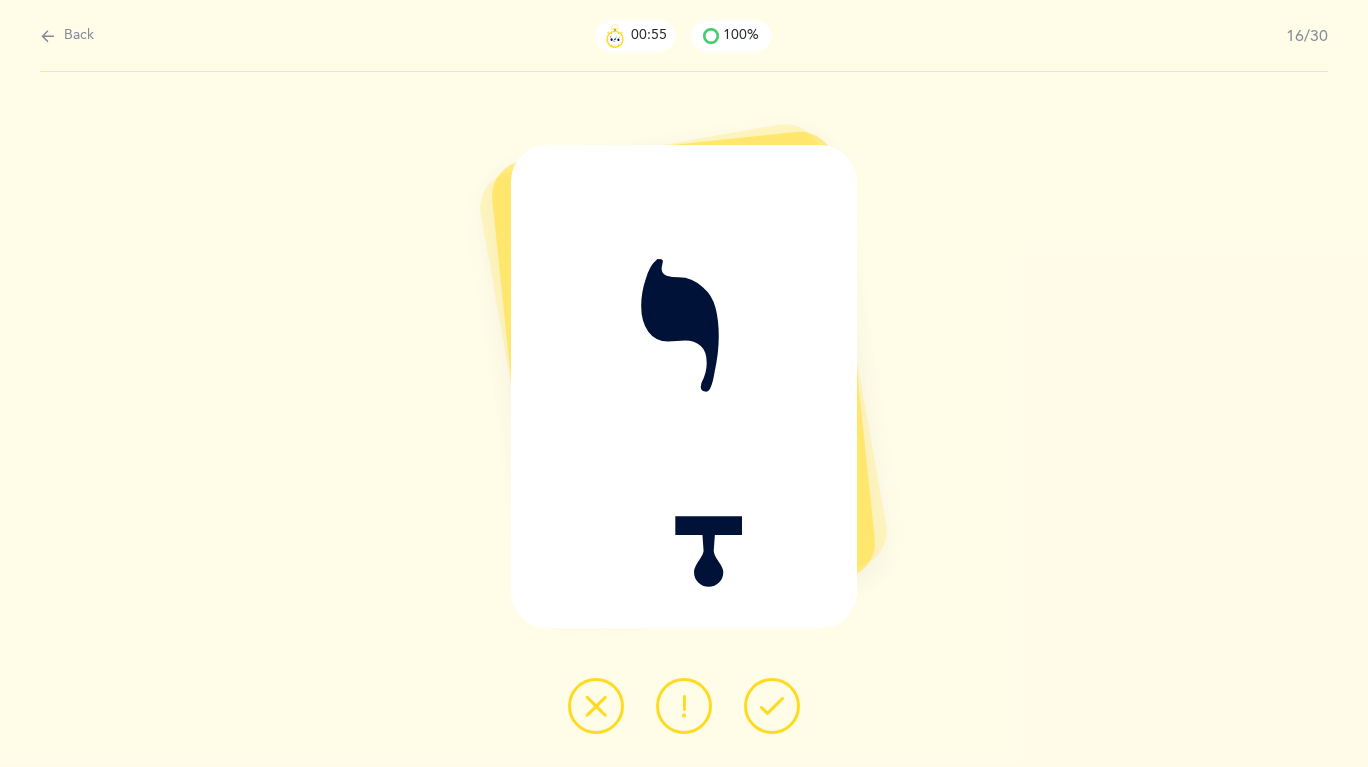 click at bounding box center (772, 706) 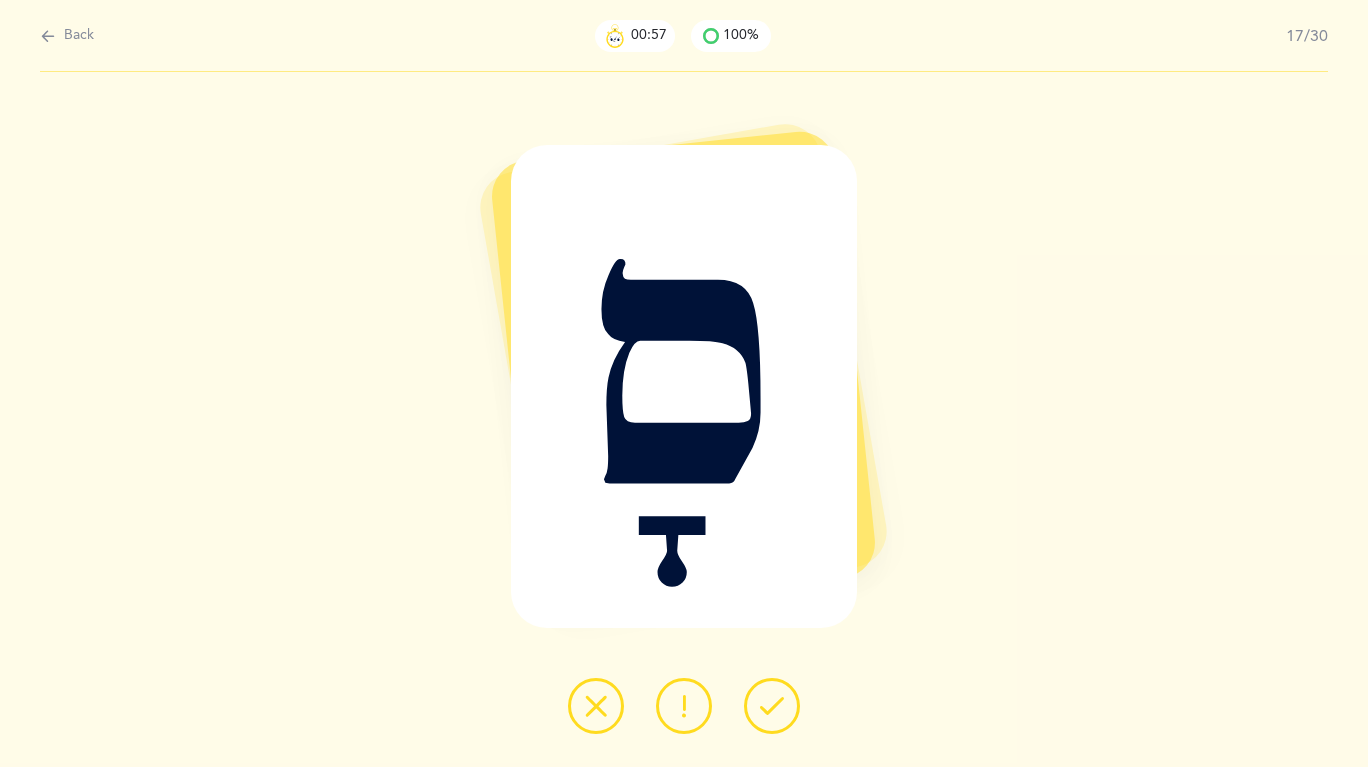 click at bounding box center (772, 706) 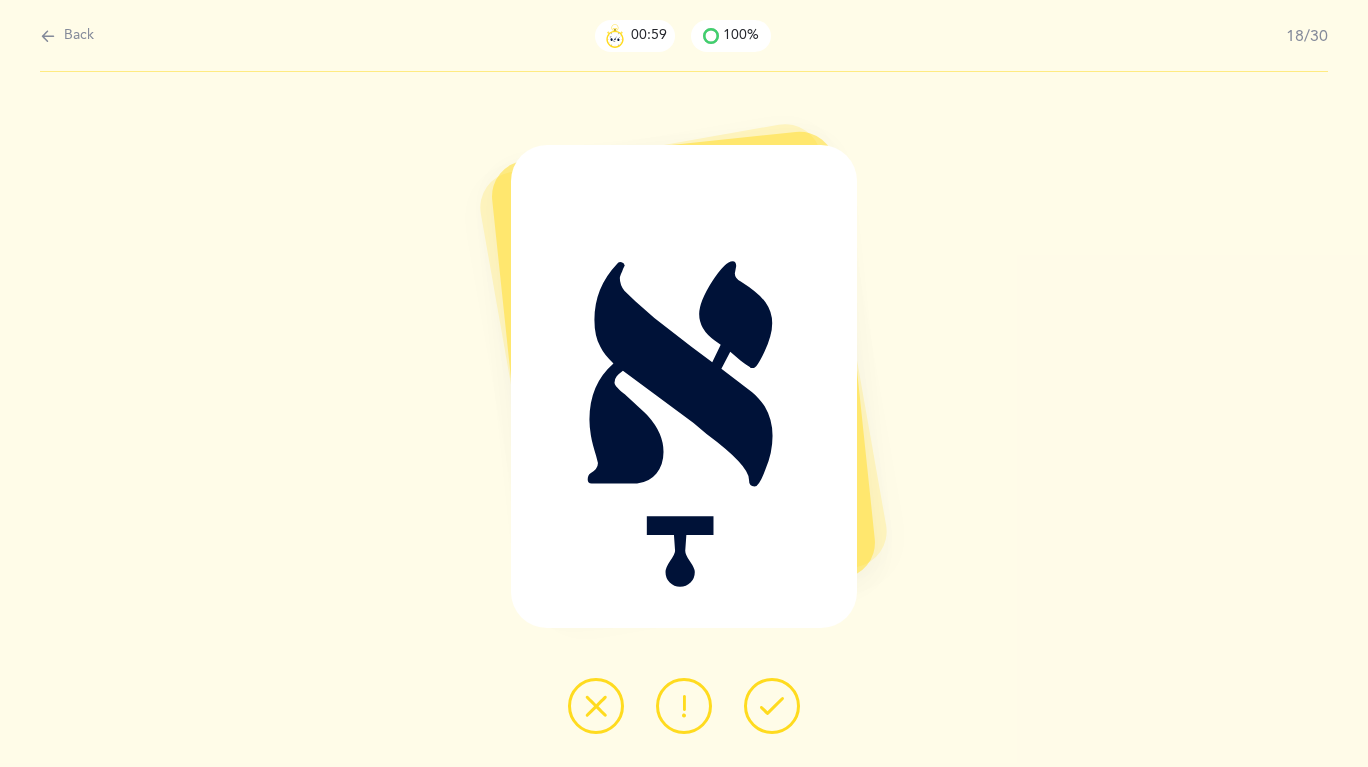 click at bounding box center (772, 706) 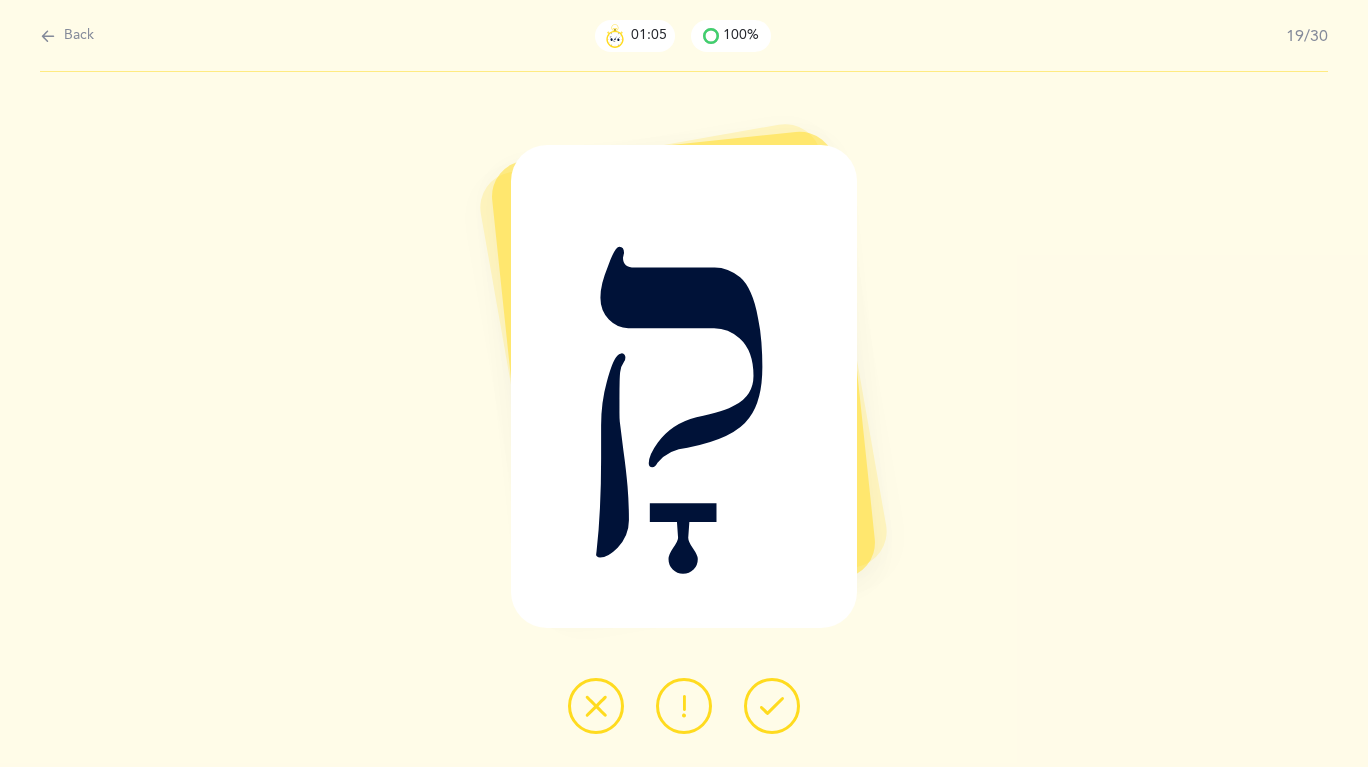 click at bounding box center [772, 706] 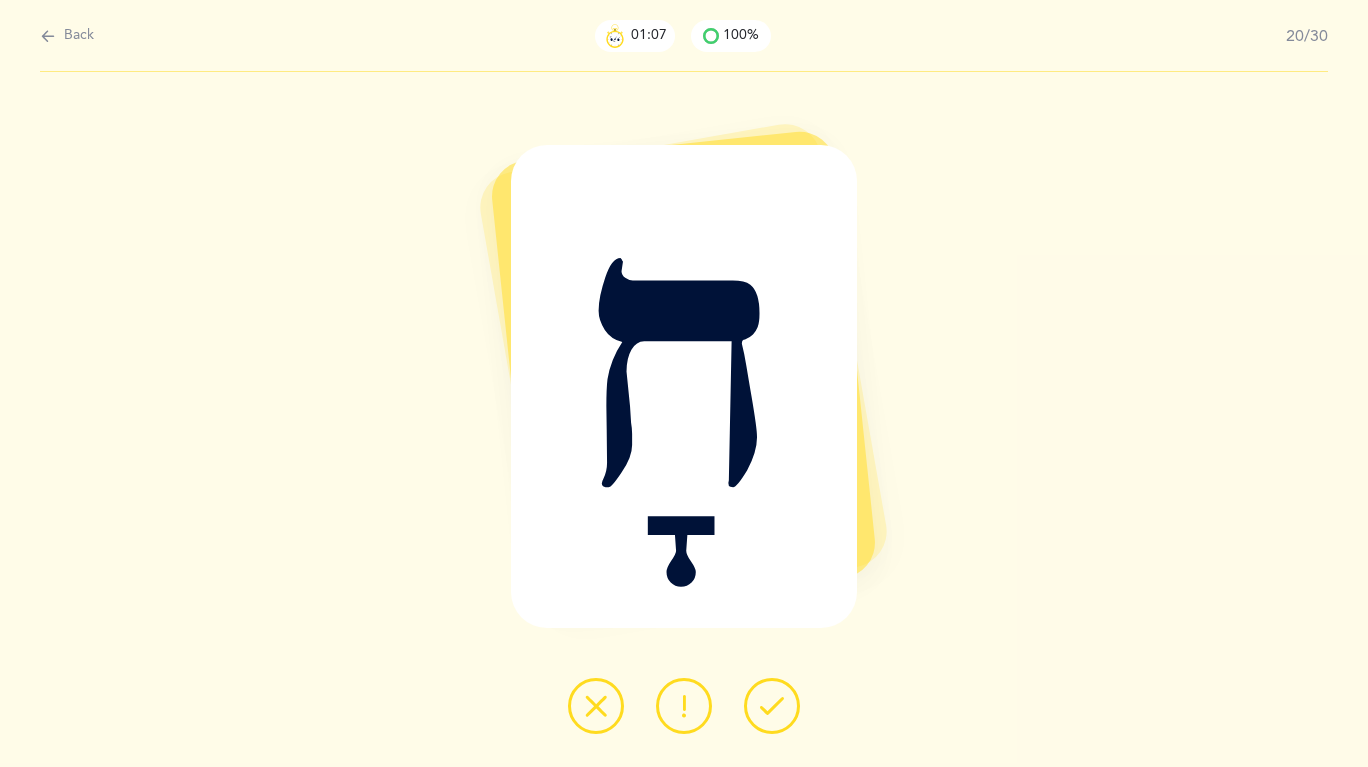 click at bounding box center (772, 706) 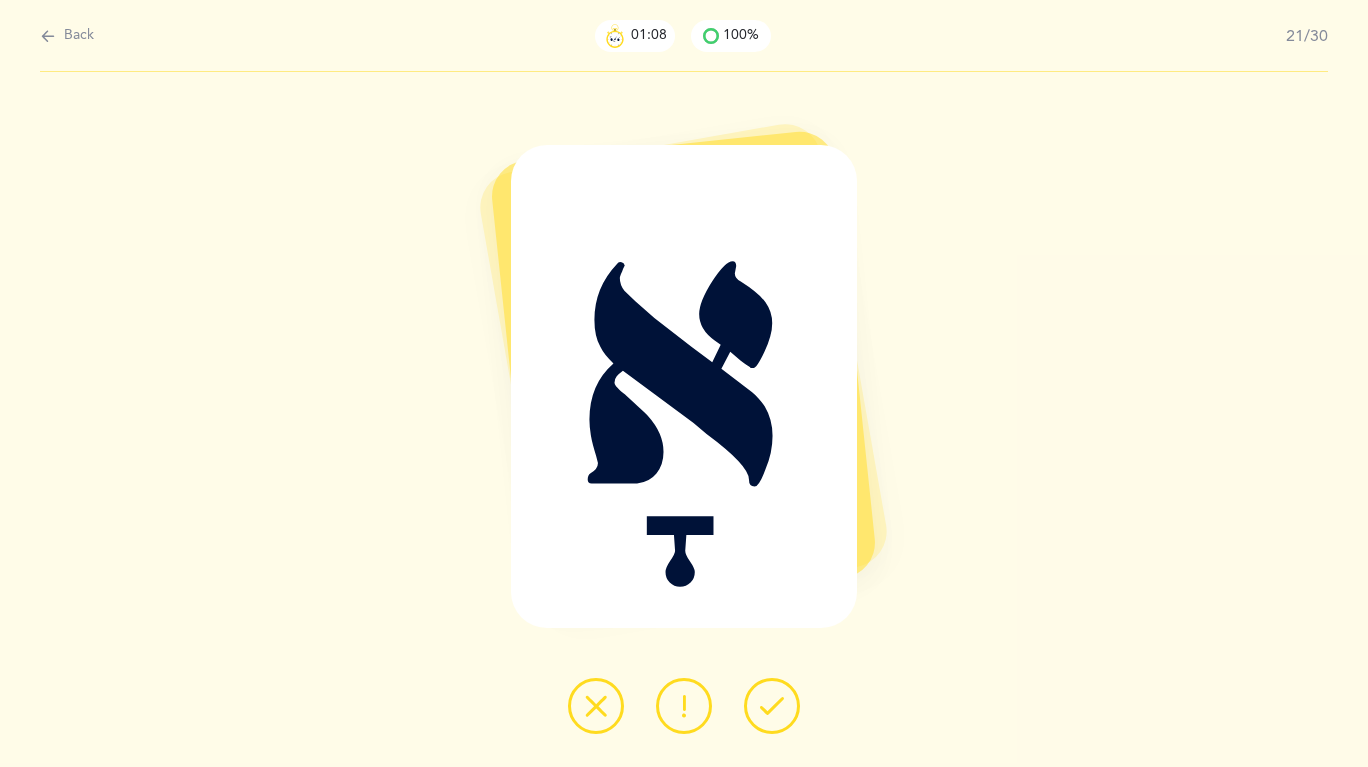 click at bounding box center (772, 706) 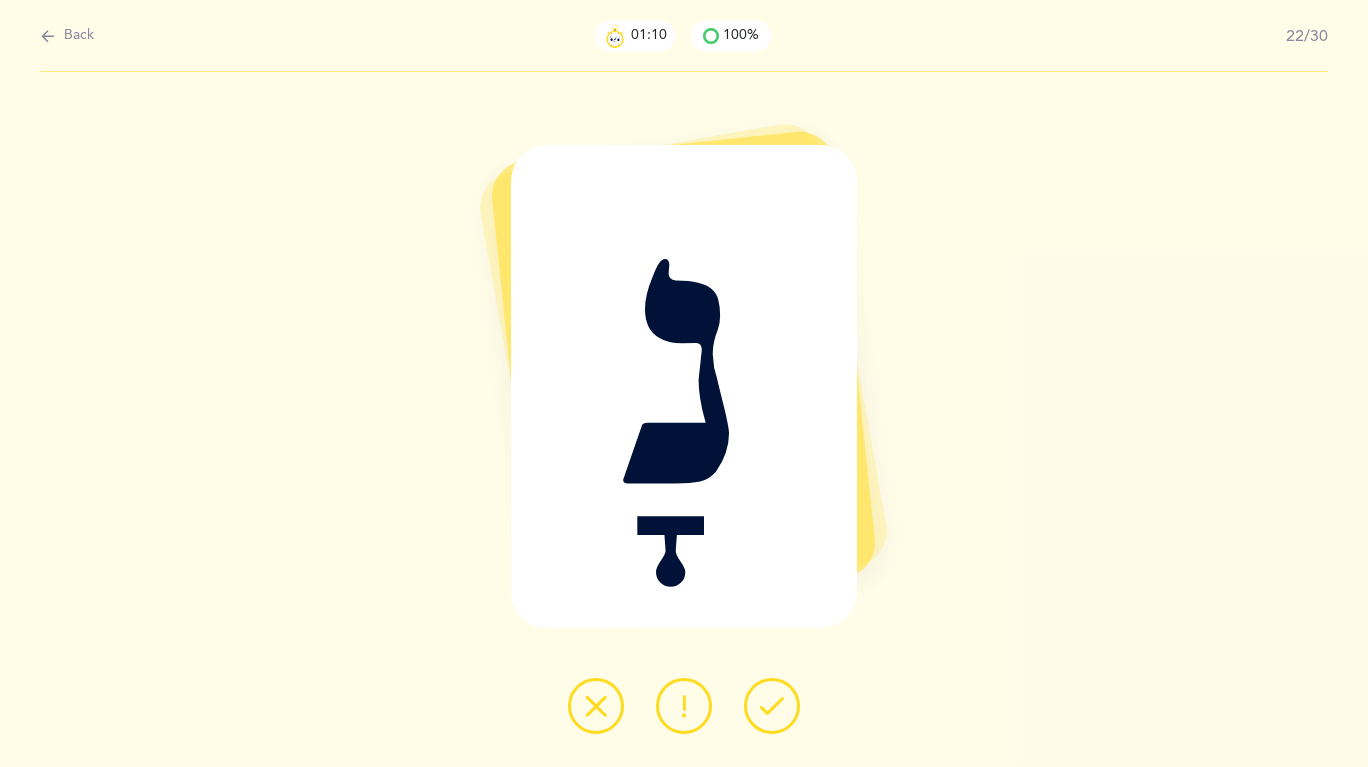 click at bounding box center [772, 706] 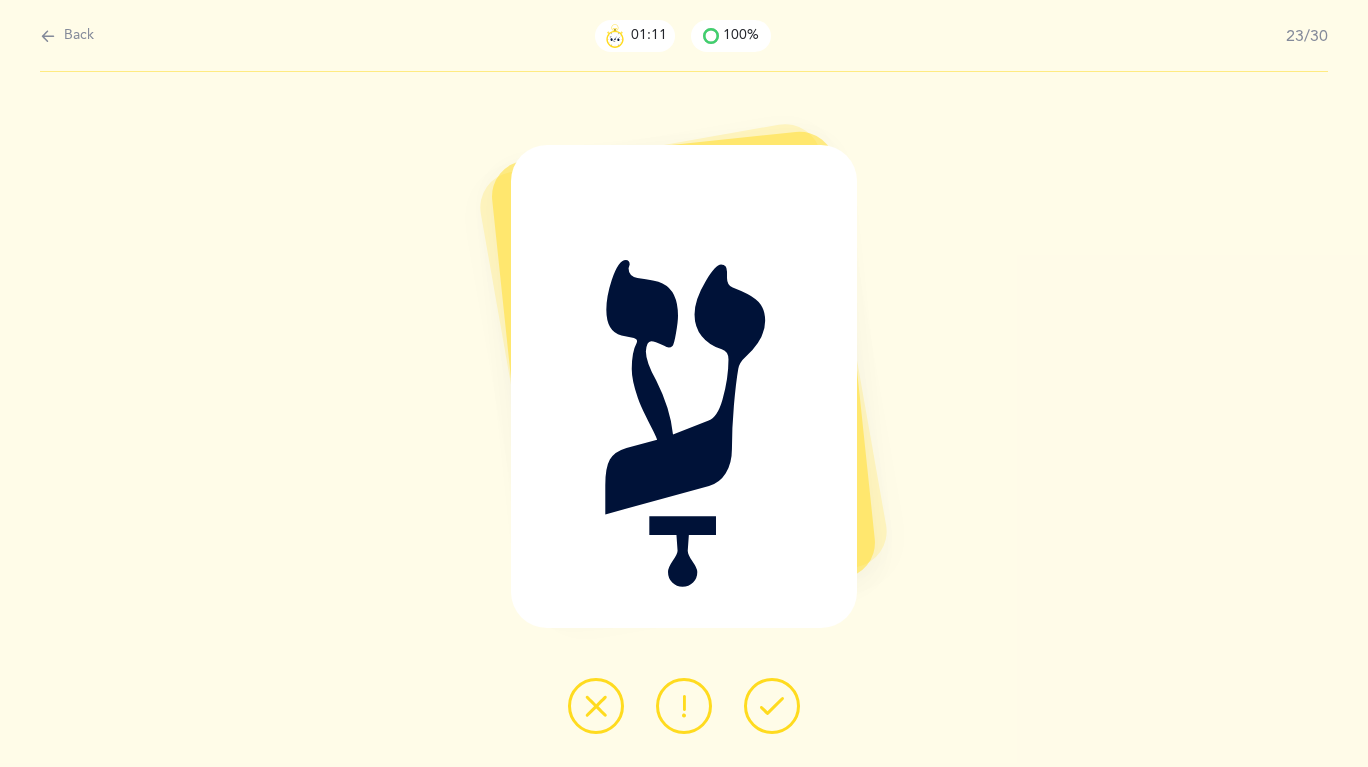 click at bounding box center (772, 706) 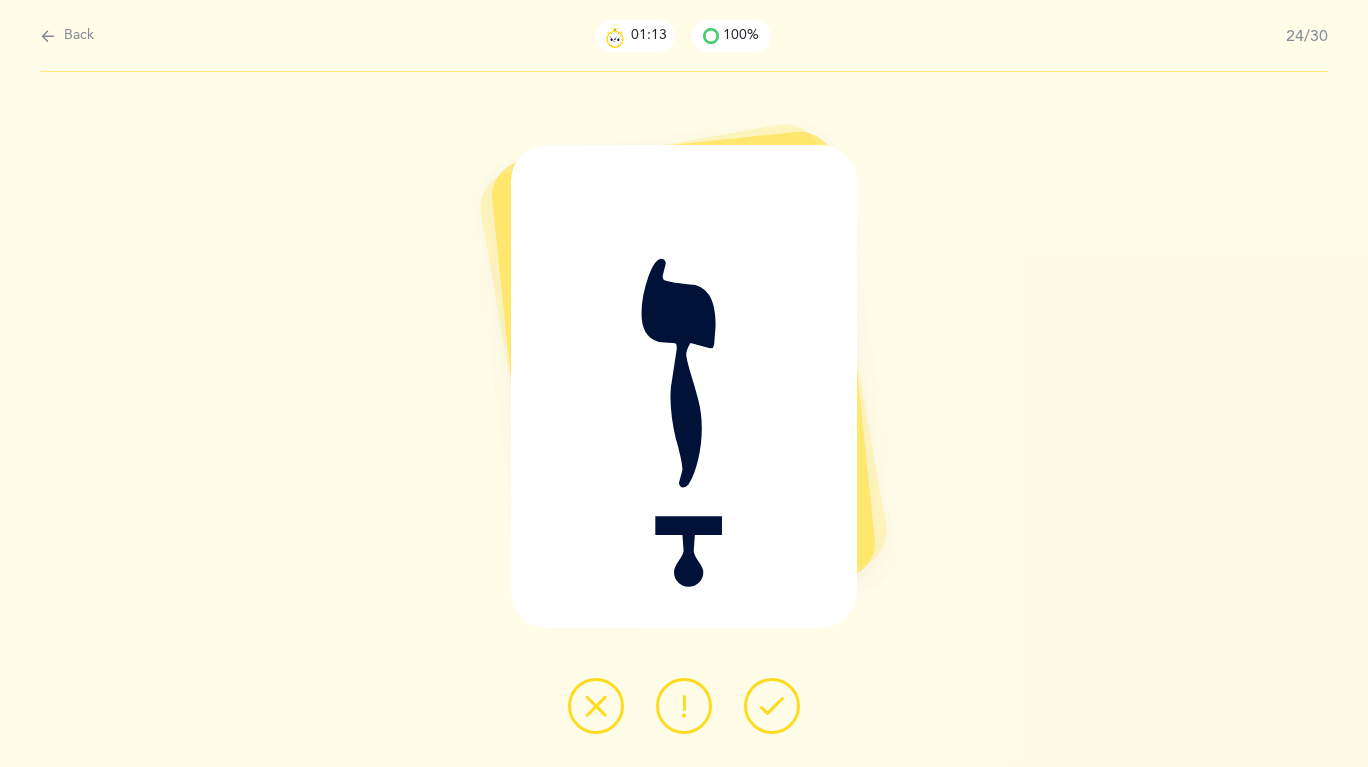 click at bounding box center [772, 706] 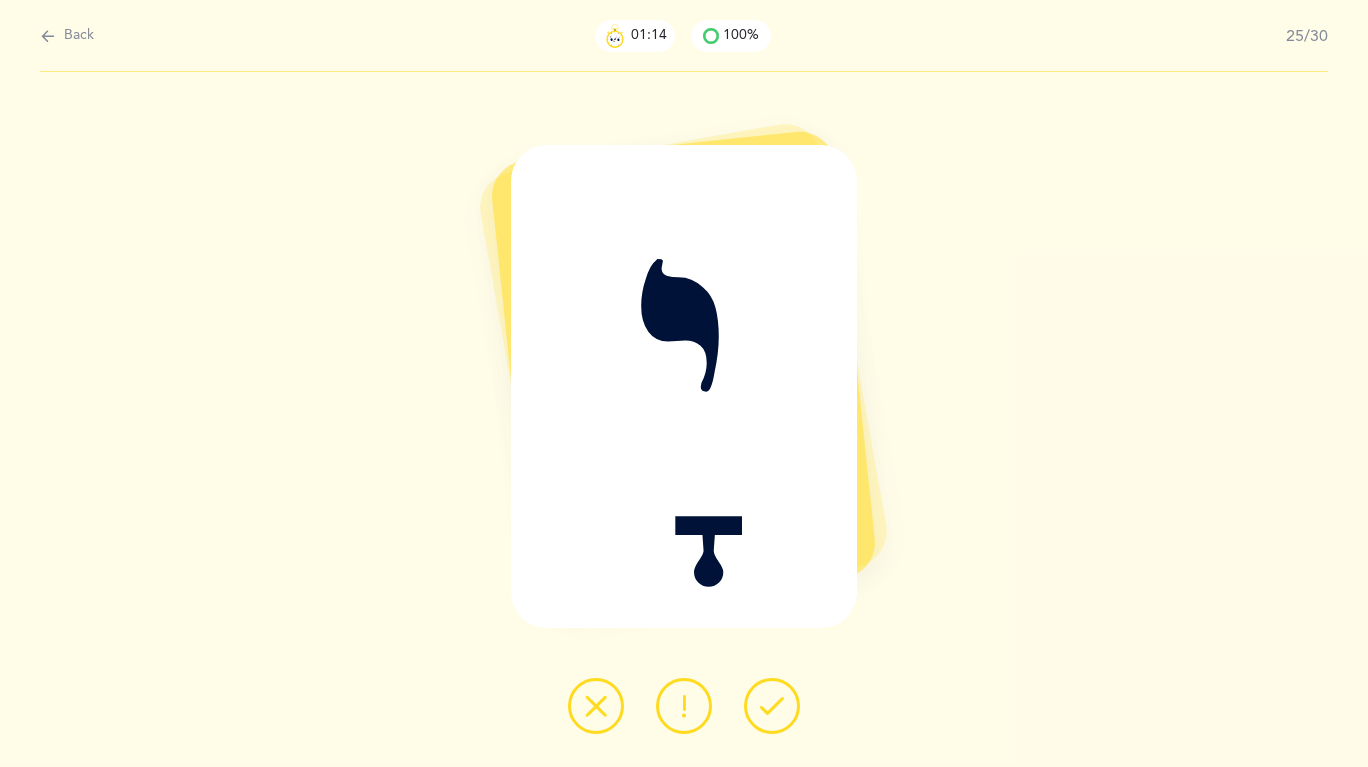 click at bounding box center [772, 706] 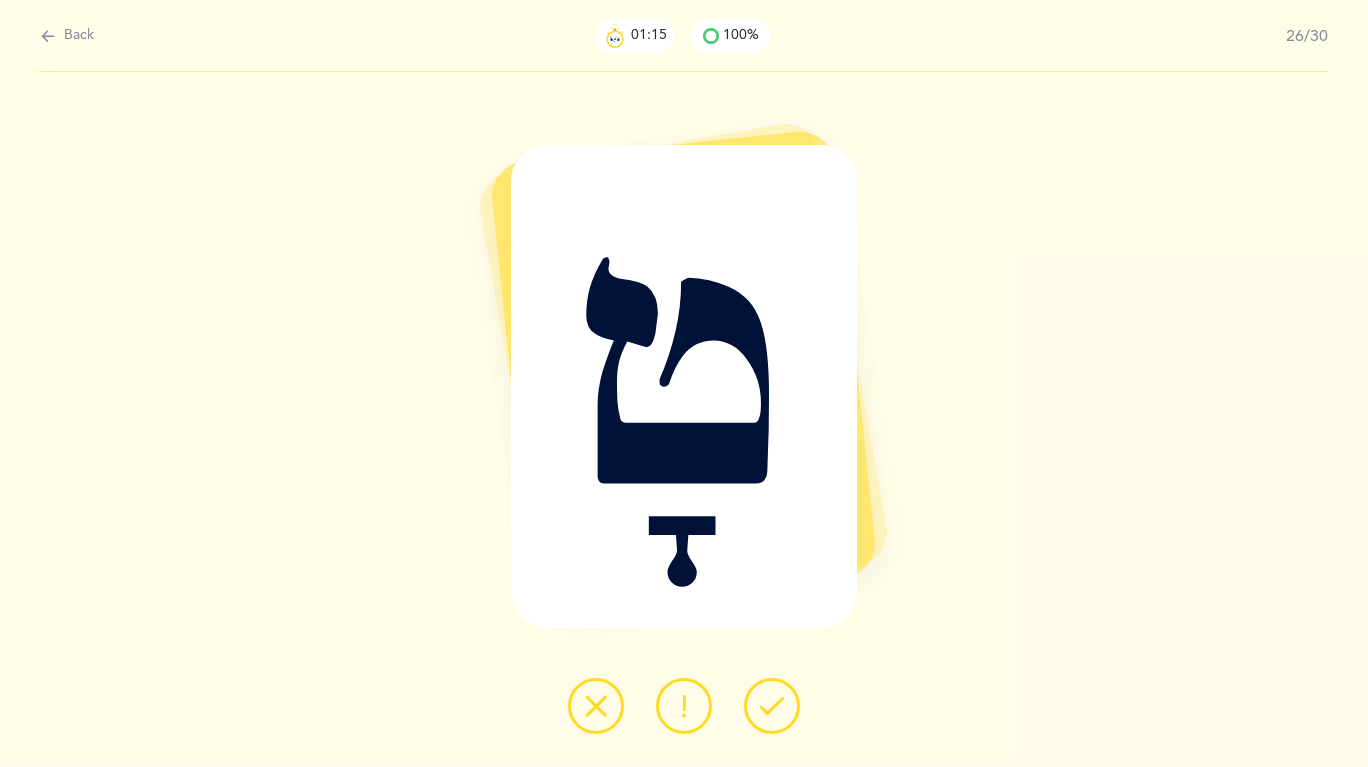 click at bounding box center (772, 706) 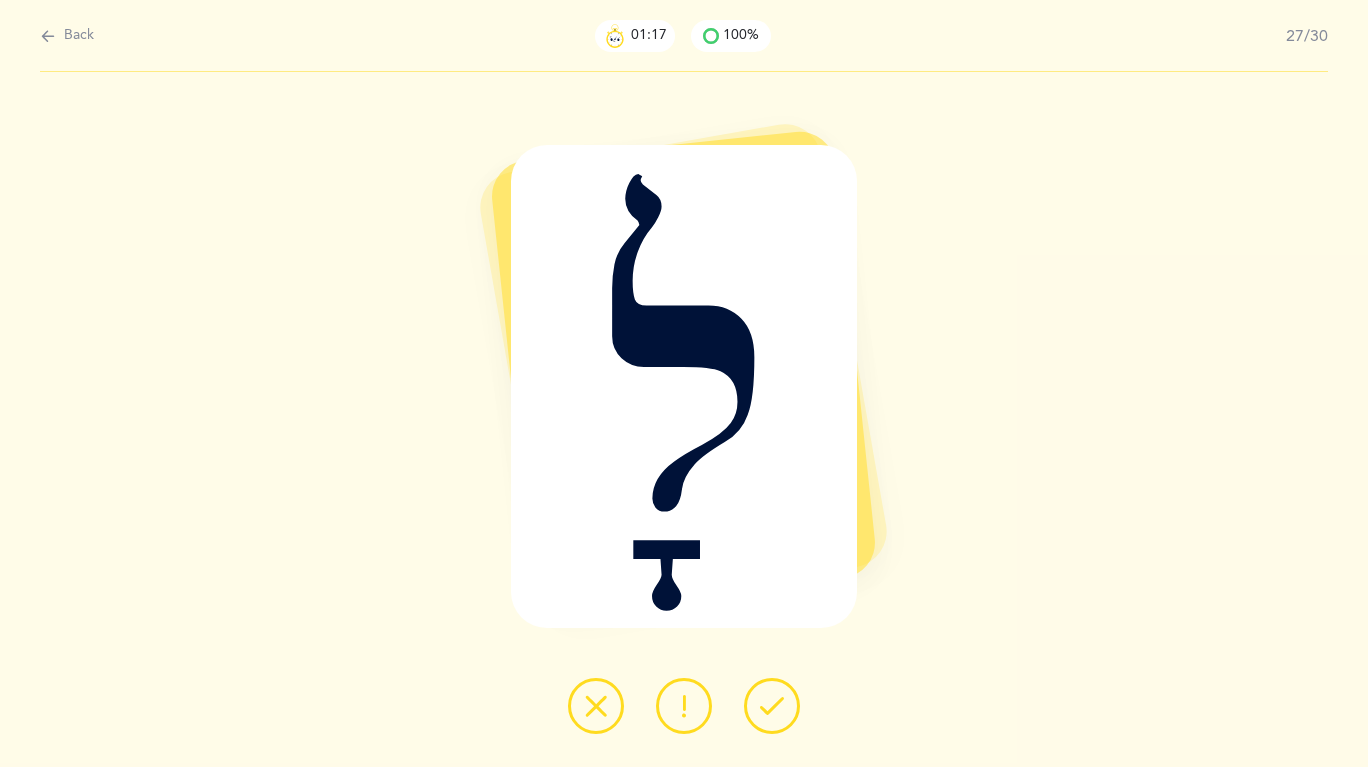 click at bounding box center (772, 706) 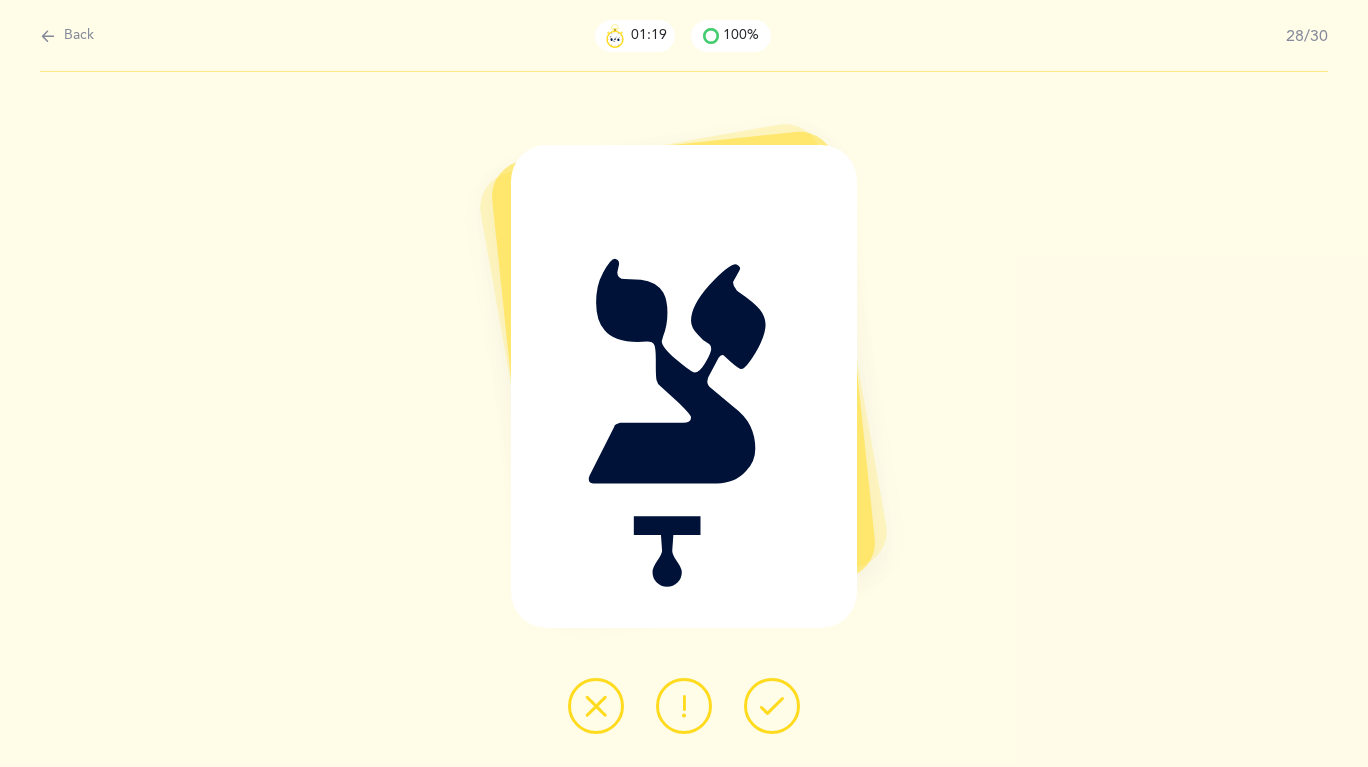 click at bounding box center (772, 706) 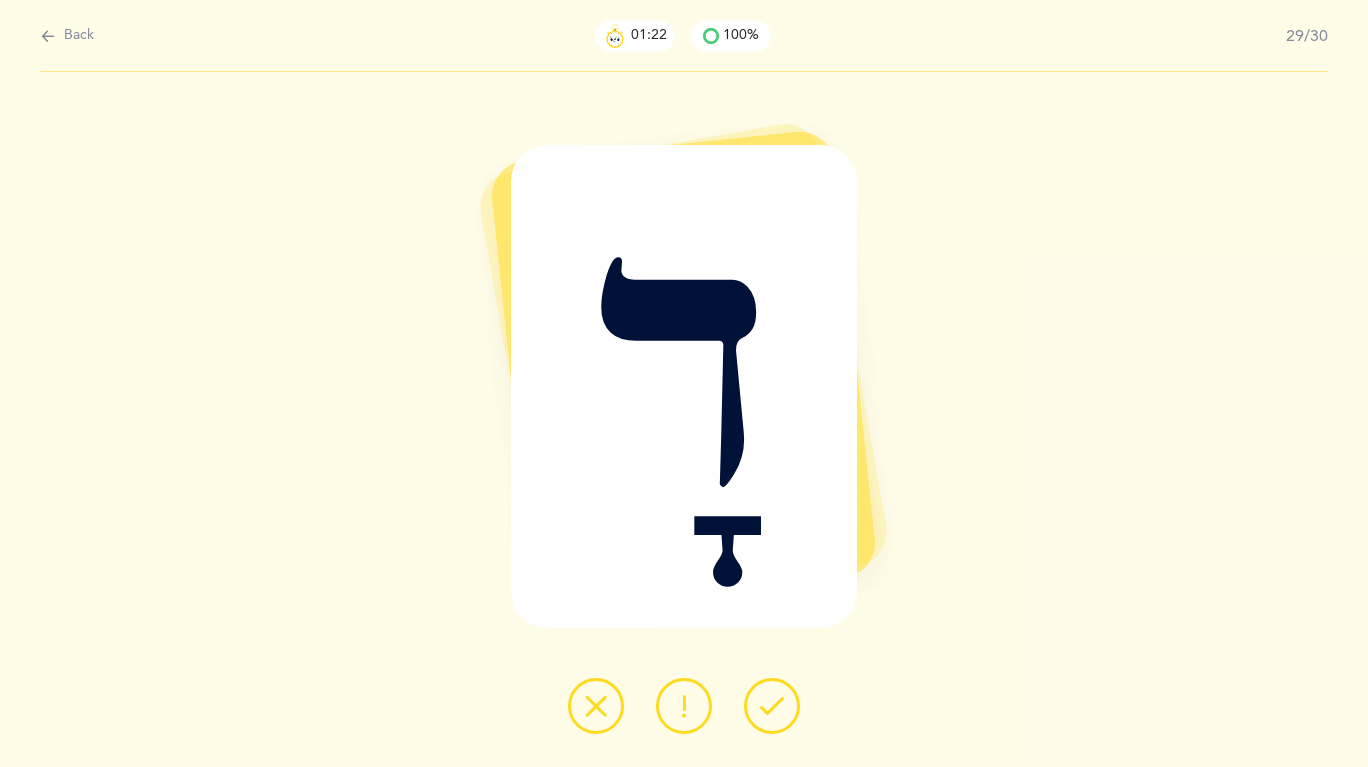 click at bounding box center [772, 706] 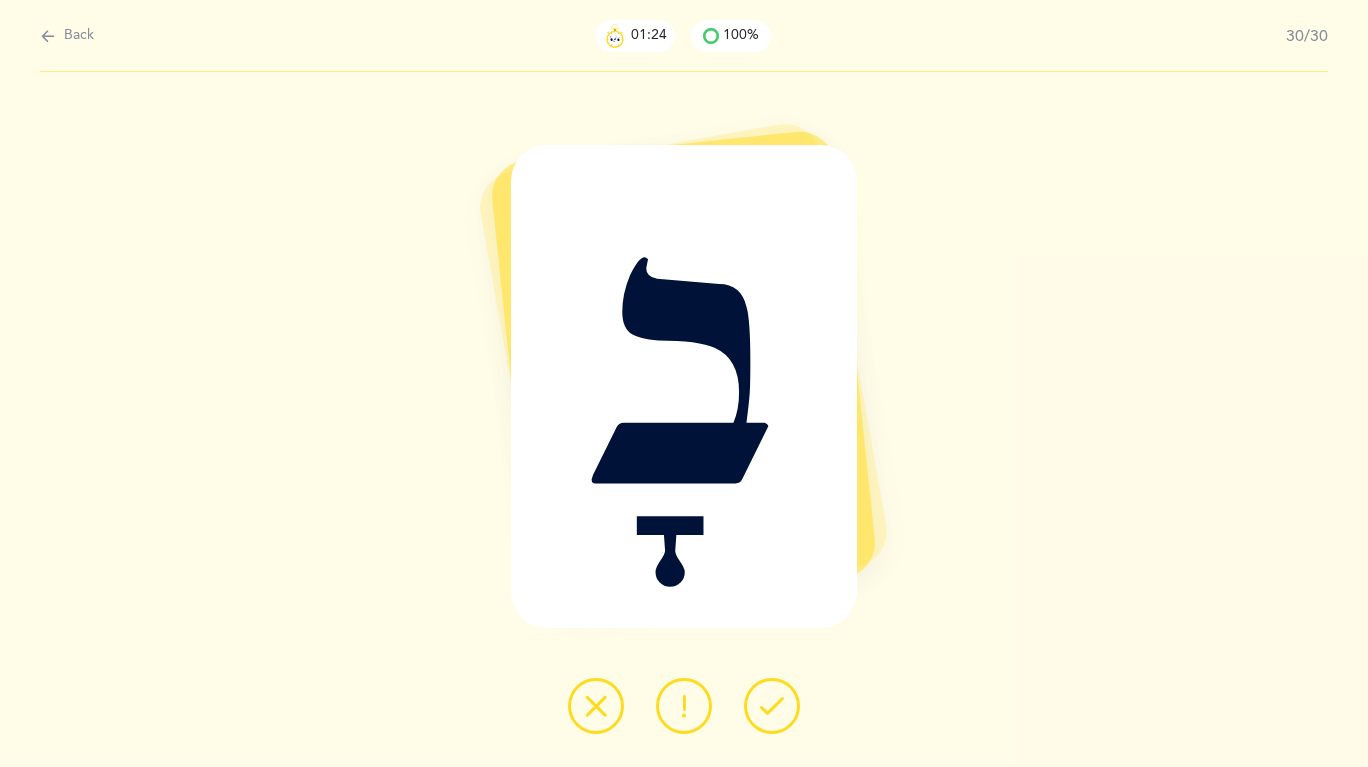 click at bounding box center (772, 706) 